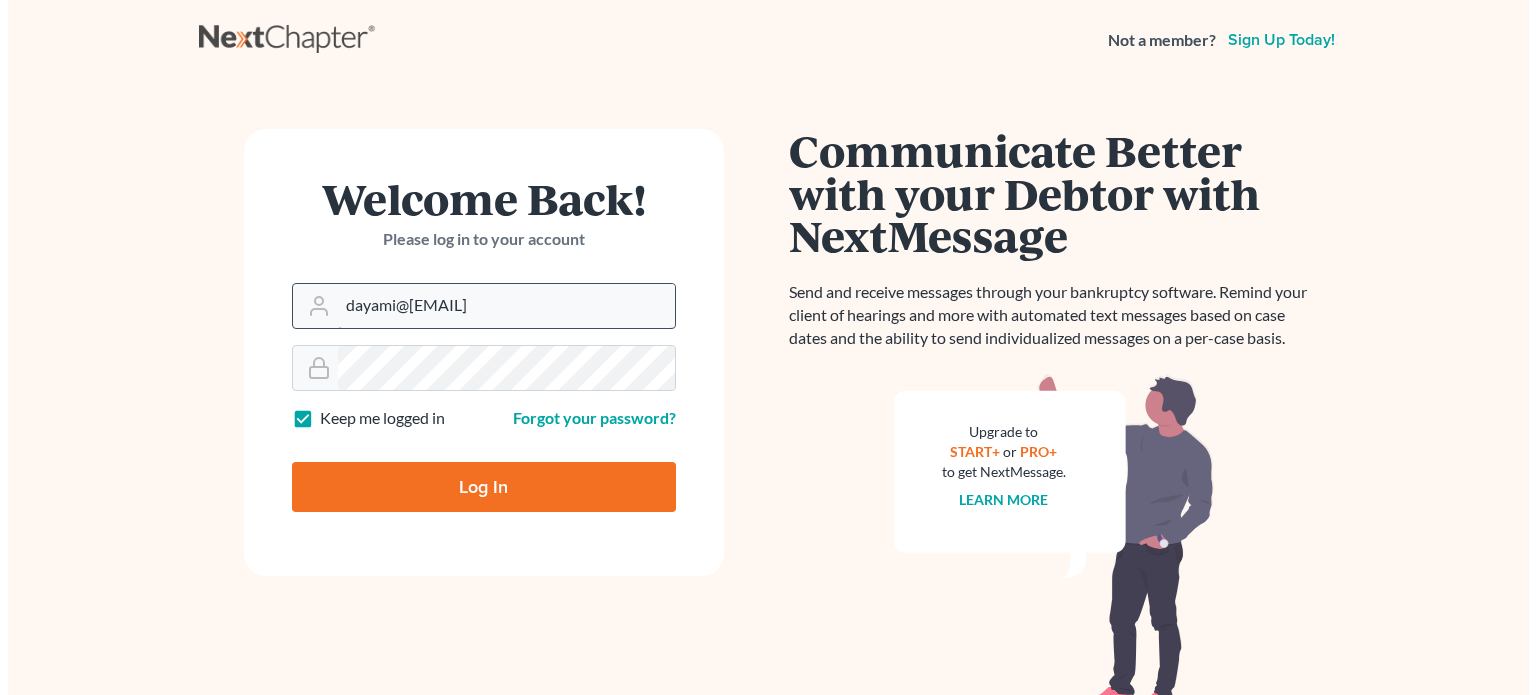 scroll, scrollTop: 0, scrollLeft: 0, axis: both 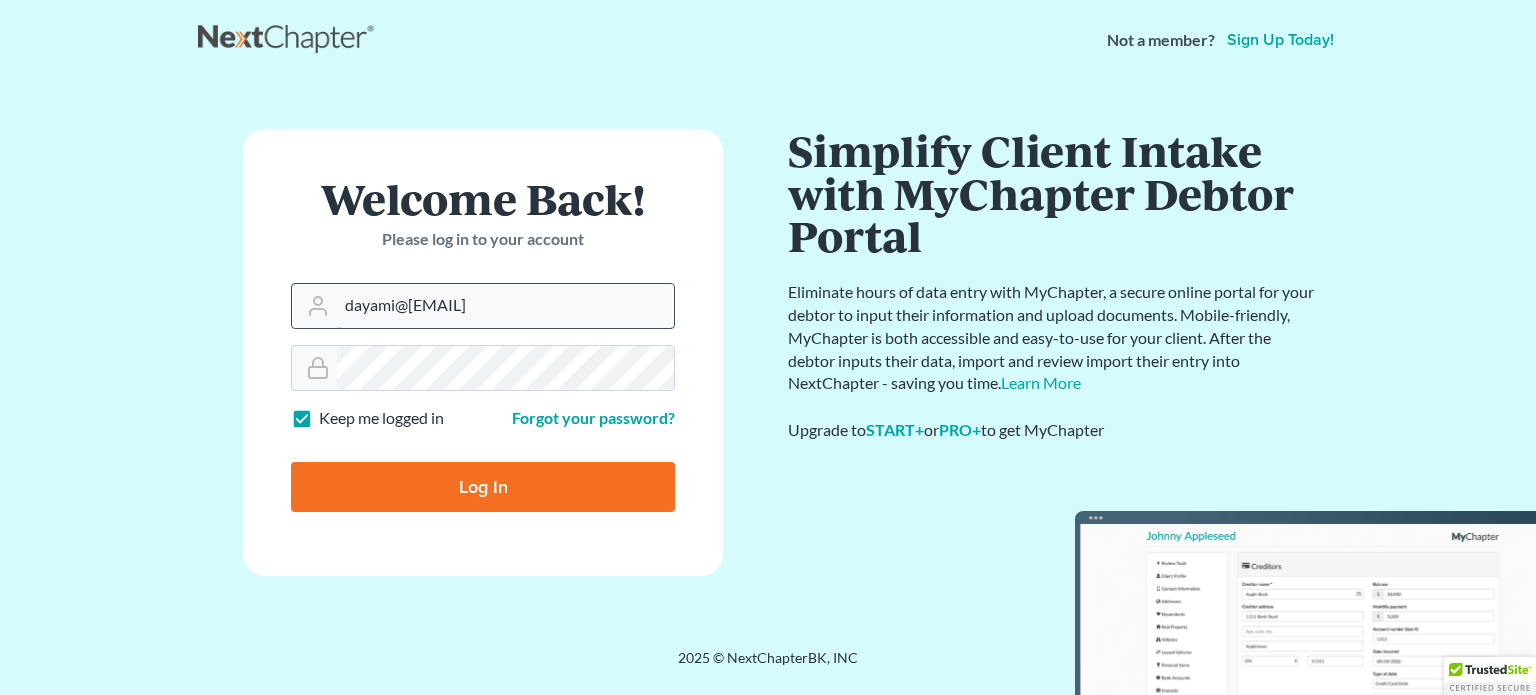 drag, startPoint x: 396, startPoint y: 307, endPoint x: 316, endPoint y: 300, distance: 80.305664 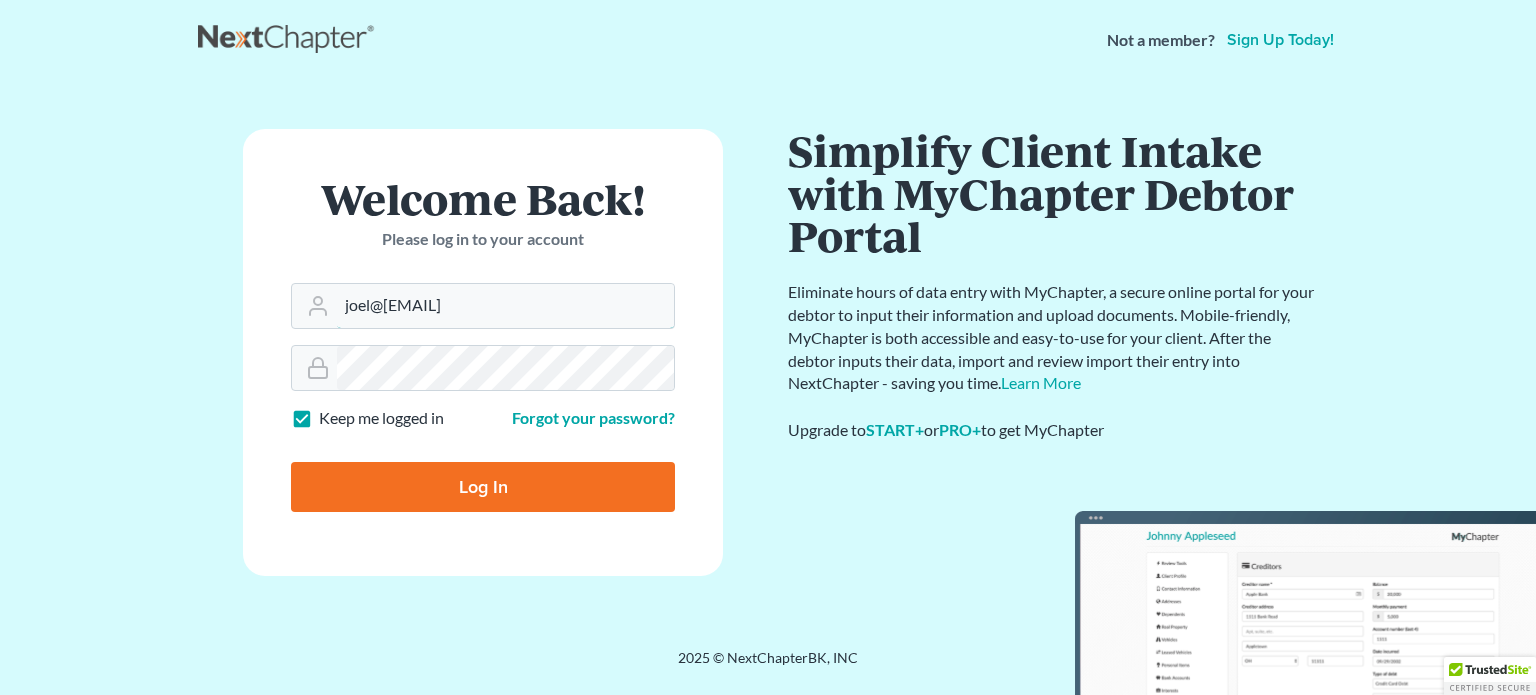 type on "joel@[EMAIL]" 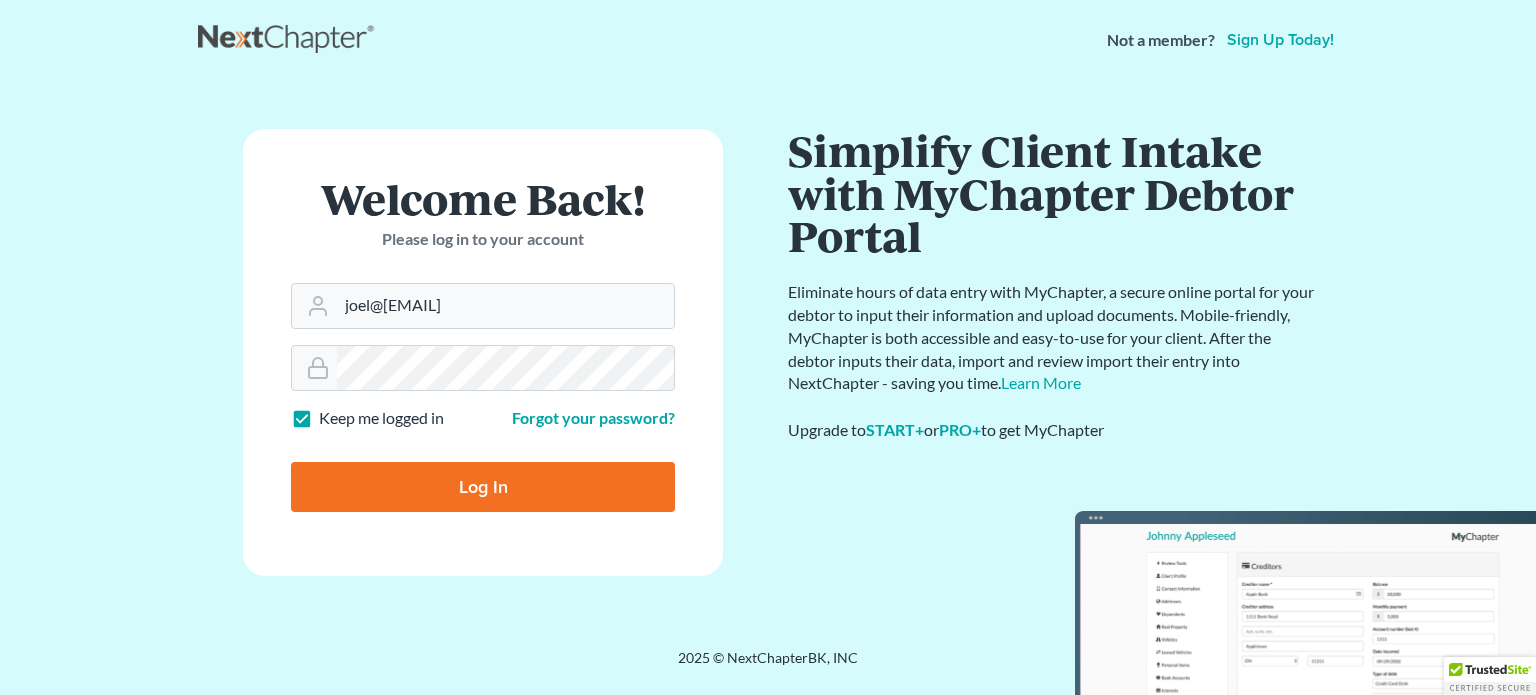 click on "Log In" at bounding box center (483, 487) 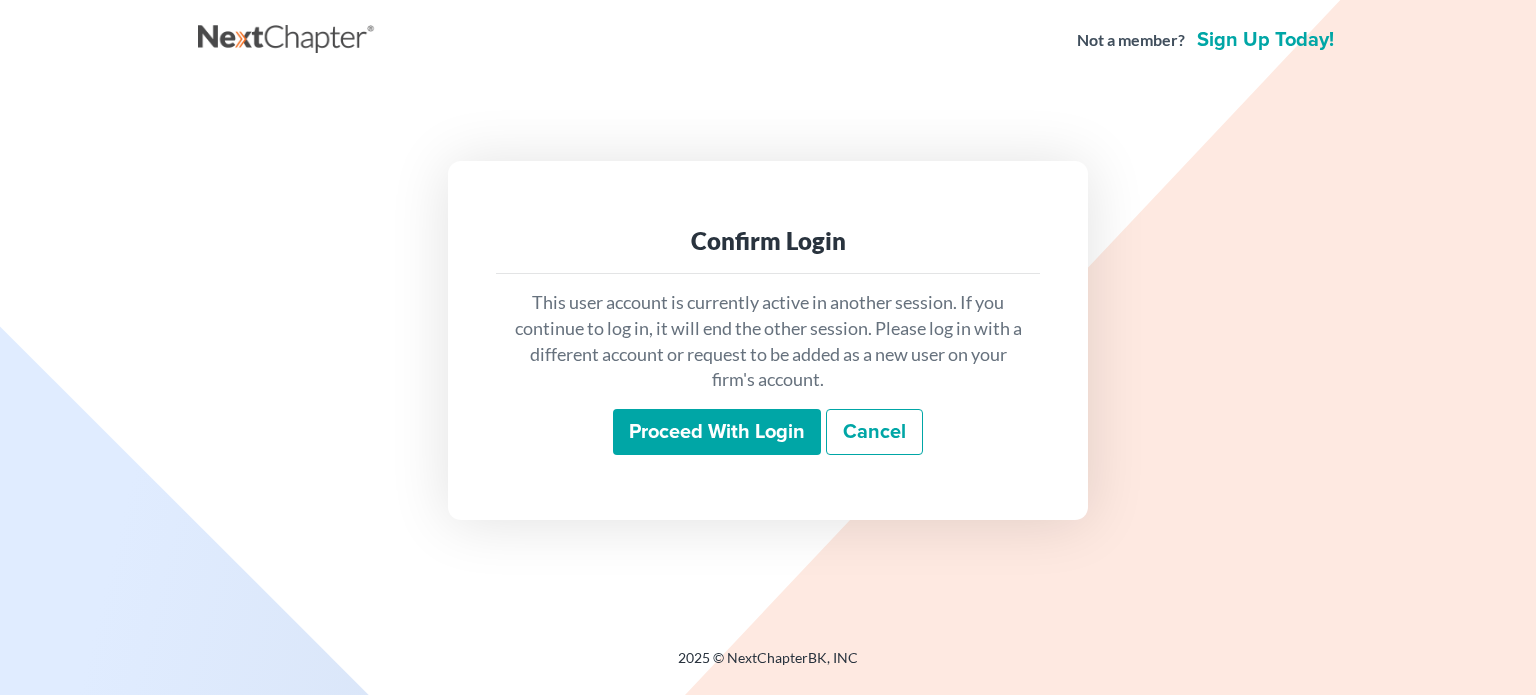 scroll, scrollTop: 0, scrollLeft: 0, axis: both 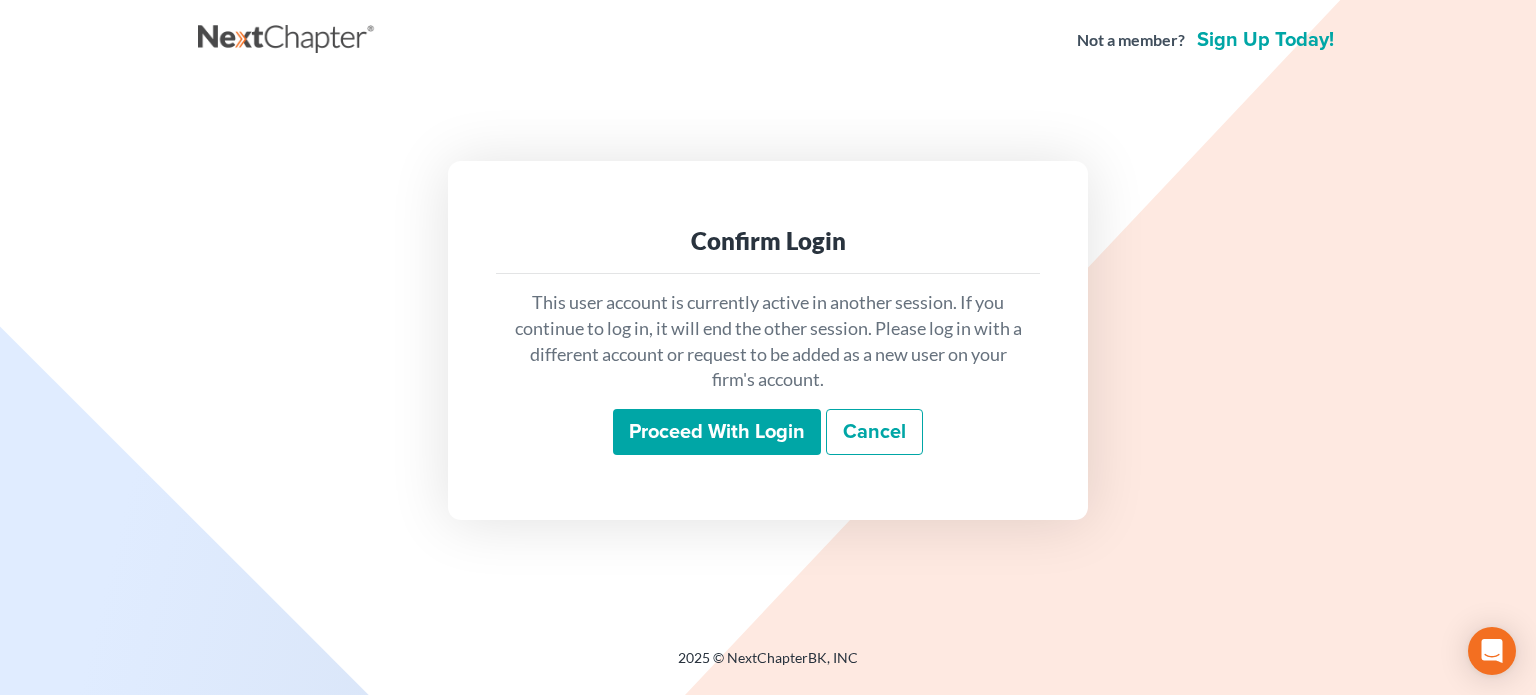 click on "Proceed with login" at bounding box center [717, 432] 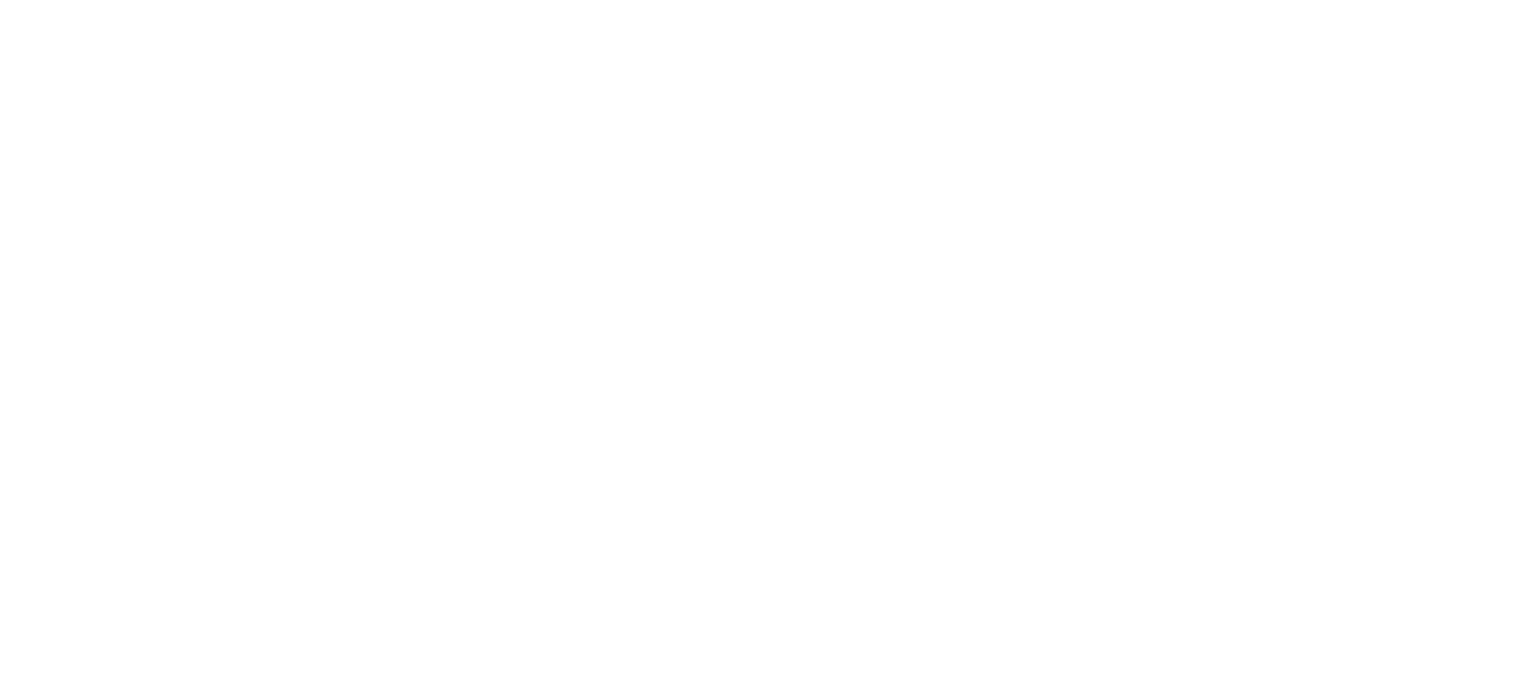 scroll, scrollTop: 0, scrollLeft: 0, axis: both 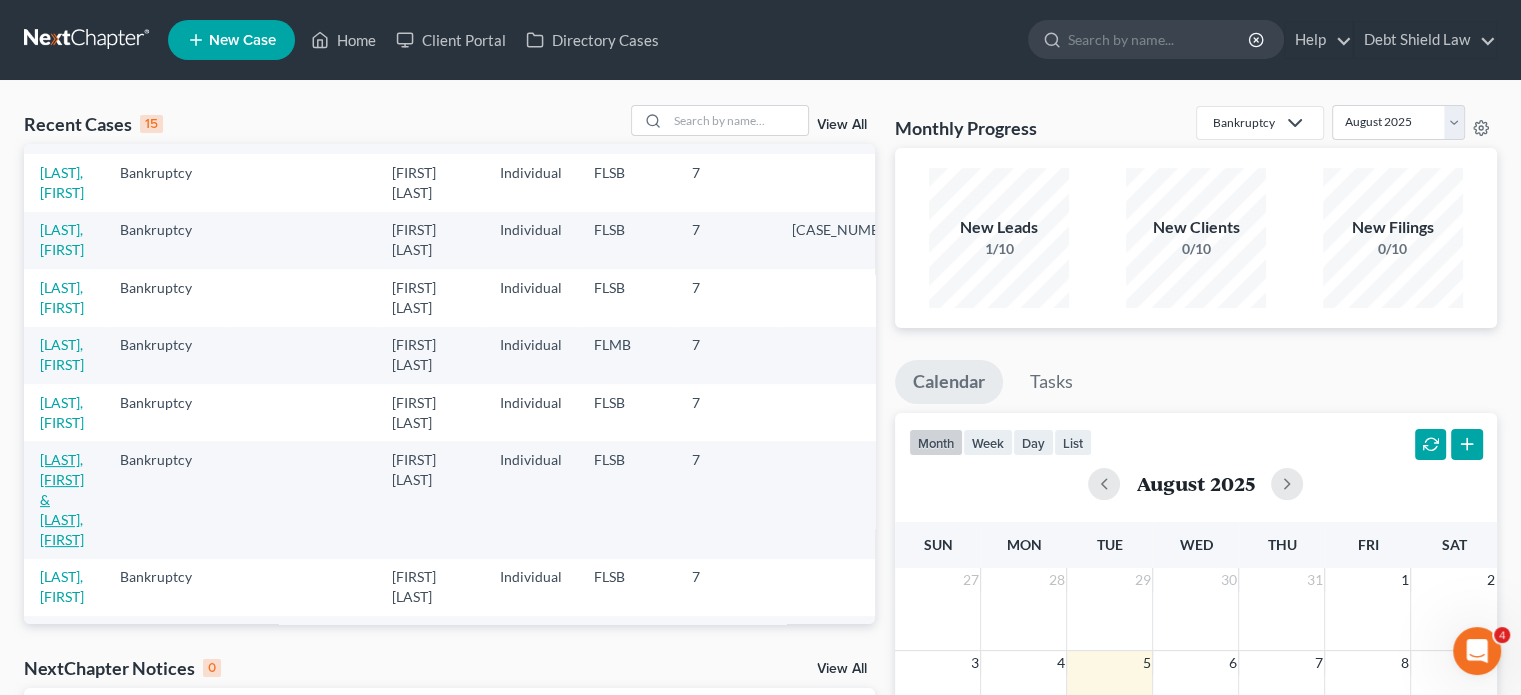 click on "[LAST_NAME], [FIRST_NAME] & [LAST_NAME], [FIRST_NAME]" at bounding box center (62, 499) 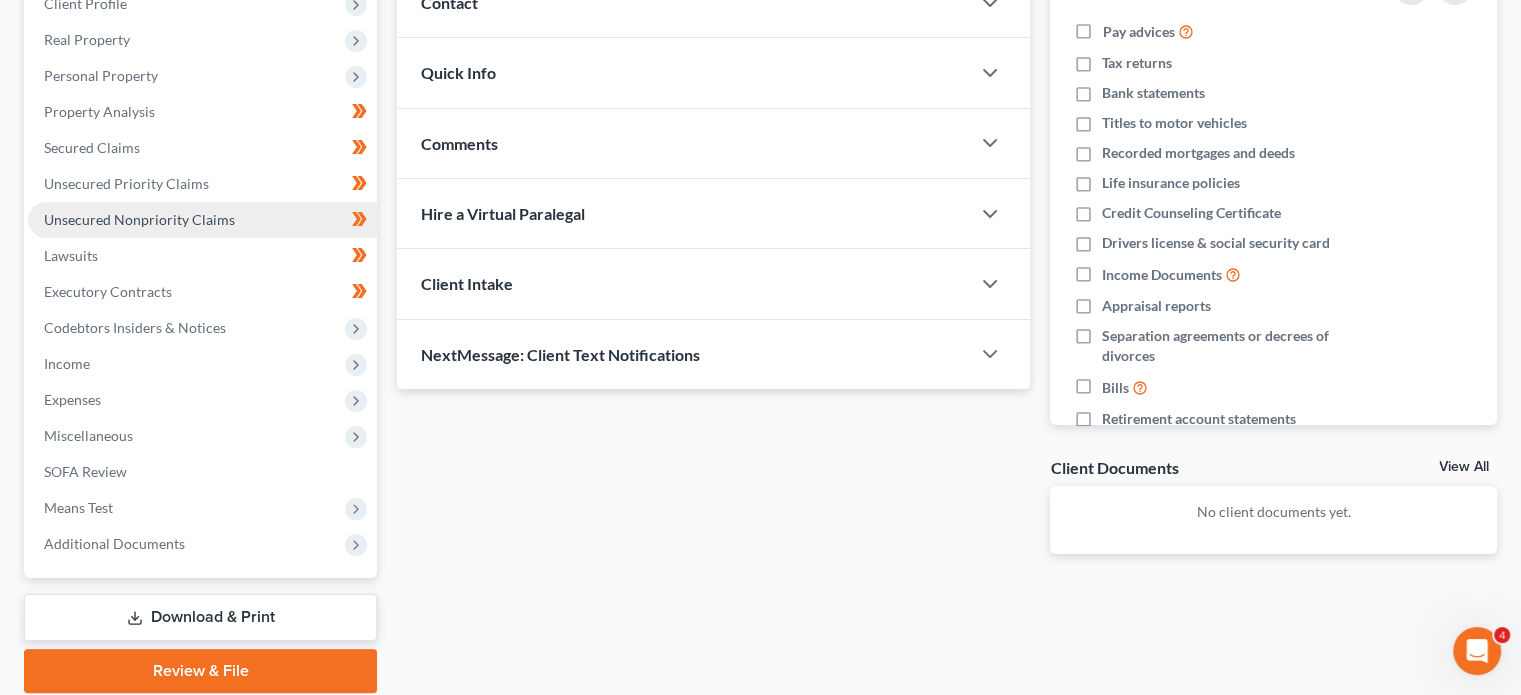scroll, scrollTop: 295, scrollLeft: 0, axis: vertical 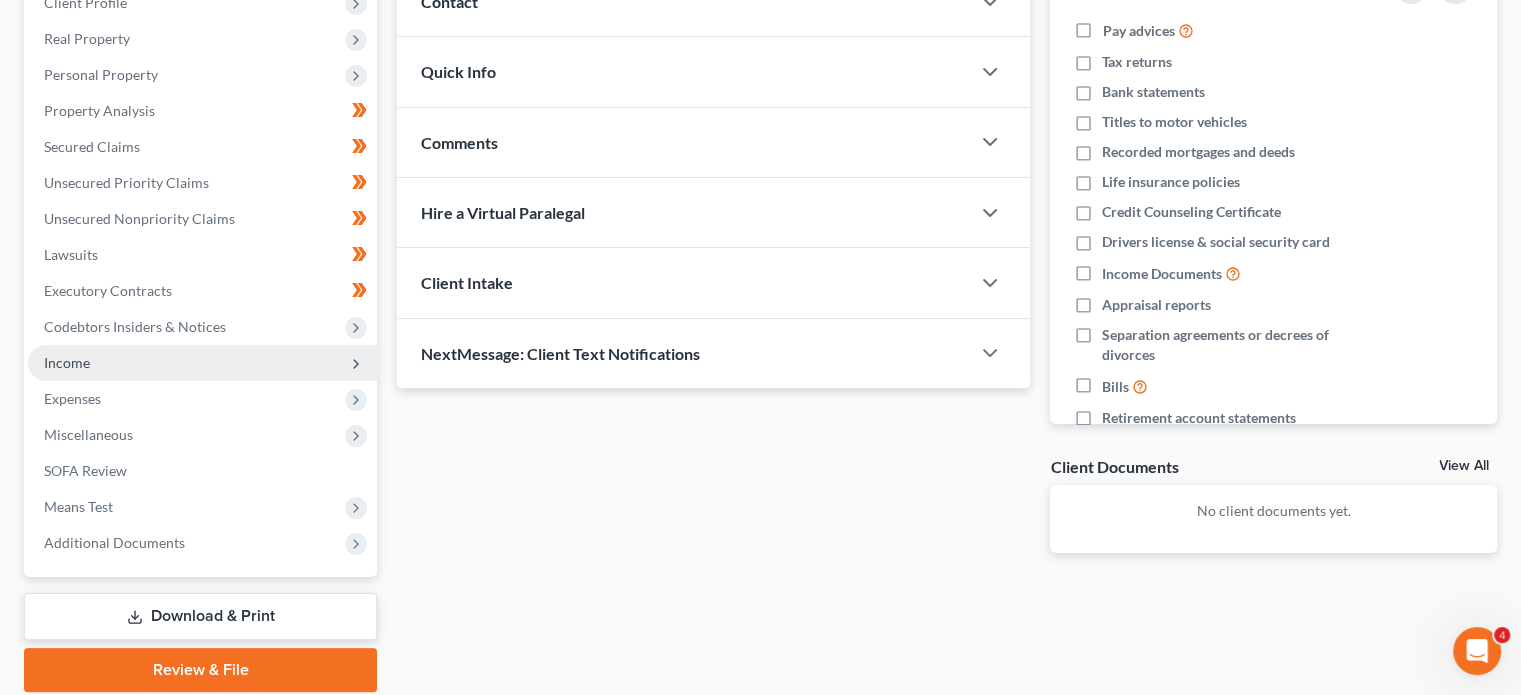 click on "Income" at bounding box center (202, 363) 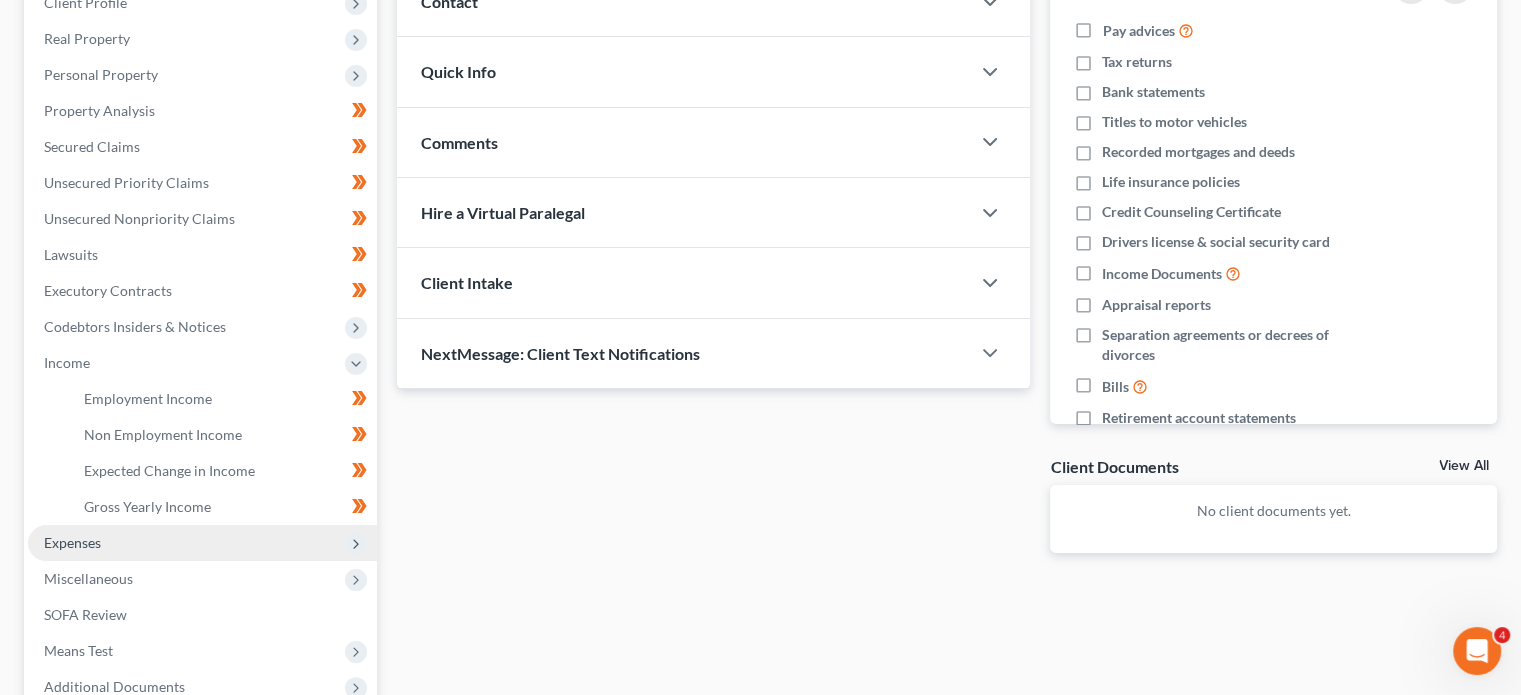click on "Expenses" at bounding box center [202, 543] 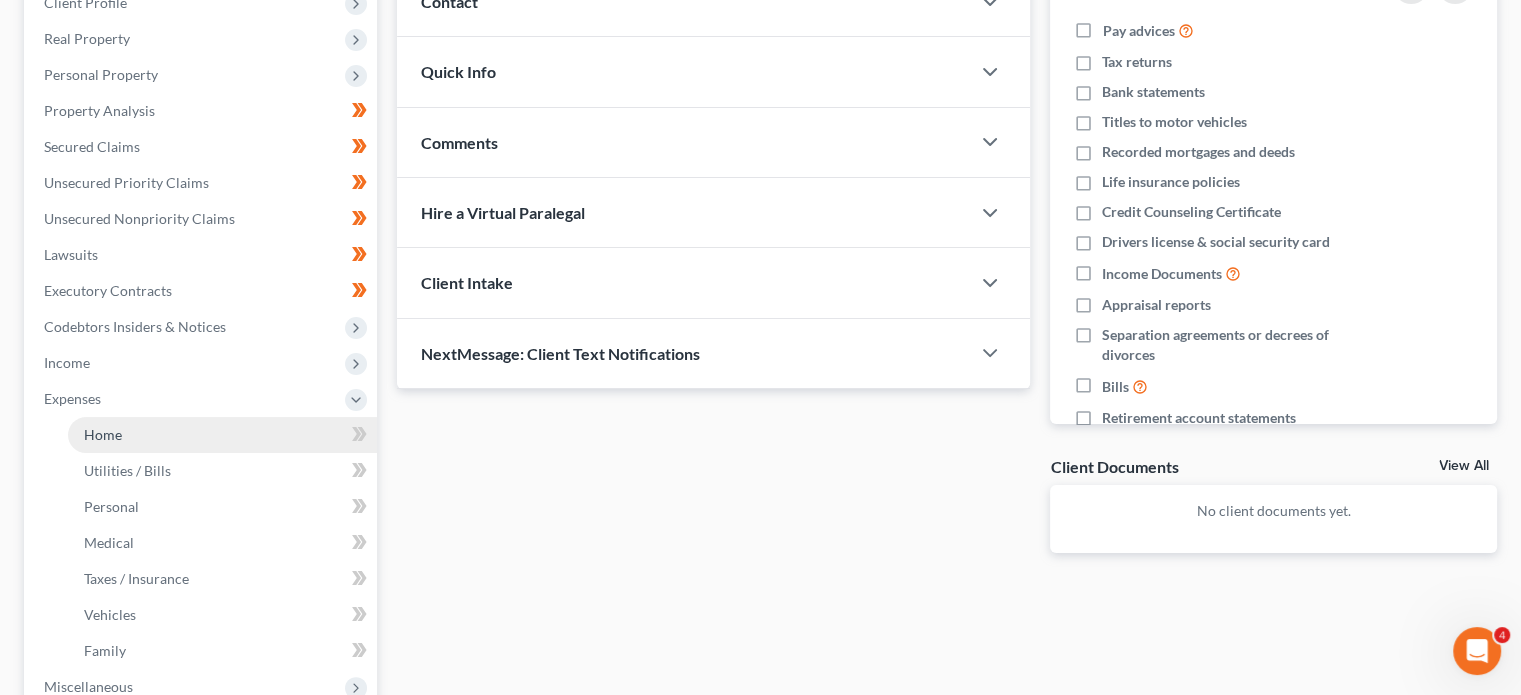 click on "Home" at bounding box center [222, 435] 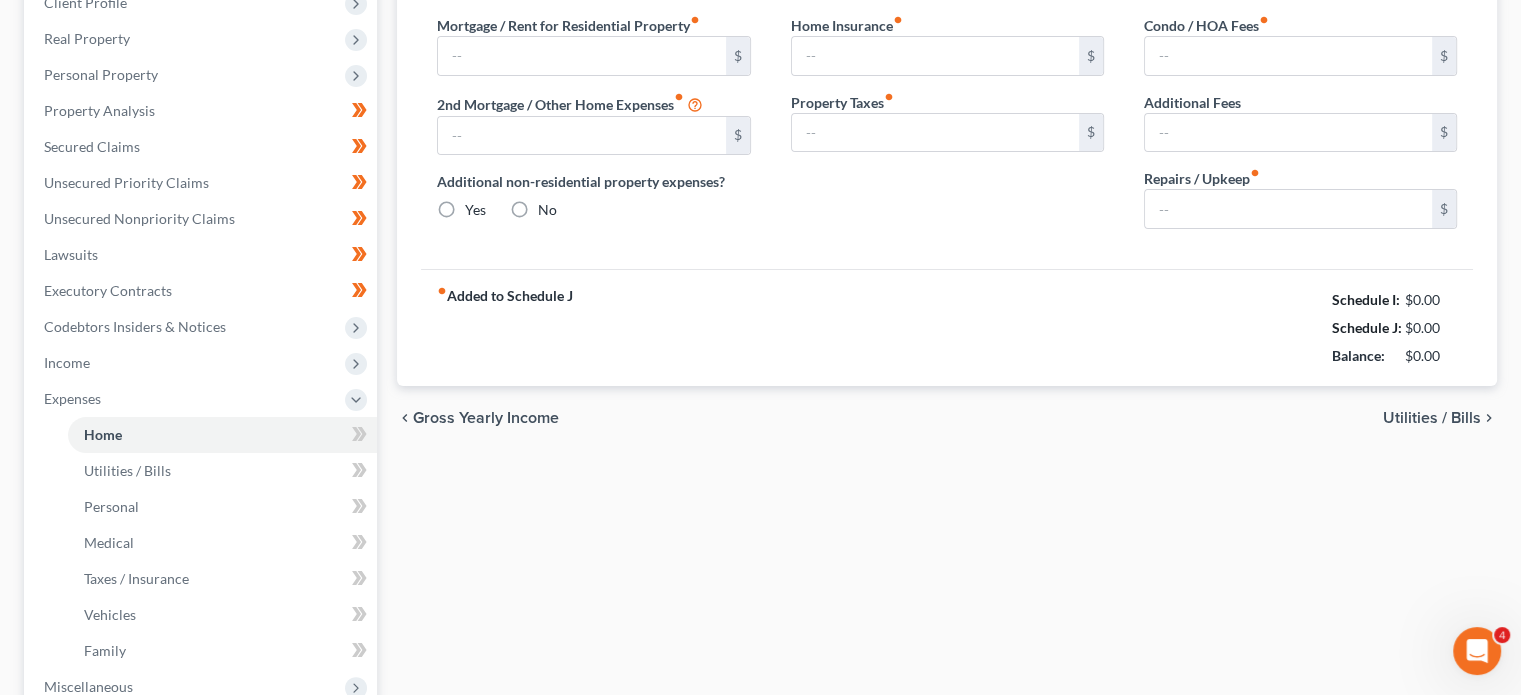 type on "0.00" 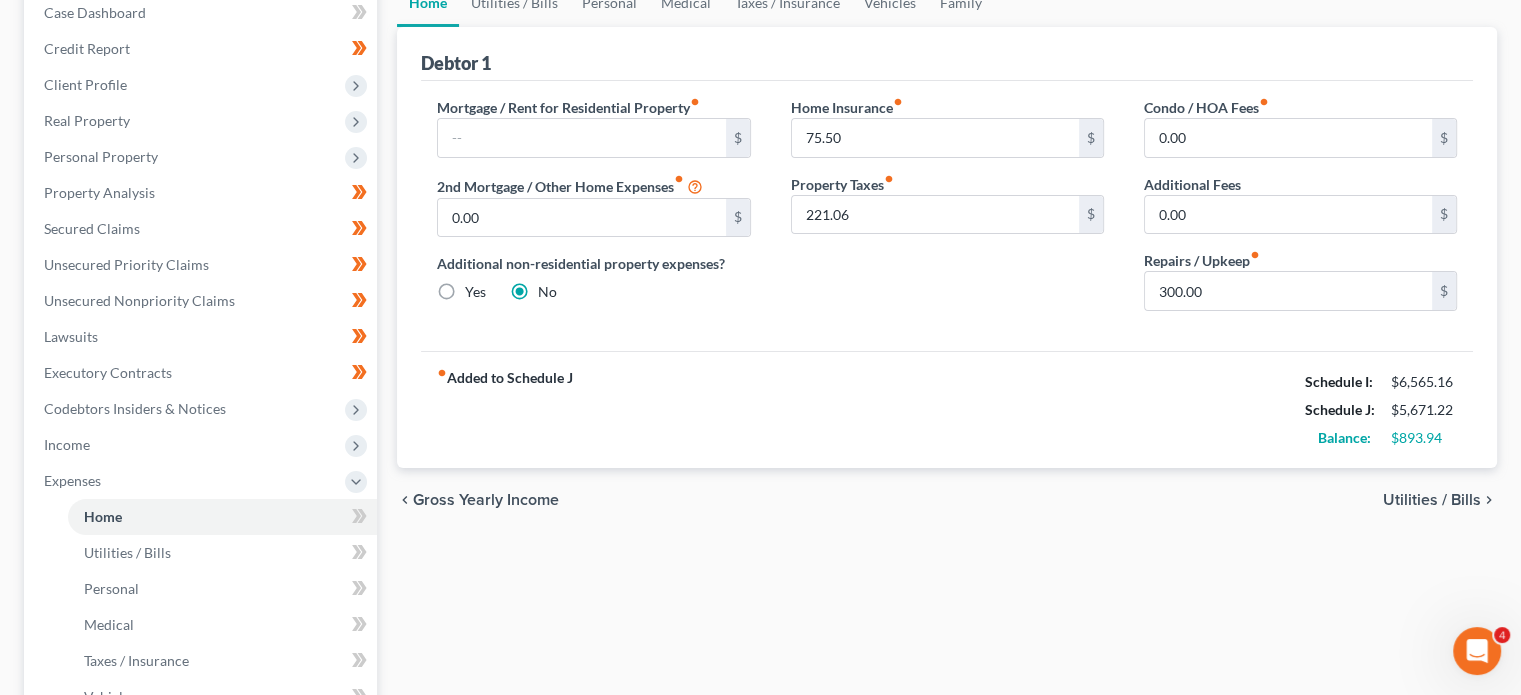 scroll, scrollTop: 0, scrollLeft: 0, axis: both 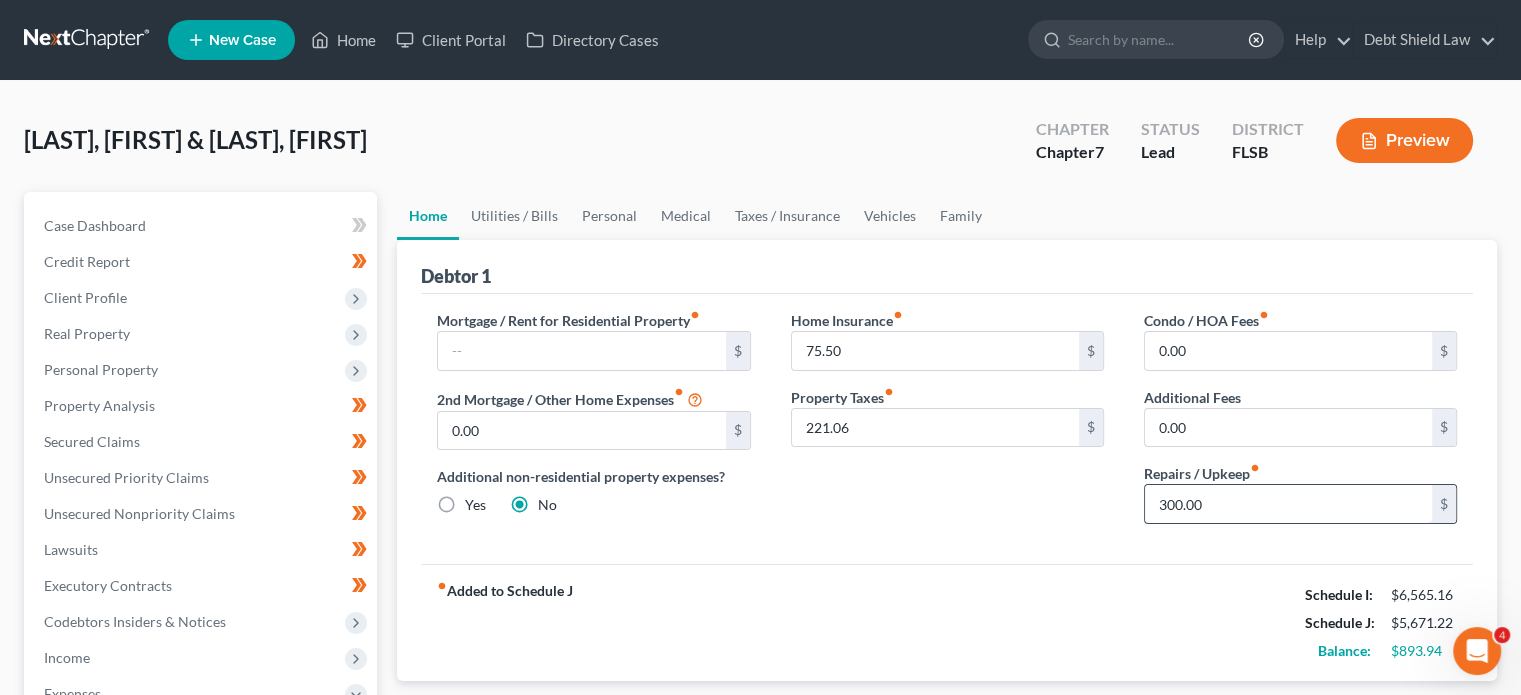 click on "300.00" at bounding box center (1288, 504) 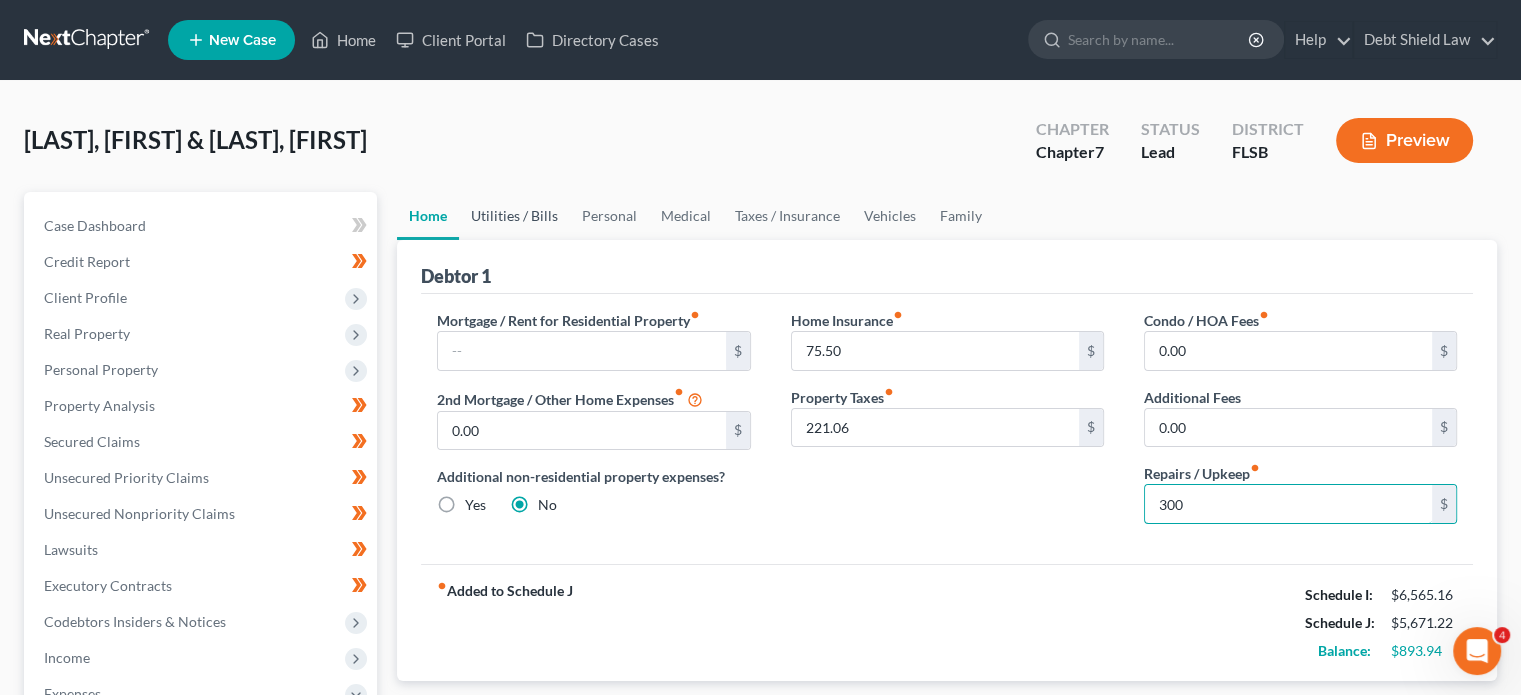 type on "300" 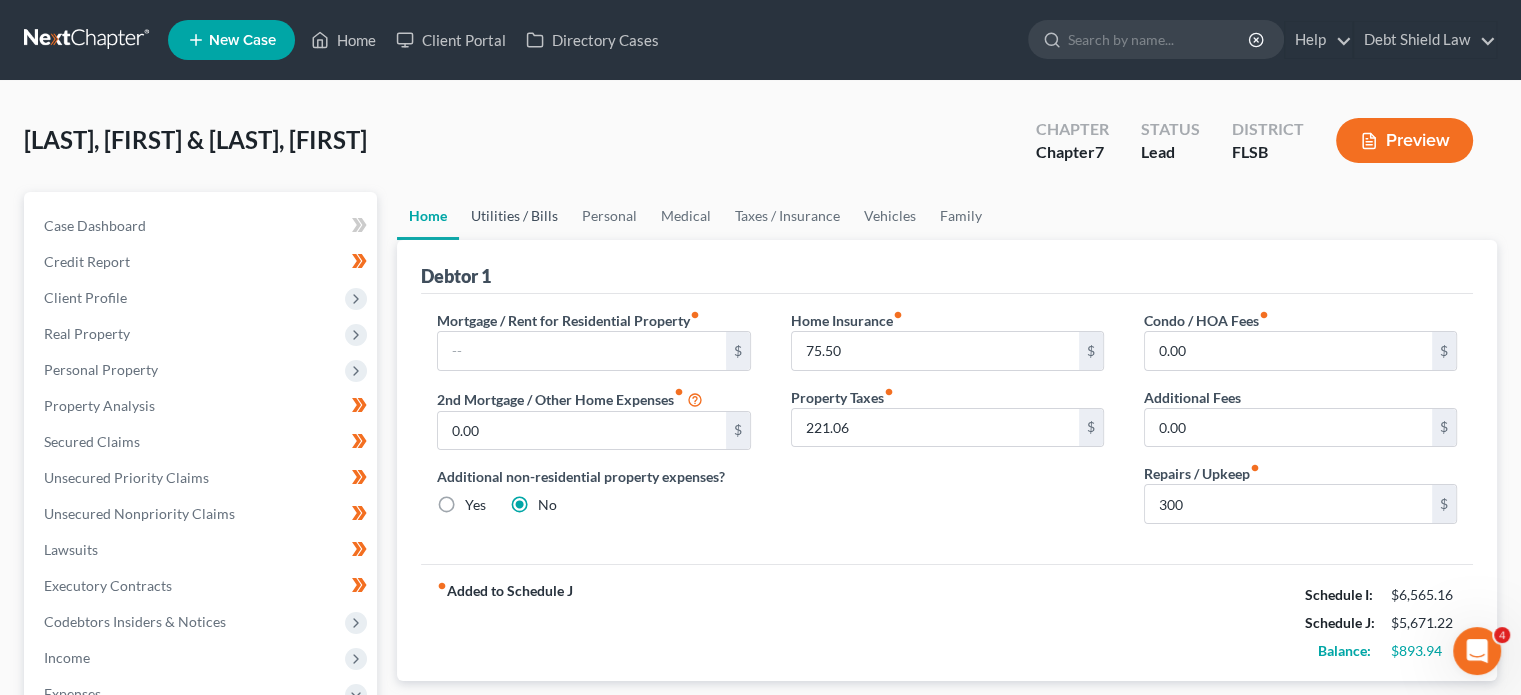 click on "Utilities / Bills" at bounding box center (514, 216) 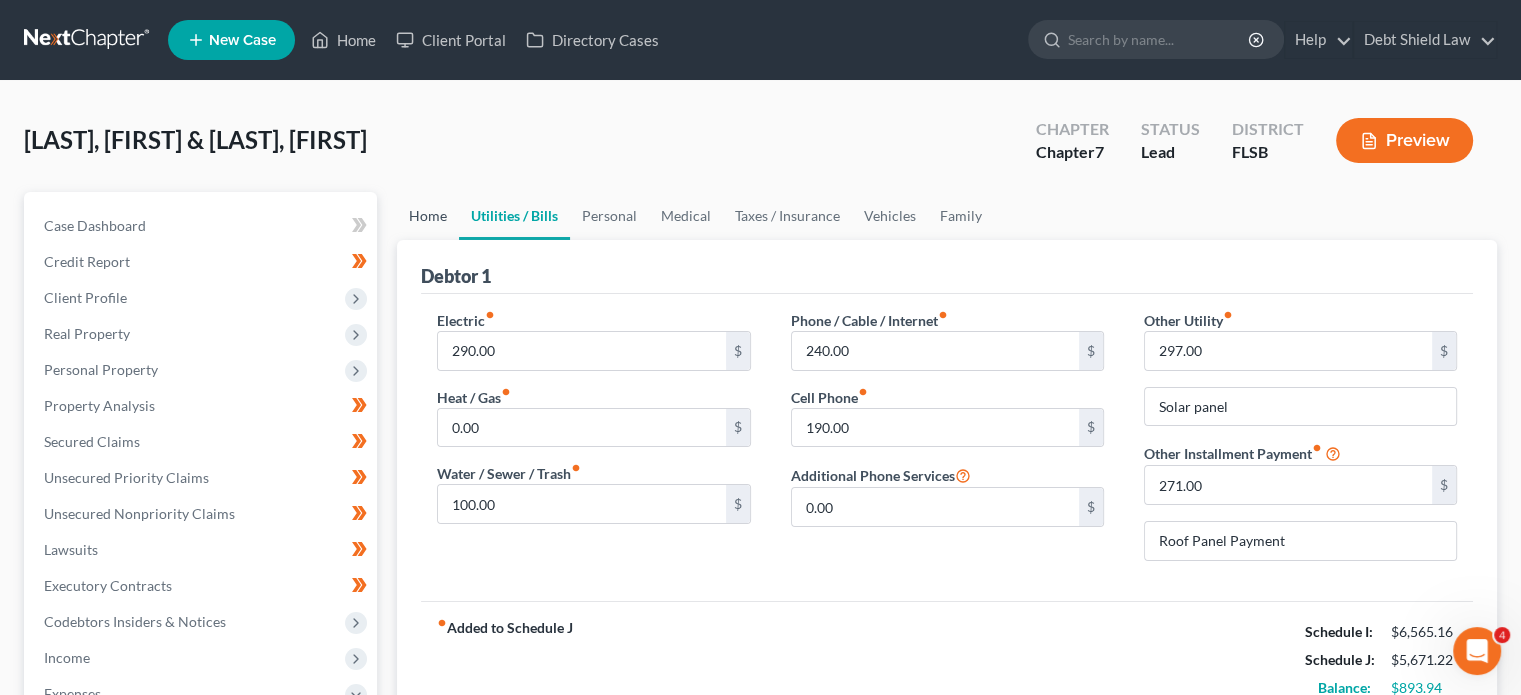 click on "Home" at bounding box center (428, 216) 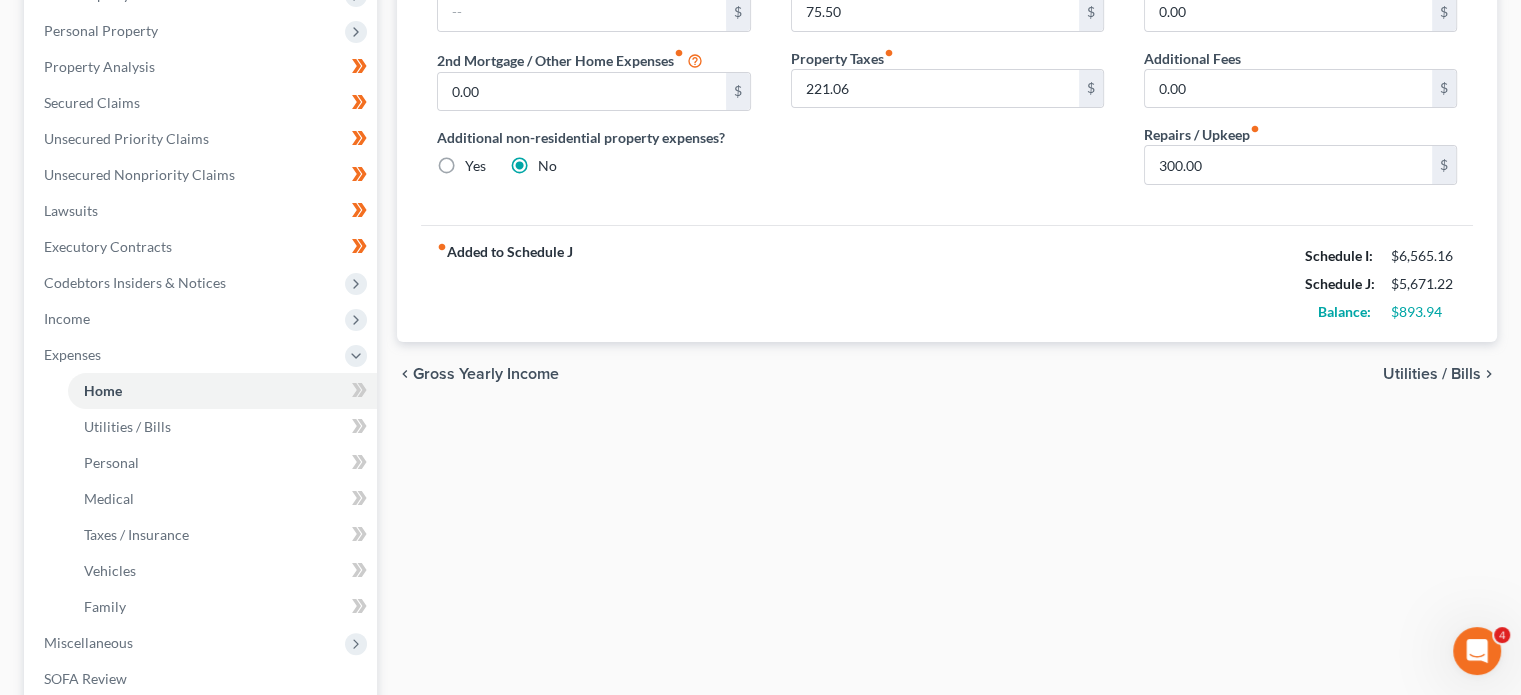 scroll, scrollTop: 340, scrollLeft: 0, axis: vertical 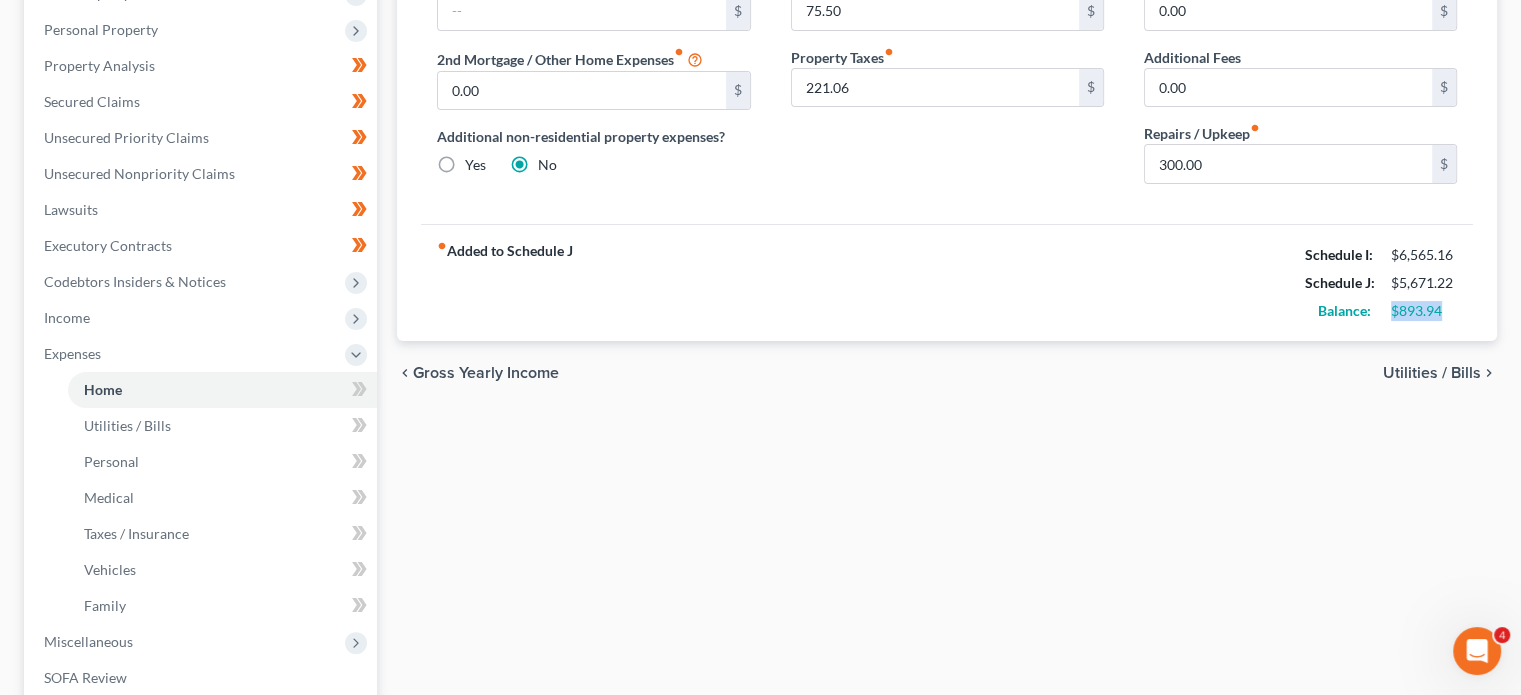 drag, startPoint x: 1392, startPoint y: 309, endPoint x: 1461, endPoint y: 311, distance: 69.02898 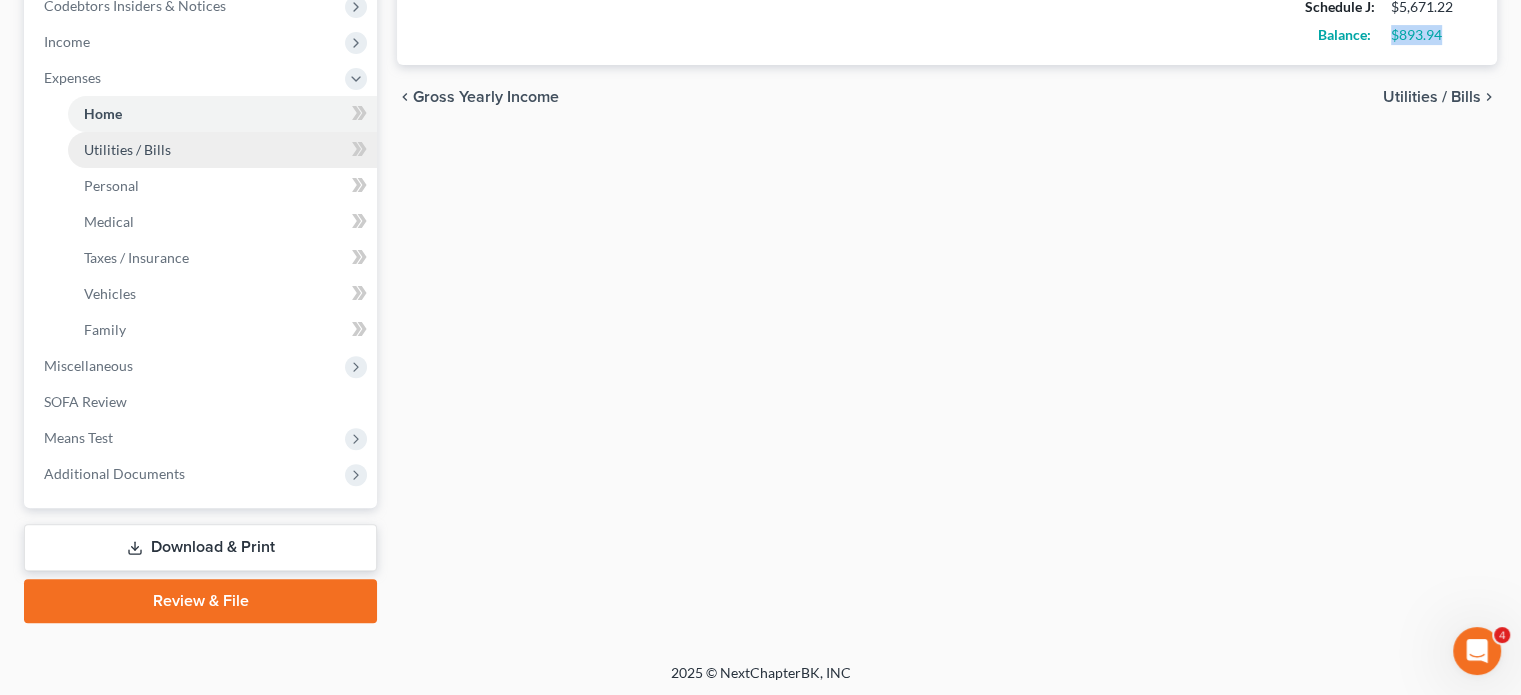 scroll, scrollTop: 617, scrollLeft: 0, axis: vertical 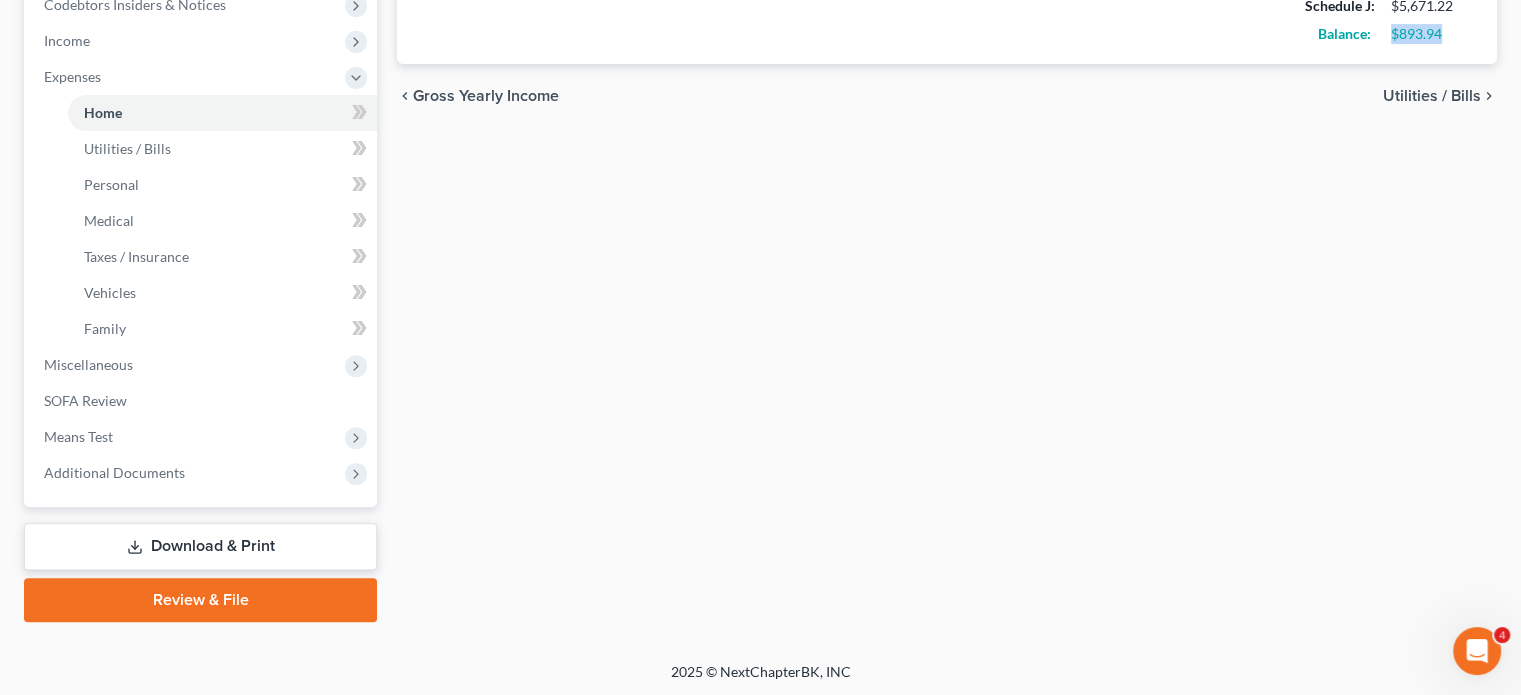 click on "Download & Print" at bounding box center [200, 546] 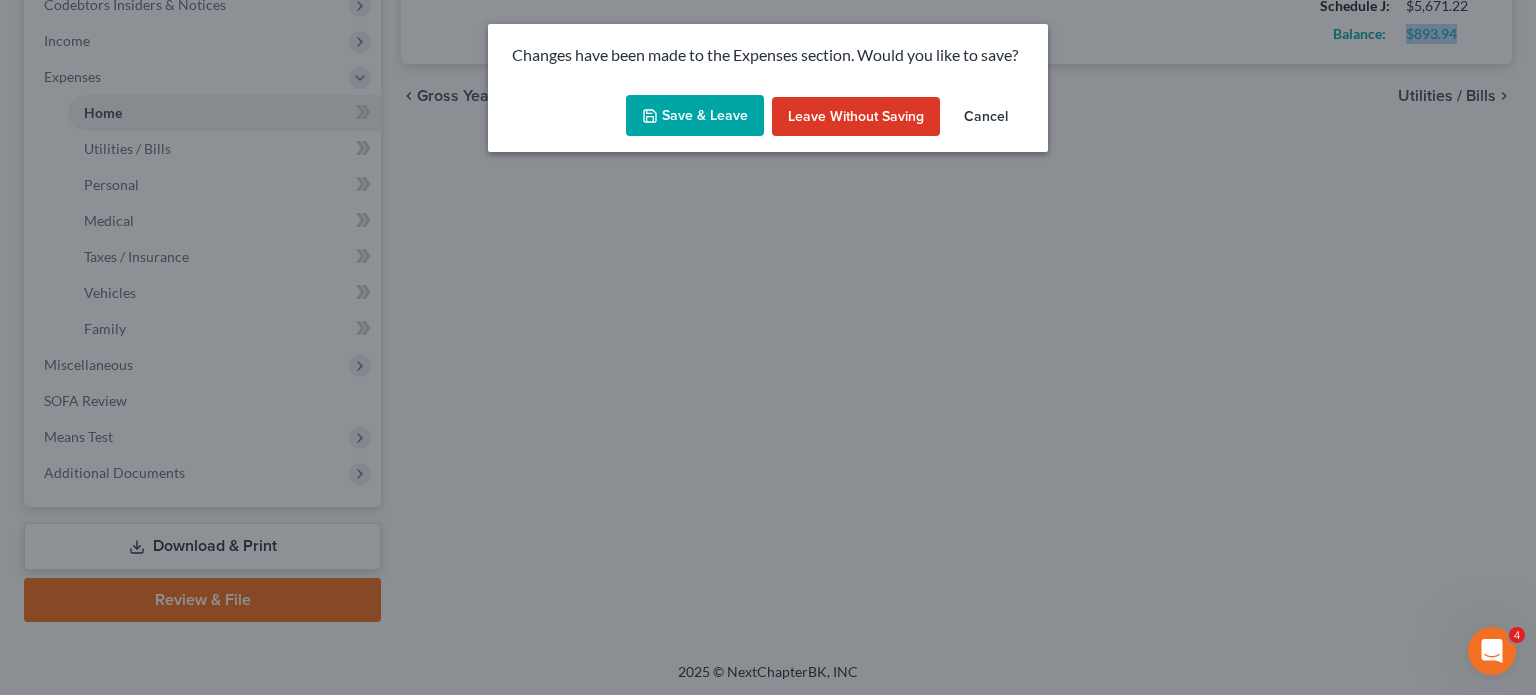 click on "Save & Leave" at bounding box center (695, 116) 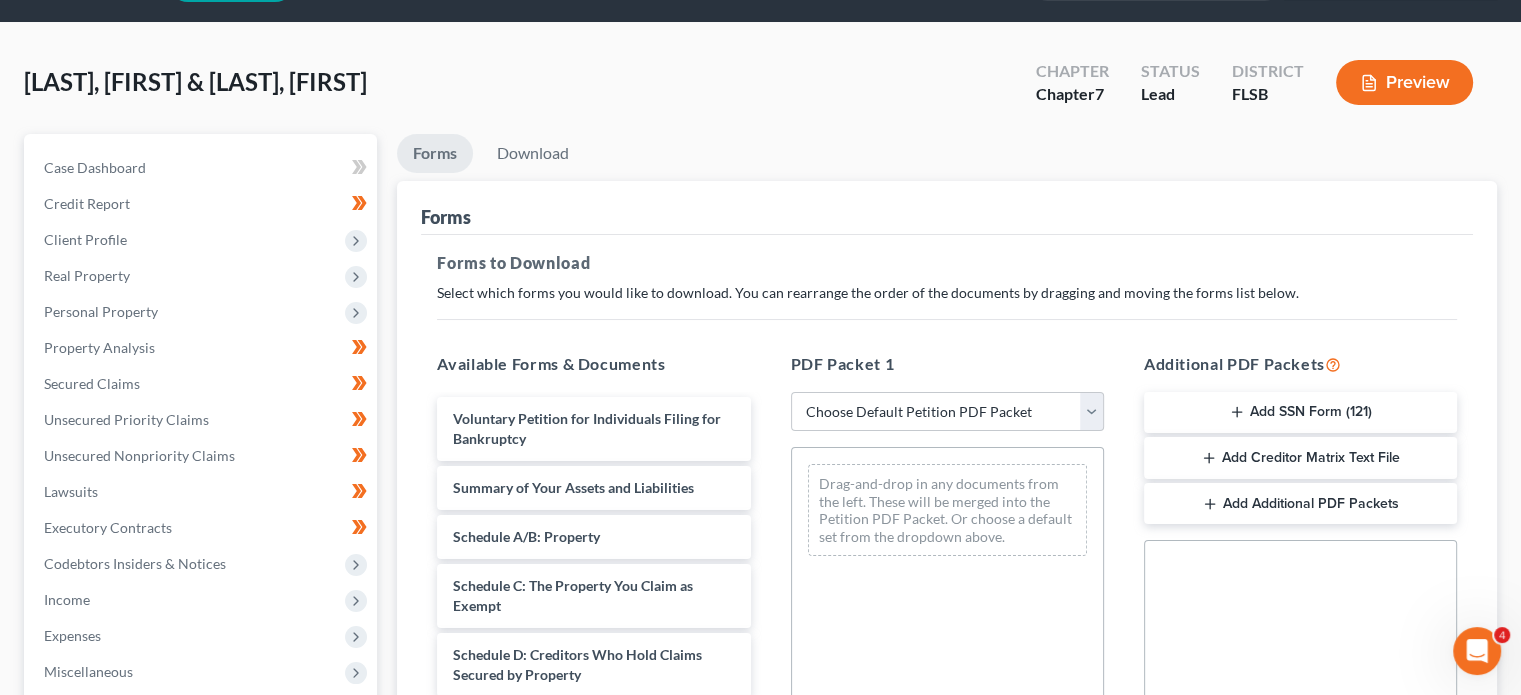 scroll, scrollTop: 0, scrollLeft: 0, axis: both 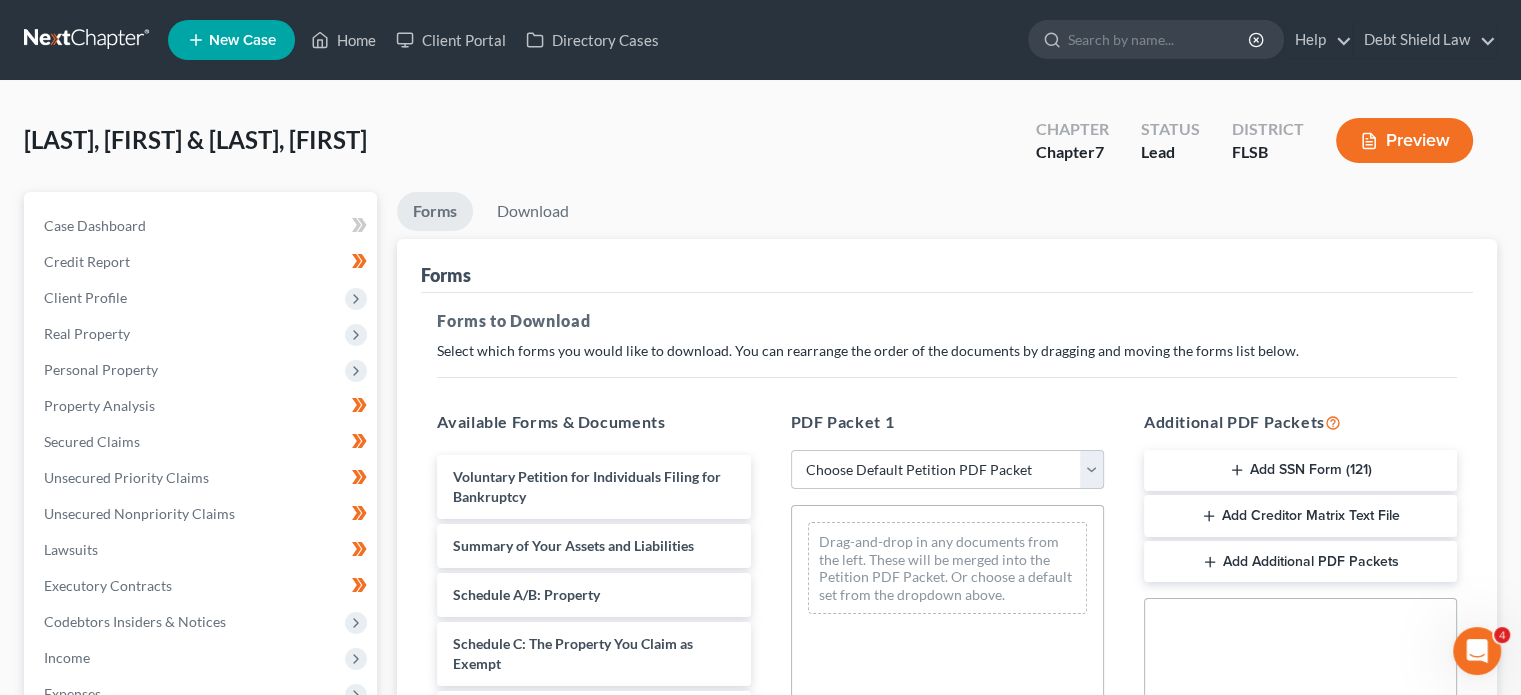 click on "Choose Default Petition PDF Packet Complete Bankruptcy Petition (all forms and schedules) Emergency Filing Forms (Petition and Creditor List Only) Amended Forms Signature Pages Only" at bounding box center [947, 470] 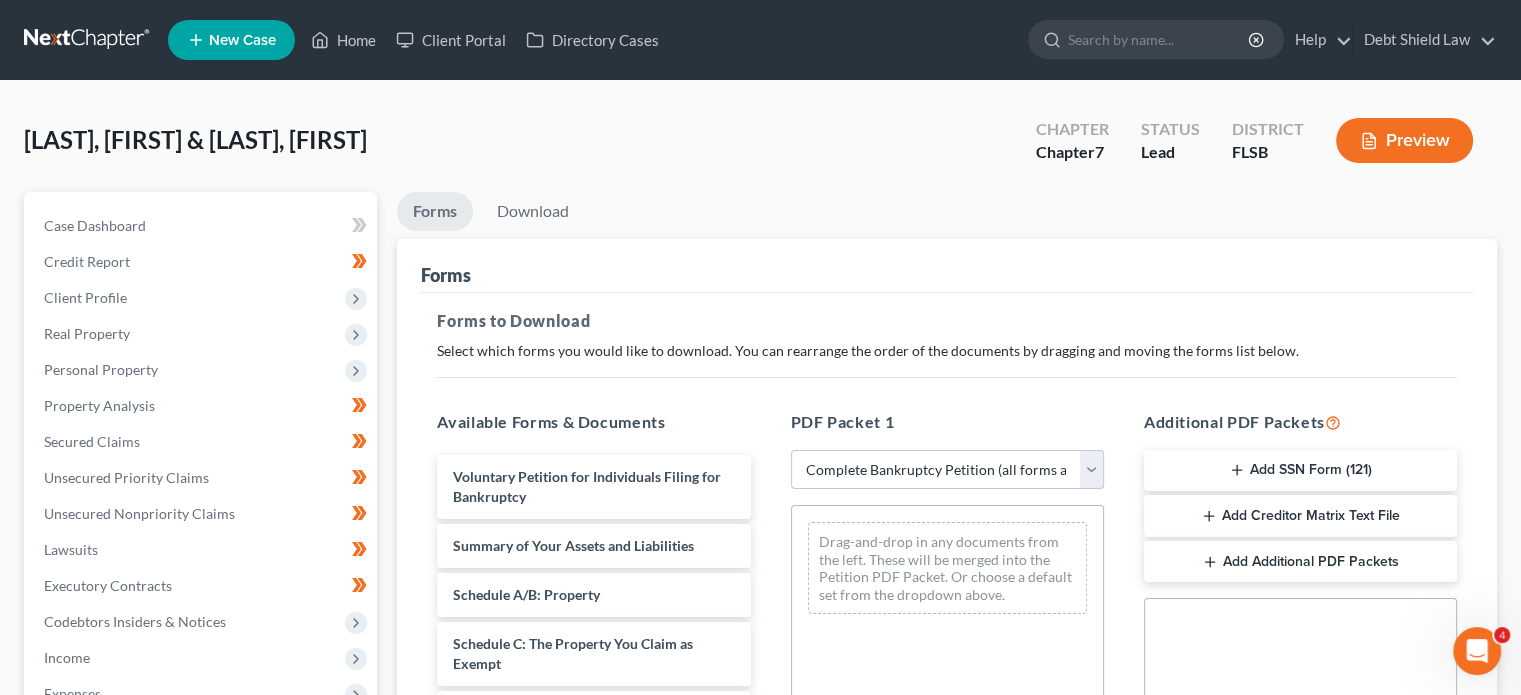 click on "Choose Default Petition PDF Packet Complete Bankruptcy Petition (all forms and schedules) Emergency Filing Forms (Petition and Creditor List Only) Amended Forms Signature Pages Only" at bounding box center (947, 470) 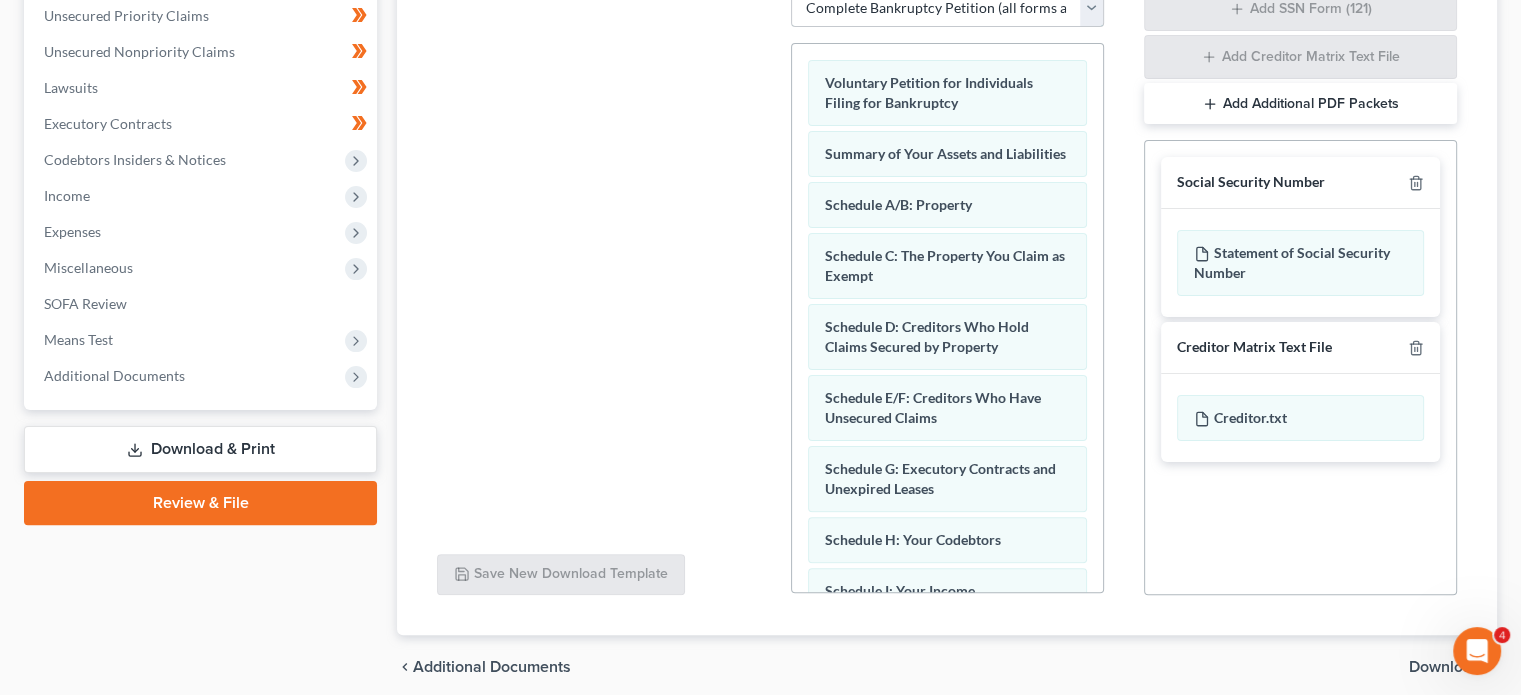 scroll, scrollTop: 540, scrollLeft: 0, axis: vertical 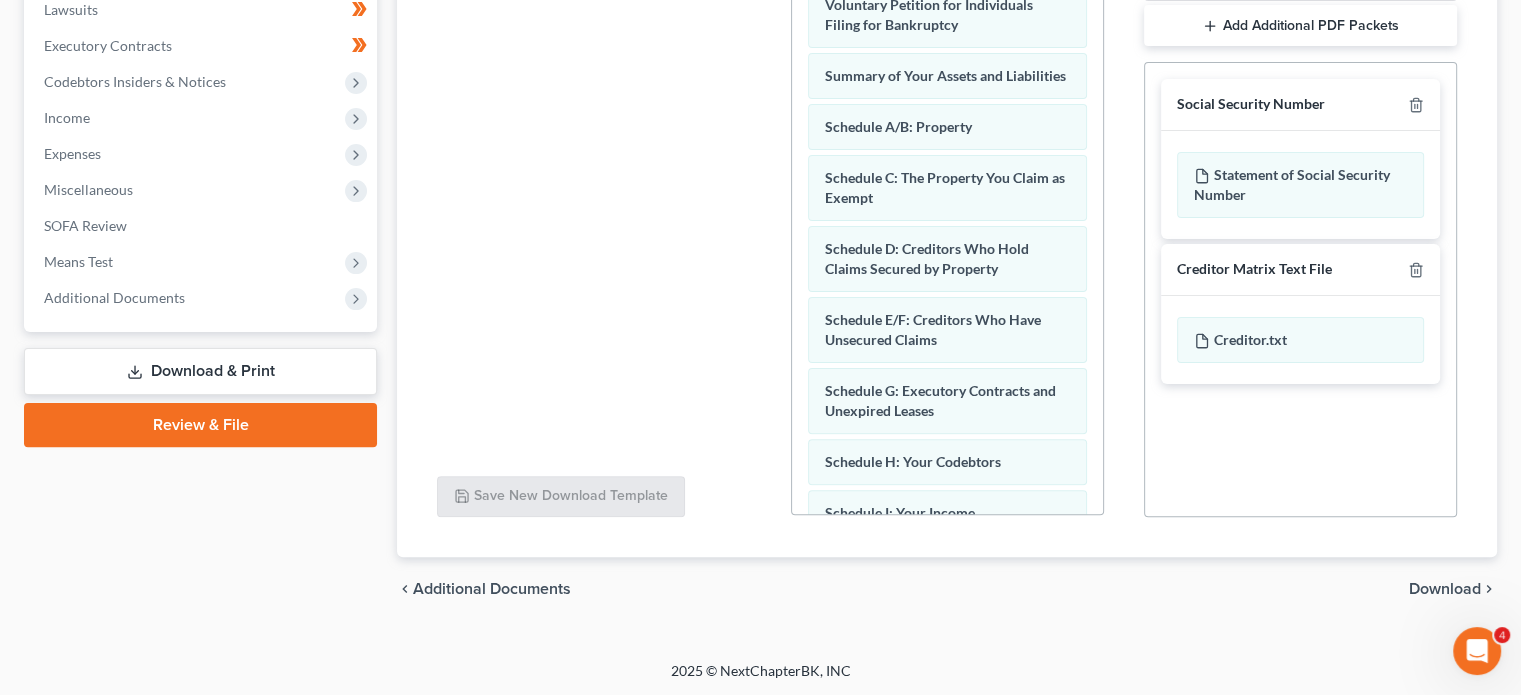 click on "Download" at bounding box center [1445, 589] 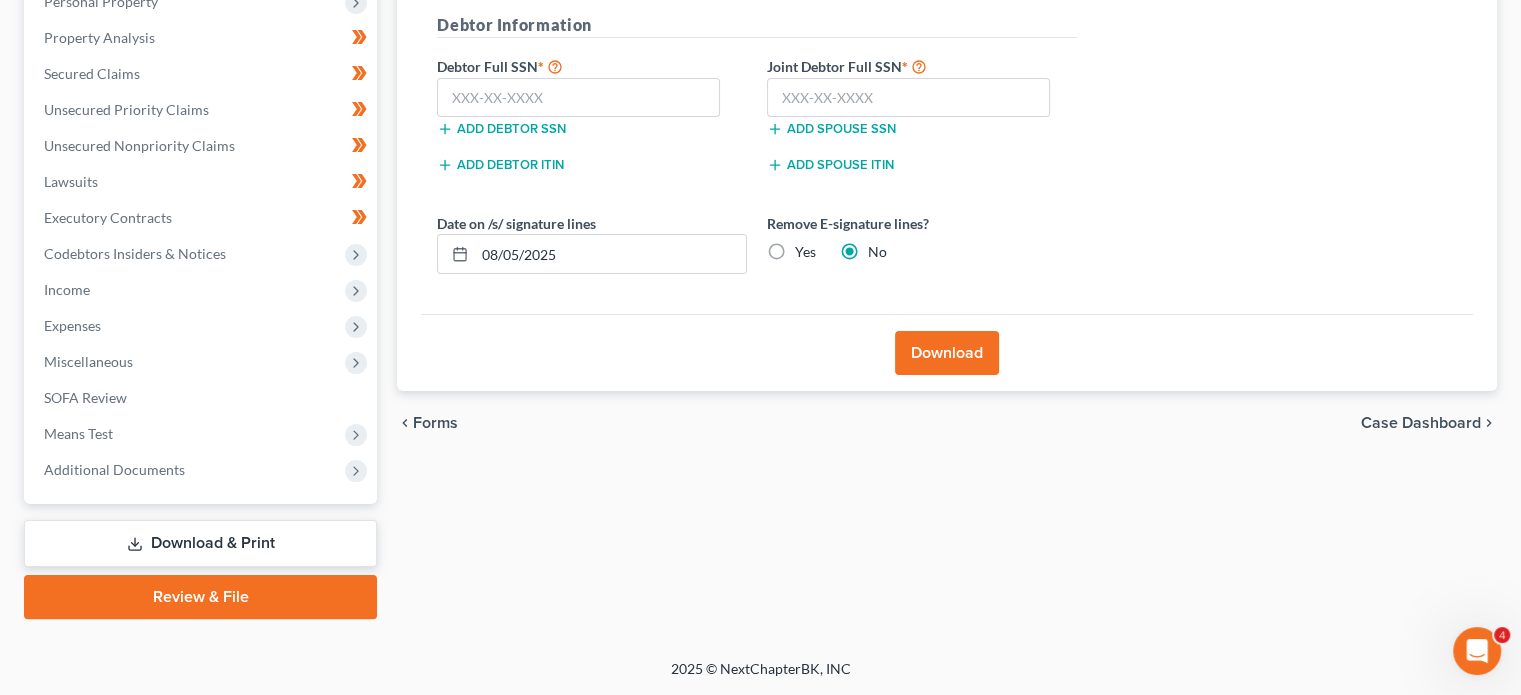 scroll, scrollTop: 366, scrollLeft: 0, axis: vertical 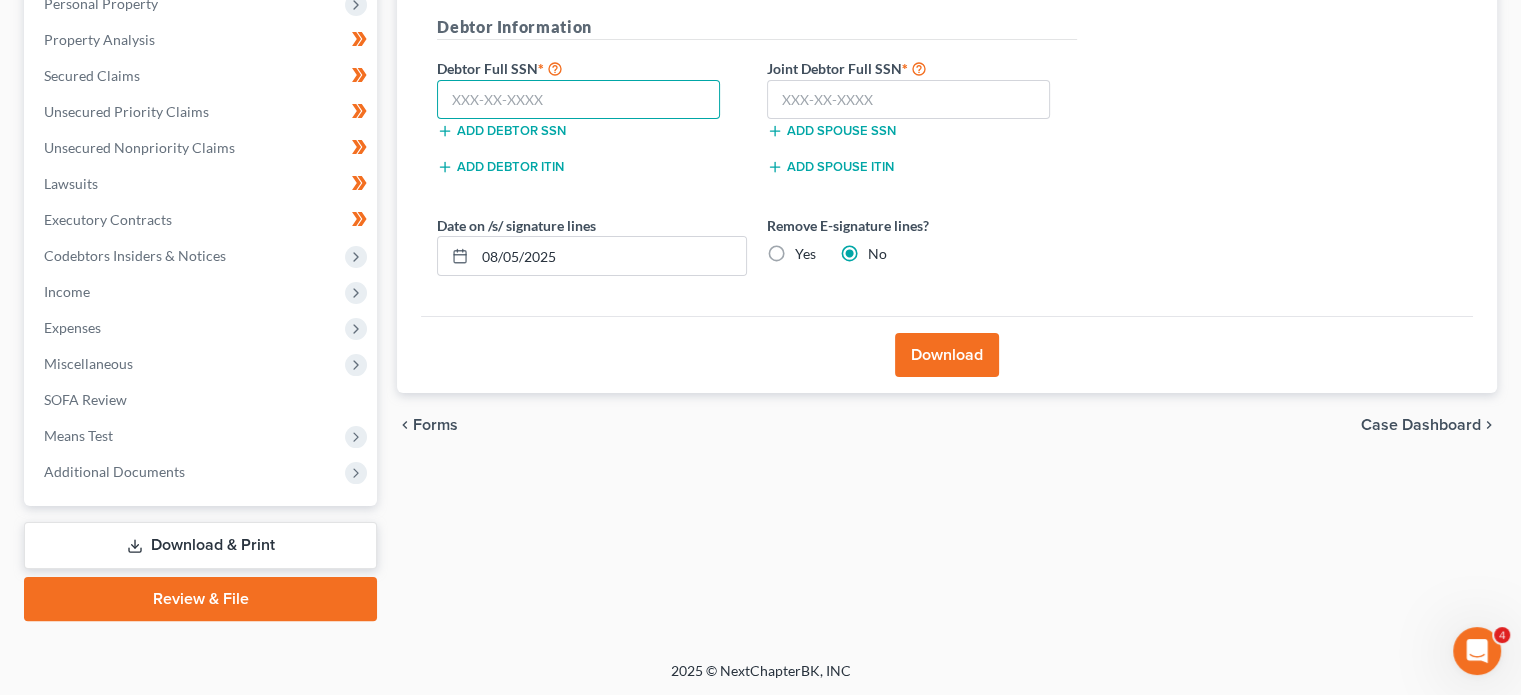 click at bounding box center [578, 100] 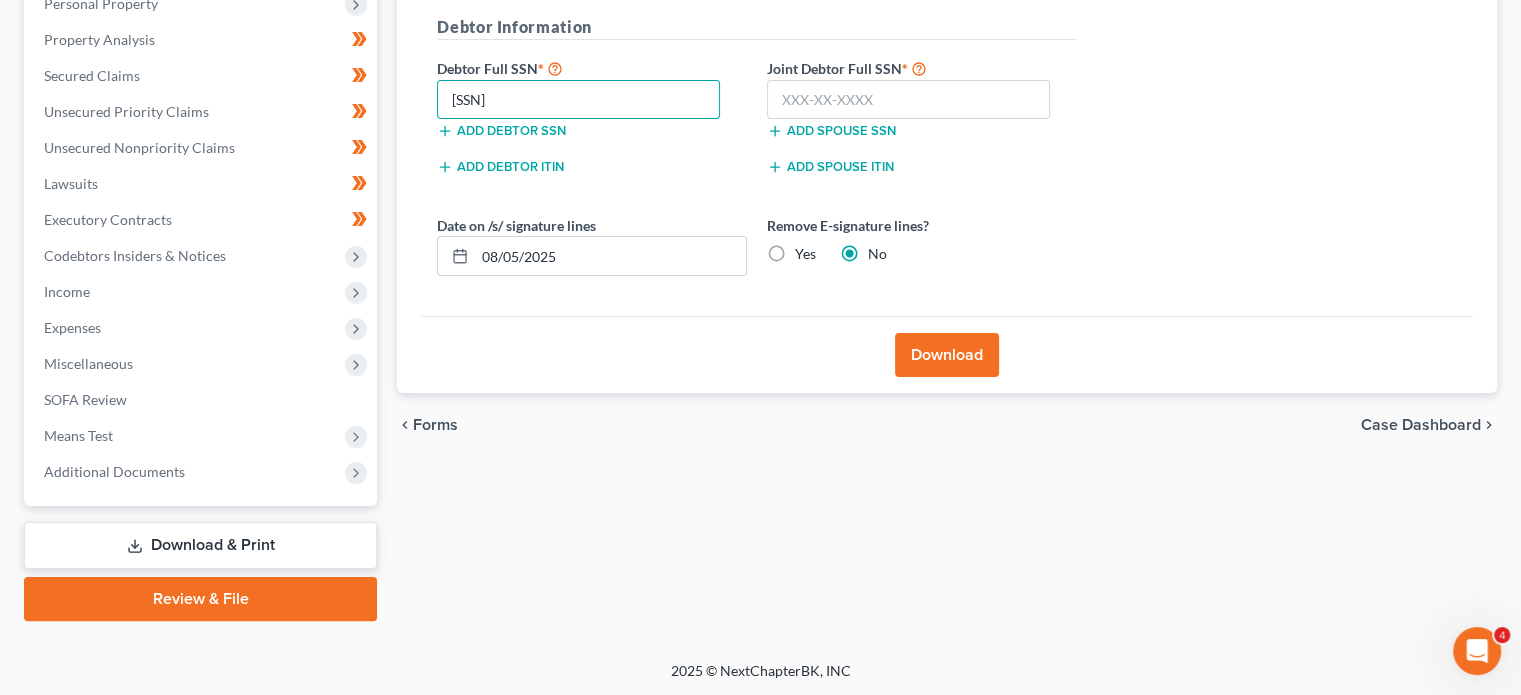 type on "262-77-9680" 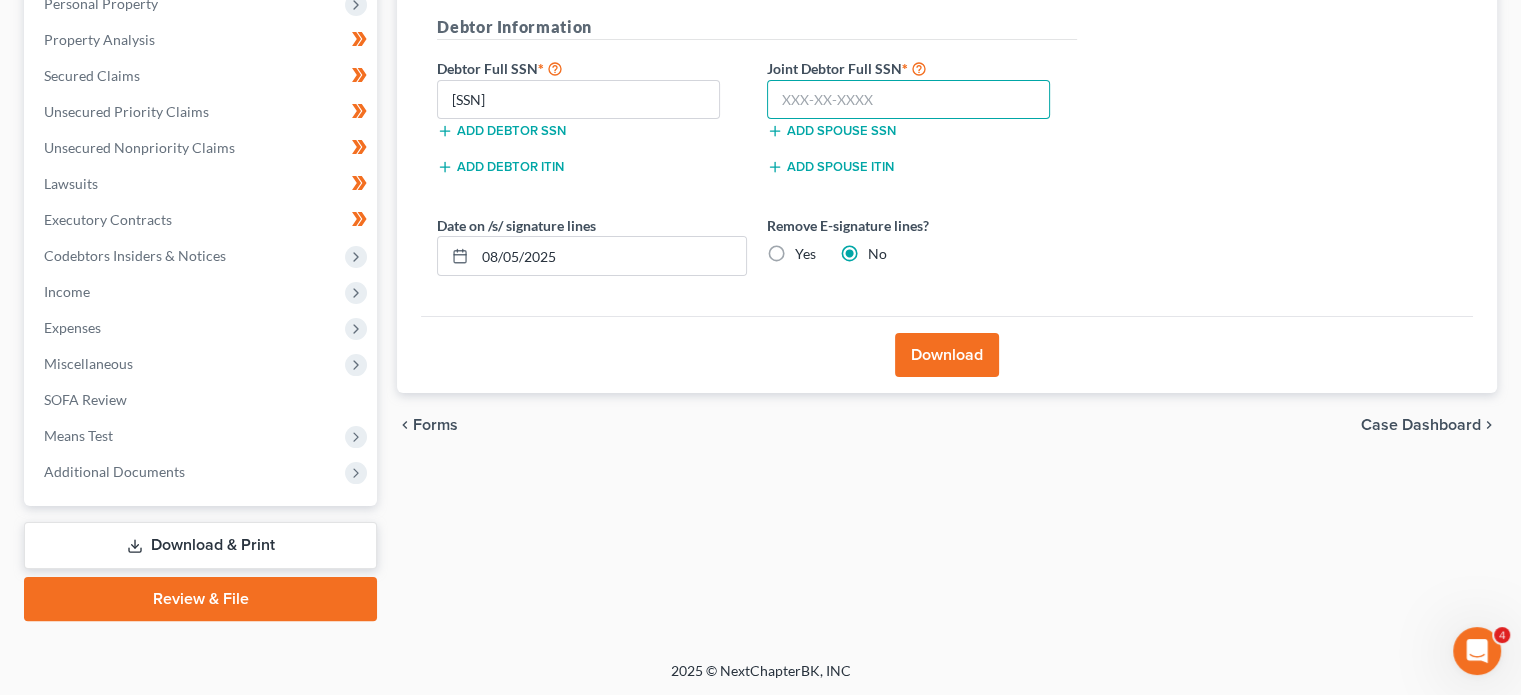 click at bounding box center [908, 100] 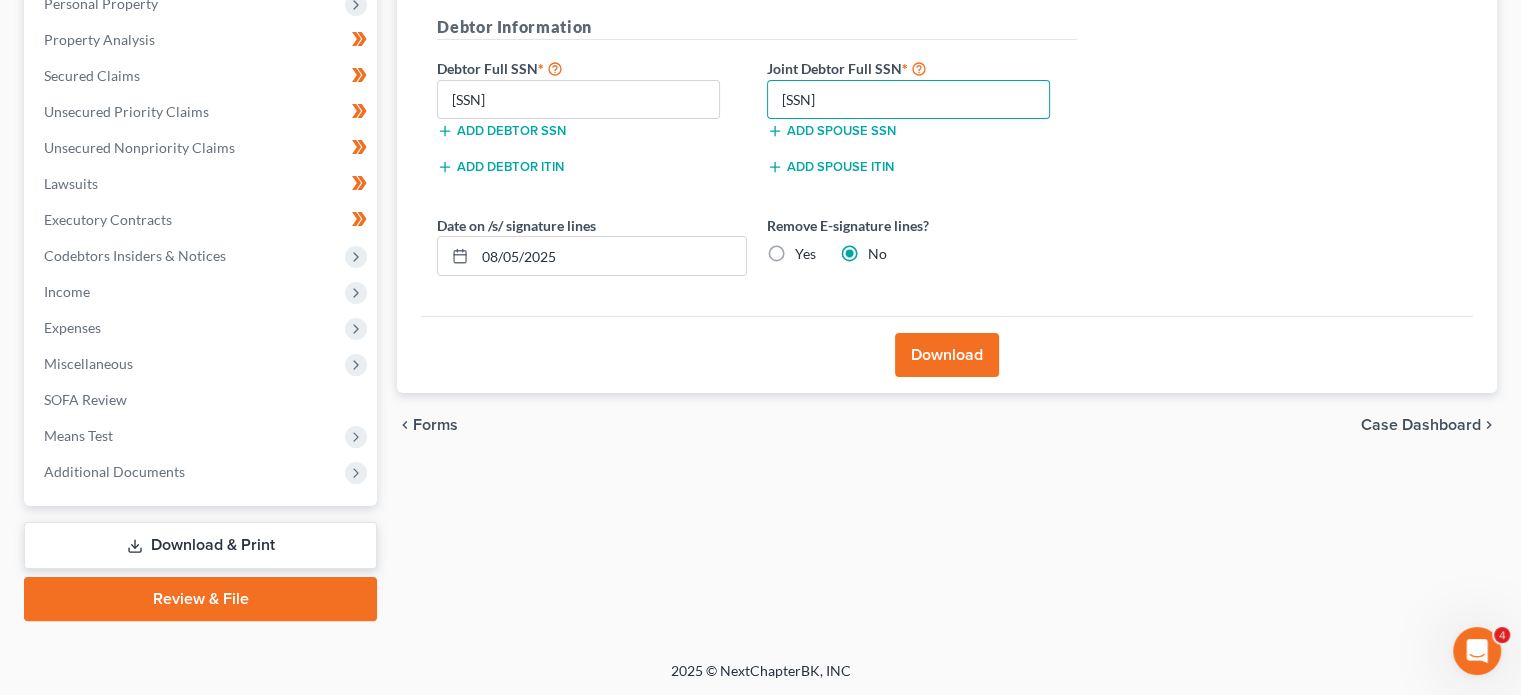 type on "595-32-4749" 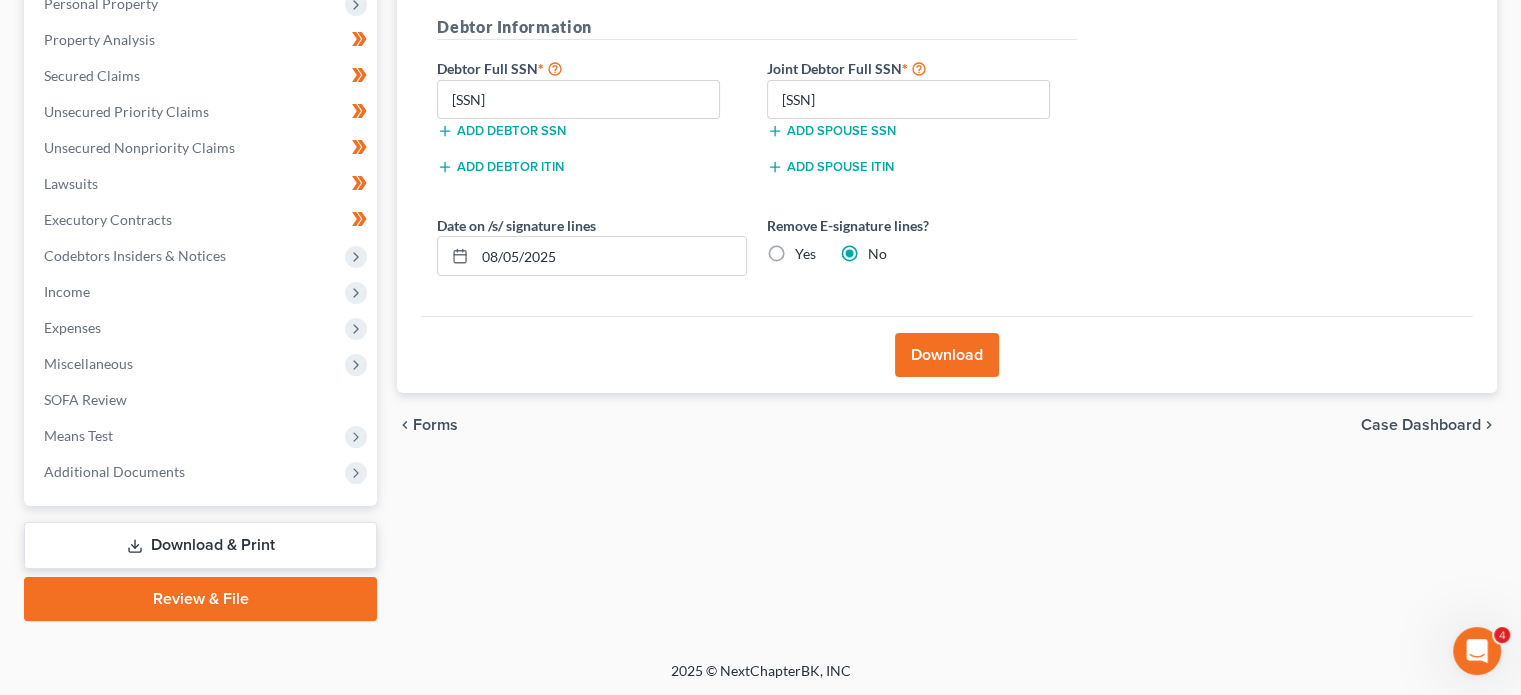 click on "Download" at bounding box center [947, 355] 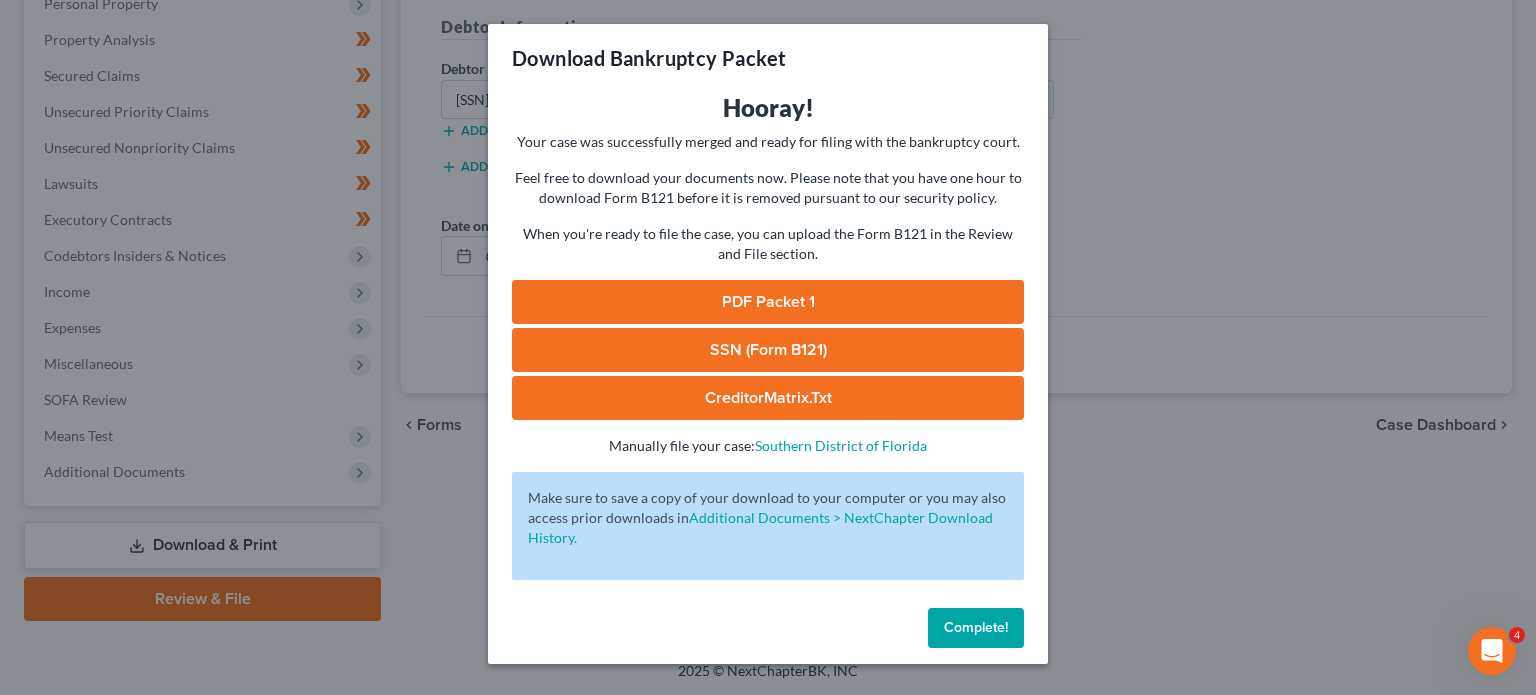 click on "PDF Packet 1" at bounding box center [768, 302] 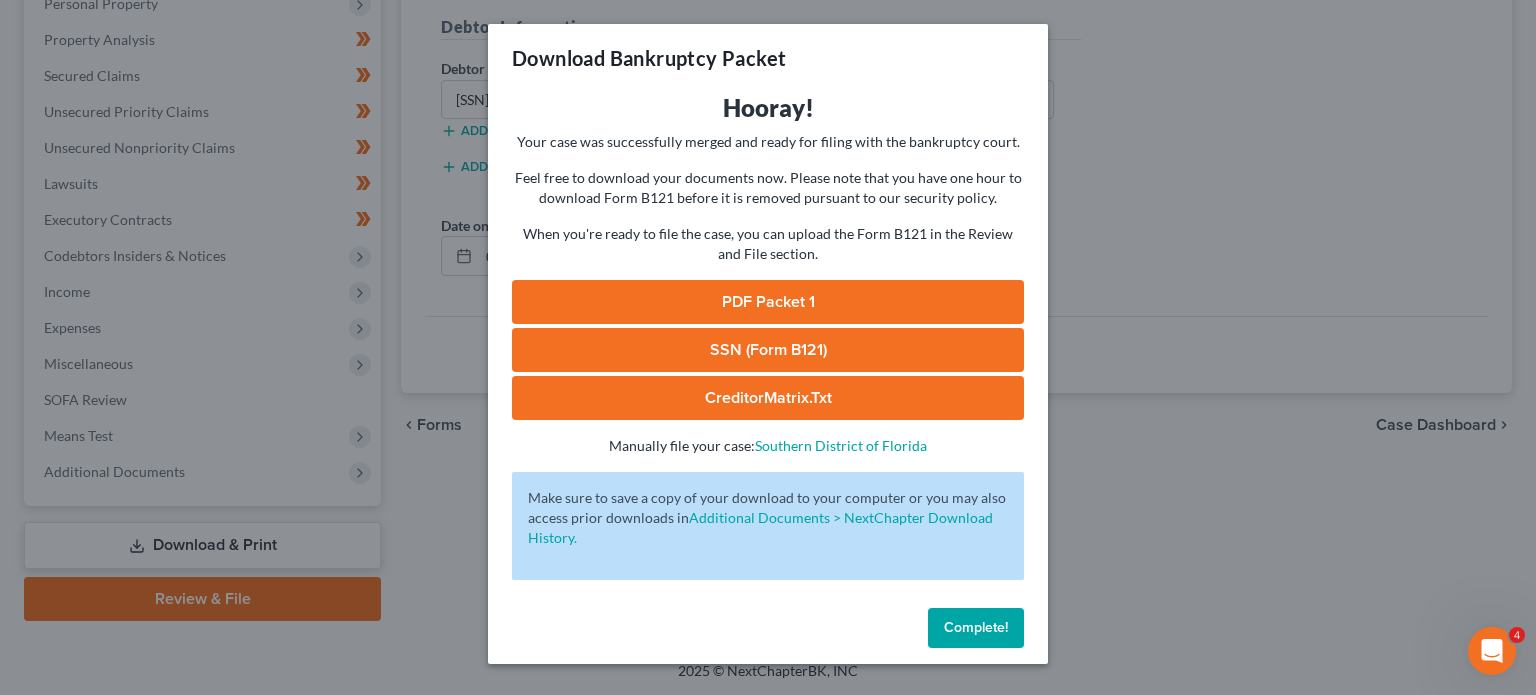 click on "Complete!" at bounding box center (976, 628) 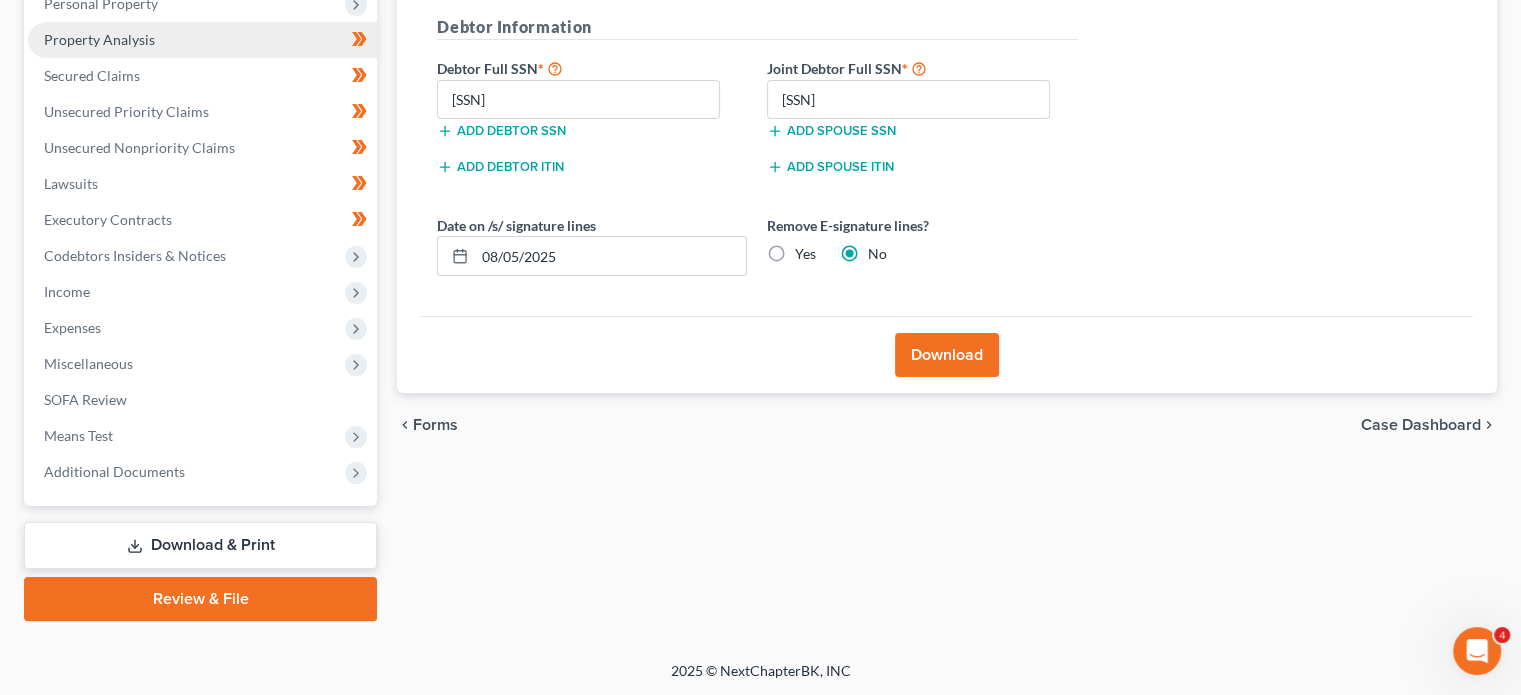 scroll, scrollTop: 0, scrollLeft: 0, axis: both 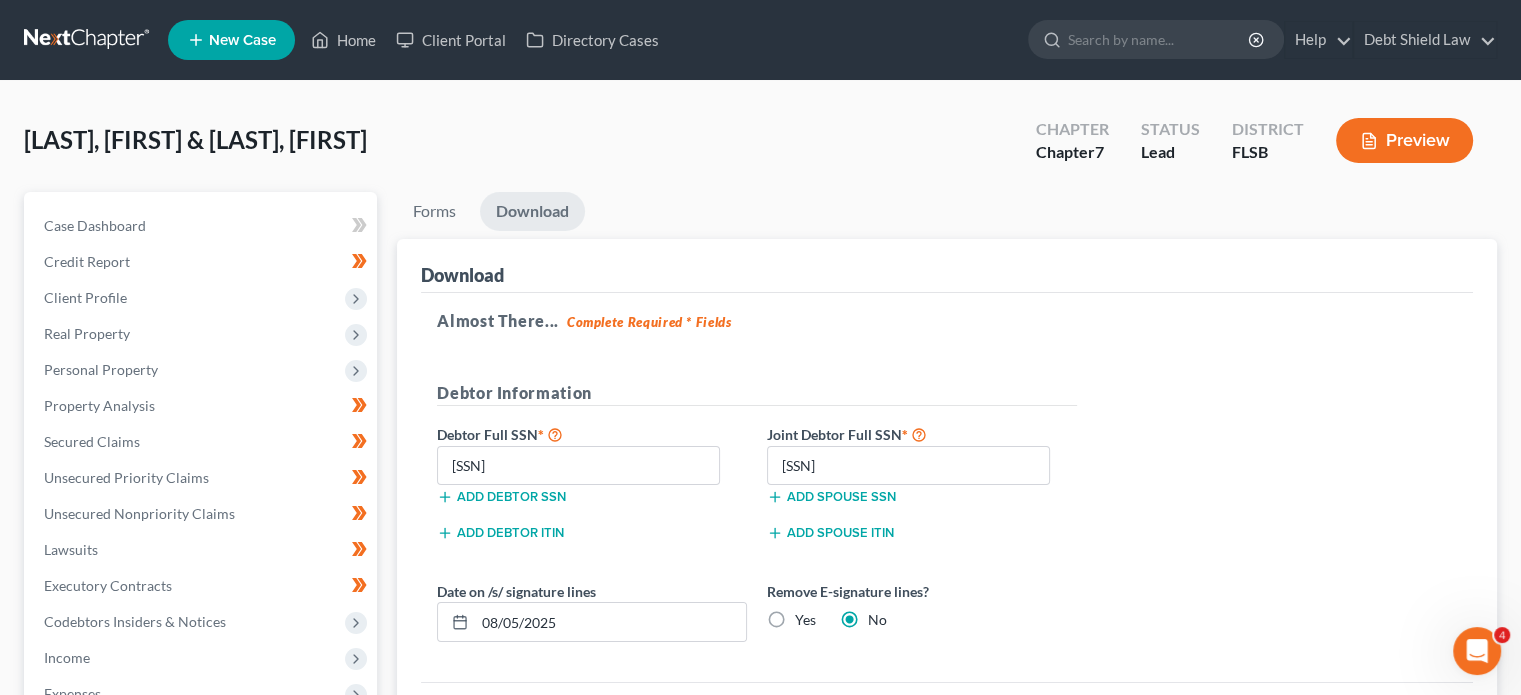 click at bounding box center [88, 40] 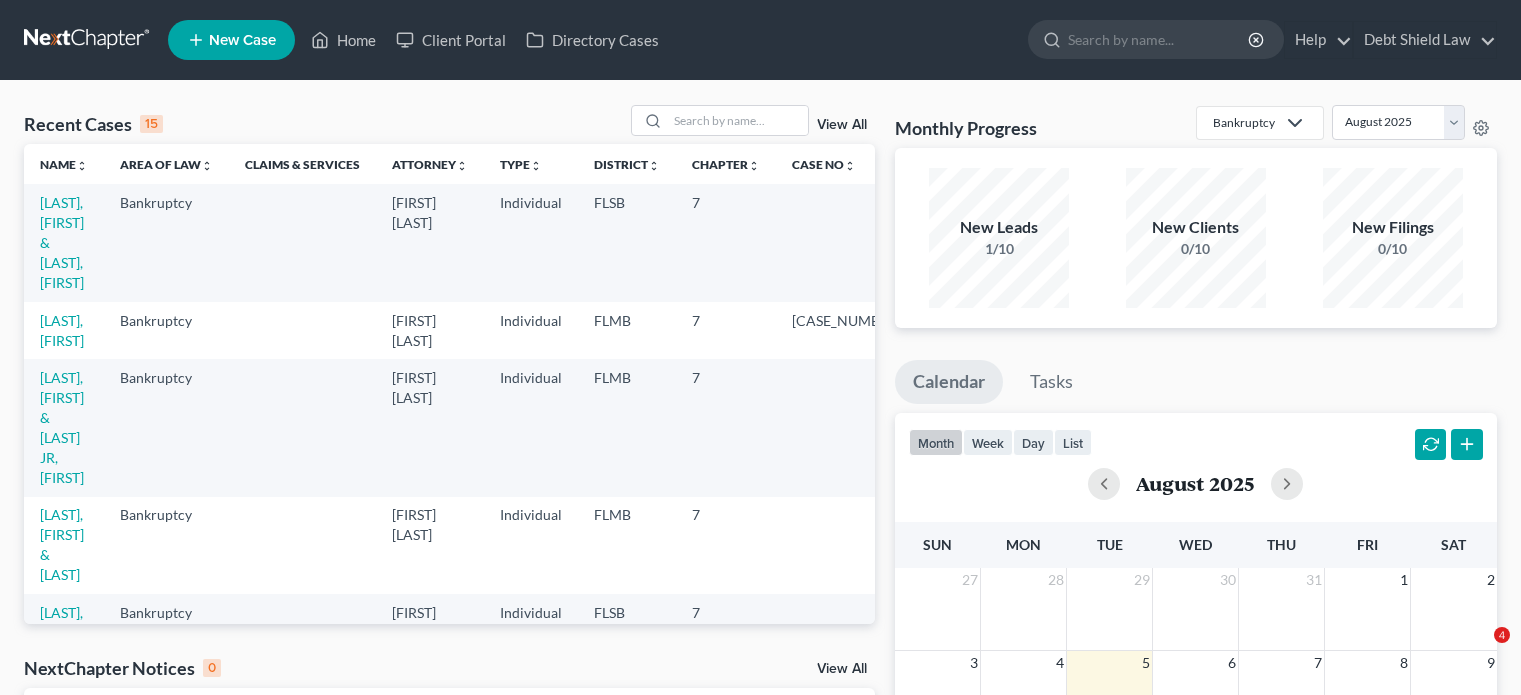 scroll, scrollTop: 0, scrollLeft: 0, axis: both 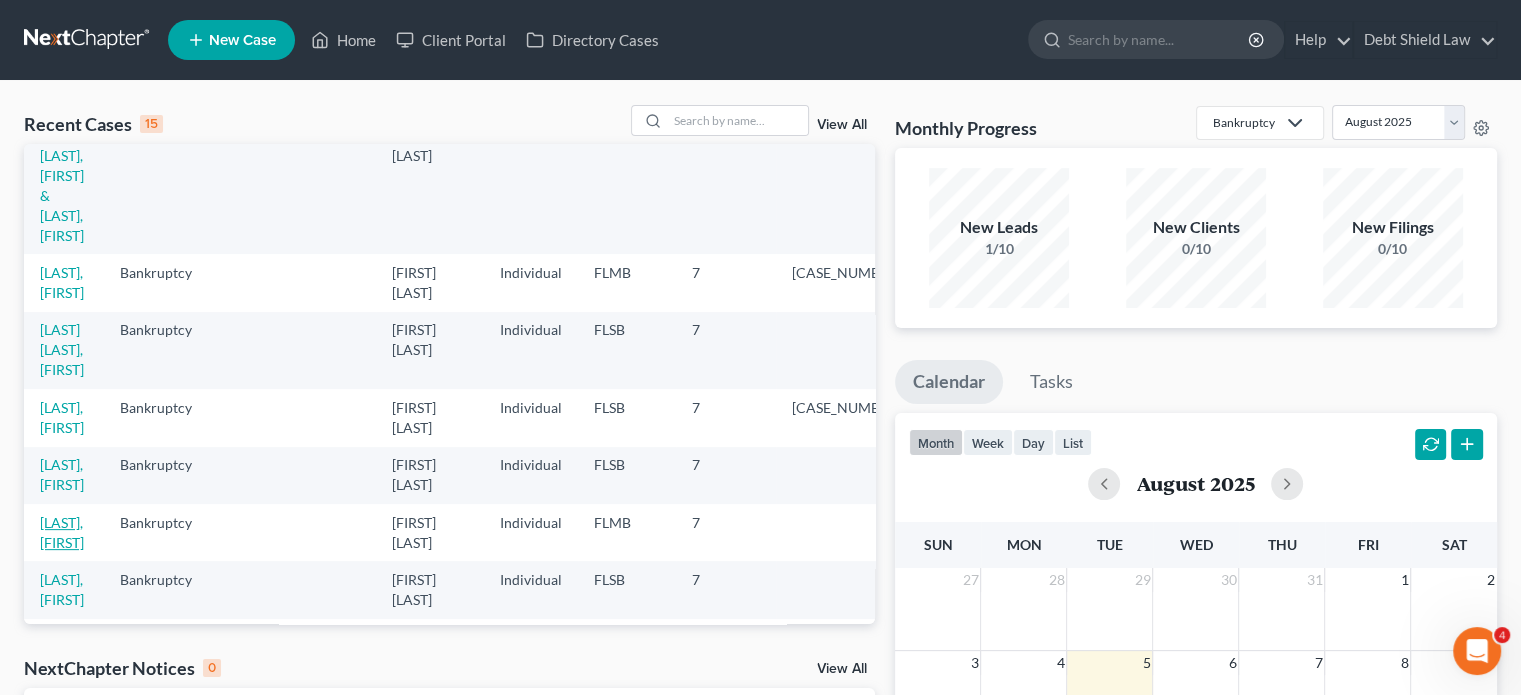 click on "[LAST_NAME], [FIRST_NAME]" at bounding box center [62, 532] 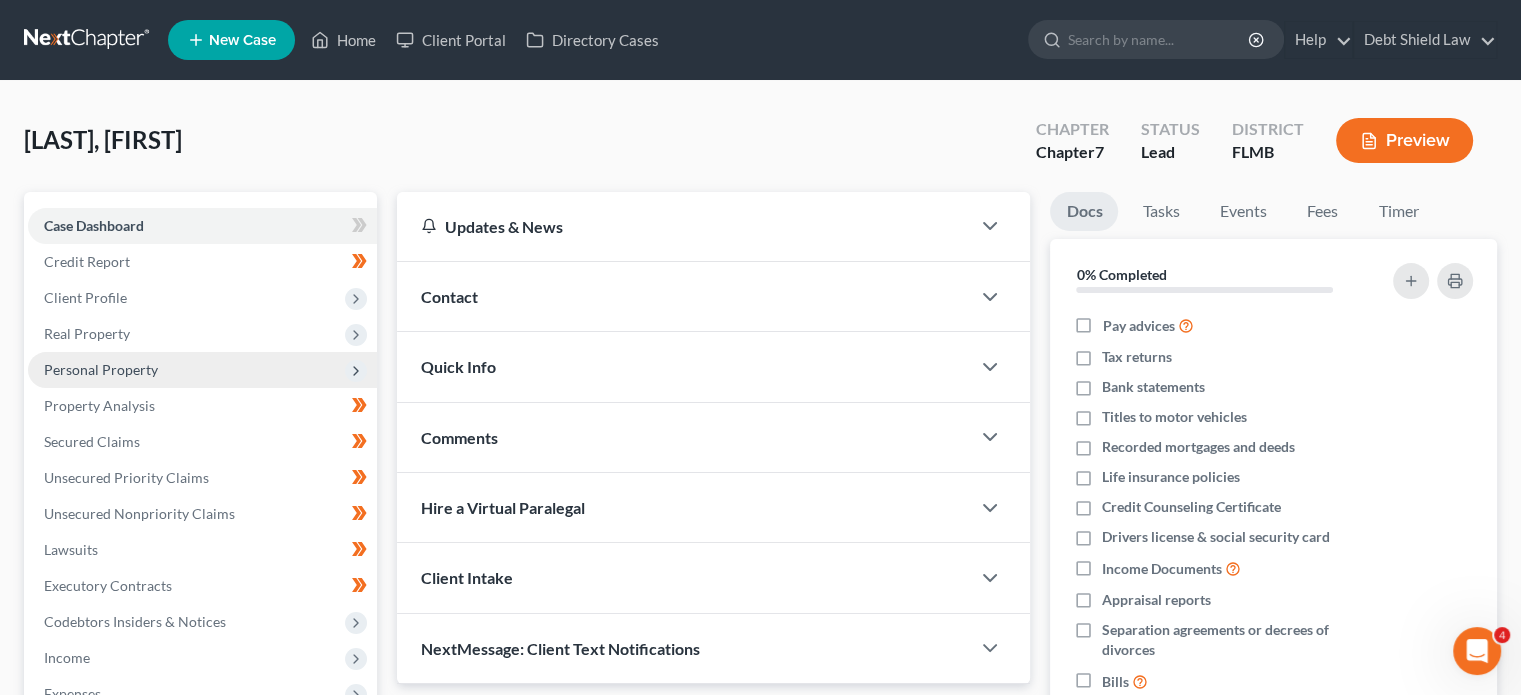 click on "Personal Property" at bounding box center (202, 370) 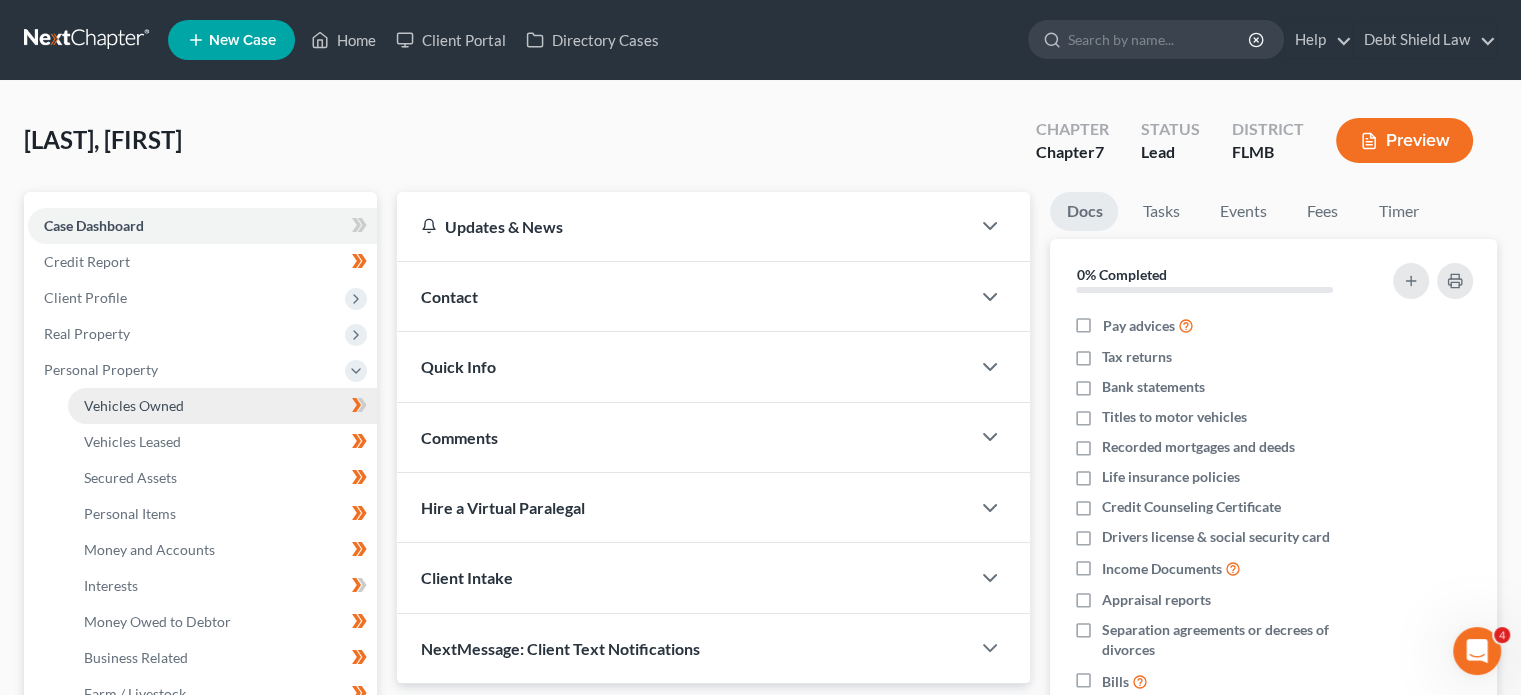 click on "Vehicles Owned" at bounding box center (222, 406) 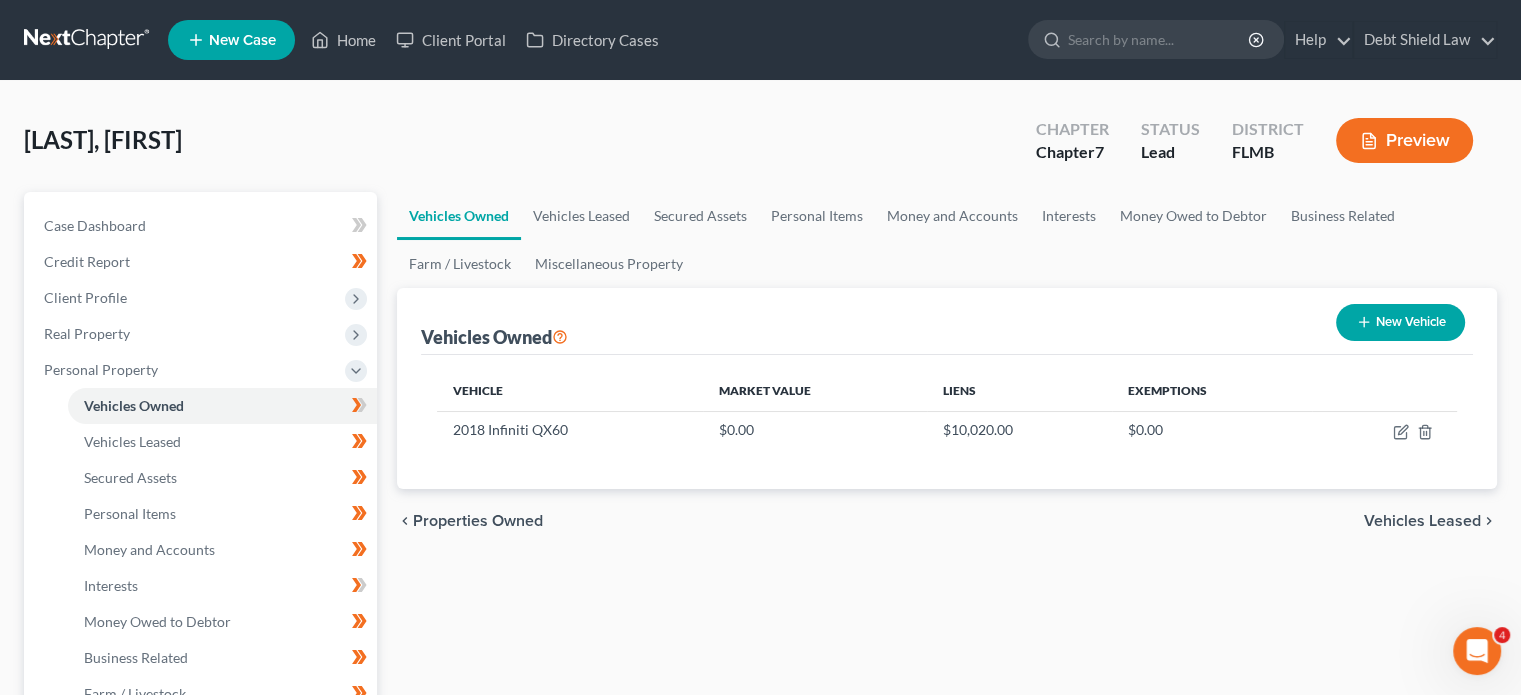 scroll, scrollTop: 104, scrollLeft: 0, axis: vertical 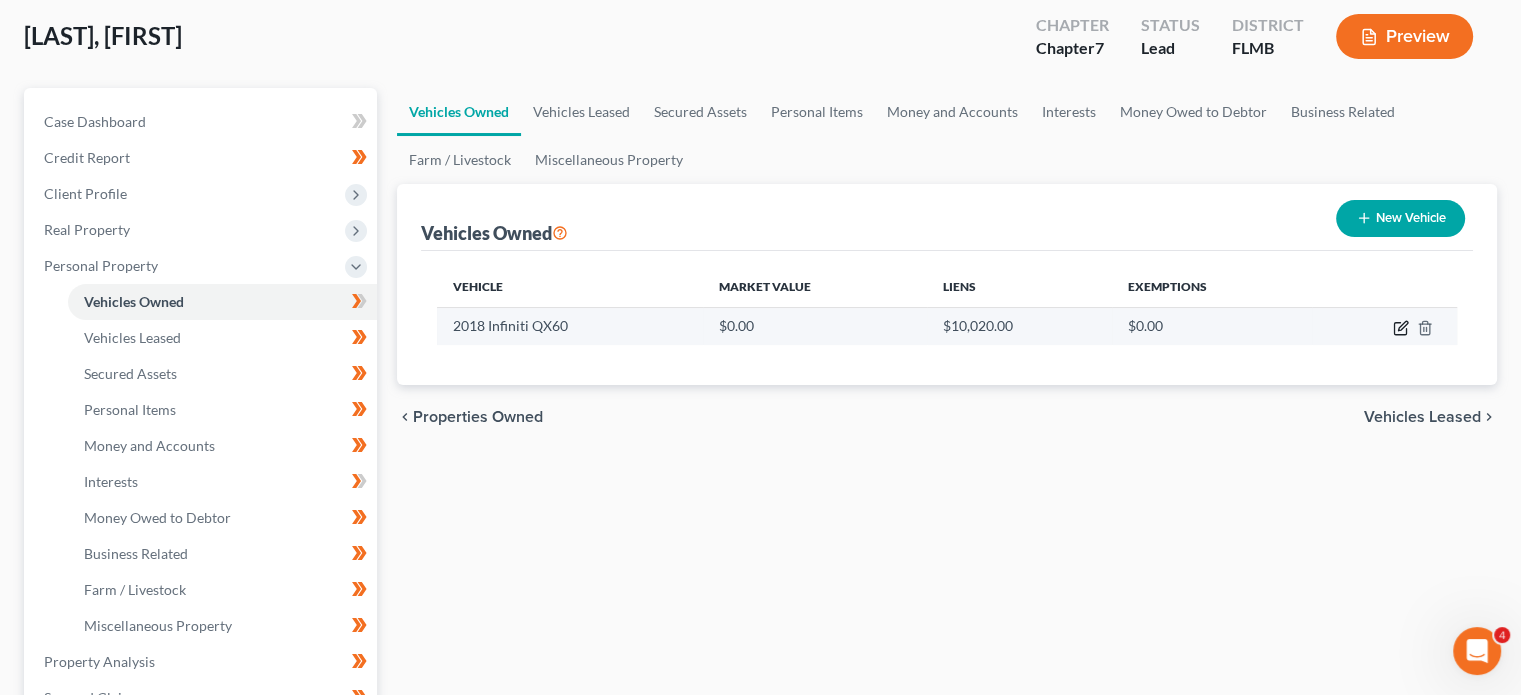 click 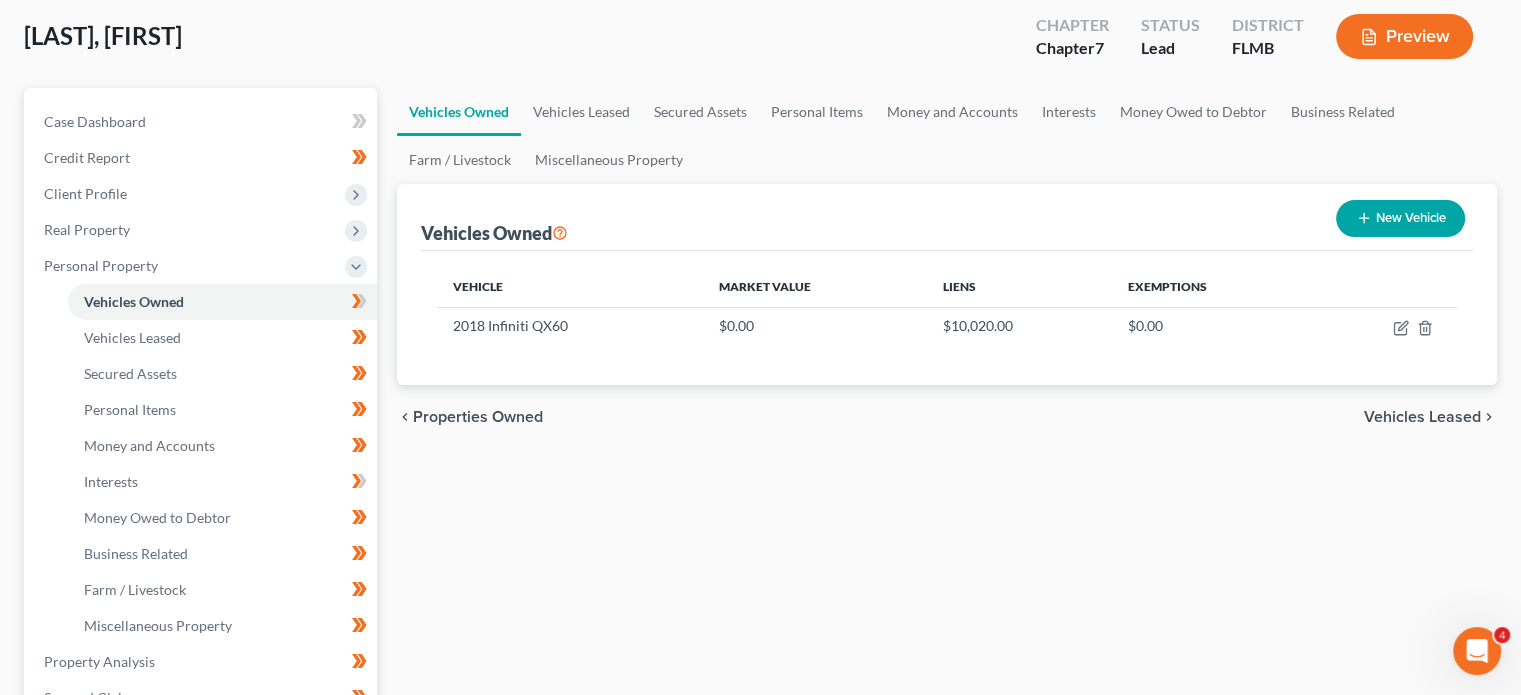 select on "0" 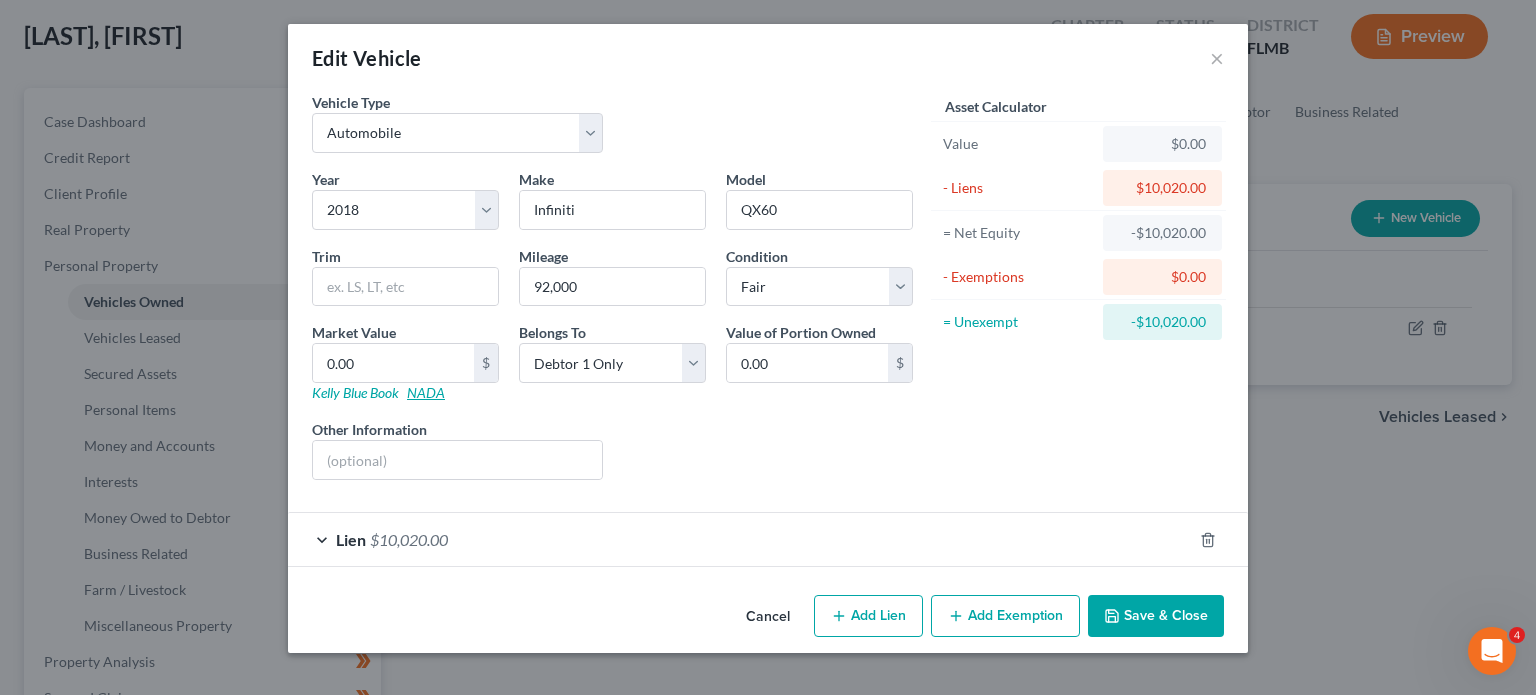 click on "NADA" at bounding box center (426, 392) 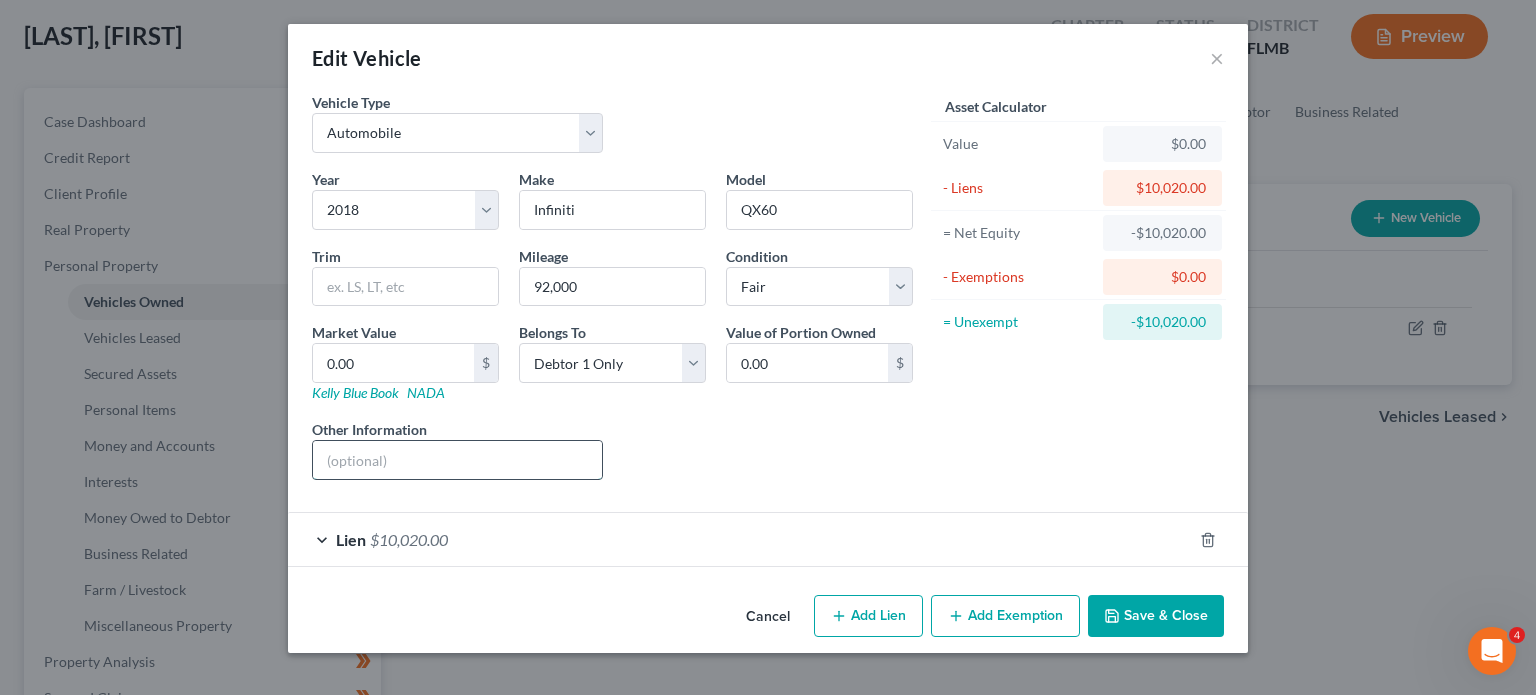 click at bounding box center (457, 460) 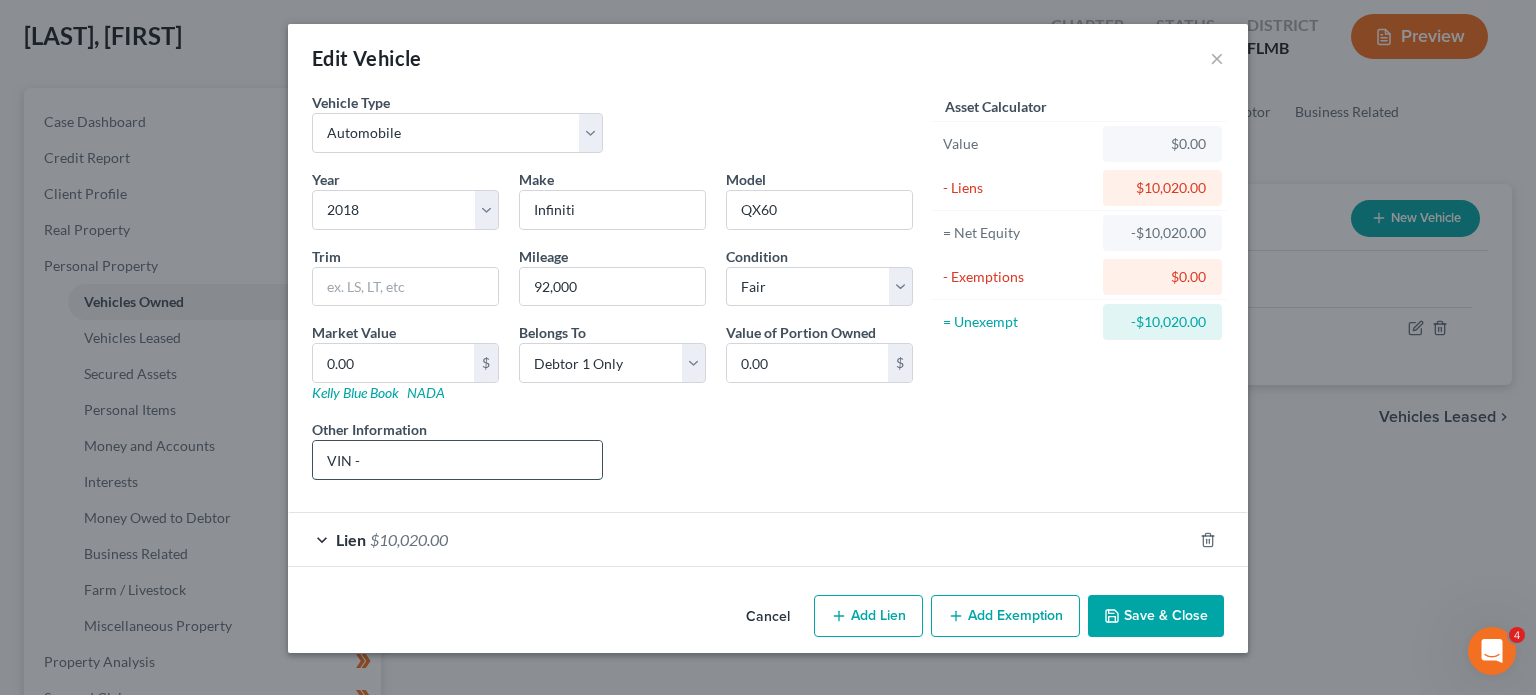 paste on "5N1DL0MN2JC522073" 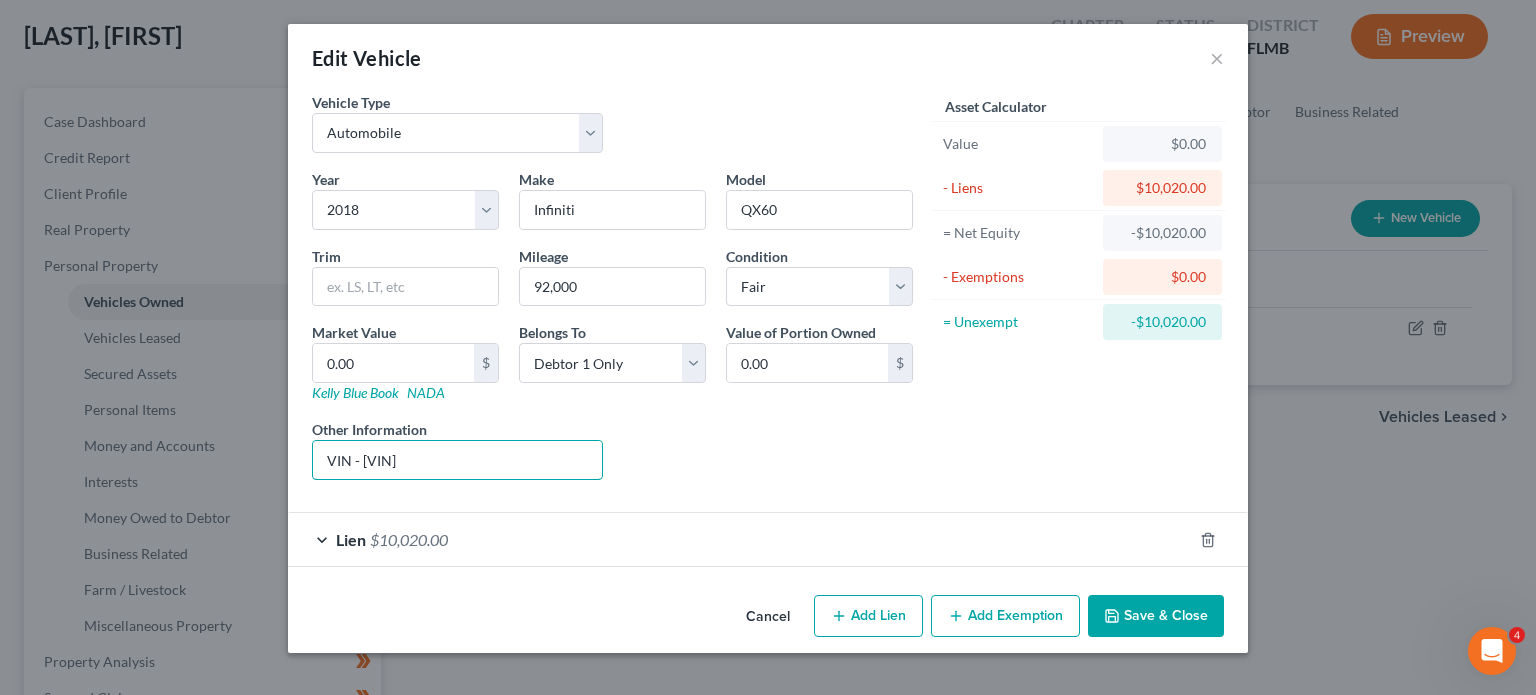 type on "VIN - 5N1DL0MN2JC522073" 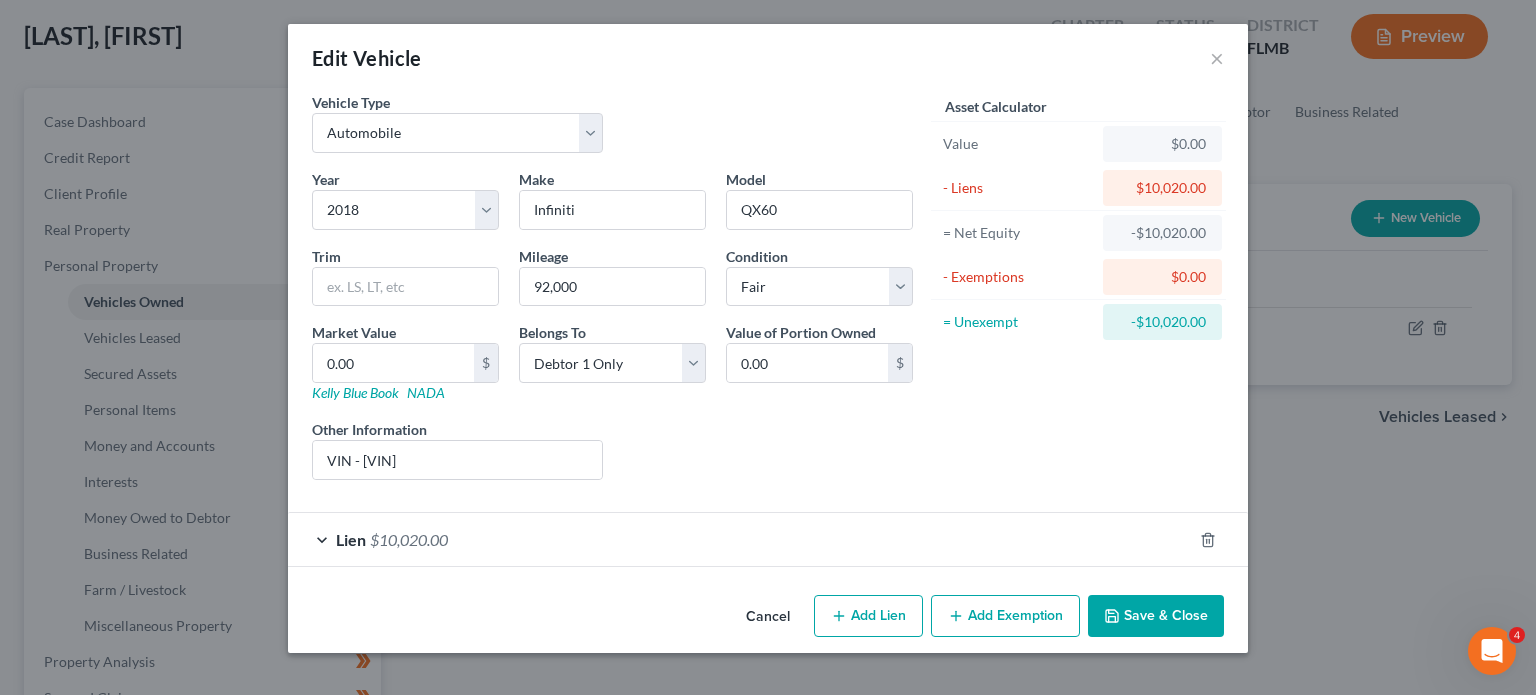 click 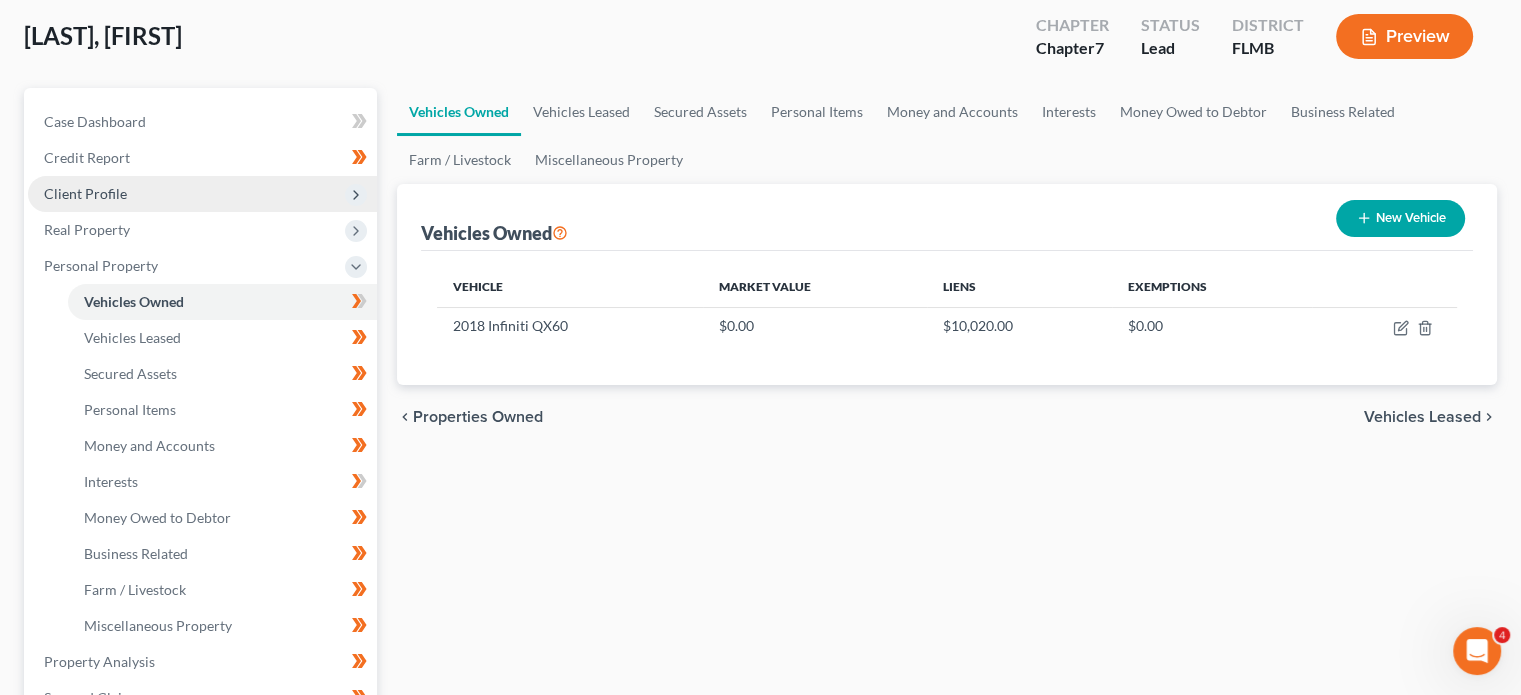 click on "Client Profile" at bounding box center [202, 194] 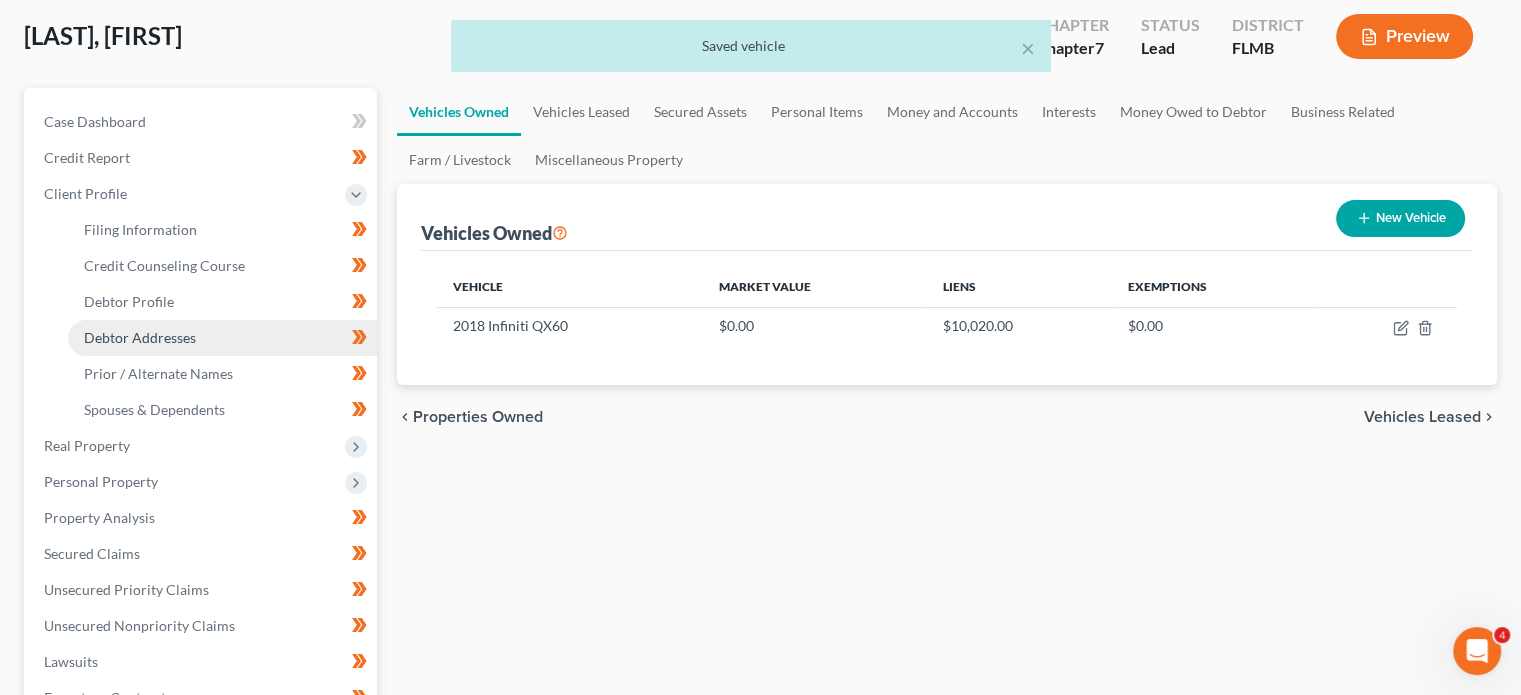click on "Debtor Addresses" at bounding box center [222, 338] 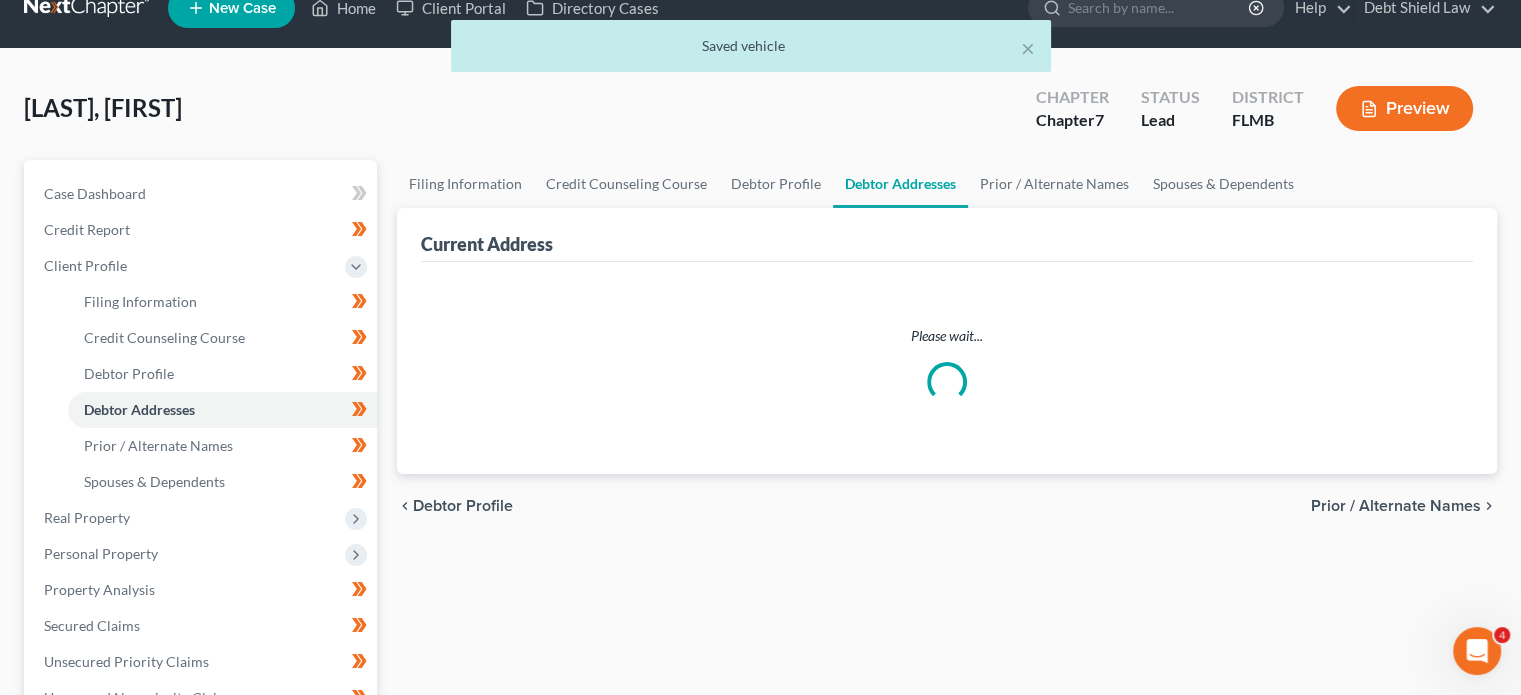 scroll, scrollTop: 0, scrollLeft: 0, axis: both 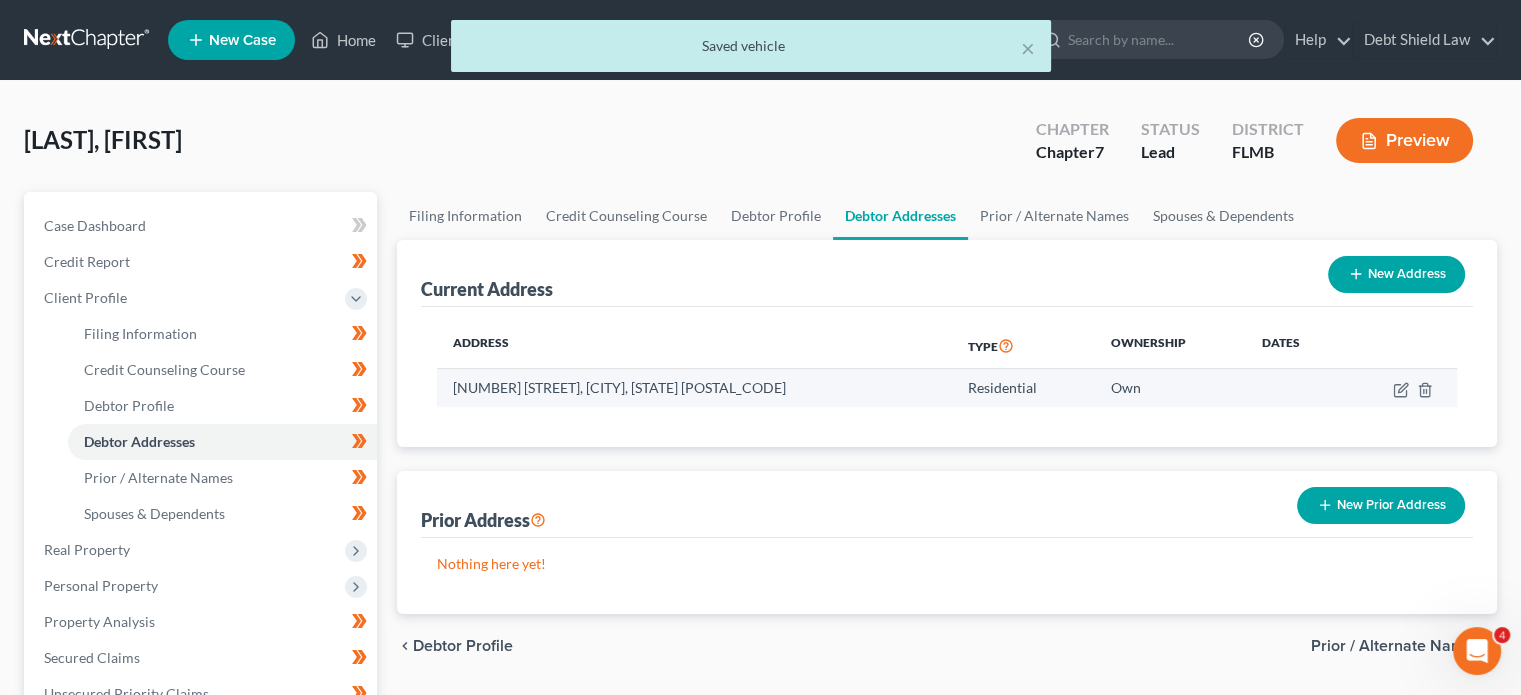 click on "7921 Hawk Crest LN, Orlando, FL 32818" at bounding box center (694, 388) 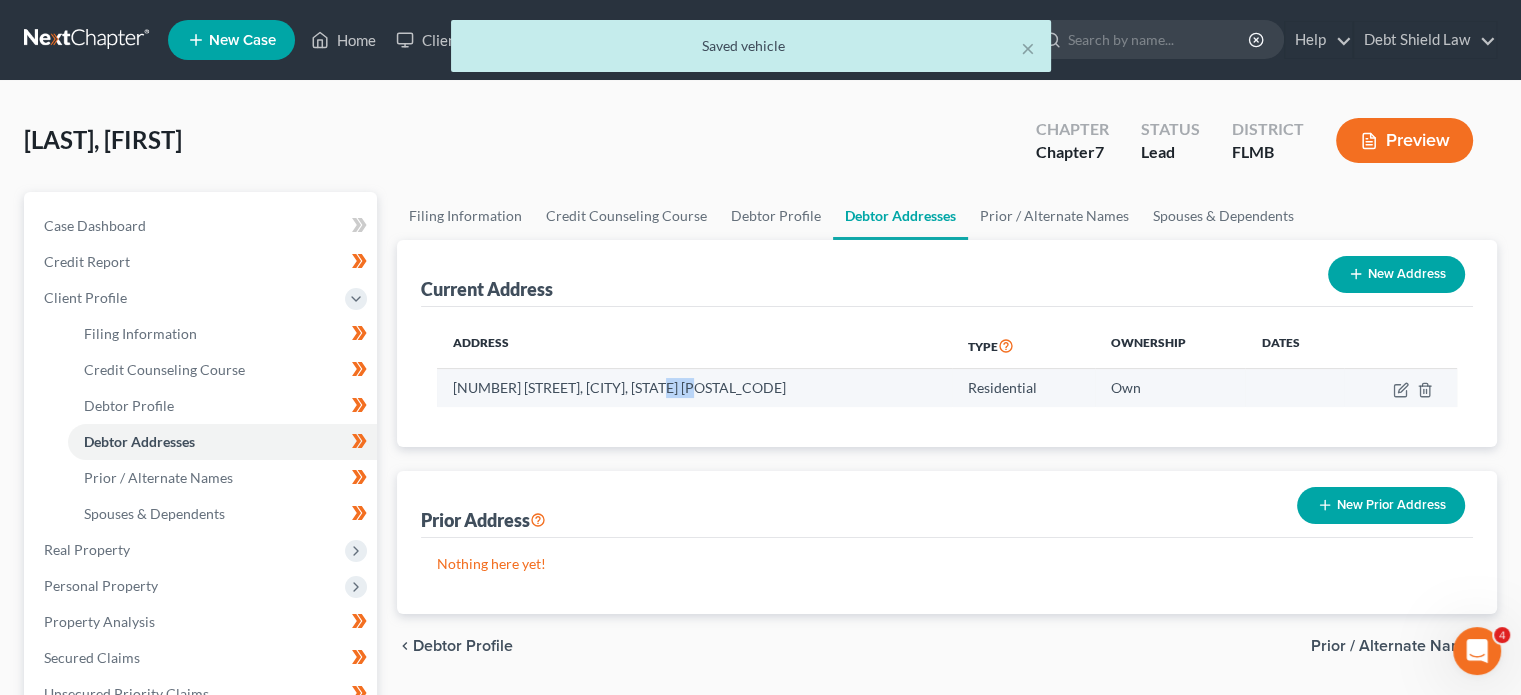 click on "7921 Hawk Crest LN, Orlando, FL 32818" at bounding box center (694, 388) 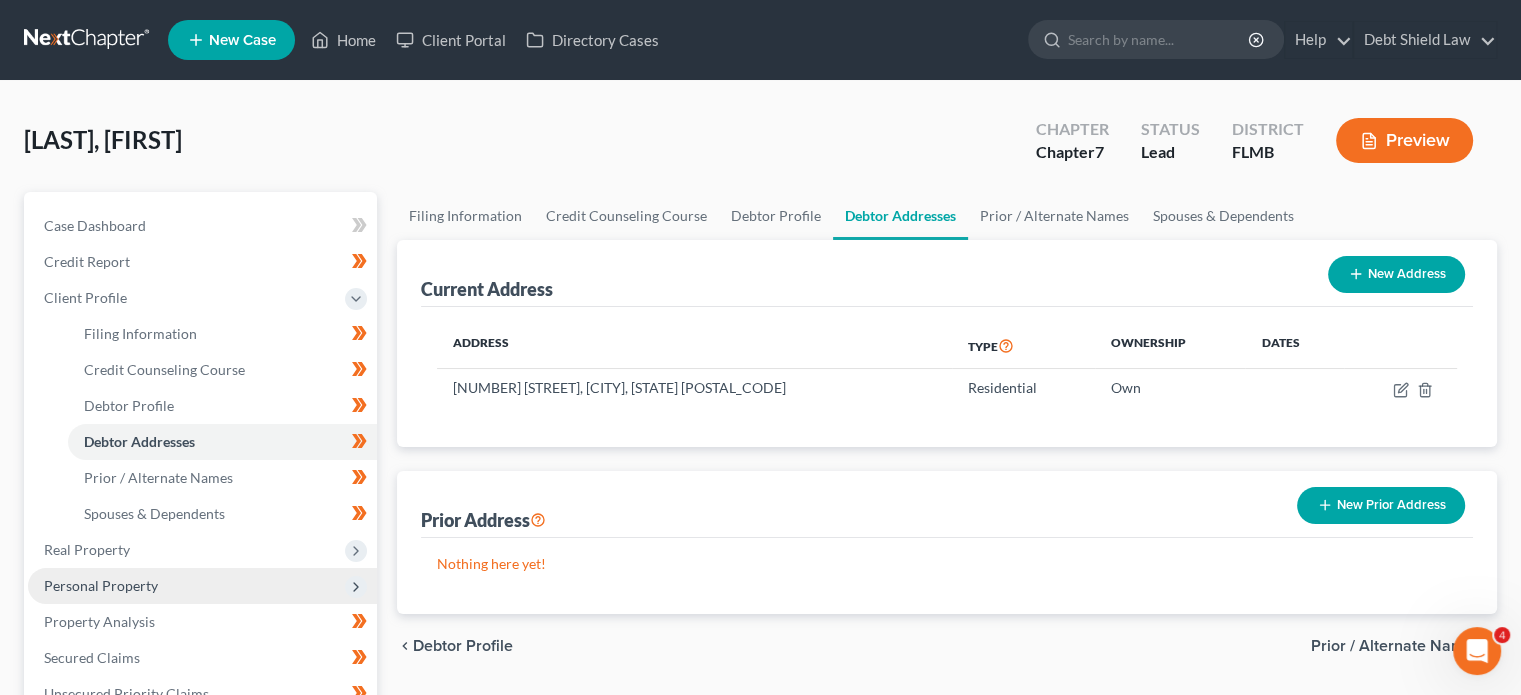 click on "Personal Property" at bounding box center [101, 585] 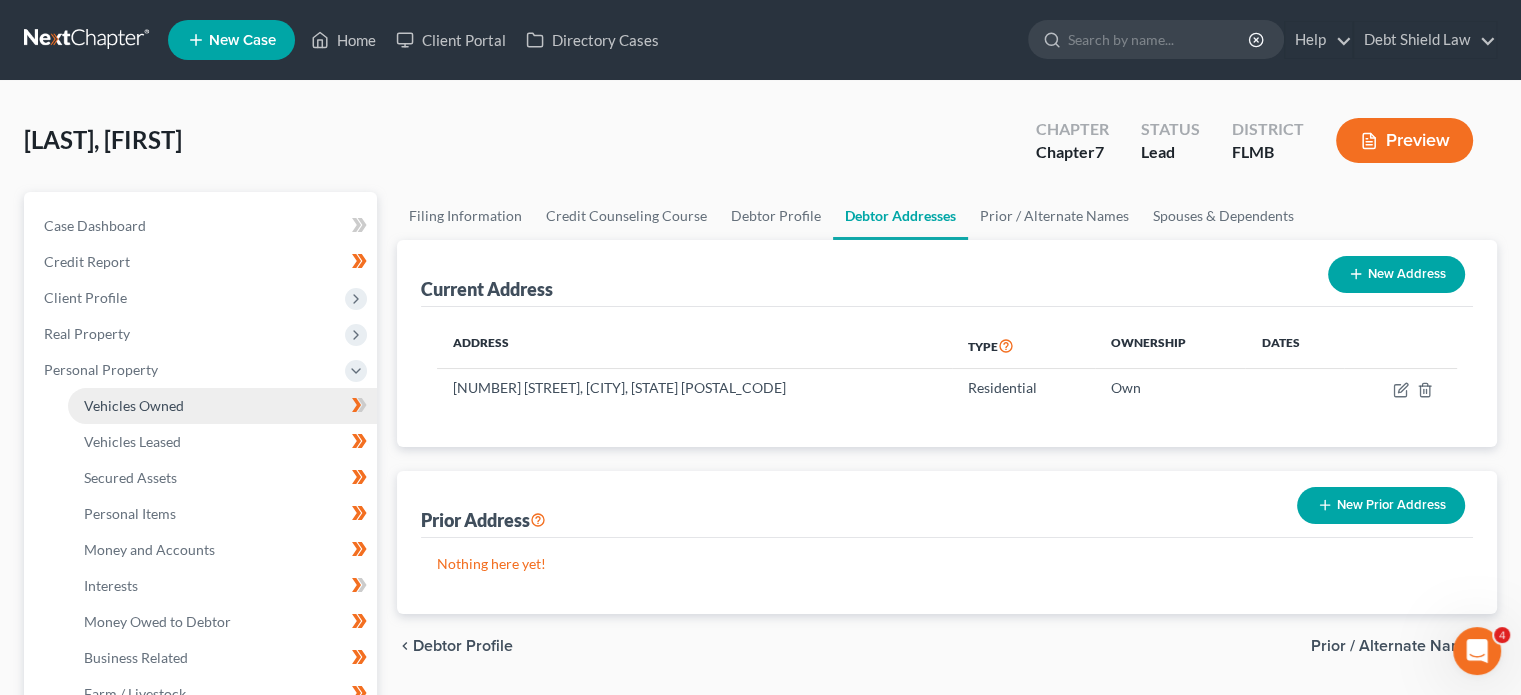 click on "Vehicles Owned" at bounding box center [222, 406] 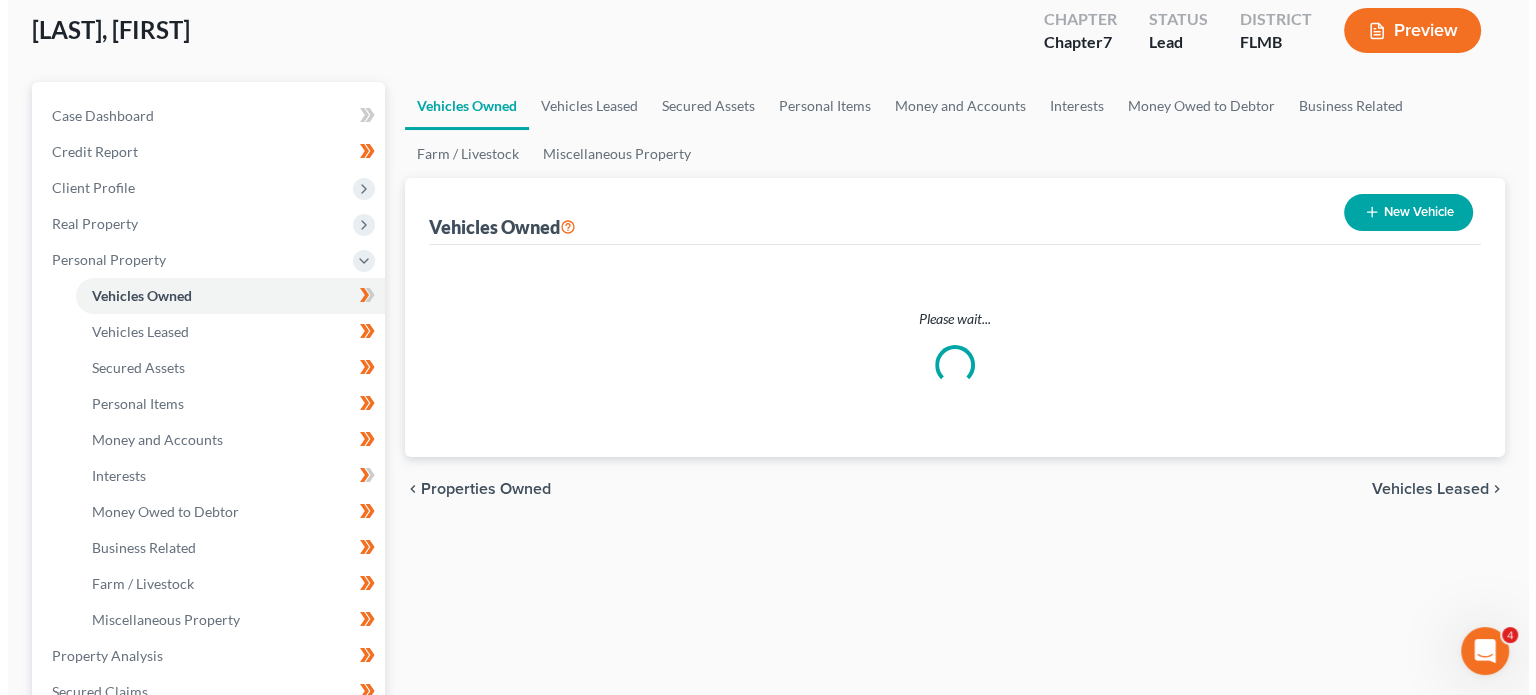 scroll, scrollTop: 112, scrollLeft: 0, axis: vertical 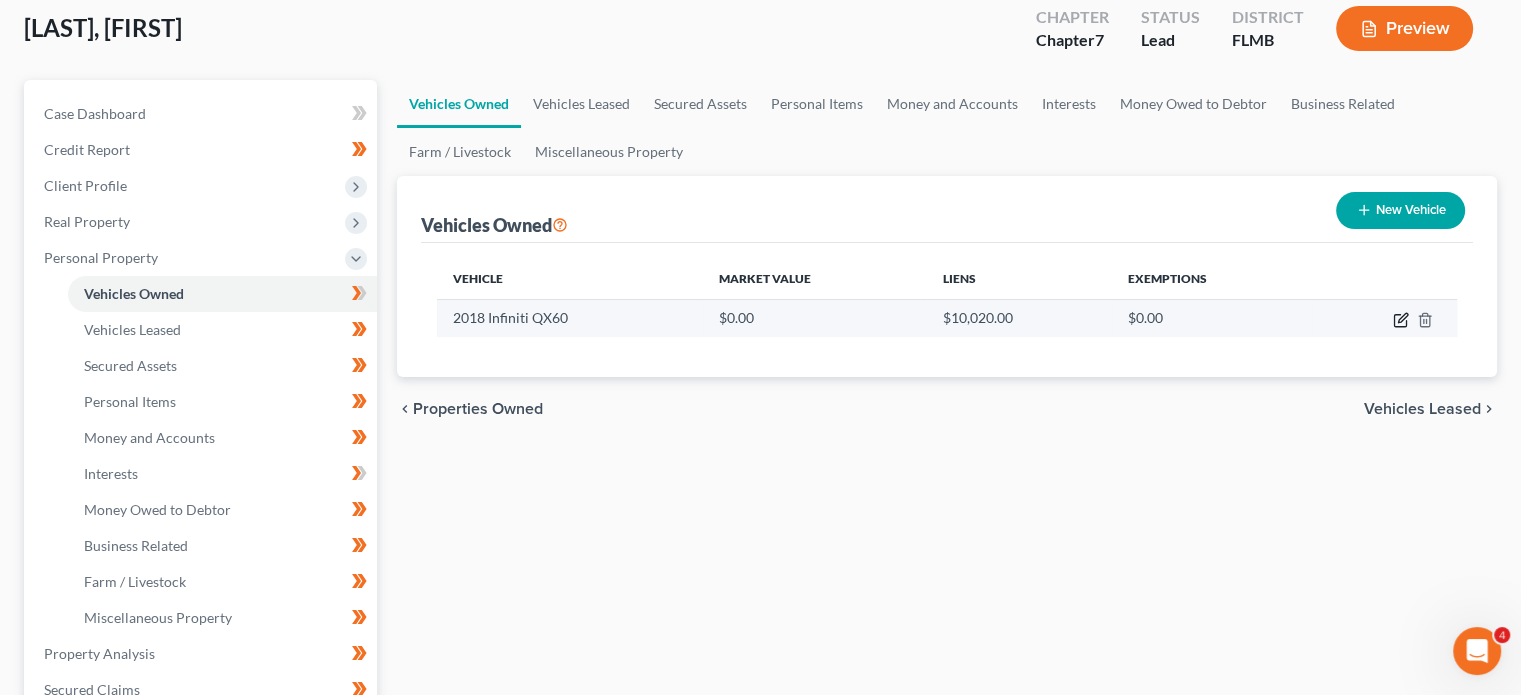 click 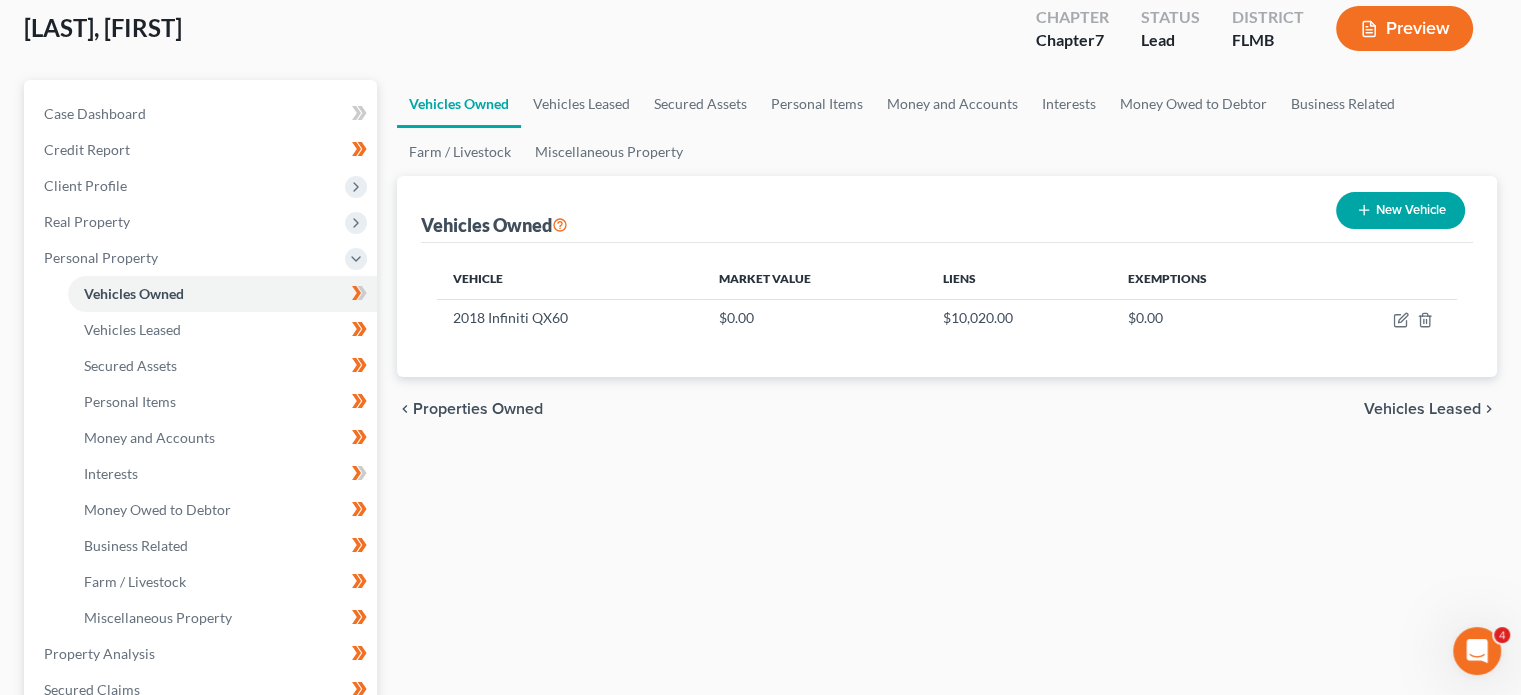 select on "0" 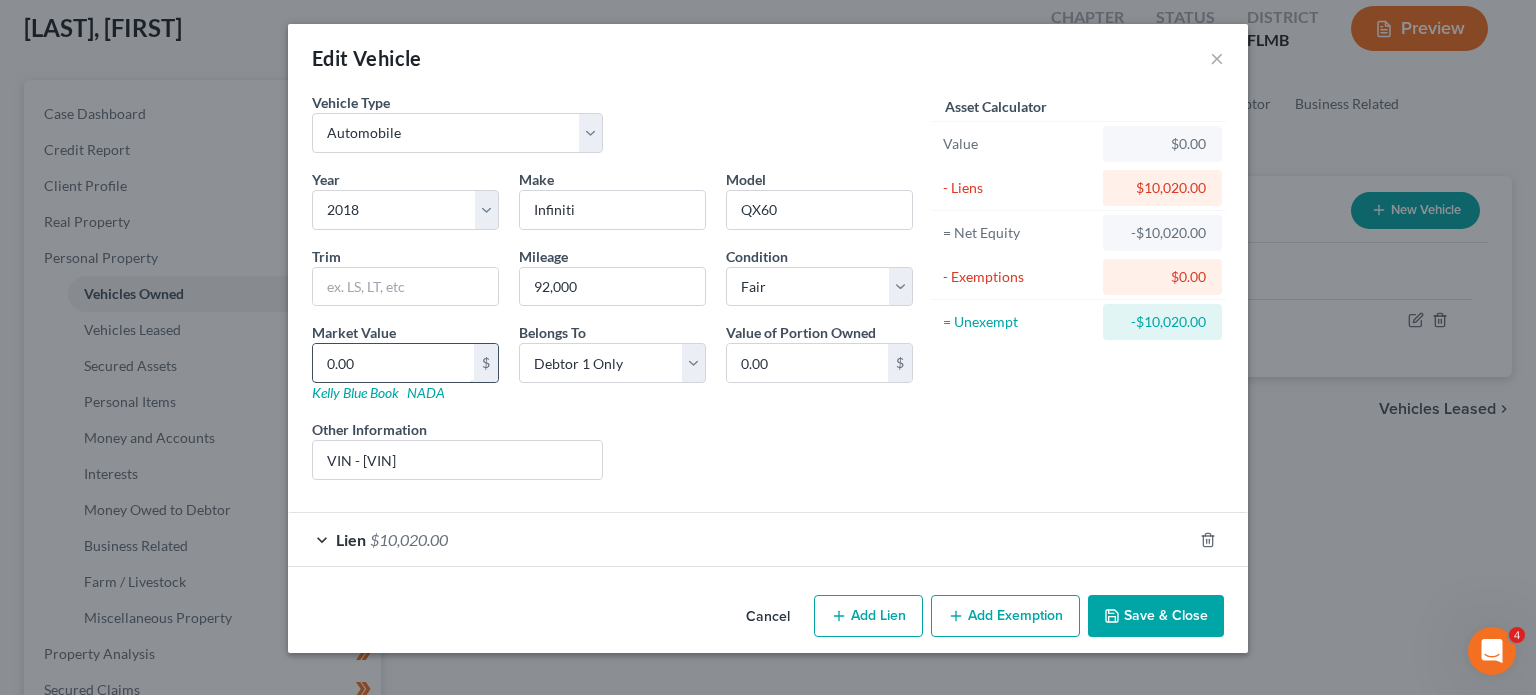 click on "0.00" at bounding box center (393, 363) 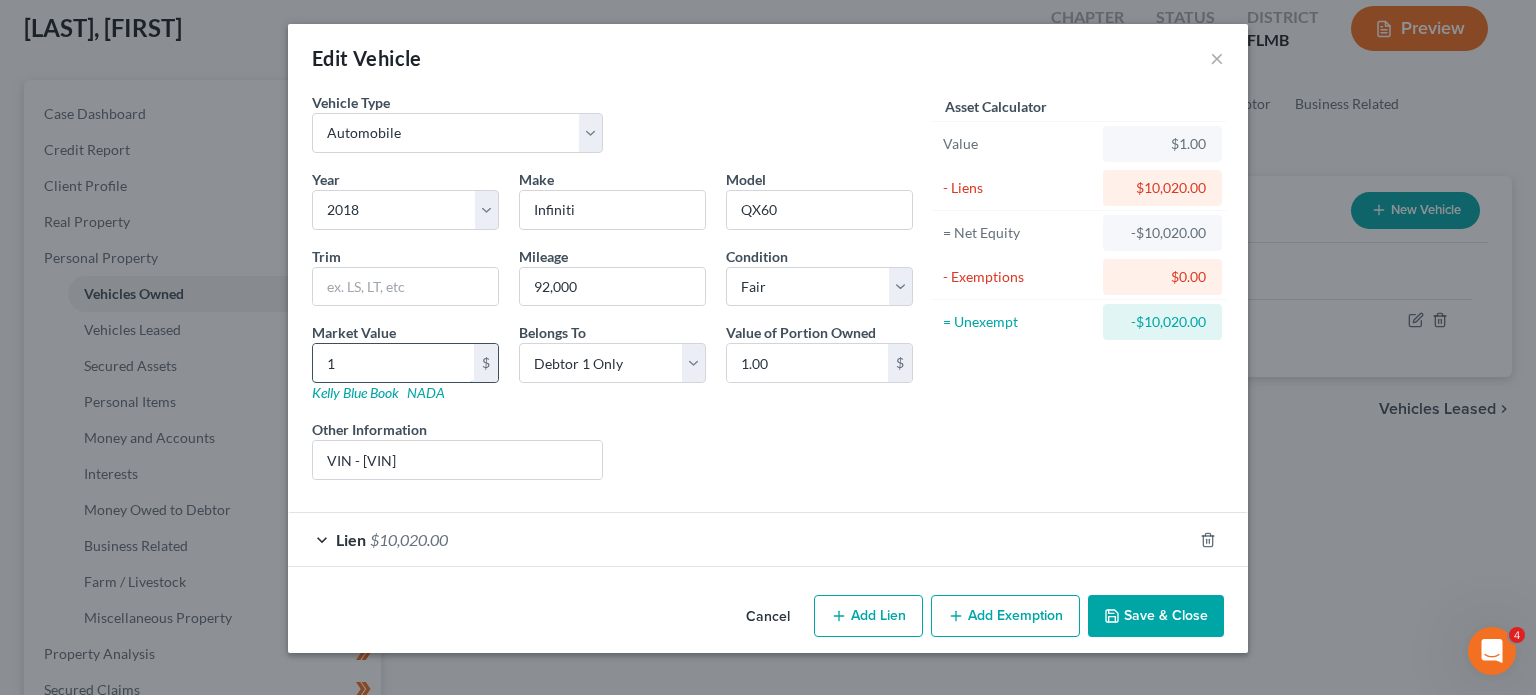 type on "13" 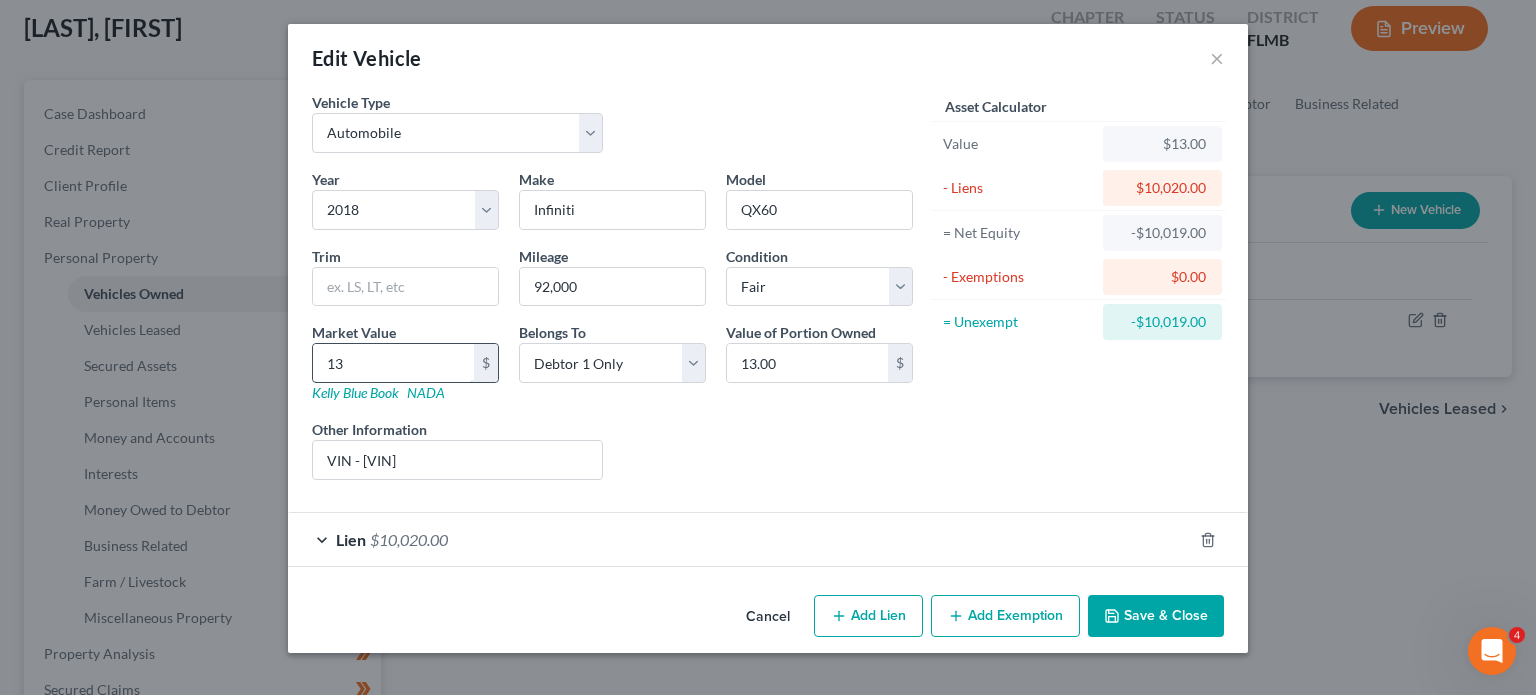 click on "13" at bounding box center (393, 363) 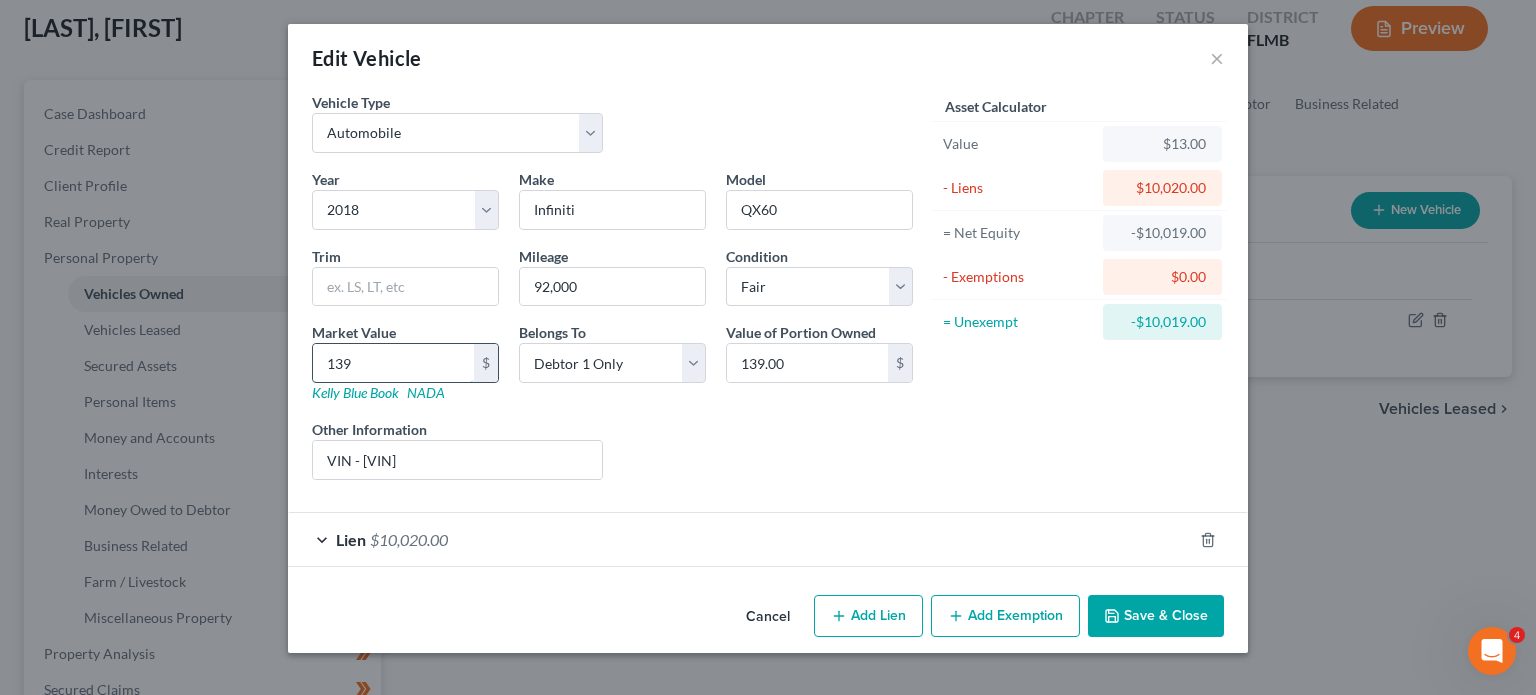 type on "1390" 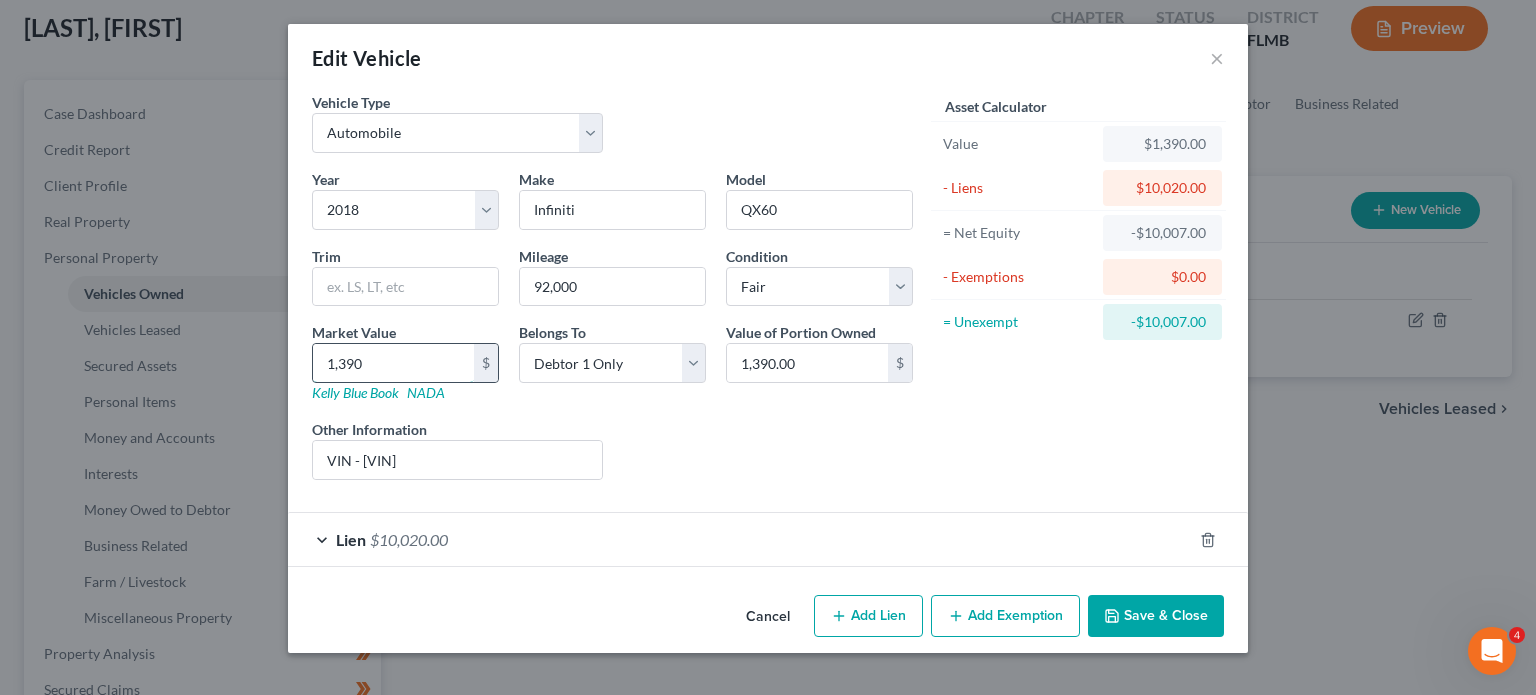 type on "1,3908" 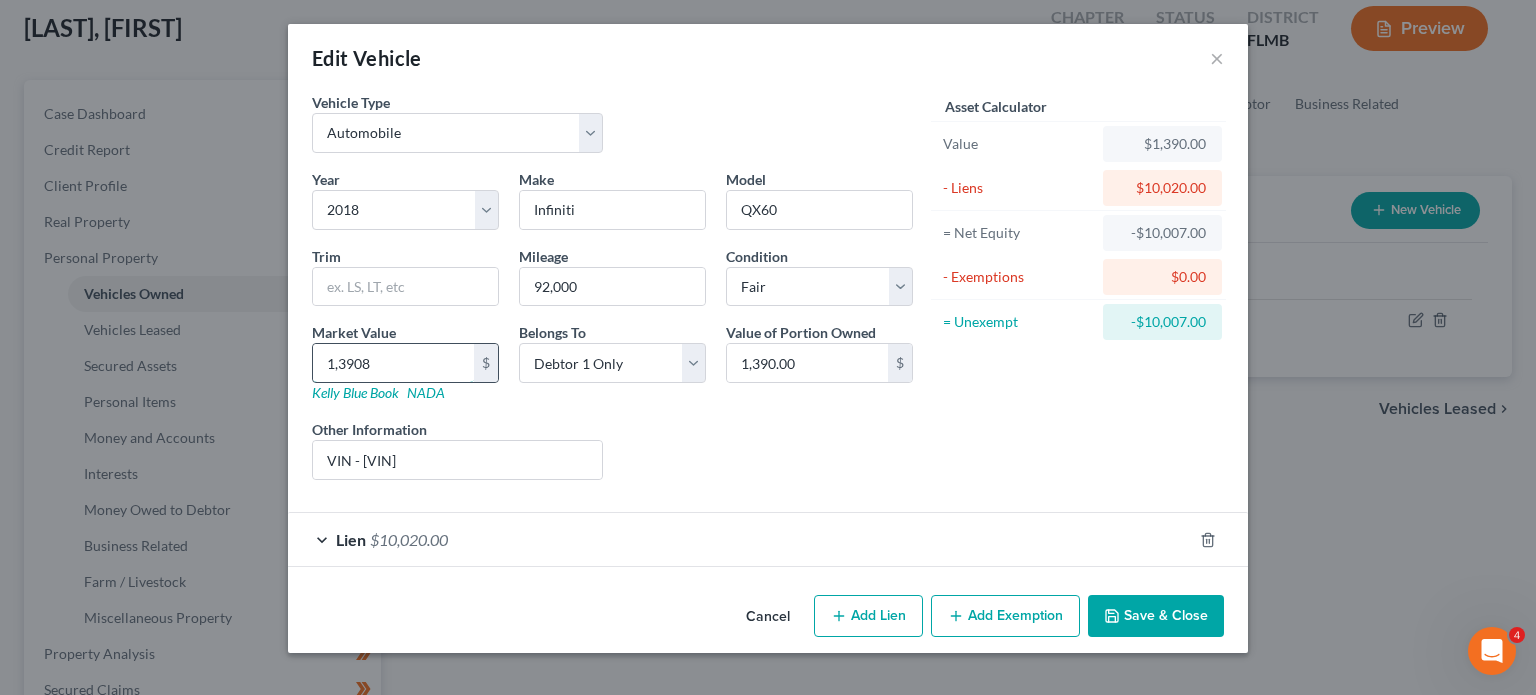 type on "13,908.00" 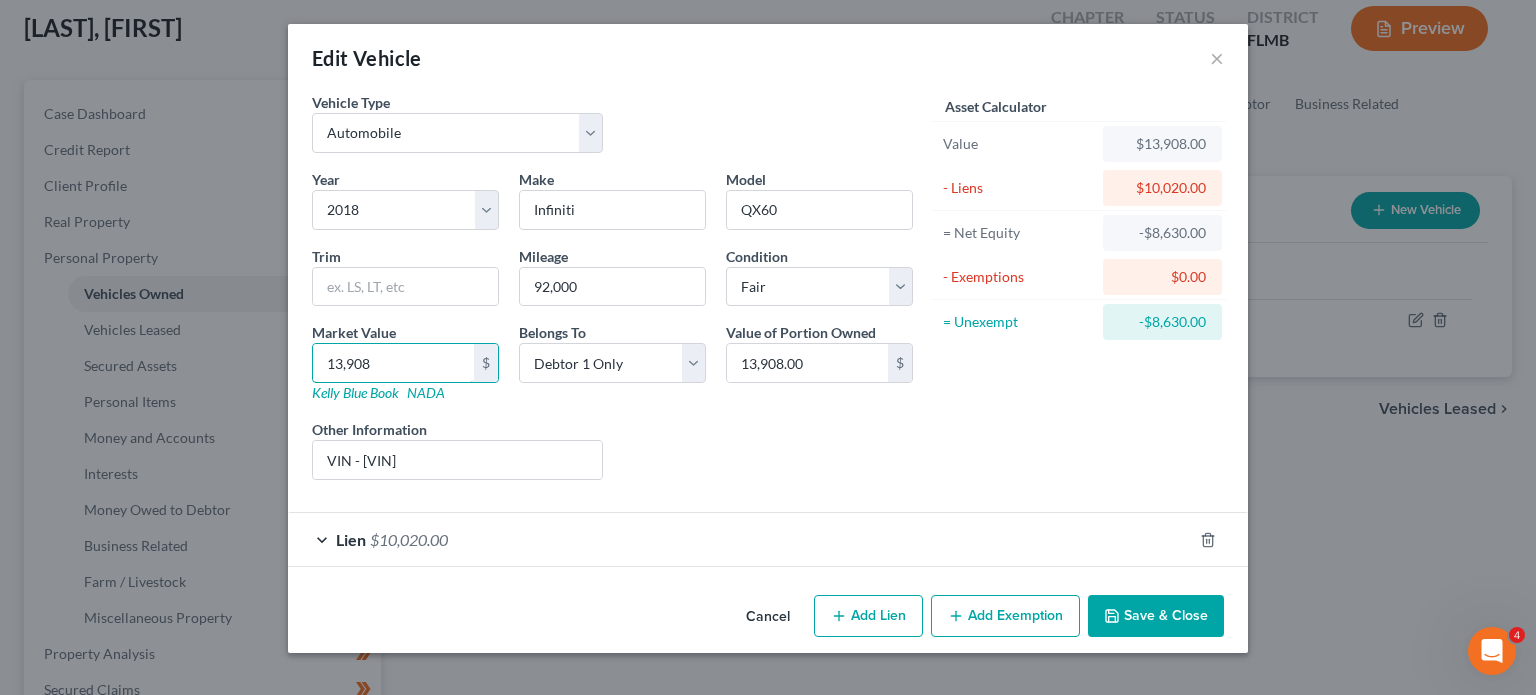 type on "13,908" 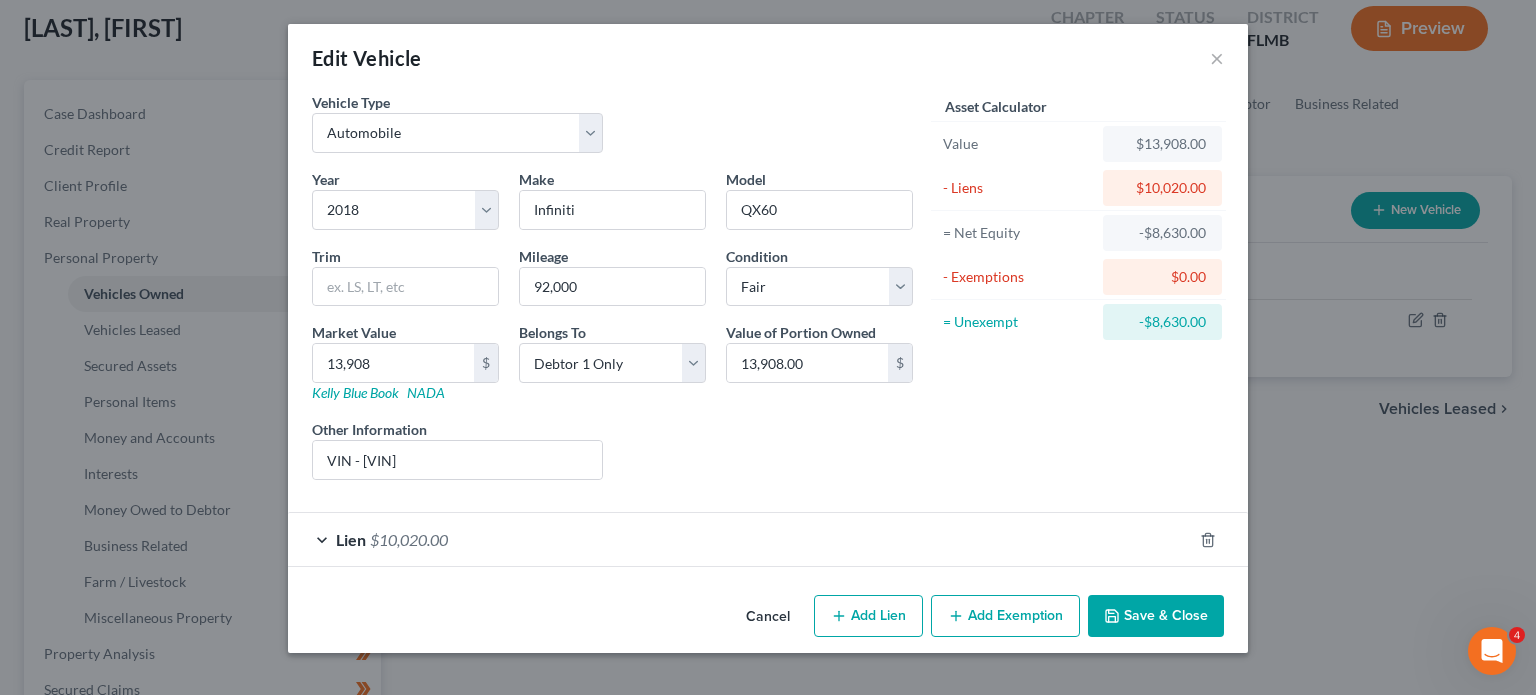 click on "Save & Close" at bounding box center (1156, 616) 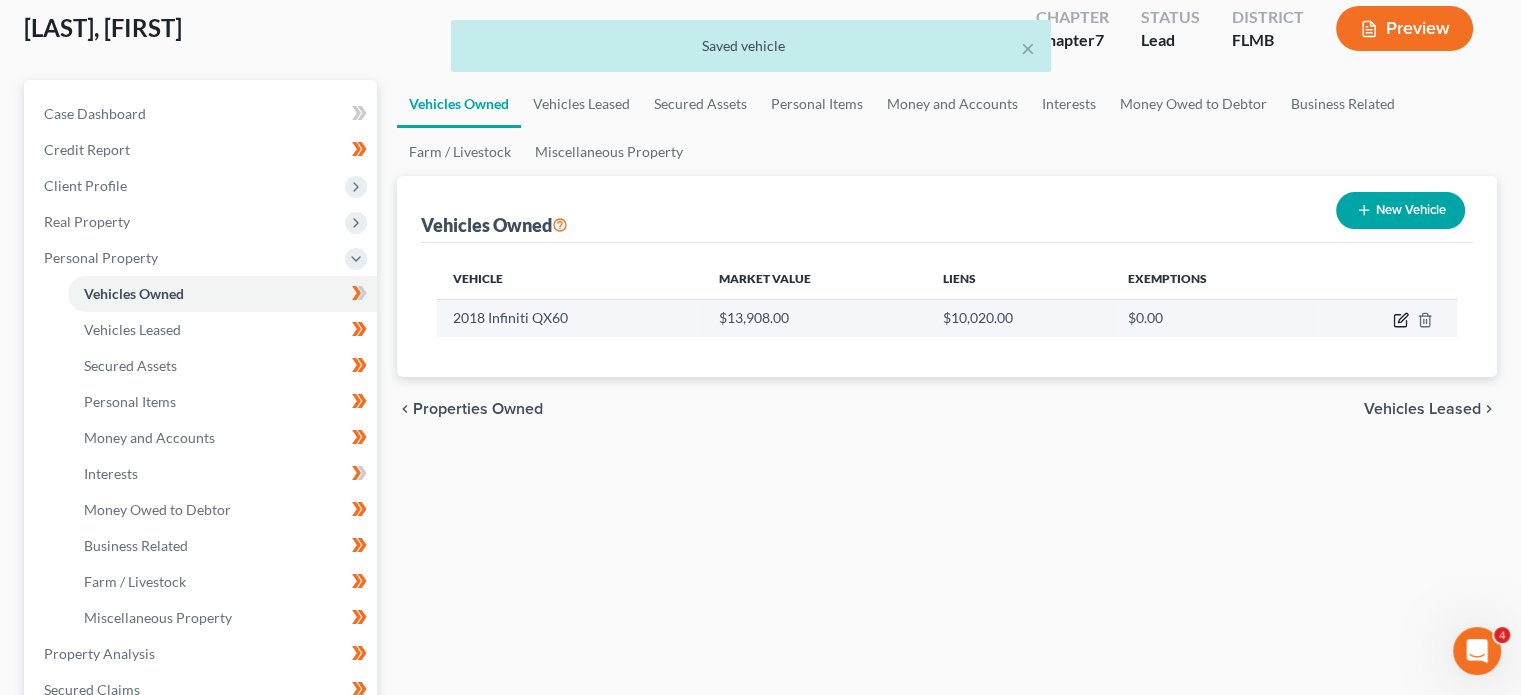 click 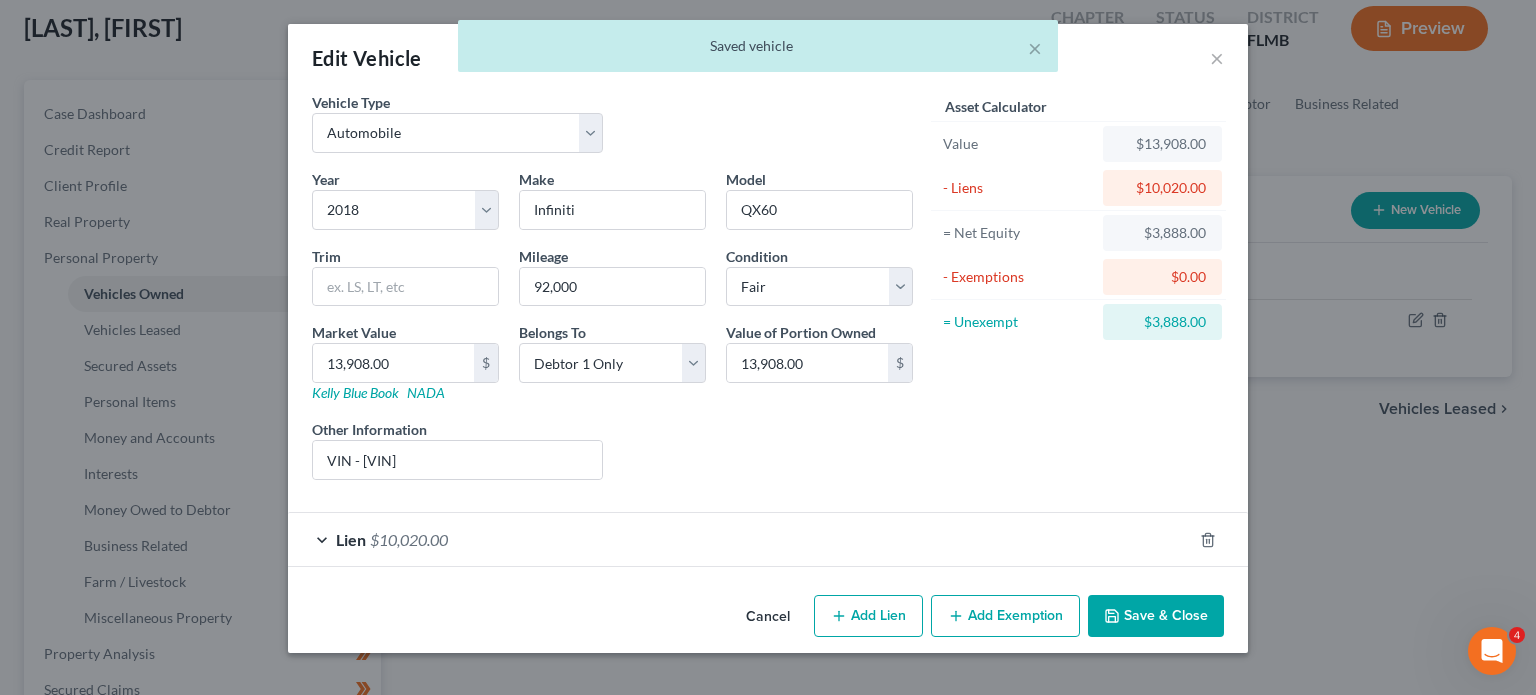 click on "Add Exemption" at bounding box center [1005, 616] 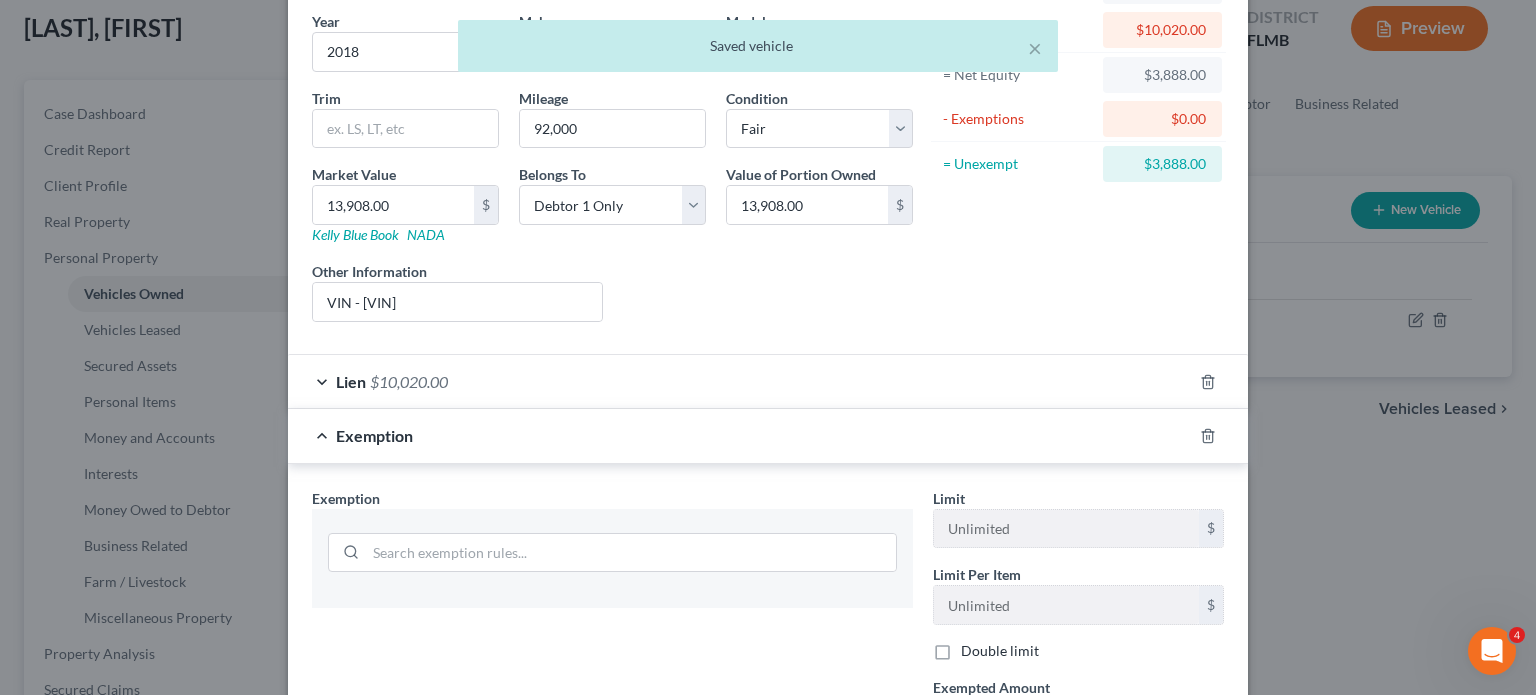 scroll, scrollTop: 162, scrollLeft: 0, axis: vertical 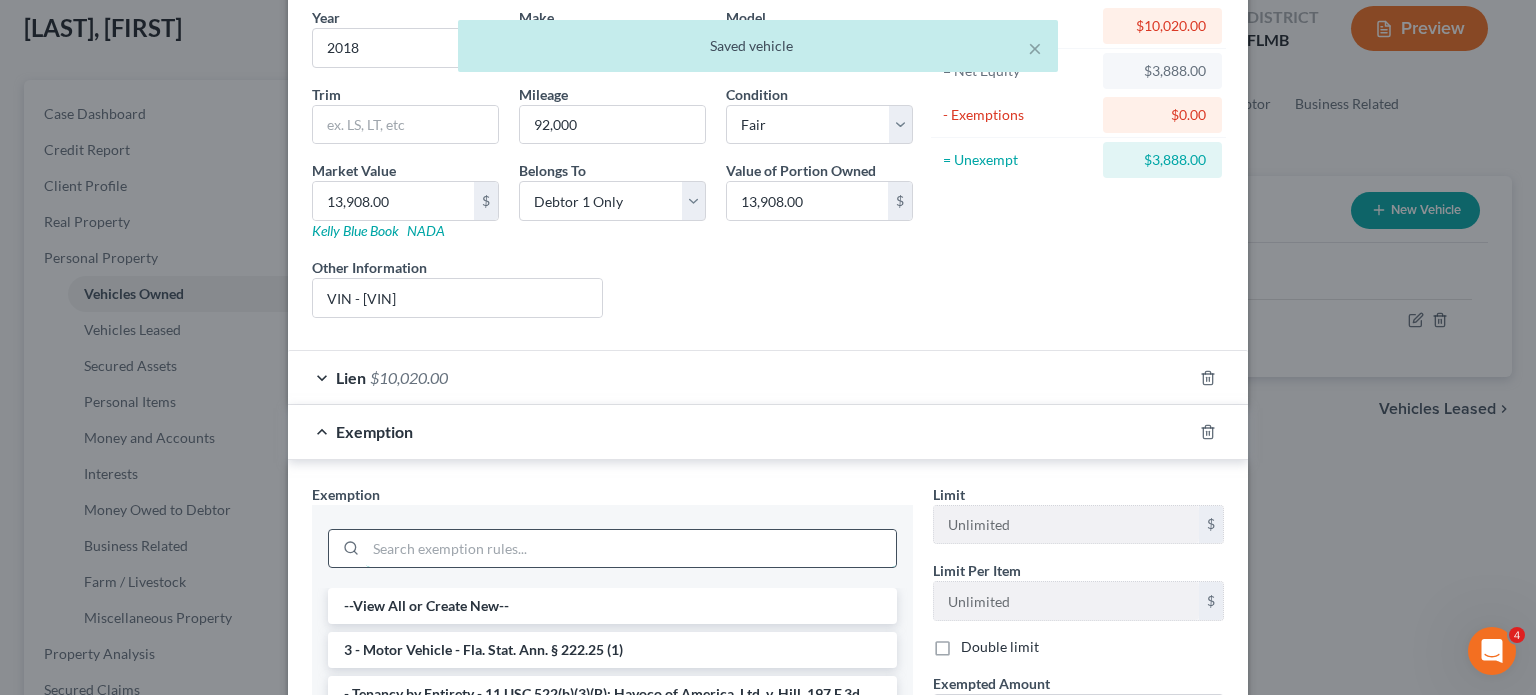 click at bounding box center (631, 549) 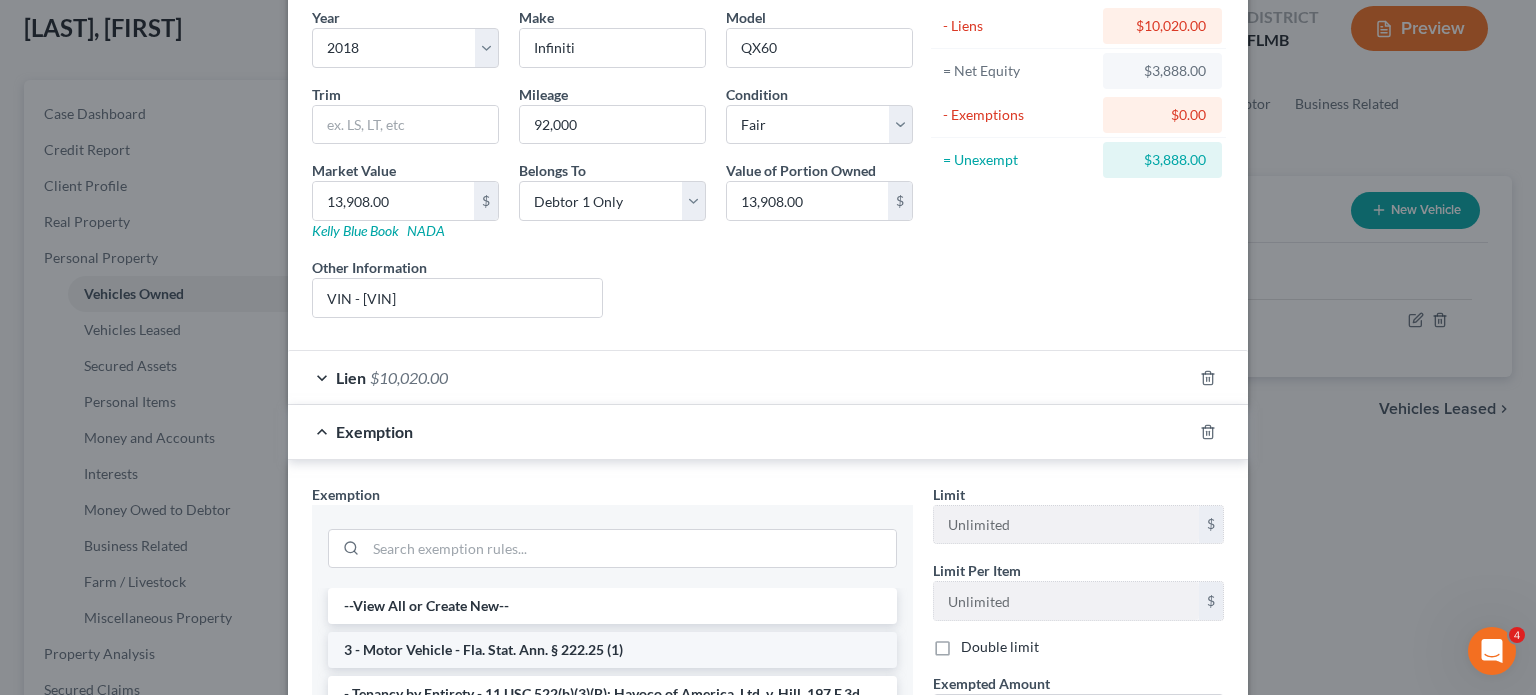 click on "3 - Motor Vehicle - Fla. Stat. Ann. § 222.25 (1)" at bounding box center [612, 650] 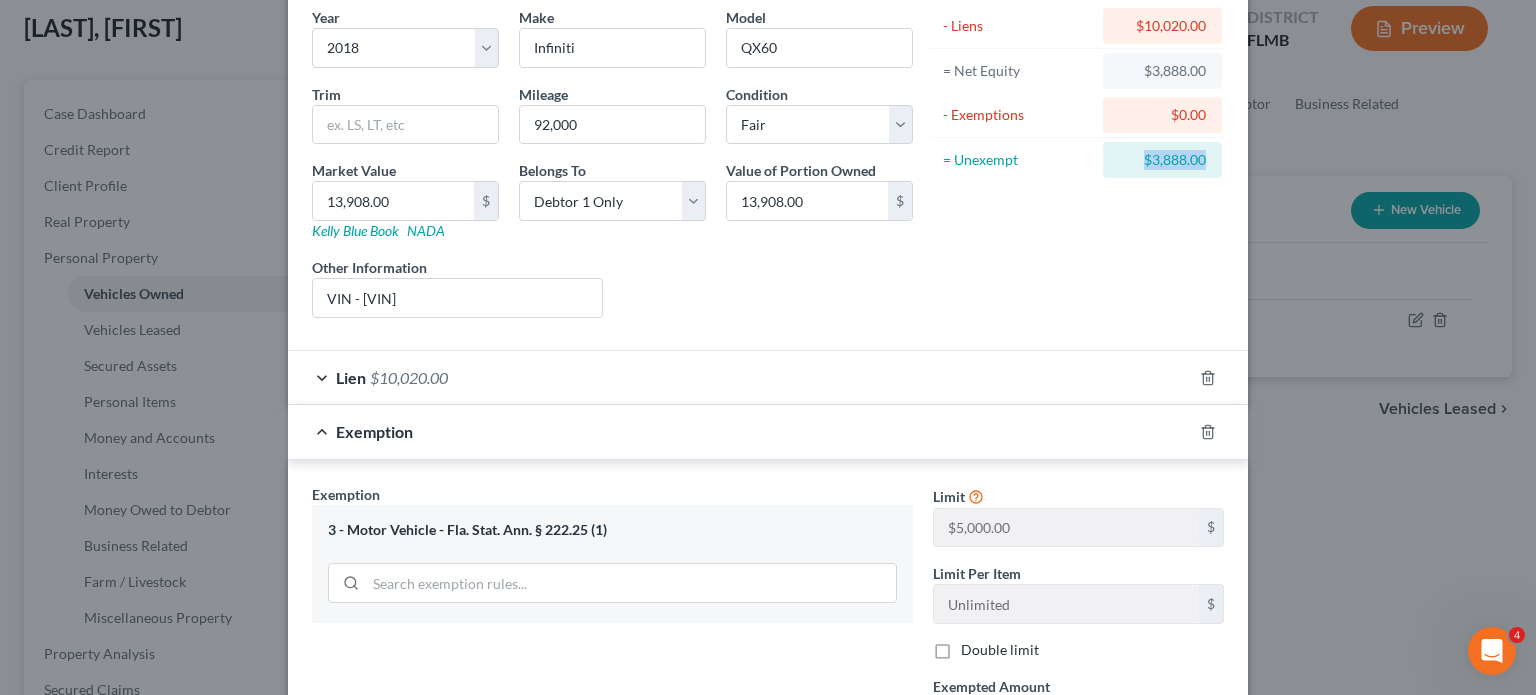 drag, startPoint x: 1125, startPoint y: 163, endPoint x: 1200, endPoint y: 162, distance: 75.00667 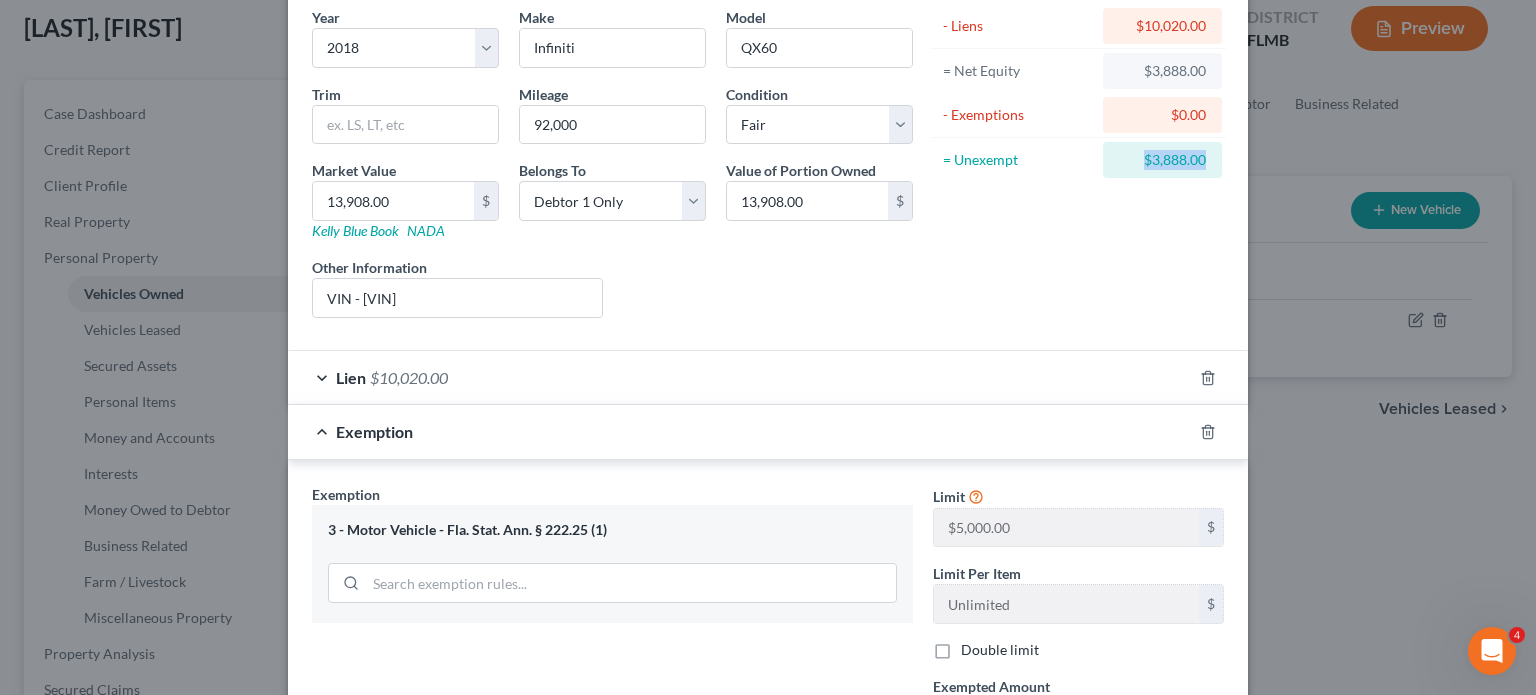 click on "$3,888.00" at bounding box center [1162, 160] 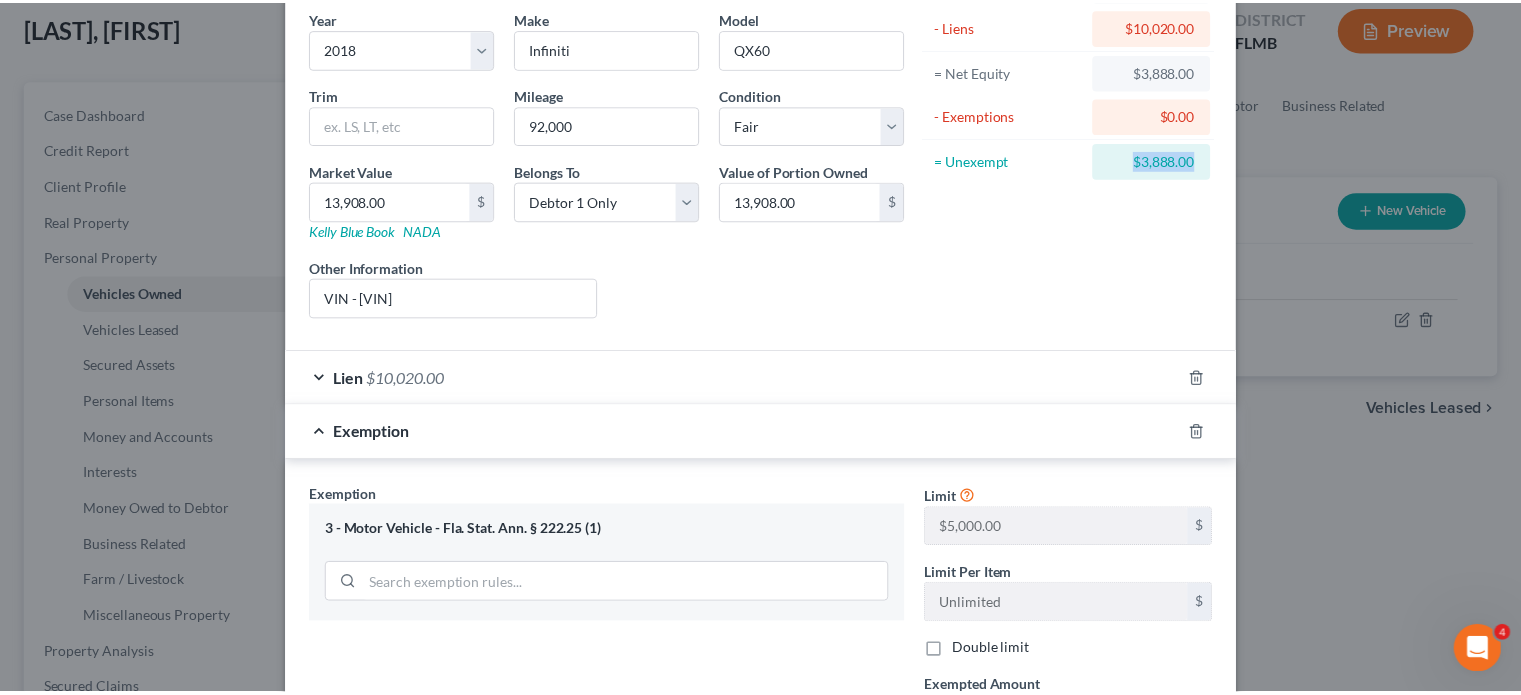 scroll, scrollTop: 419, scrollLeft: 0, axis: vertical 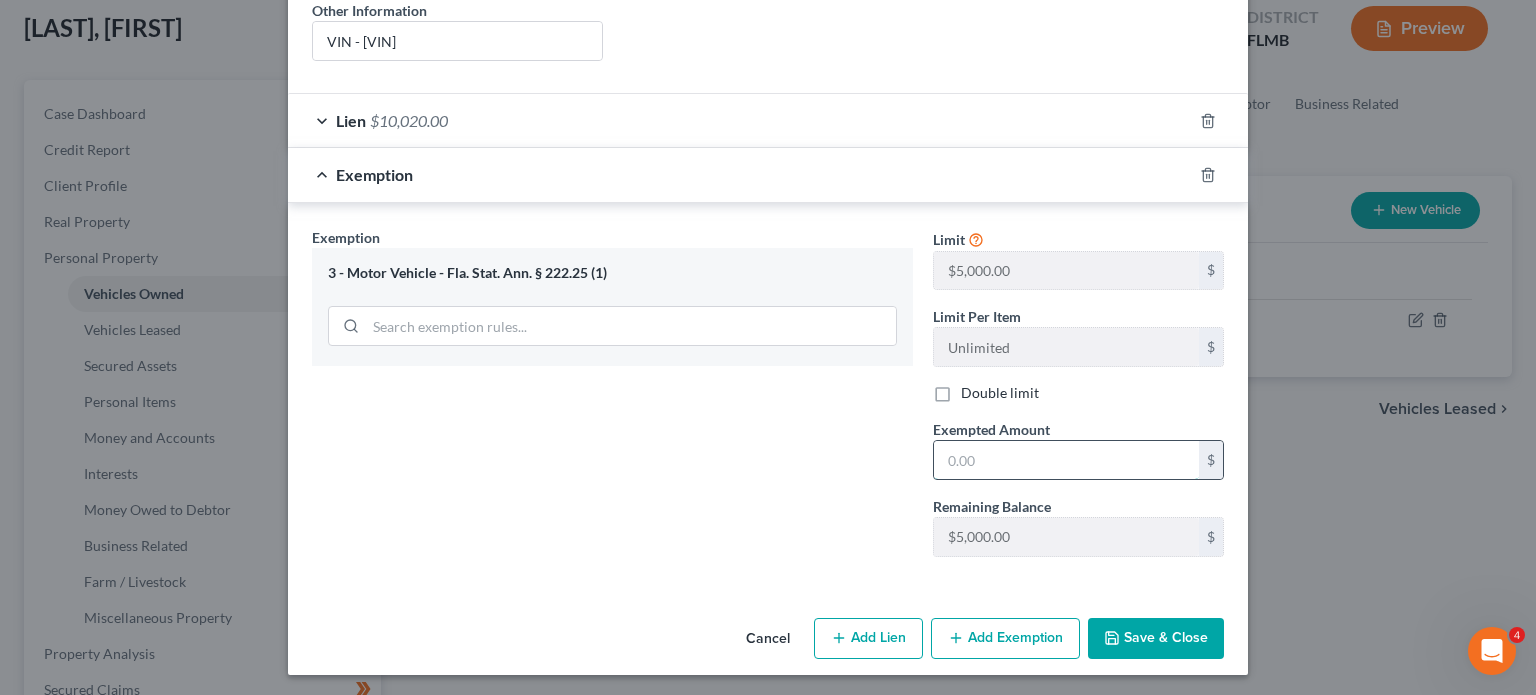click at bounding box center (1066, 460) 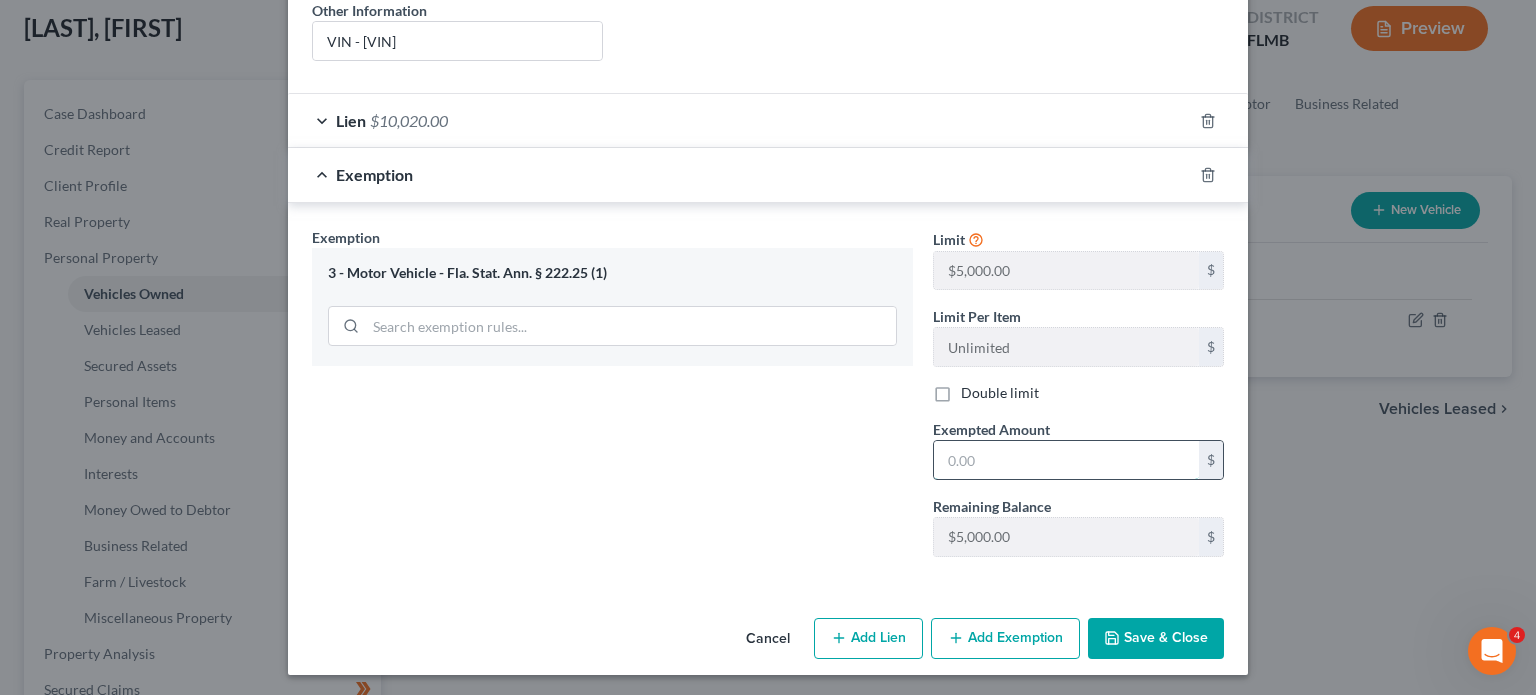 paste on "$3,888.00" 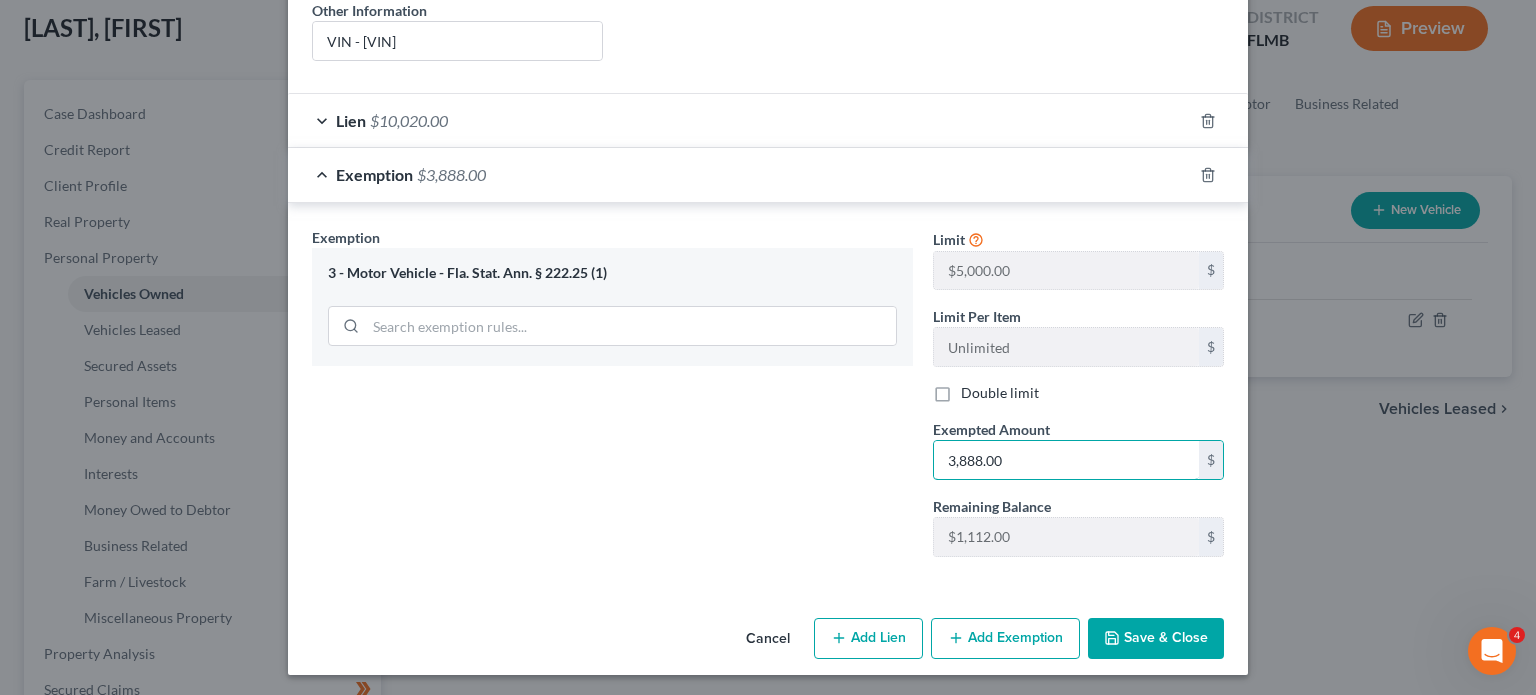 type on "3,888.00" 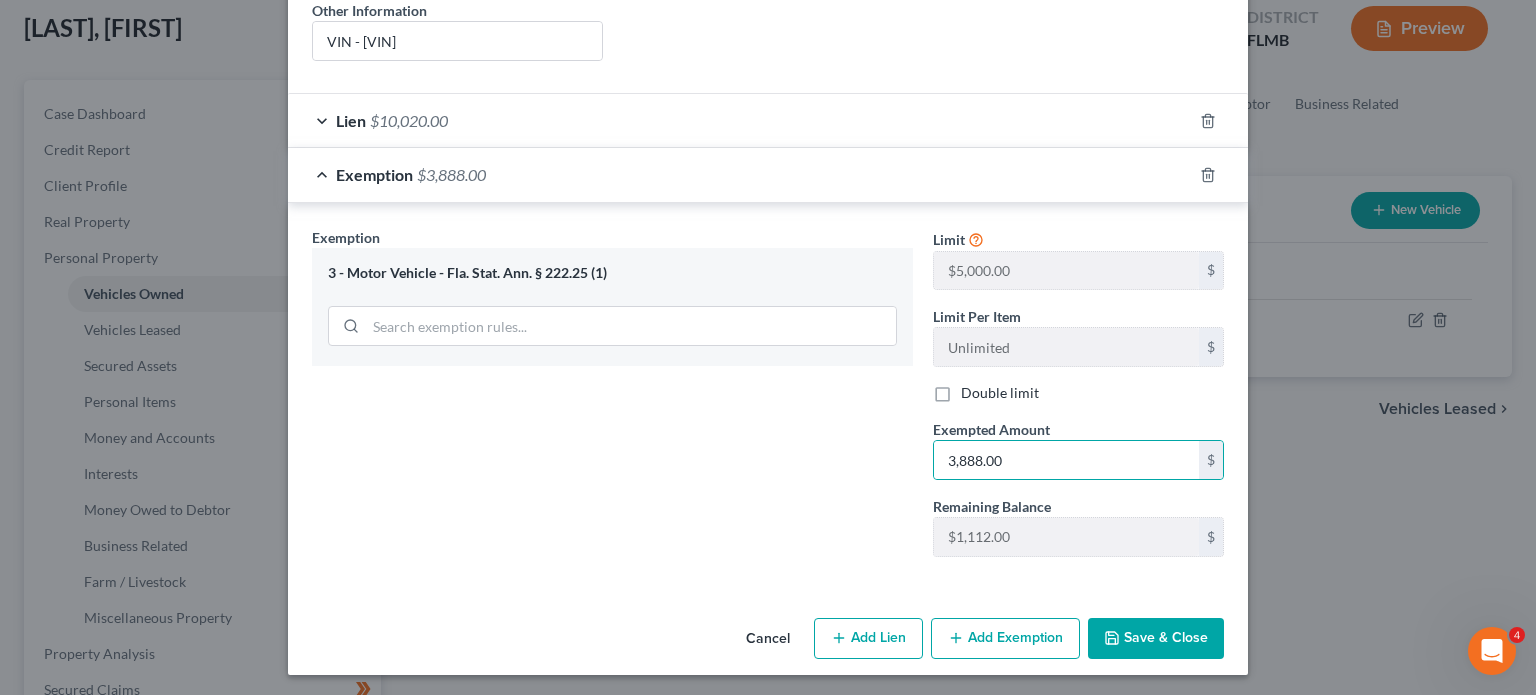 click on "Save & Close" at bounding box center (1156, 639) 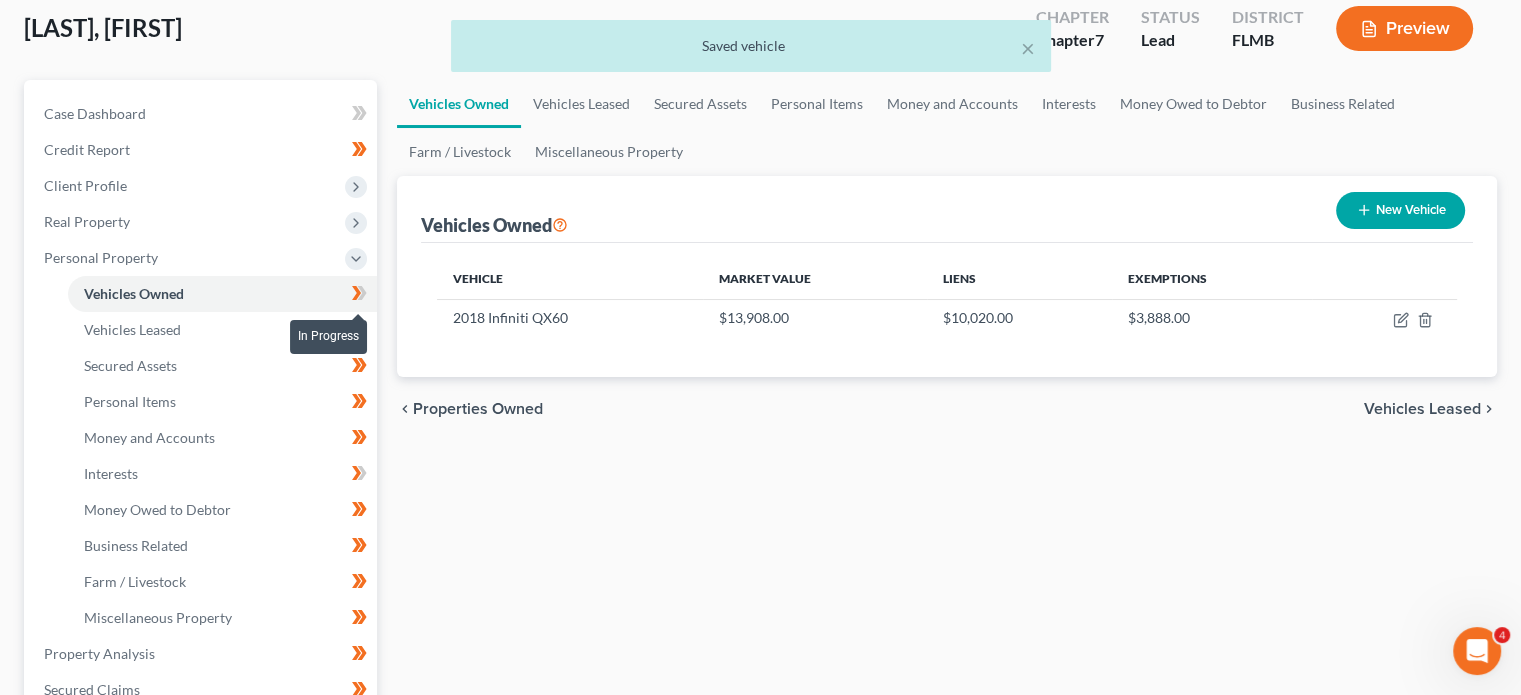 click 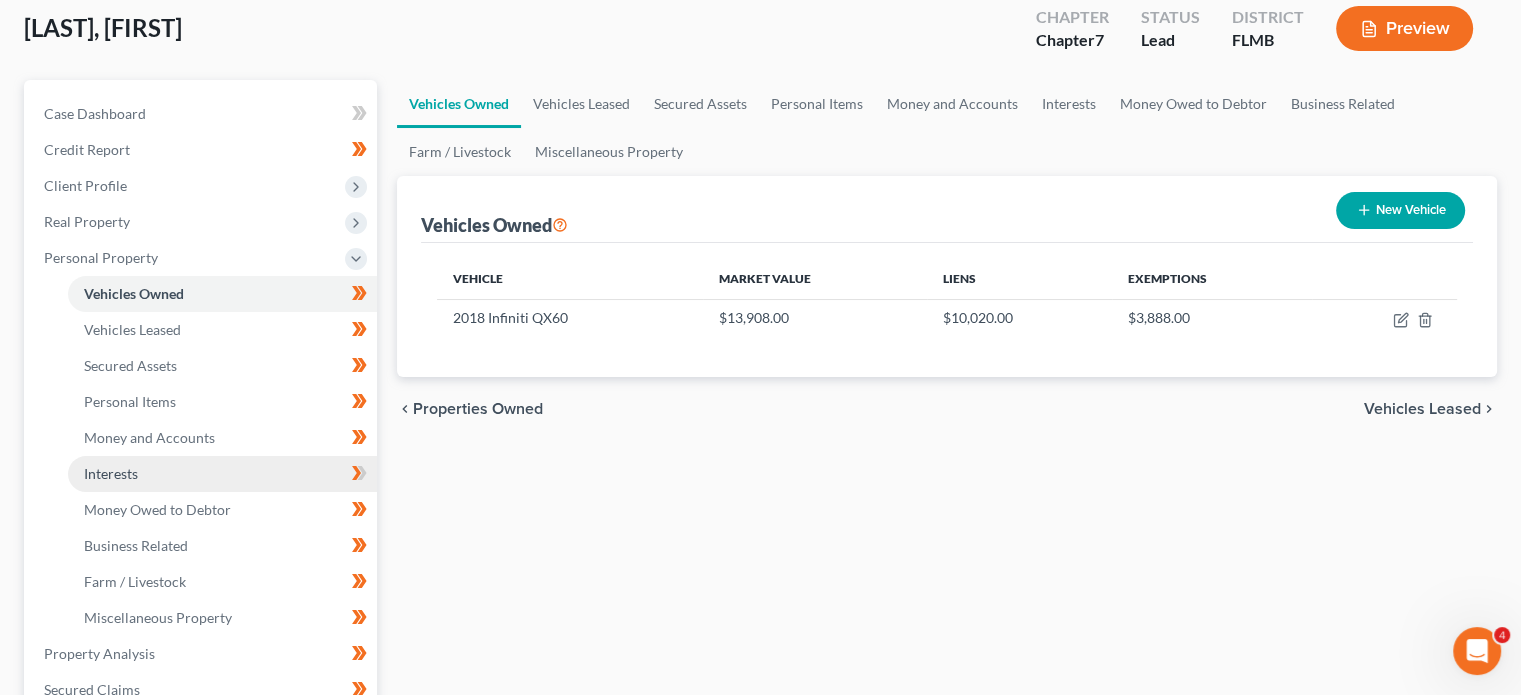 click on "Interests" at bounding box center (222, 474) 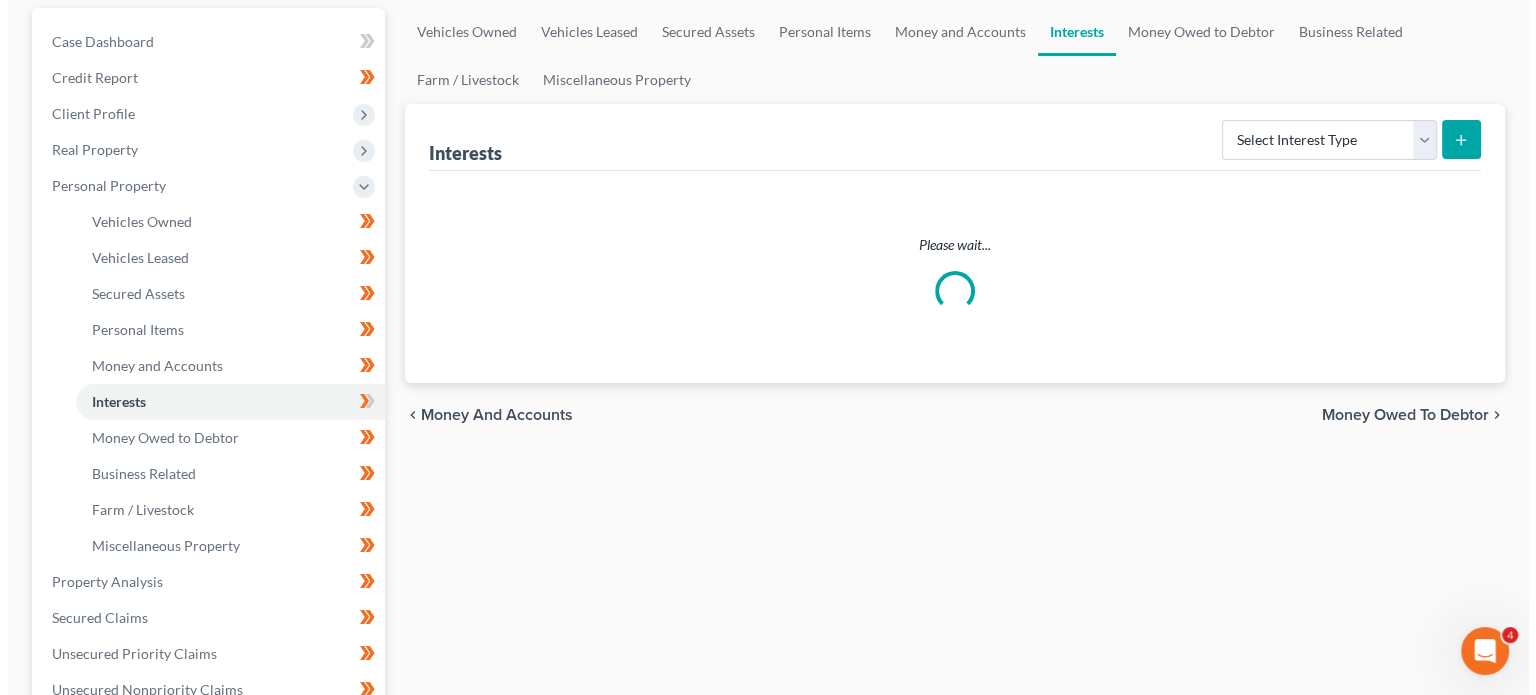 scroll, scrollTop: 220, scrollLeft: 0, axis: vertical 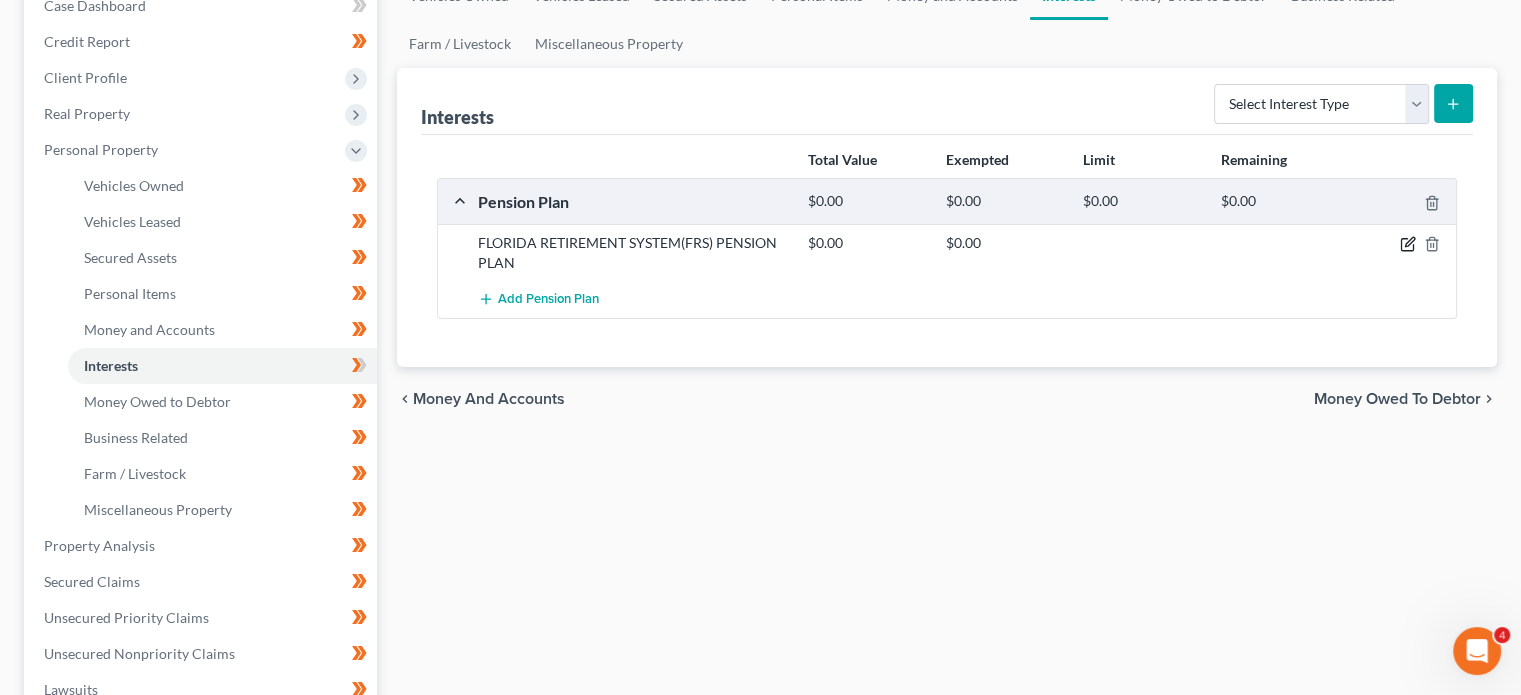 click 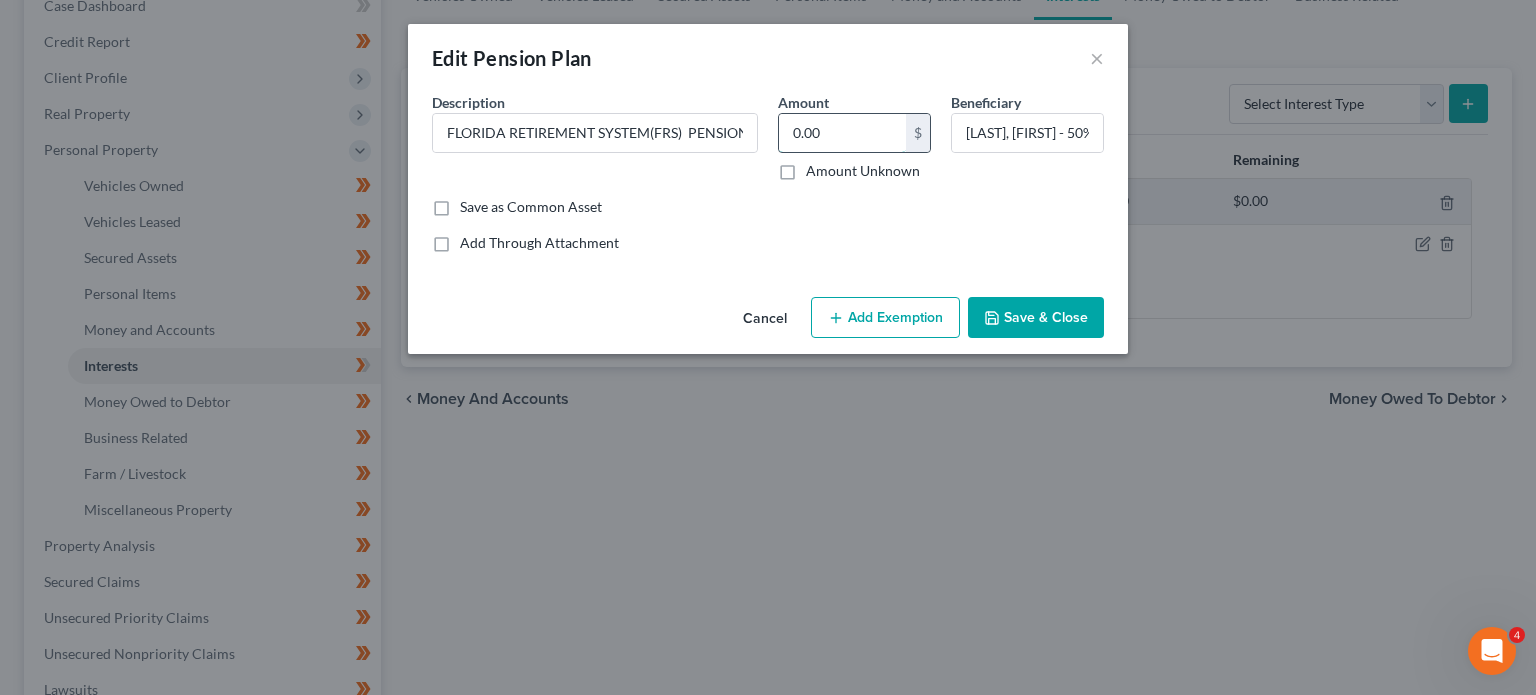 click on "0.00" at bounding box center (842, 133) 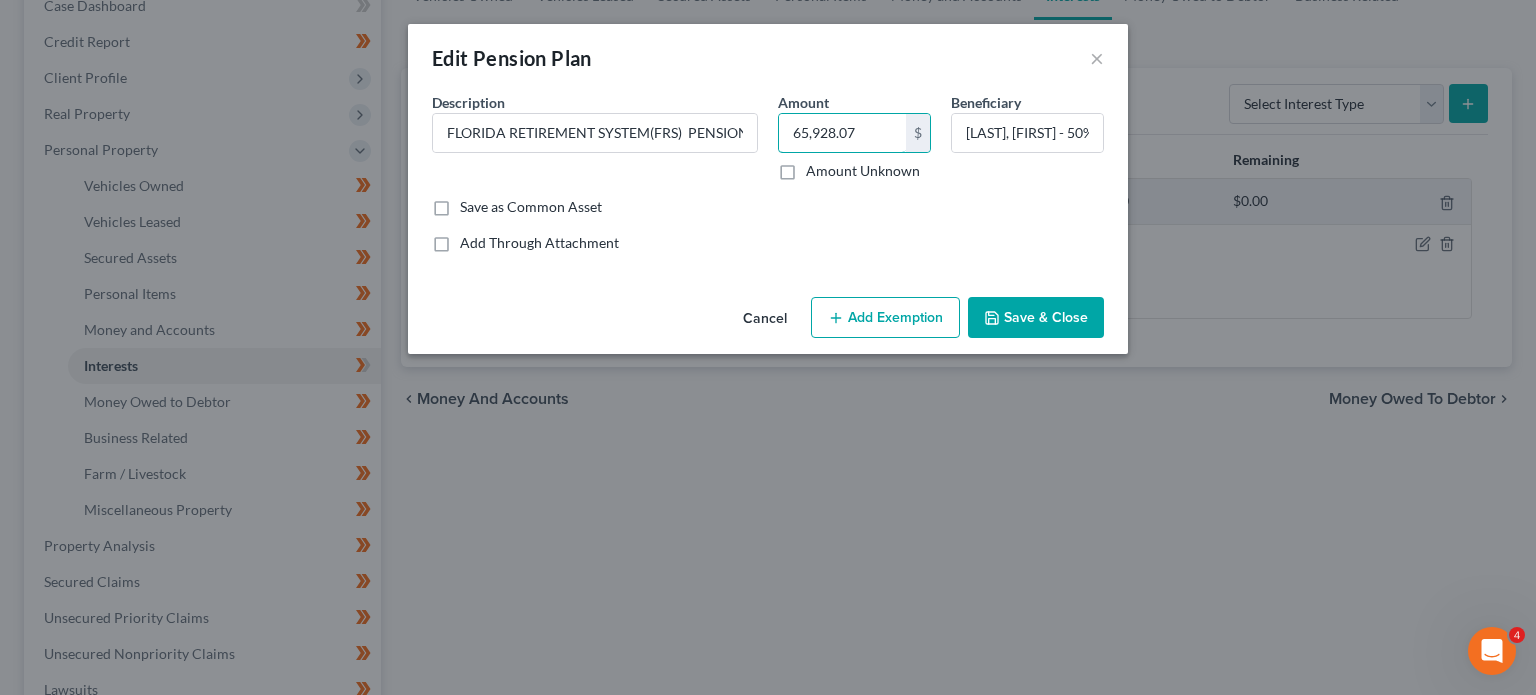 type on "65,928.07" 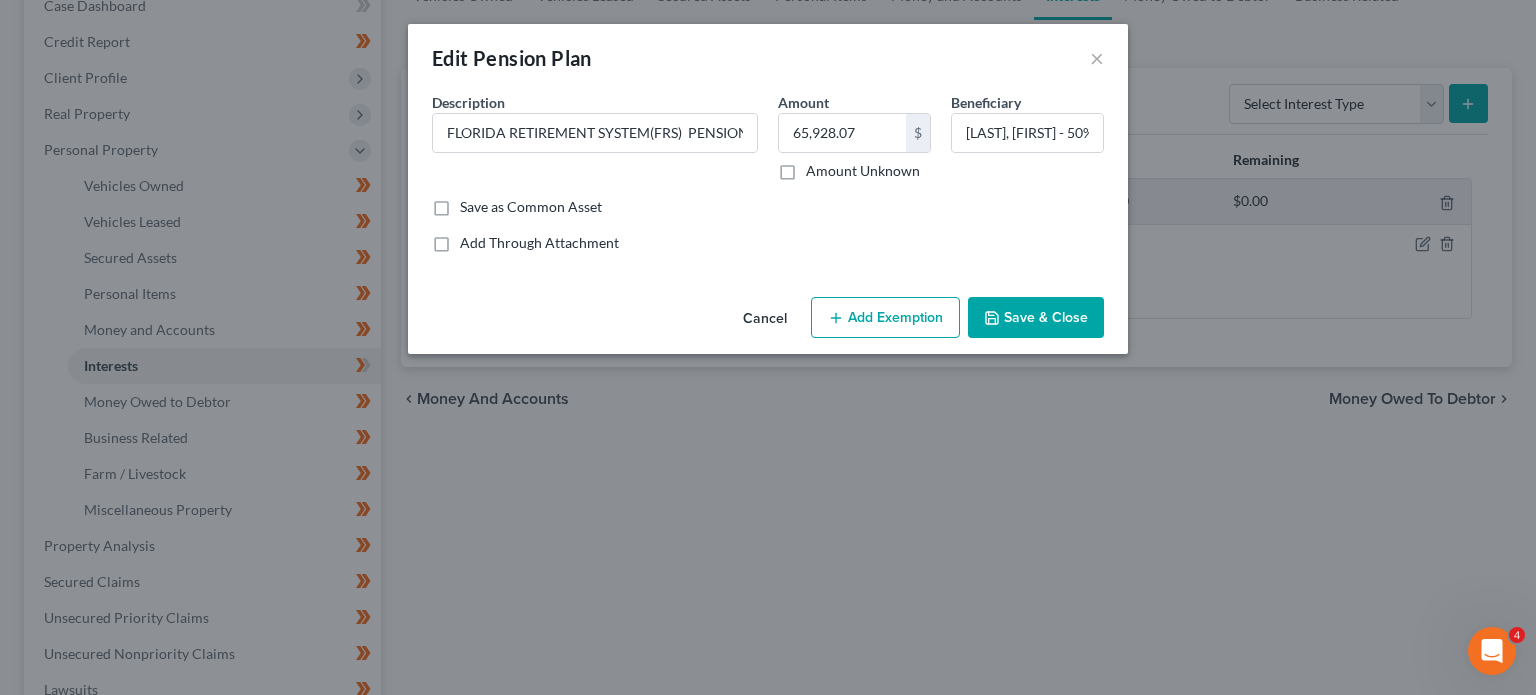 click on "Add Exemption" at bounding box center [885, 318] 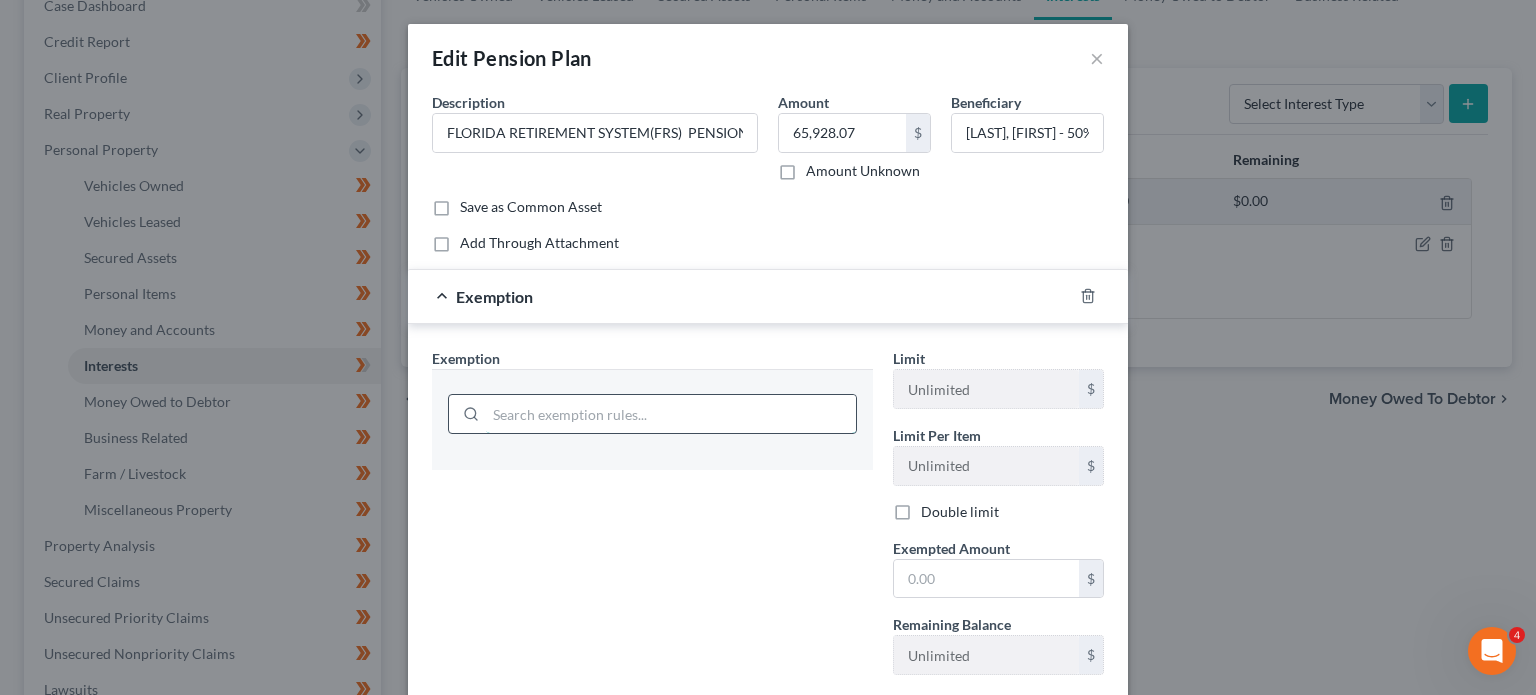 click at bounding box center (671, 414) 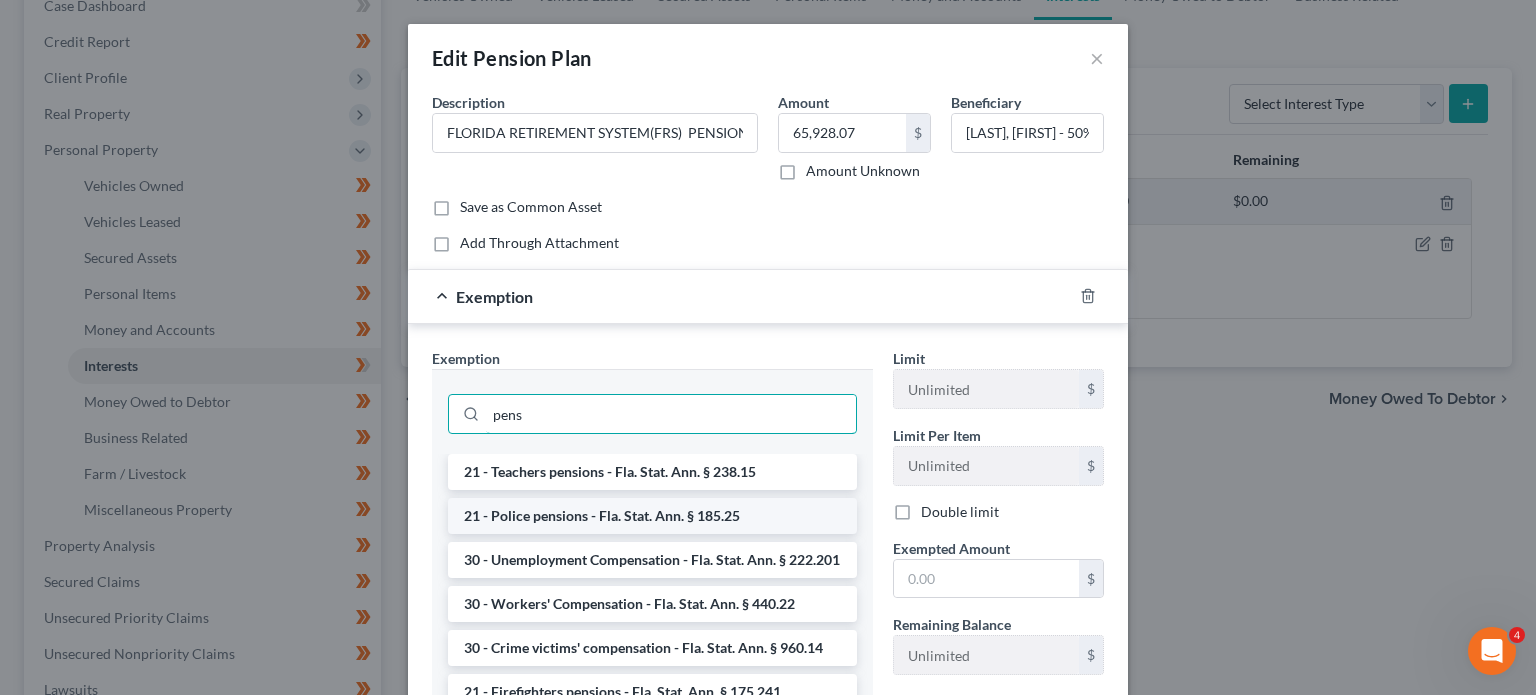 scroll, scrollTop: 56, scrollLeft: 0, axis: vertical 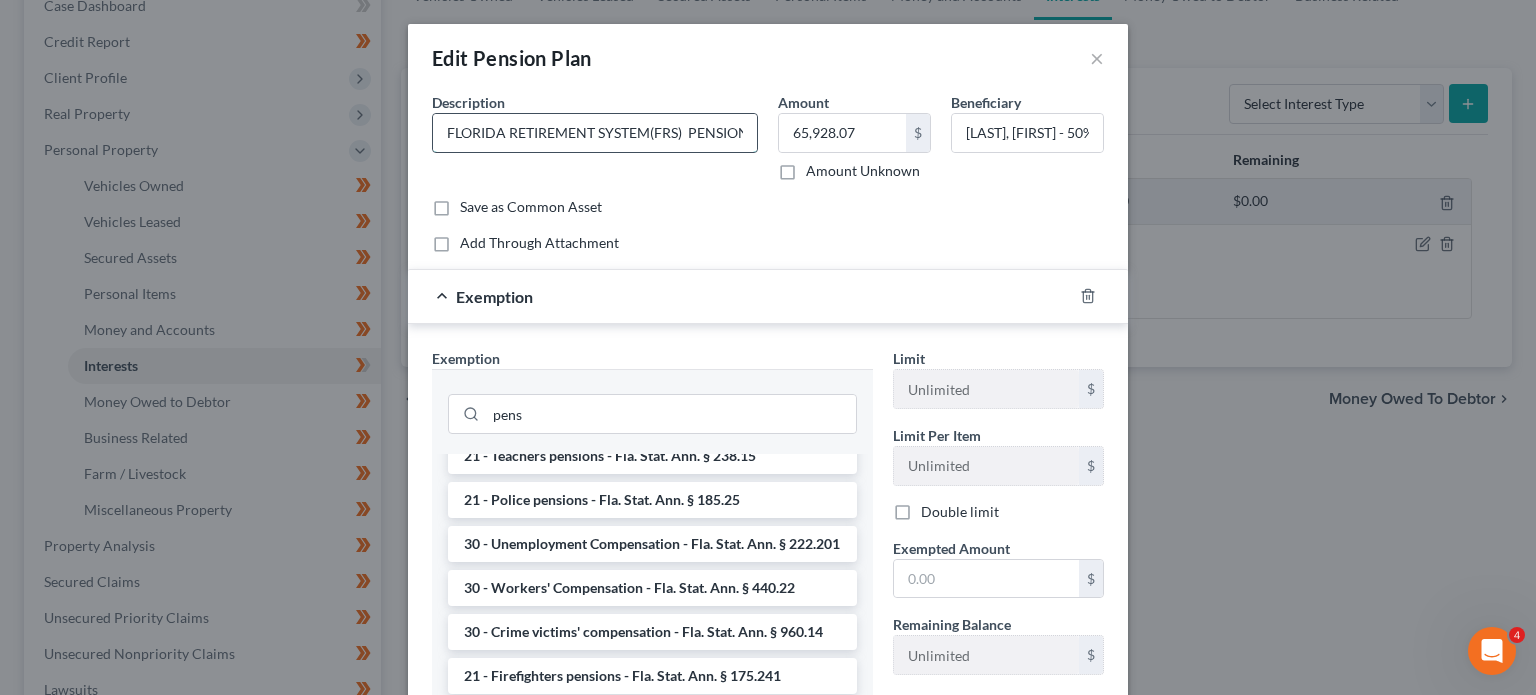 click on "FLORIDA RETIREMENT SYSTEM(FRS)  PENSION PLAN" at bounding box center [595, 133] 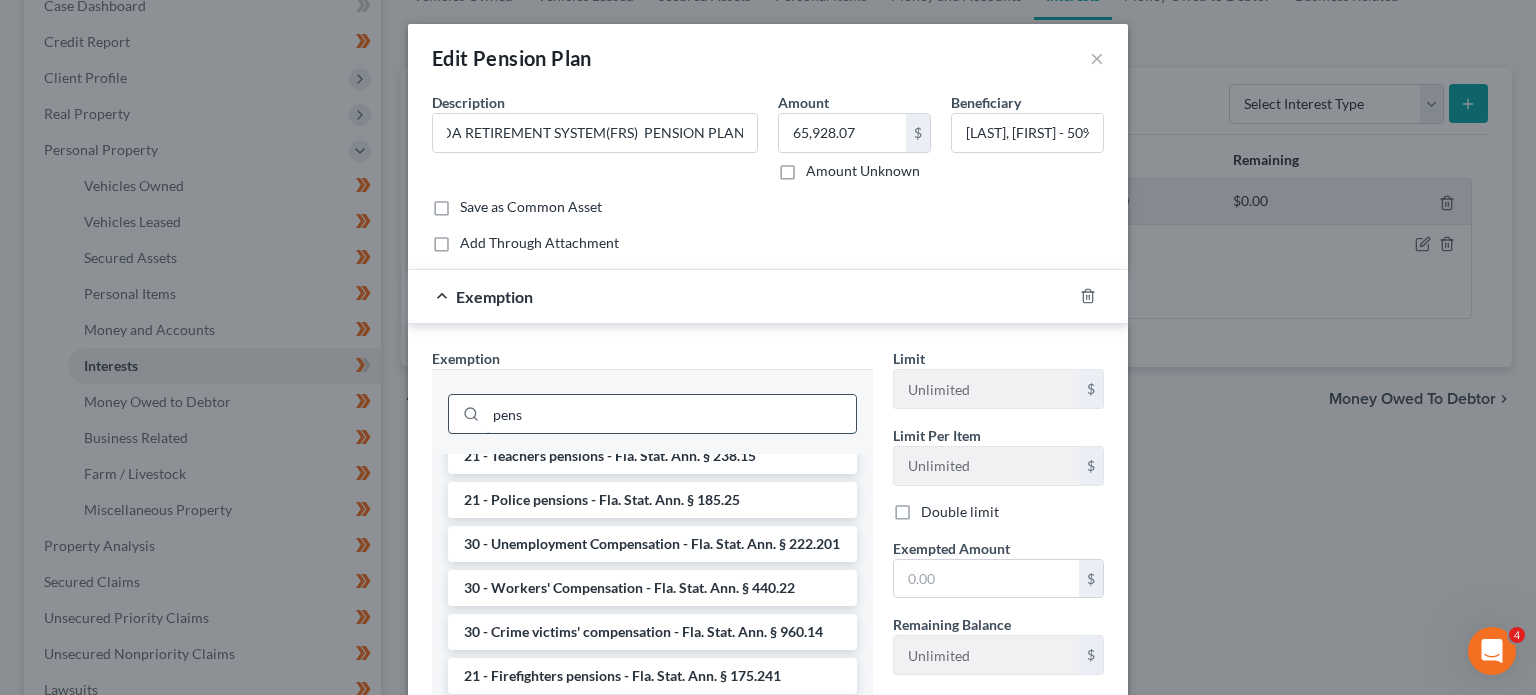 scroll, scrollTop: 0, scrollLeft: 0, axis: both 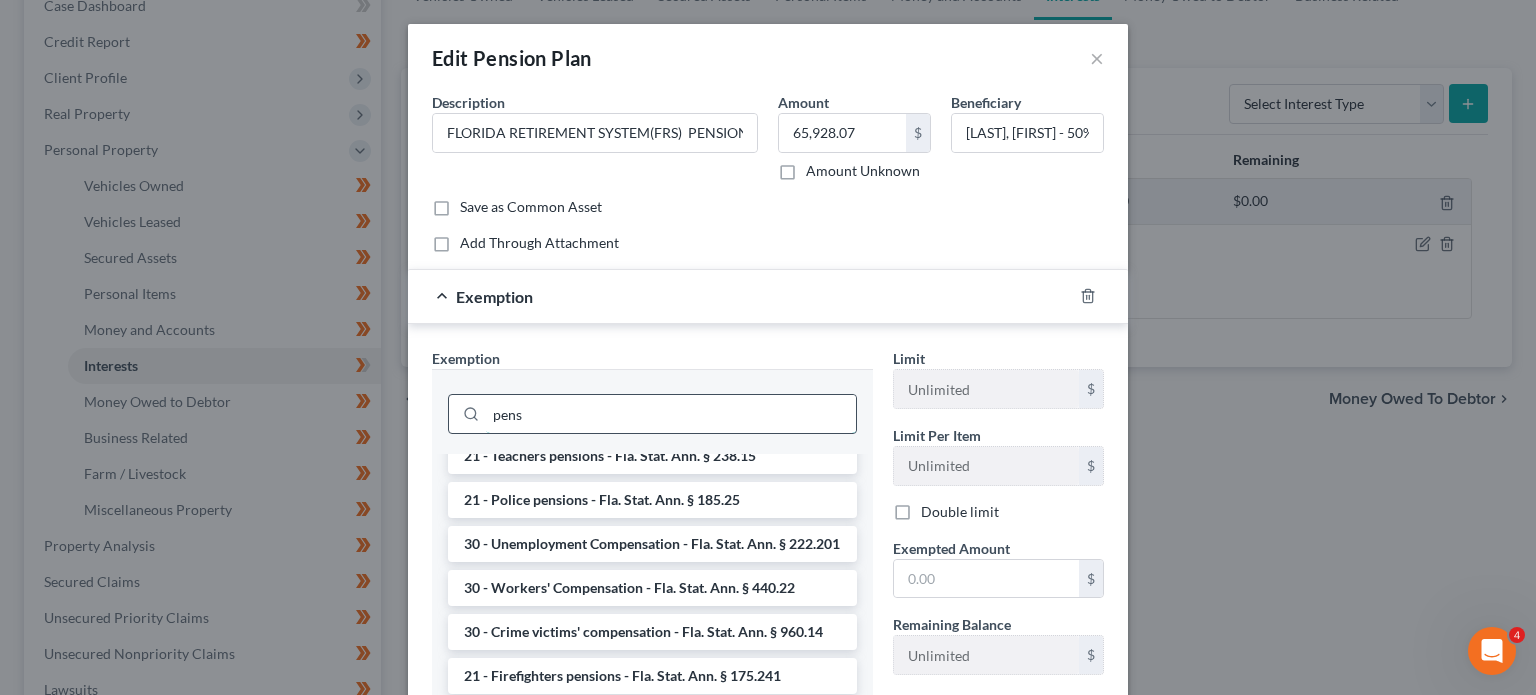 click on "pens" at bounding box center (671, 414) 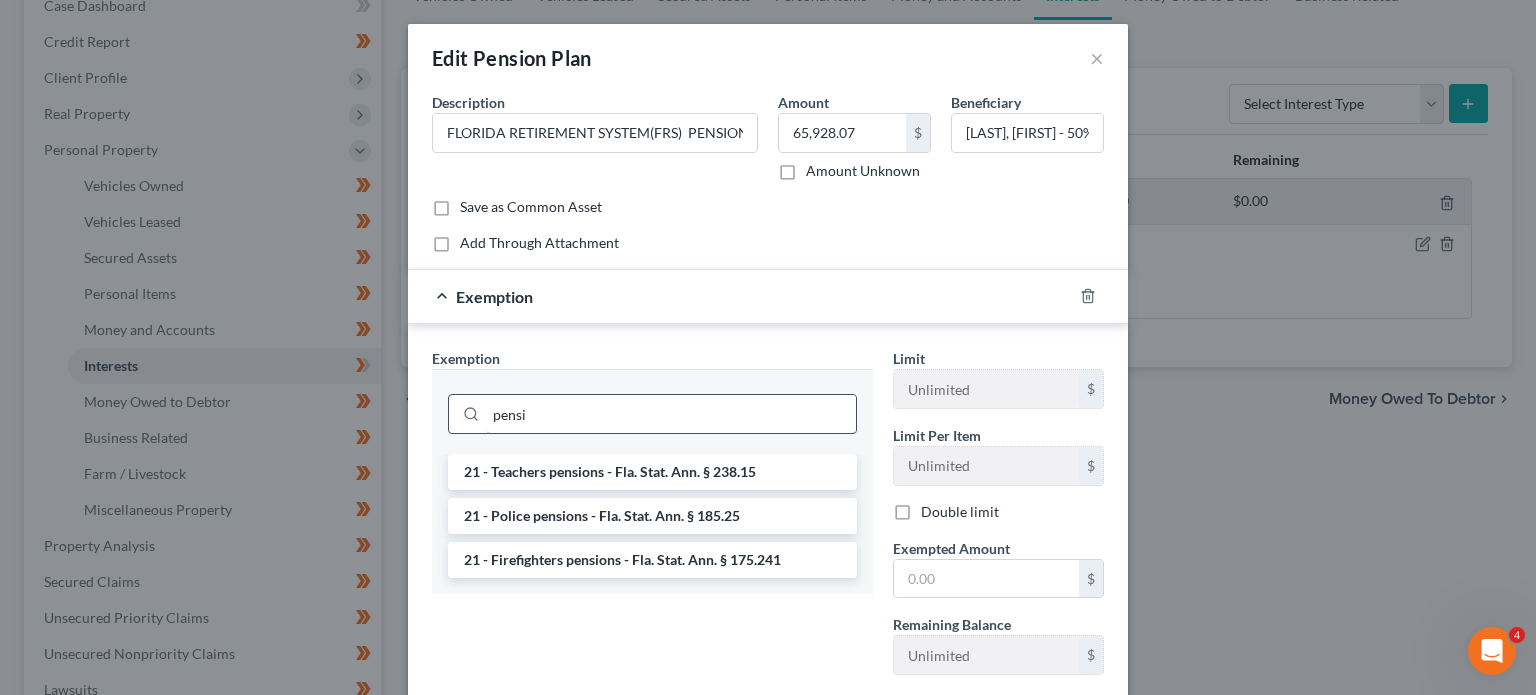scroll, scrollTop: 0, scrollLeft: 0, axis: both 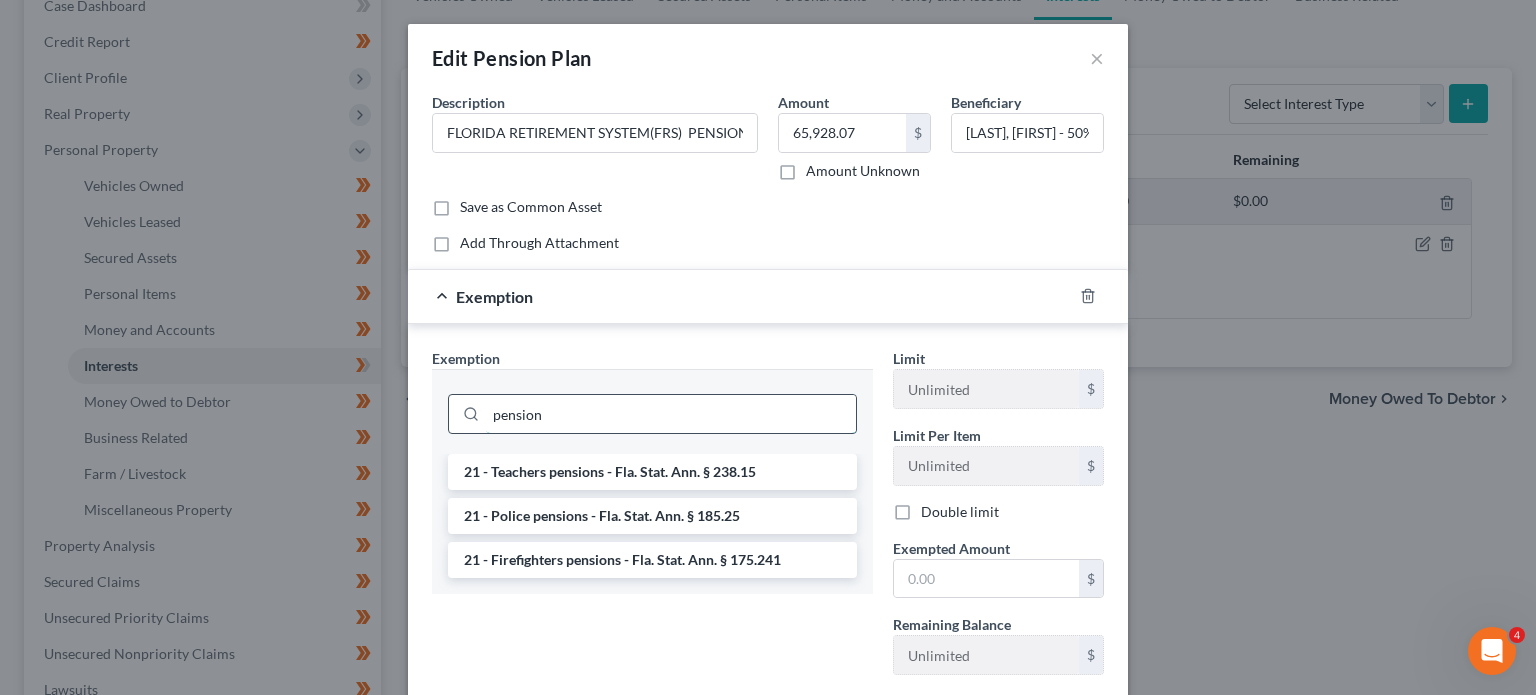 drag, startPoint x: 561, startPoint y: 403, endPoint x: 480, endPoint y: 412, distance: 81.49847 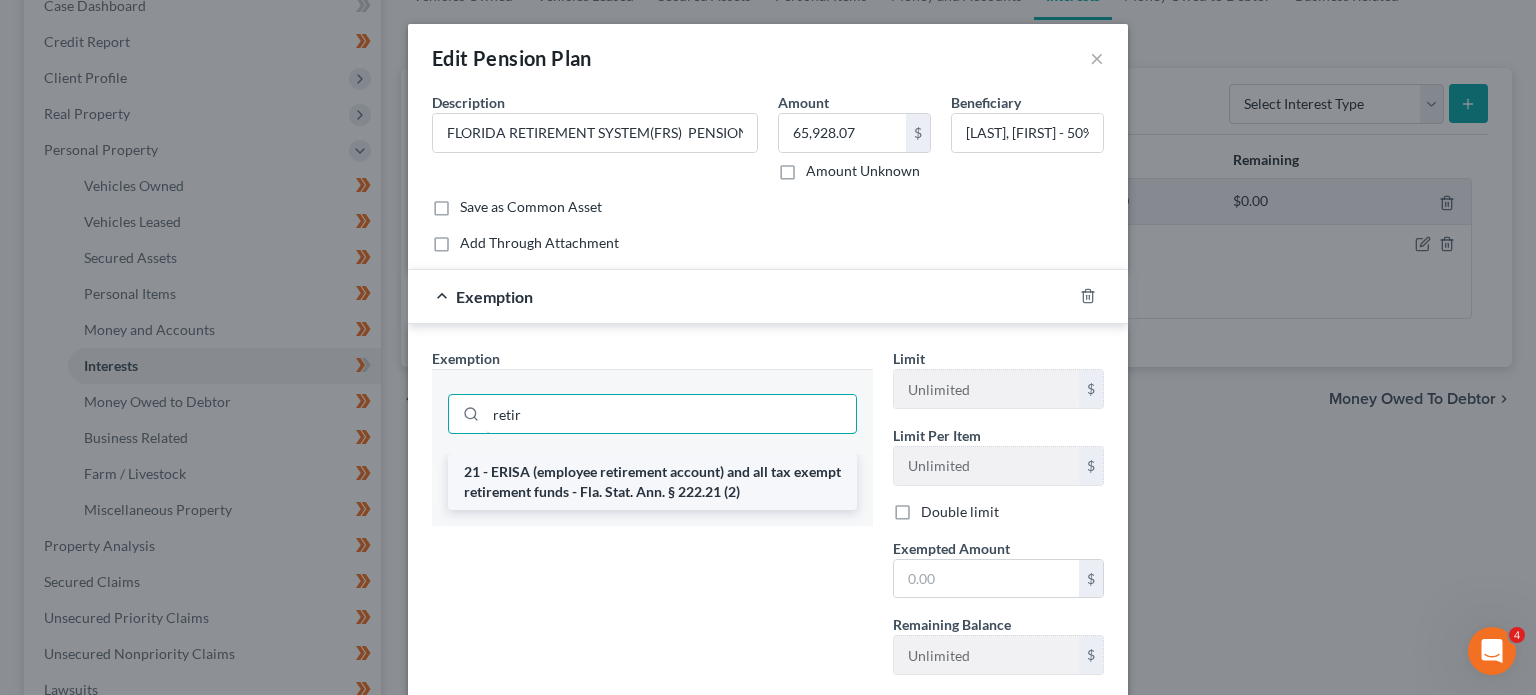 type on "retir" 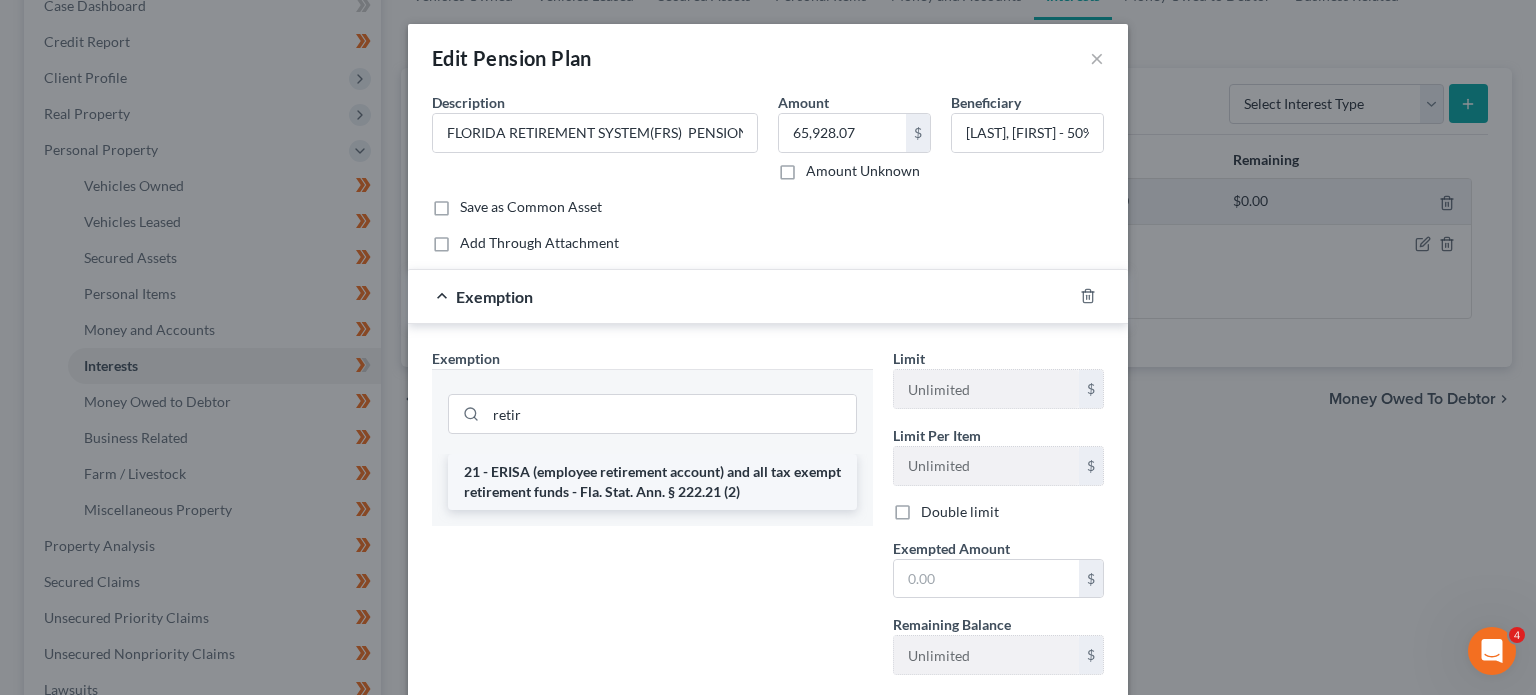 click on "21 - ERISA (employee retirement account) and all tax exempt retirement funds - Fla. Stat. Ann. § 222.21 (2)" at bounding box center [652, 482] 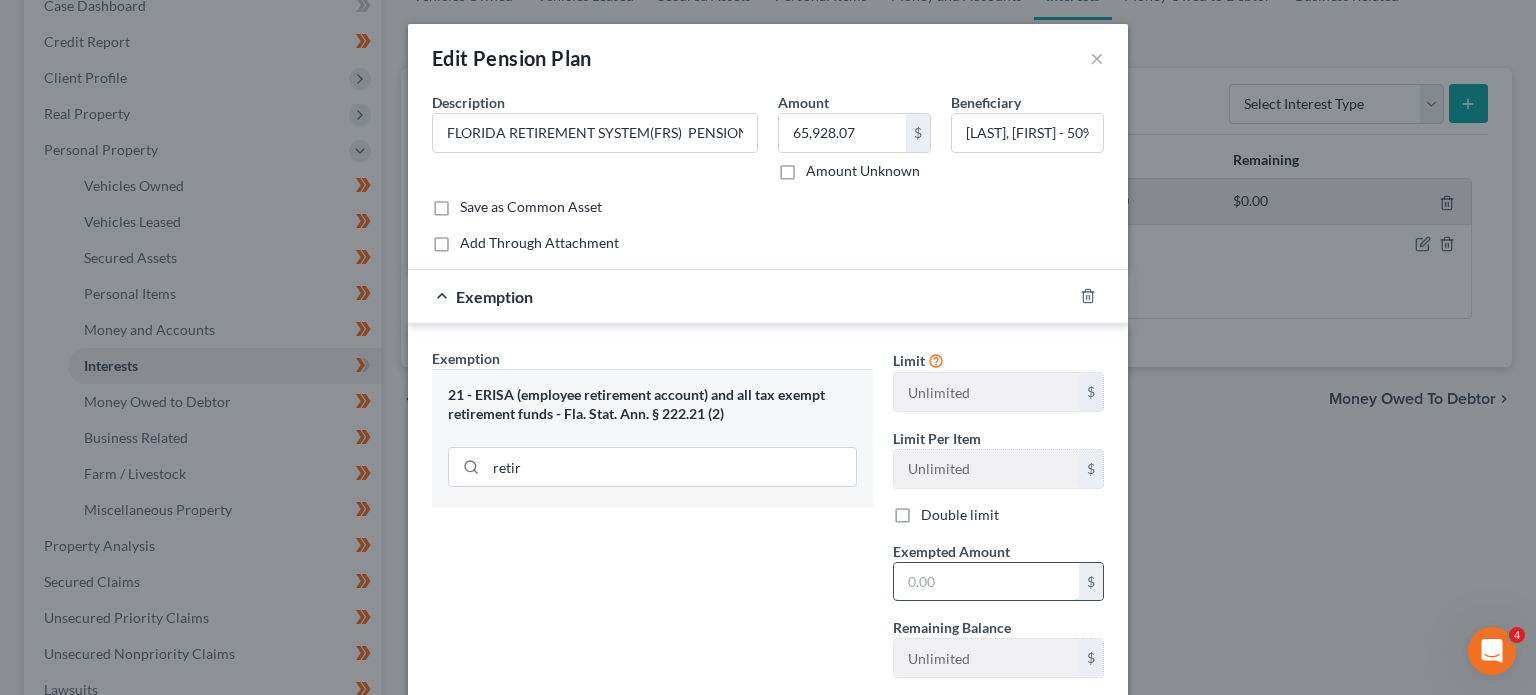 click at bounding box center (986, 582) 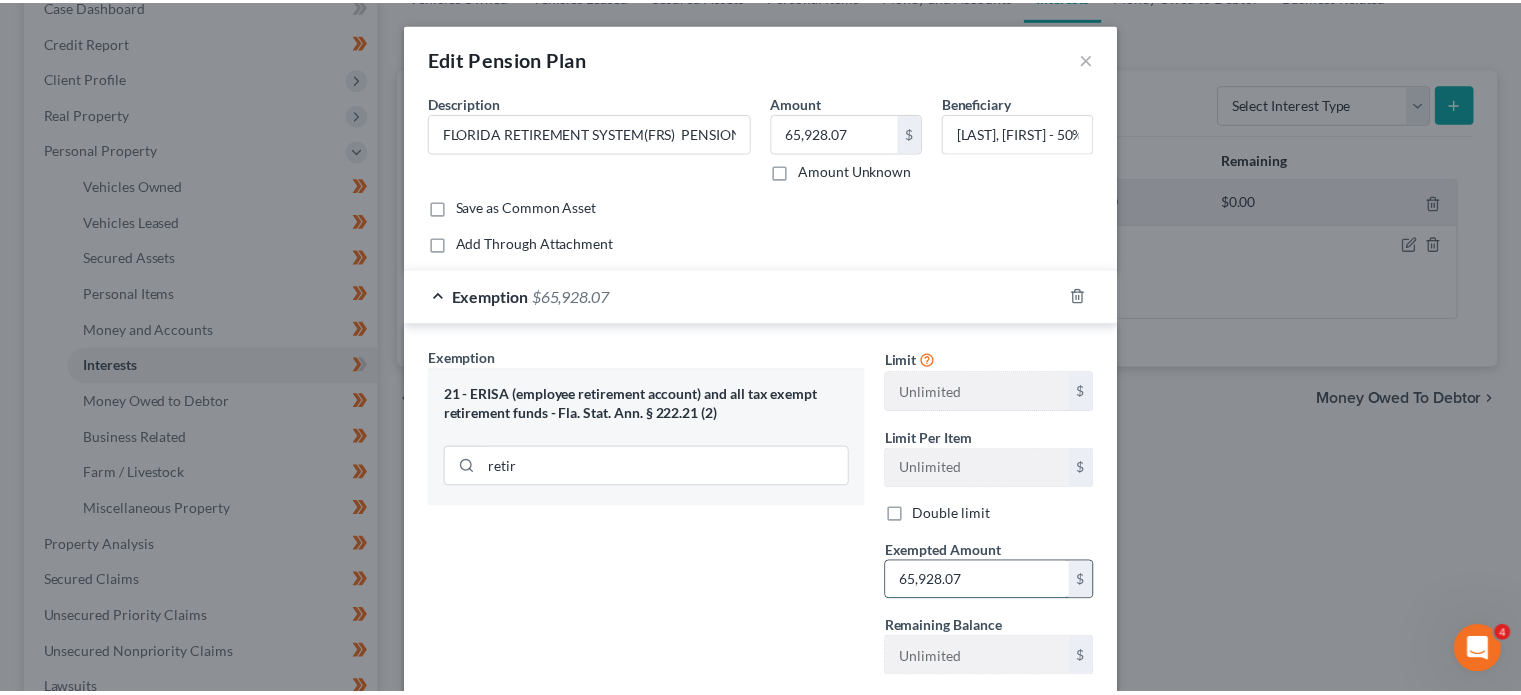 scroll, scrollTop: 123, scrollLeft: 0, axis: vertical 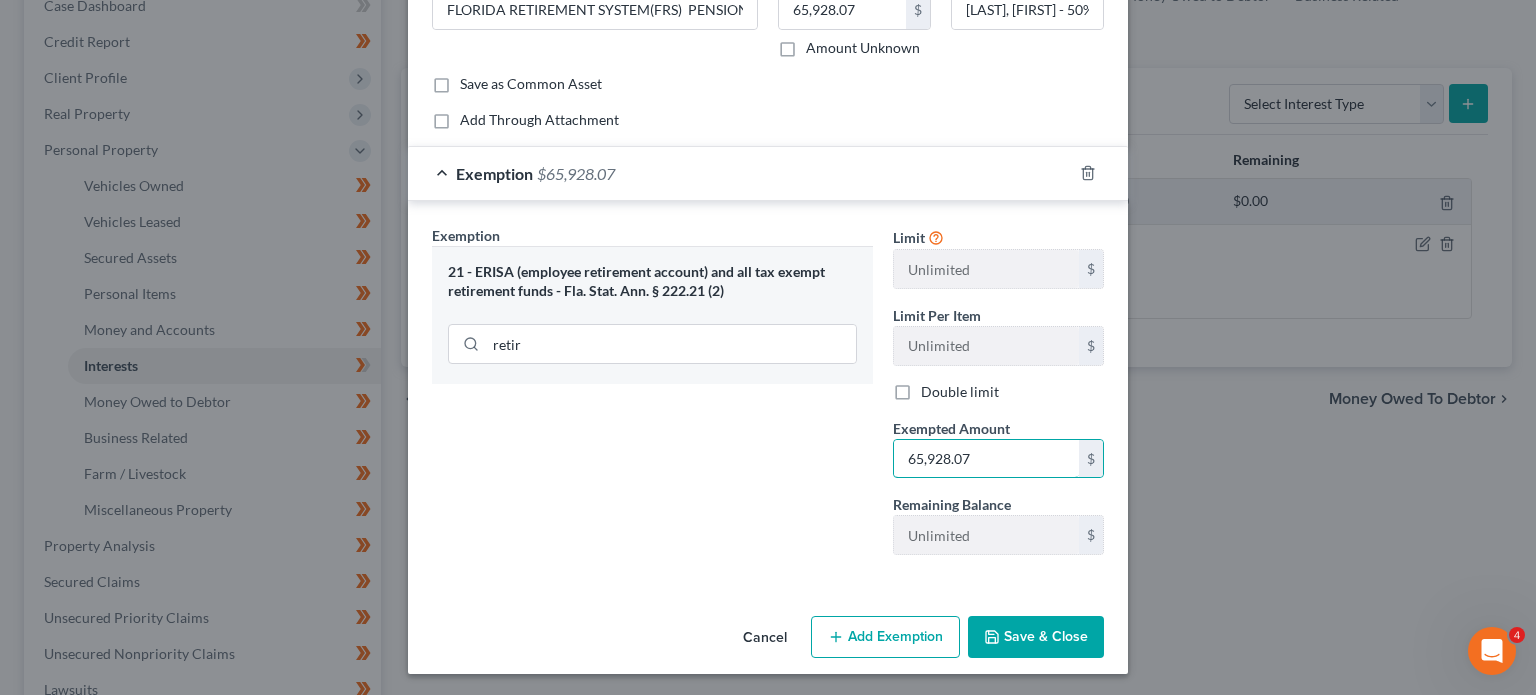 type on "65,928.07" 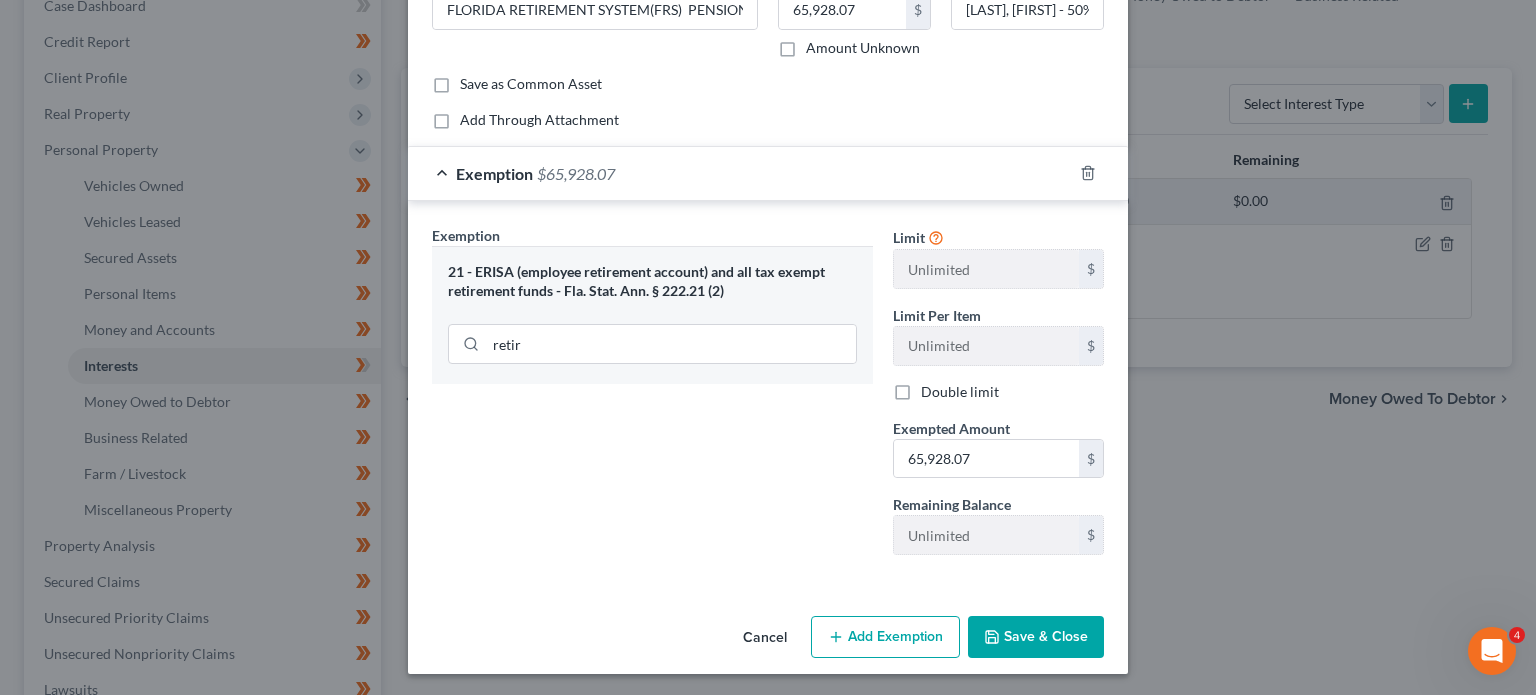 click on "Save & Close" at bounding box center [1036, 637] 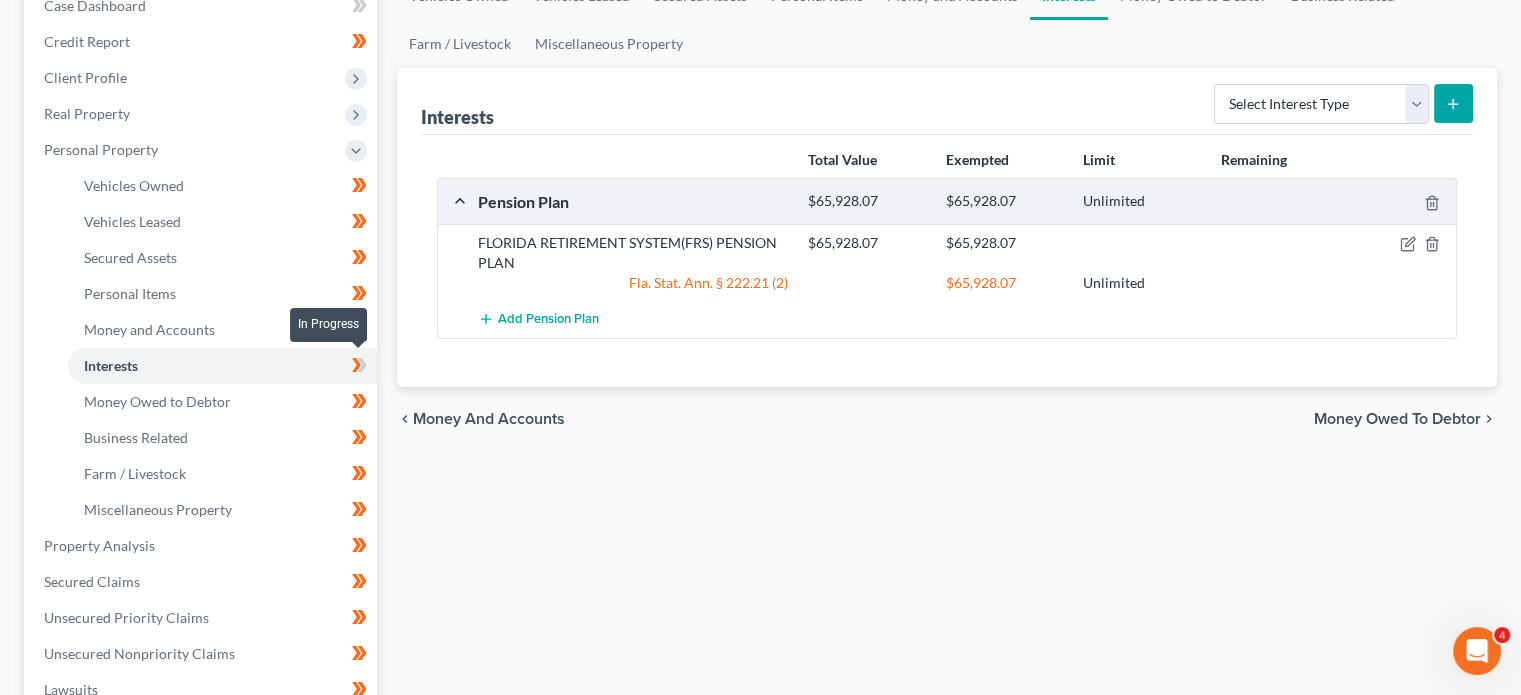 click 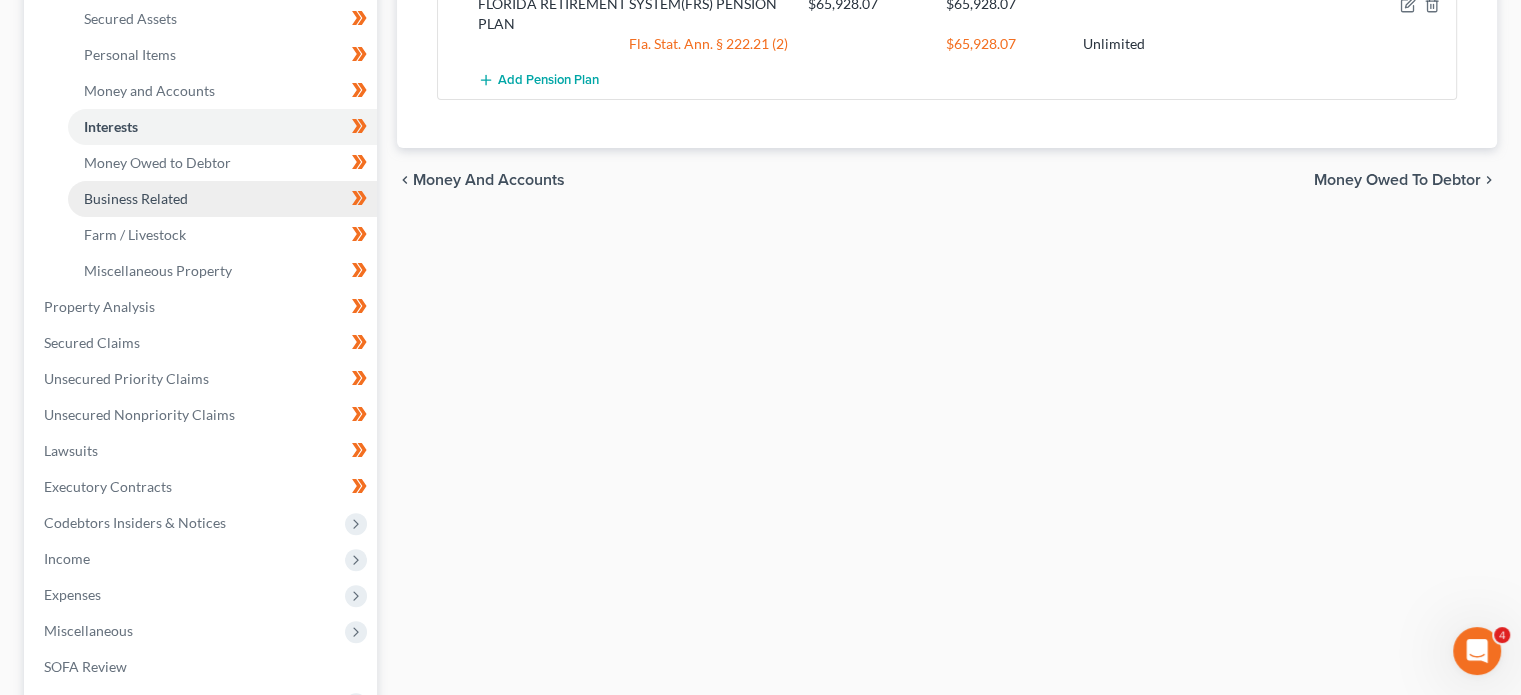 scroll, scrollTop: 470, scrollLeft: 0, axis: vertical 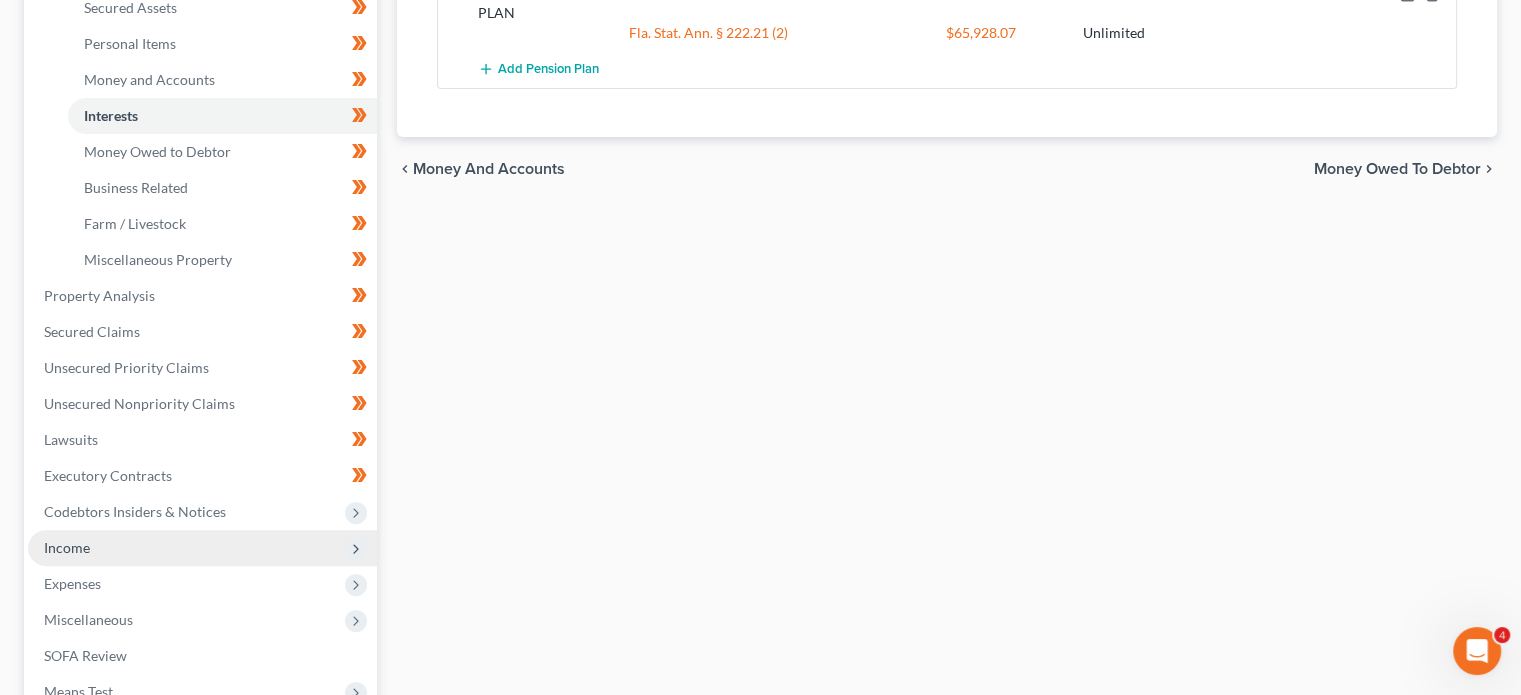 click on "Income" at bounding box center (202, 548) 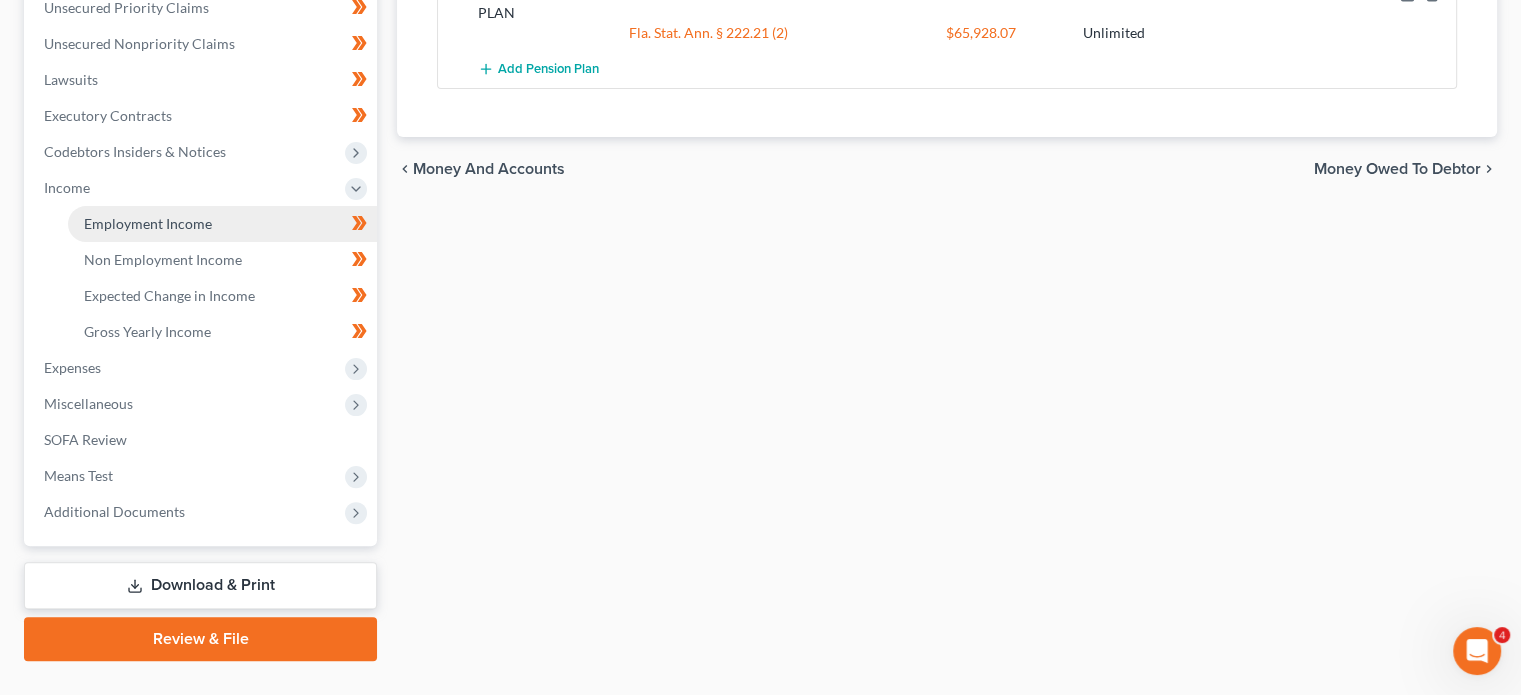 click on "Employment Income" at bounding box center [222, 224] 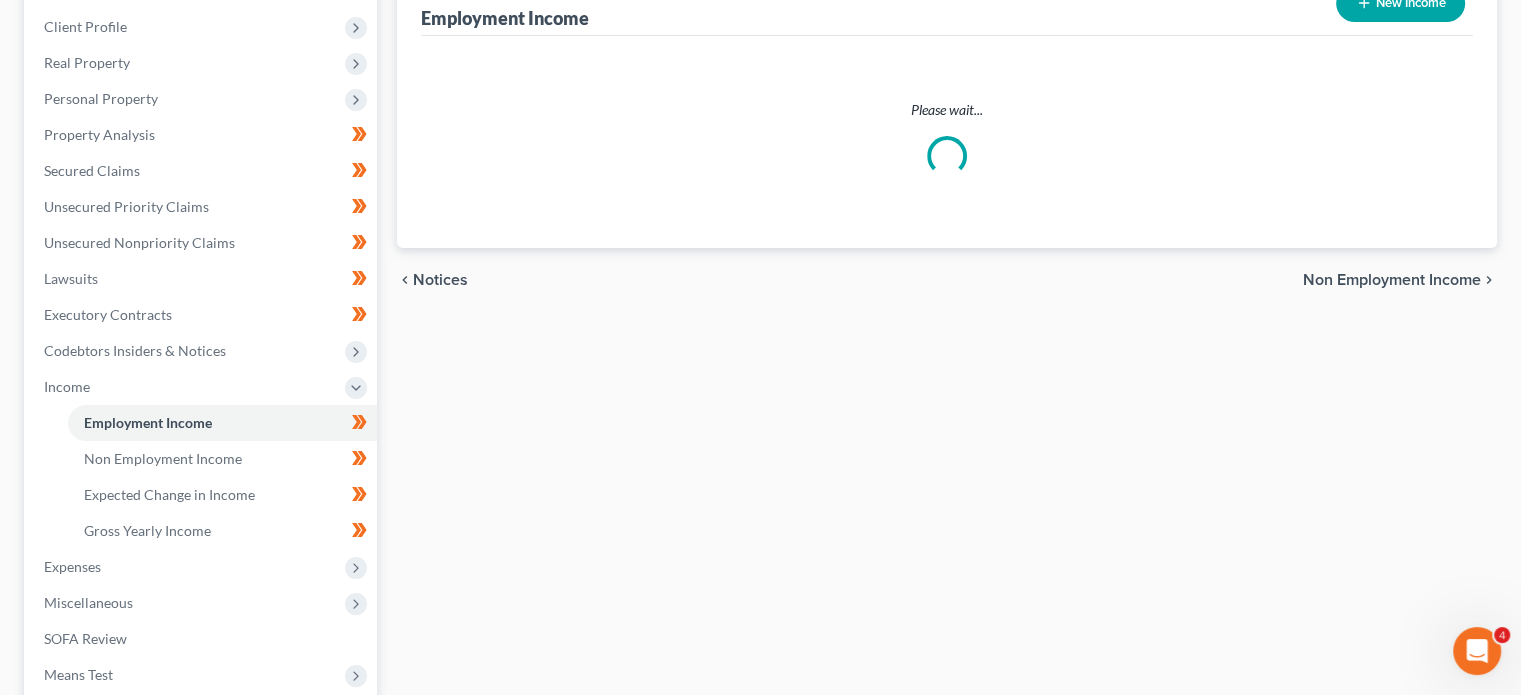 scroll, scrollTop: 288, scrollLeft: 0, axis: vertical 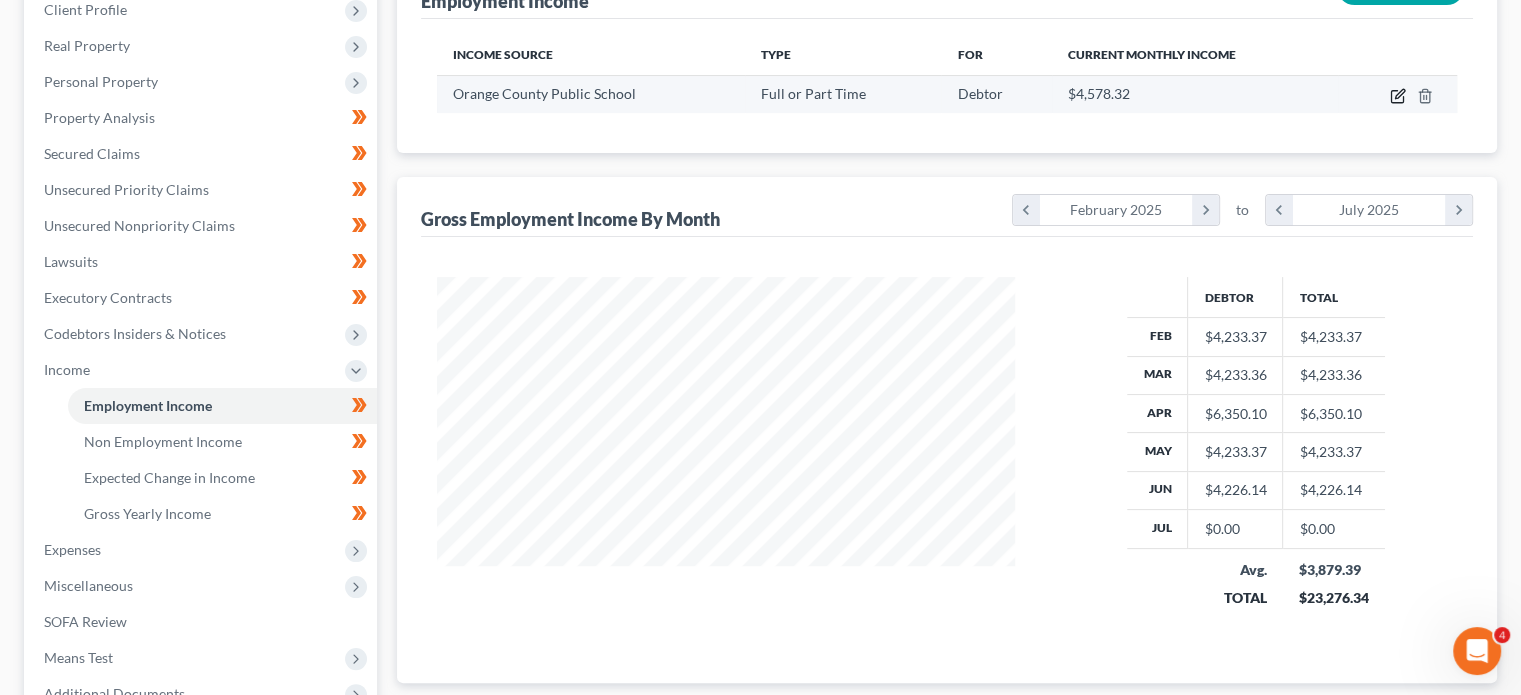 click 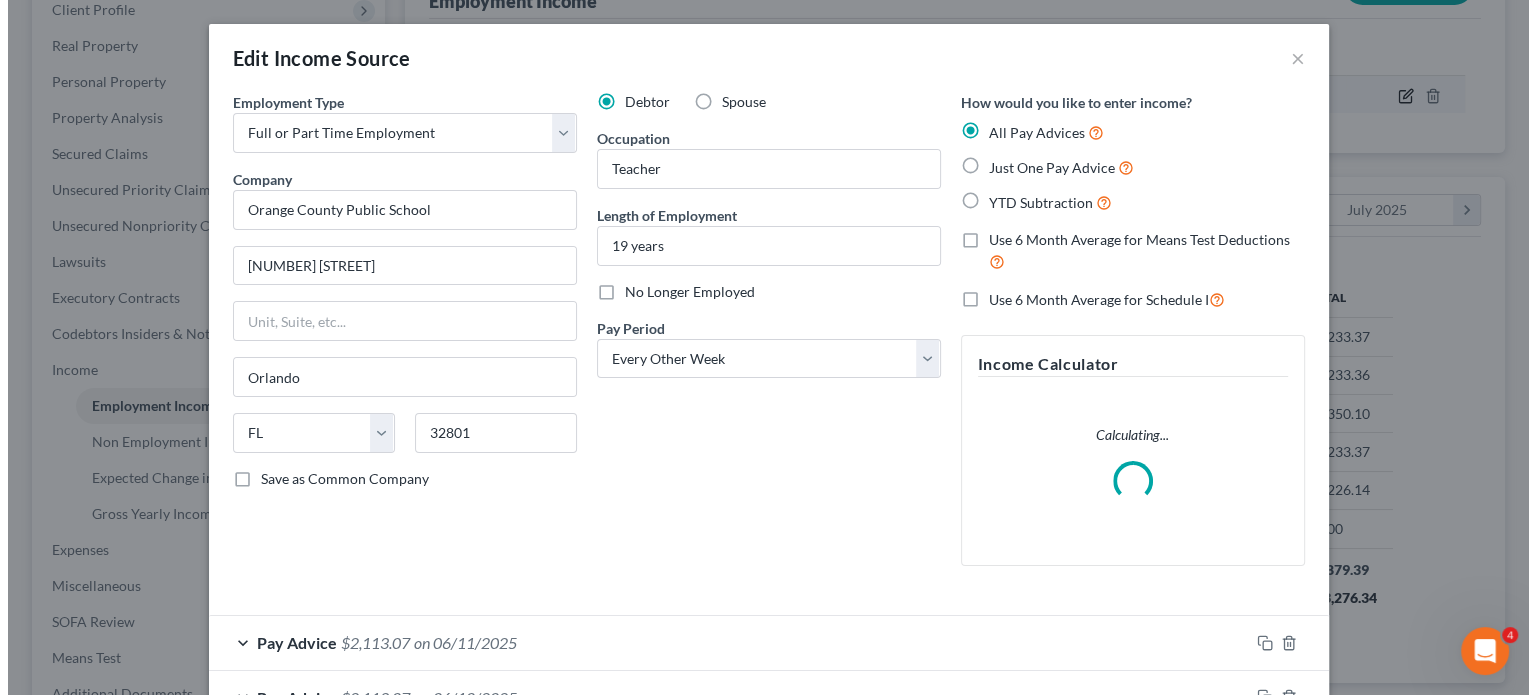 scroll, scrollTop: 999643, scrollLeft: 999375, axis: both 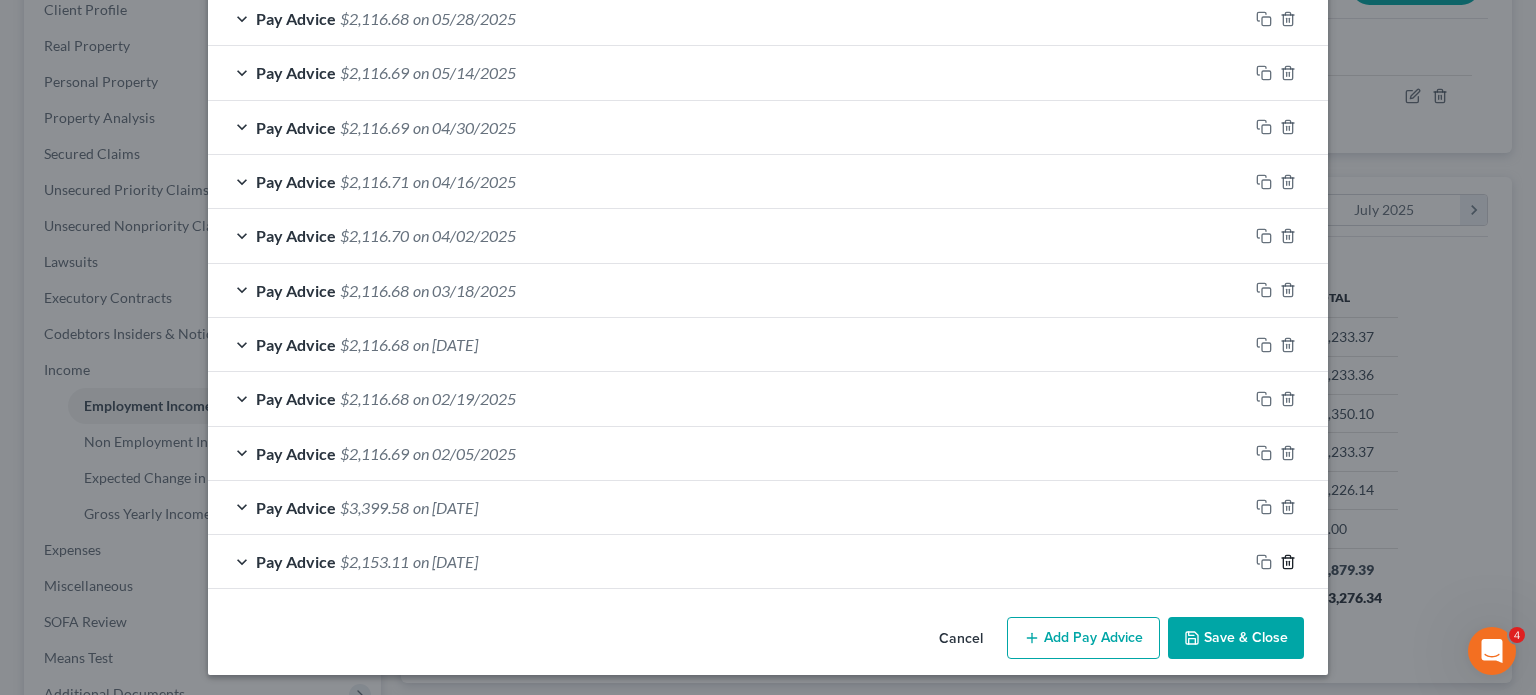click 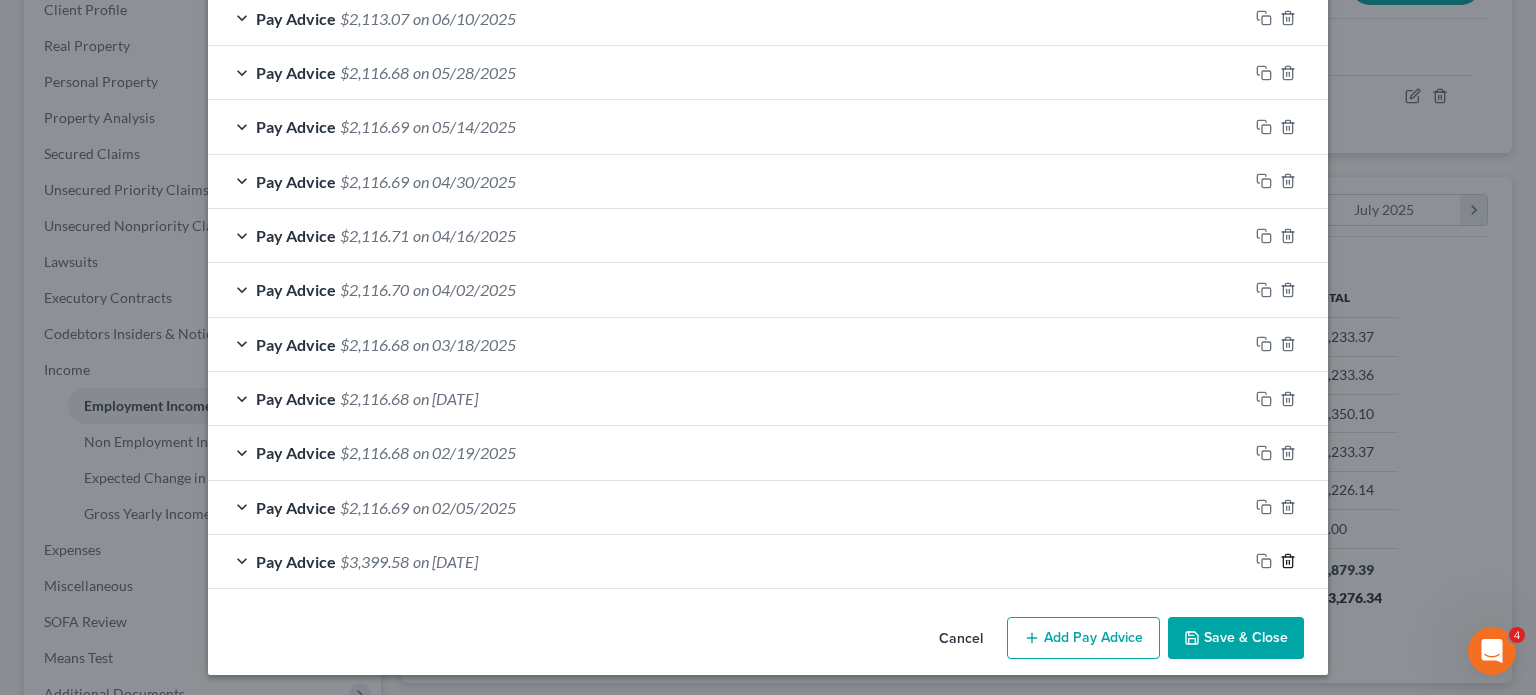 click 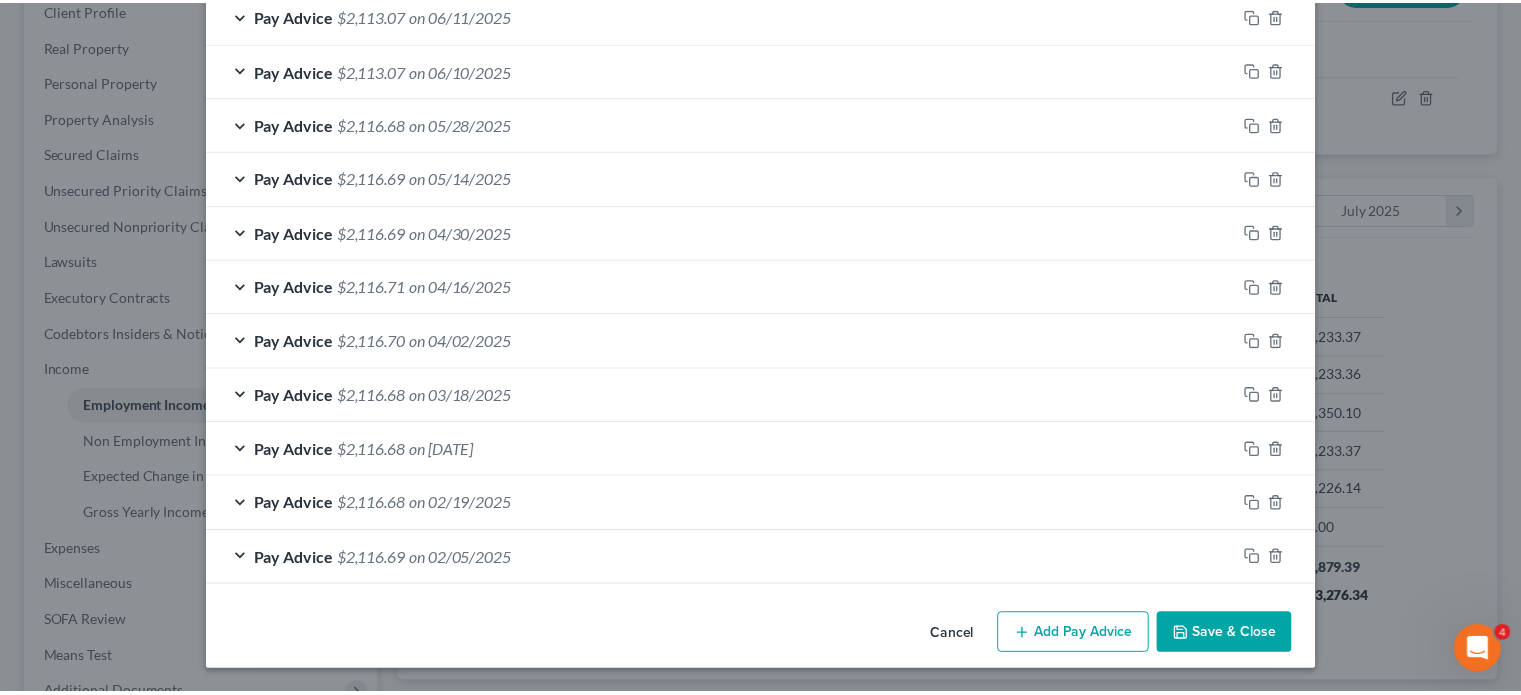 scroll, scrollTop: 689, scrollLeft: 0, axis: vertical 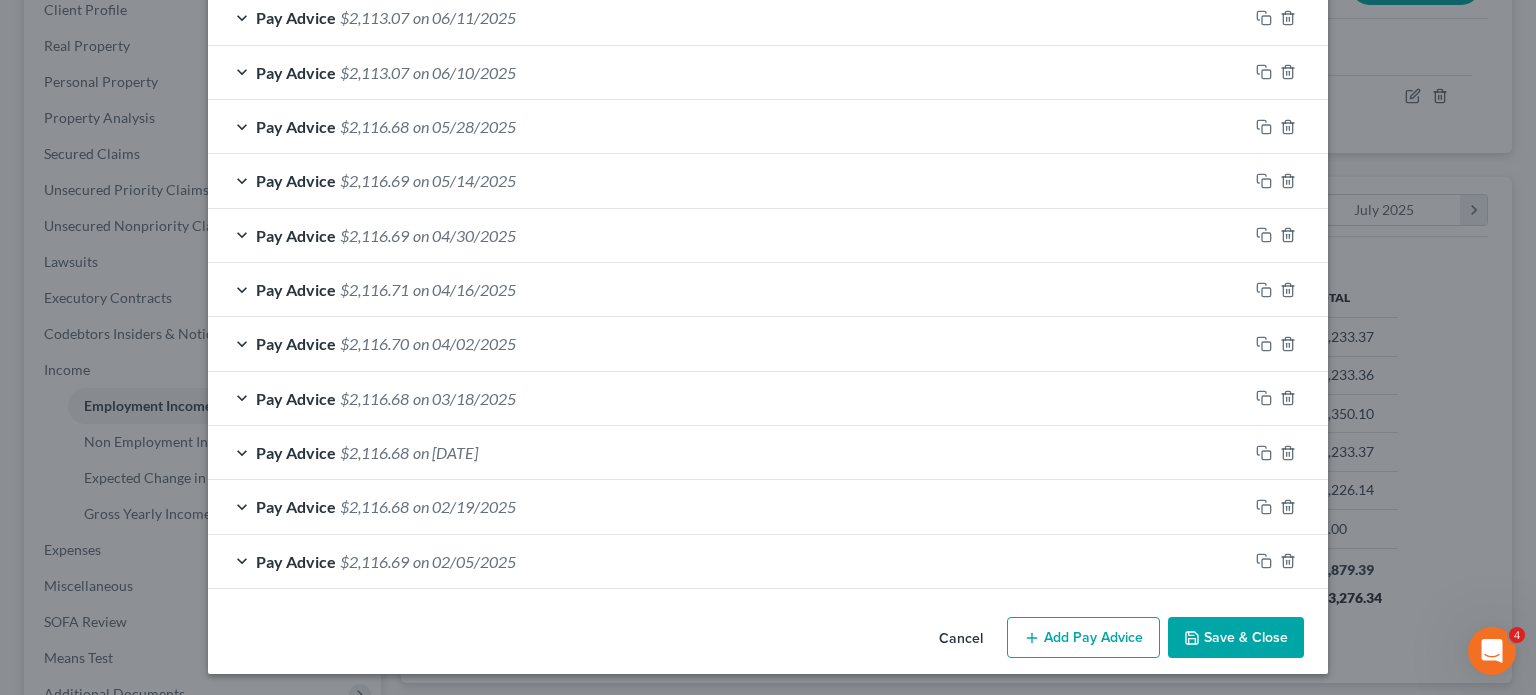 click on "Save & Close" at bounding box center [1236, 638] 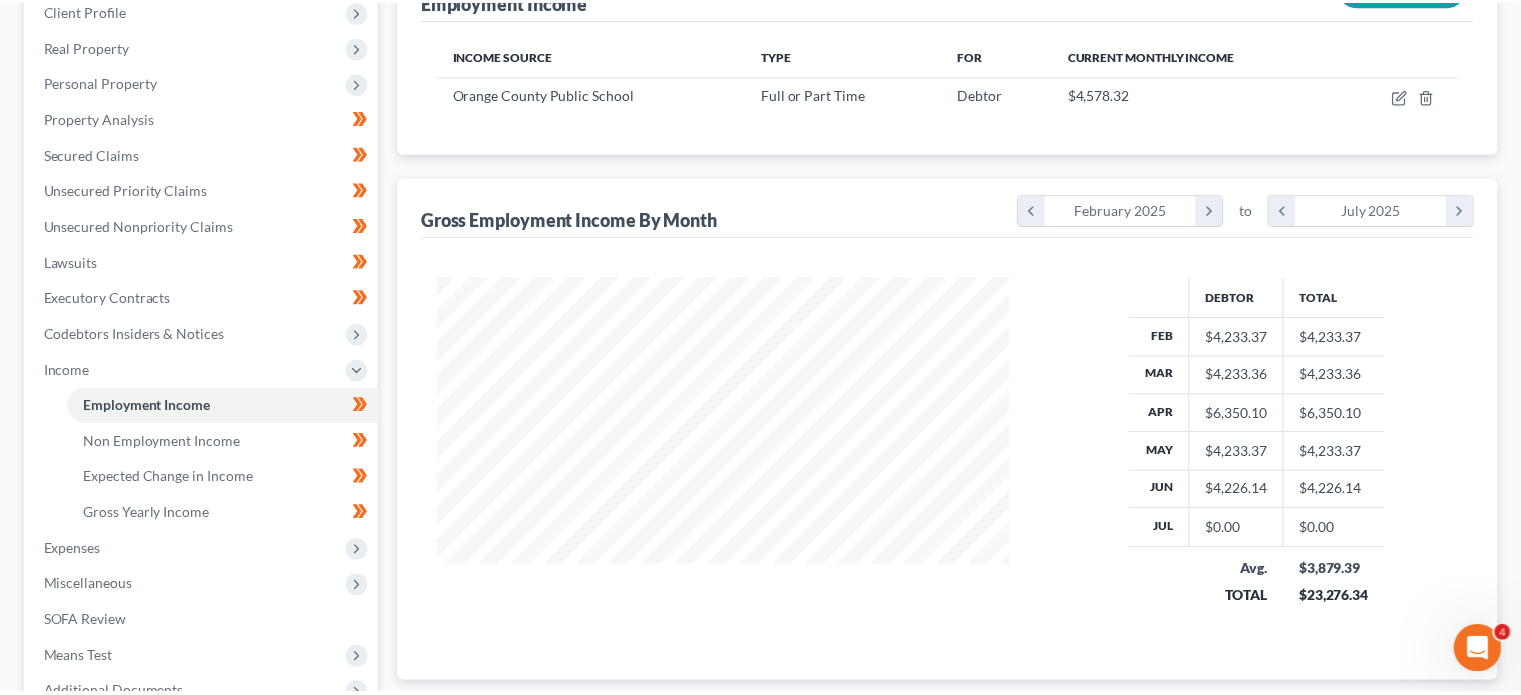 scroll, scrollTop: 356, scrollLeft: 617, axis: both 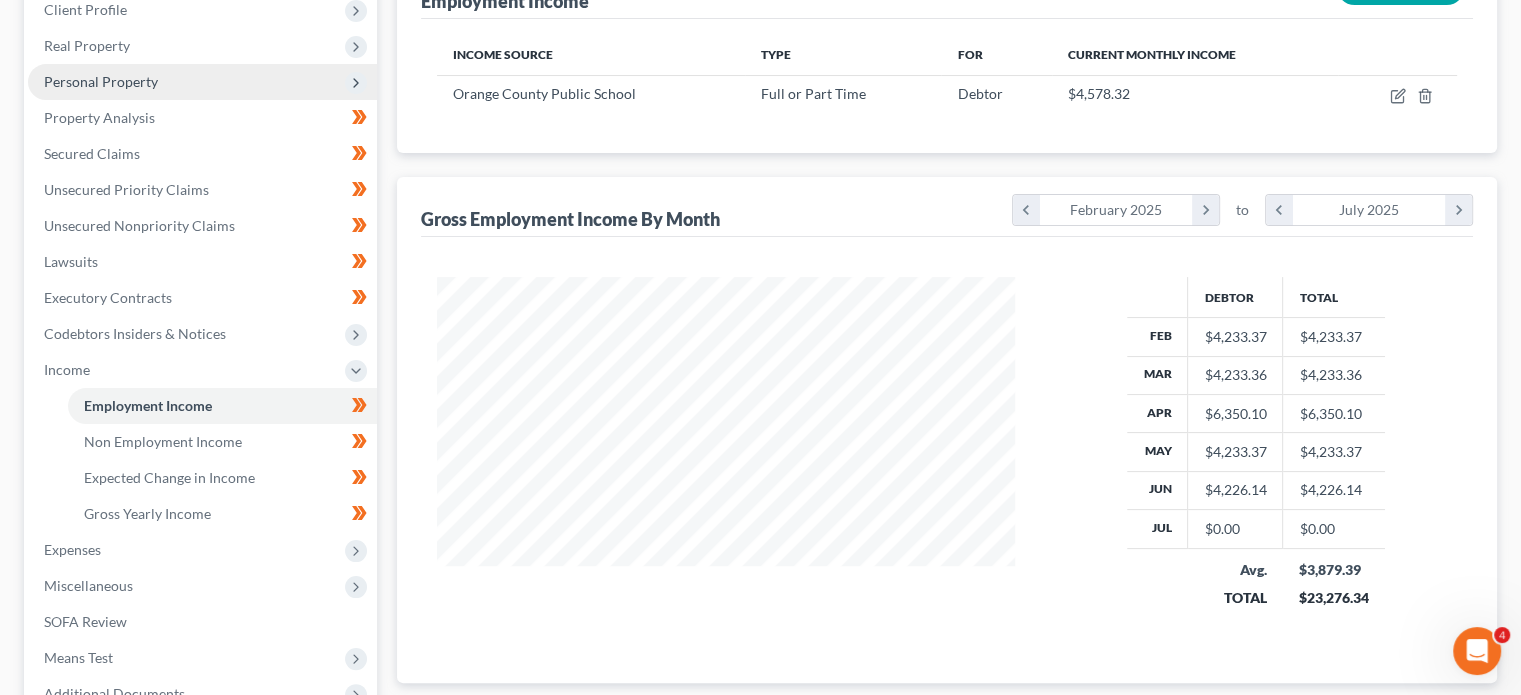 click on "Personal Property" at bounding box center (202, 82) 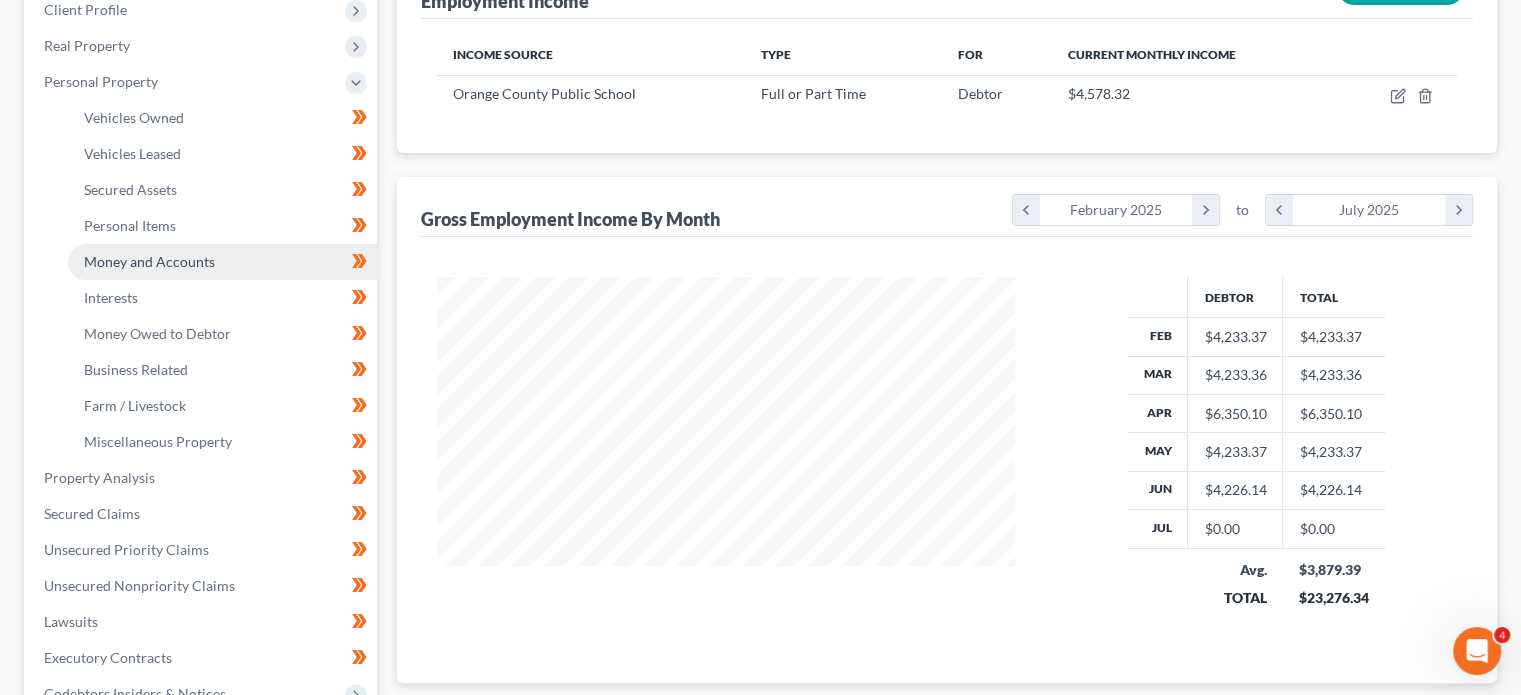 click on "Money and Accounts" at bounding box center (149, 261) 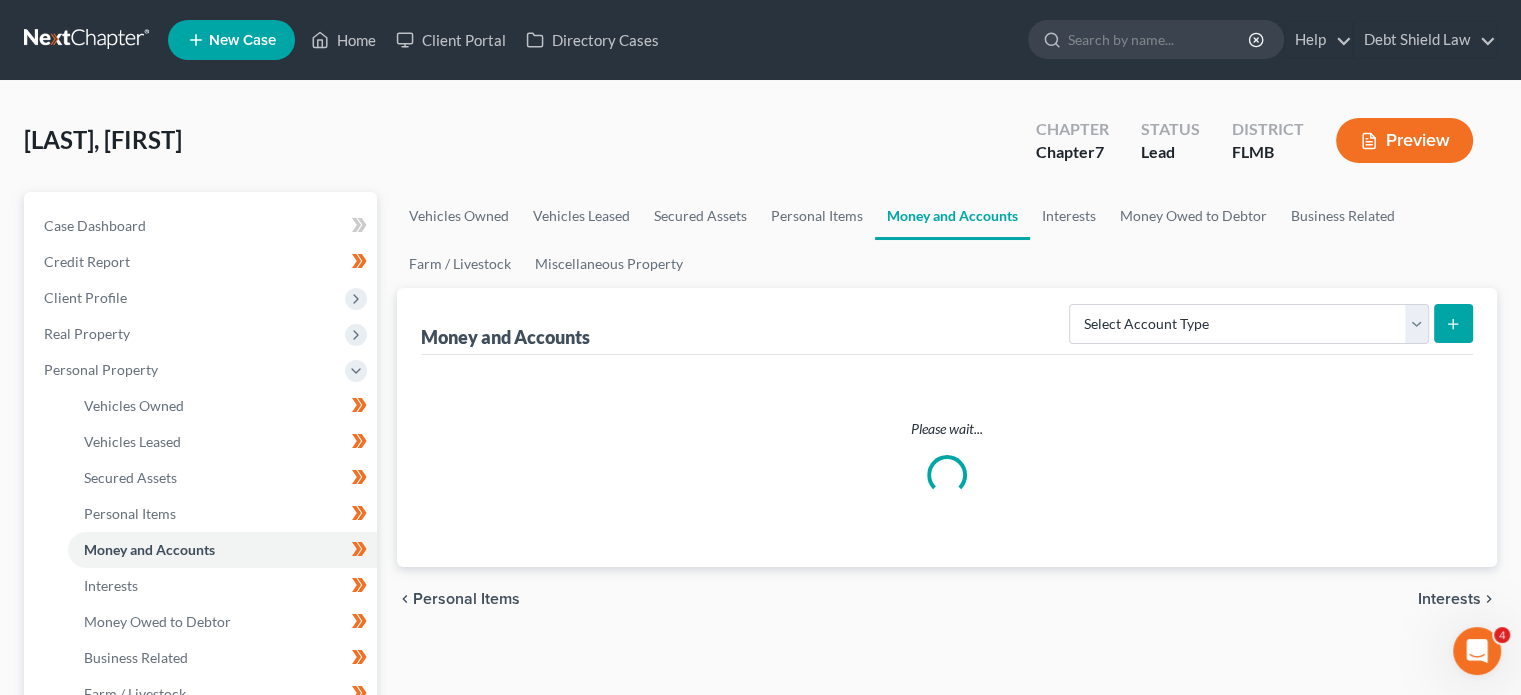 scroll, scrollTop: 192, scrollLeft: 0, axis: vertical 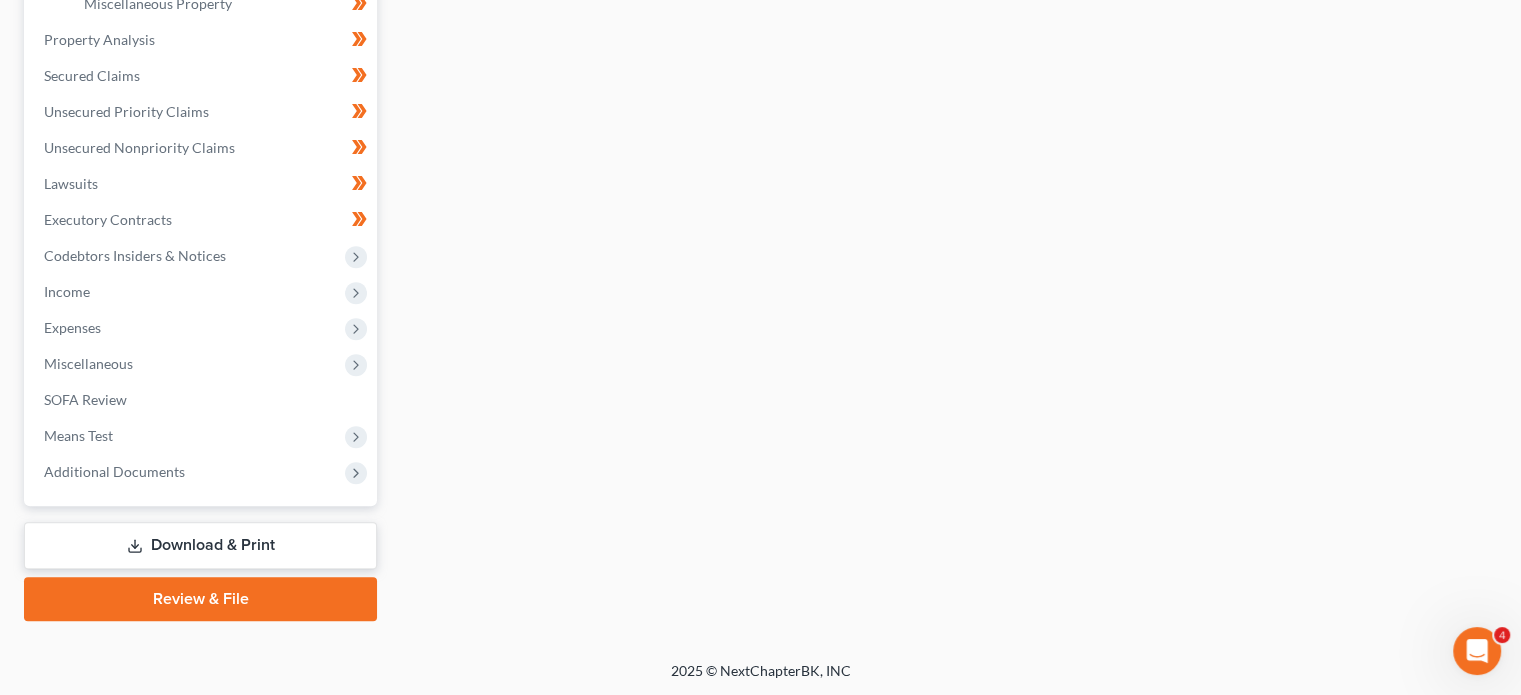 click on "Download & Print" at bounding box center (200, 545) 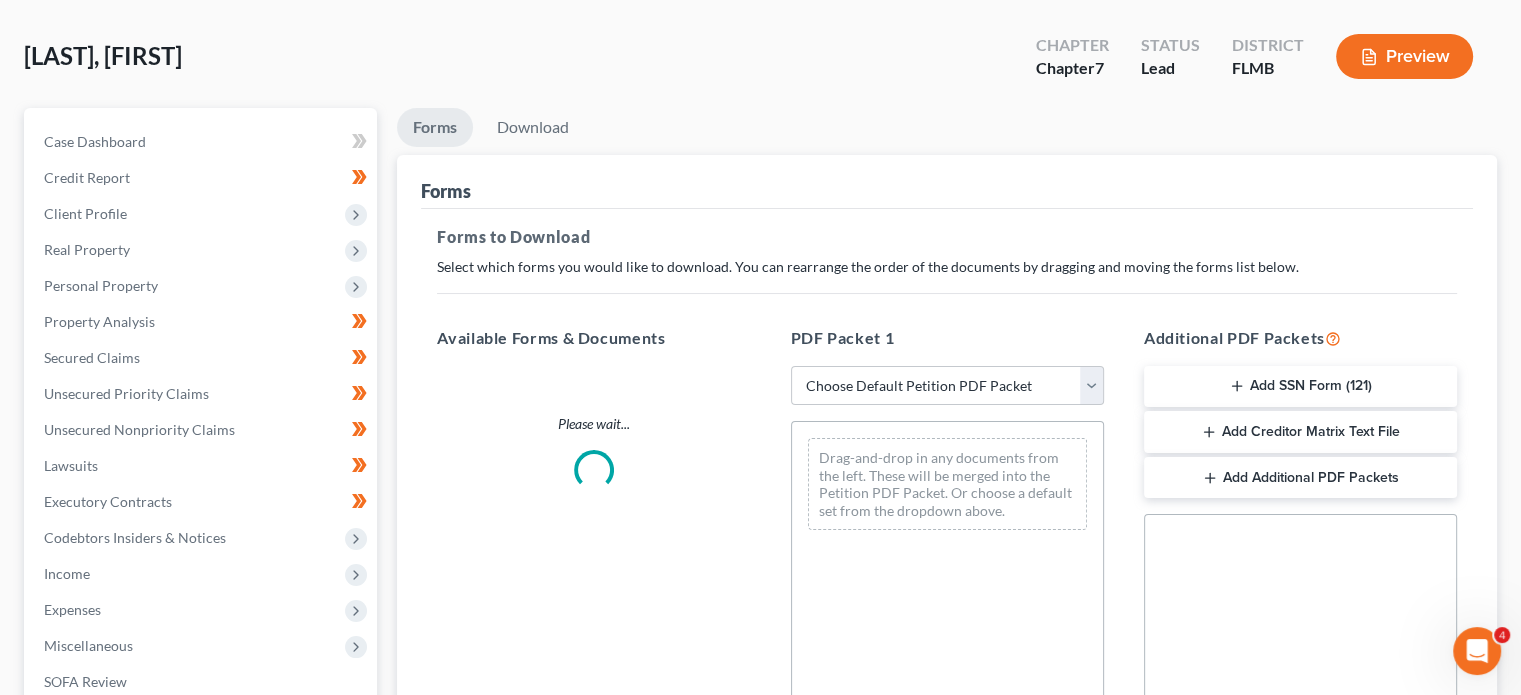 scroll, scrollTop: 0, scrollLeft: 0, axis: both 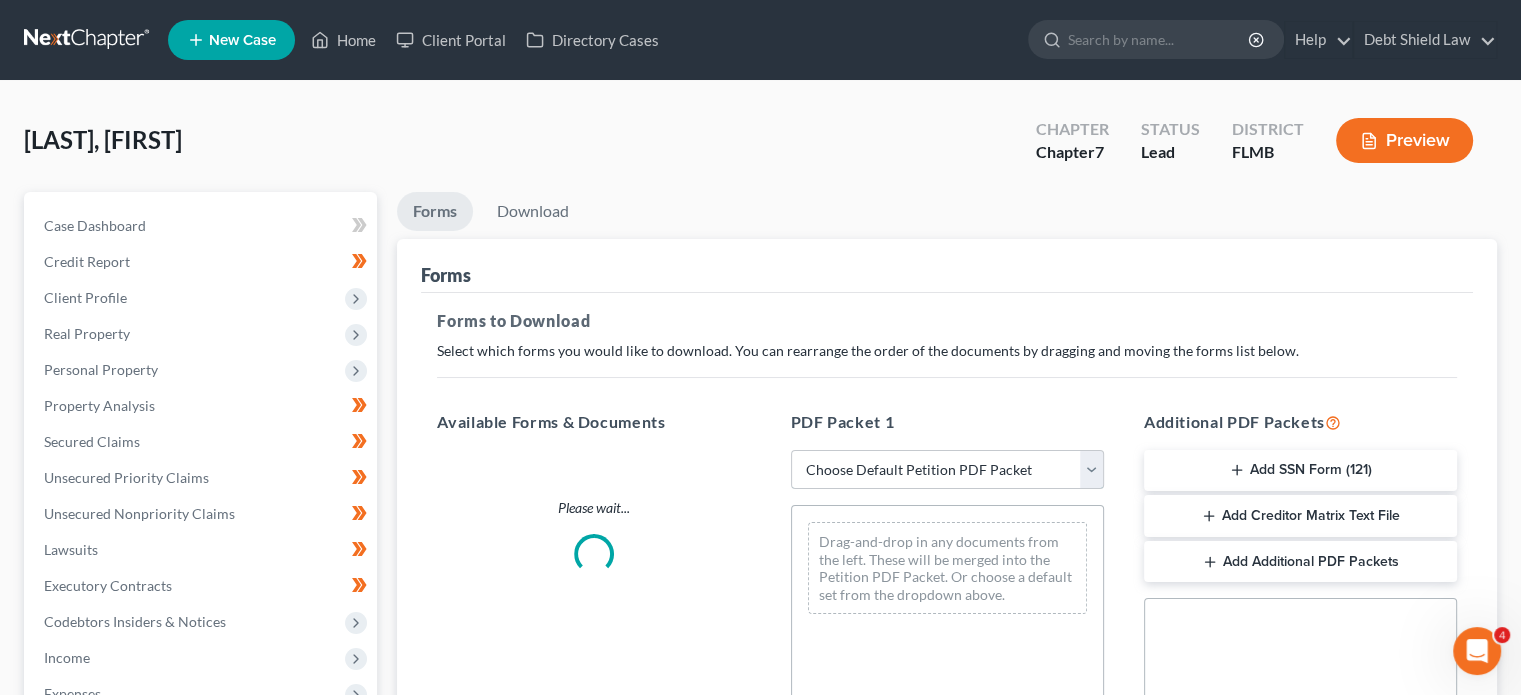click on "Choose Default Petition PDF Packet Complete Bankruptcy Petition (all forms and schedules) Emergency Filing Forms (Petition and Creditor List Only) Amended Forms Signature Pages Only" at bounding box center [947, 470] 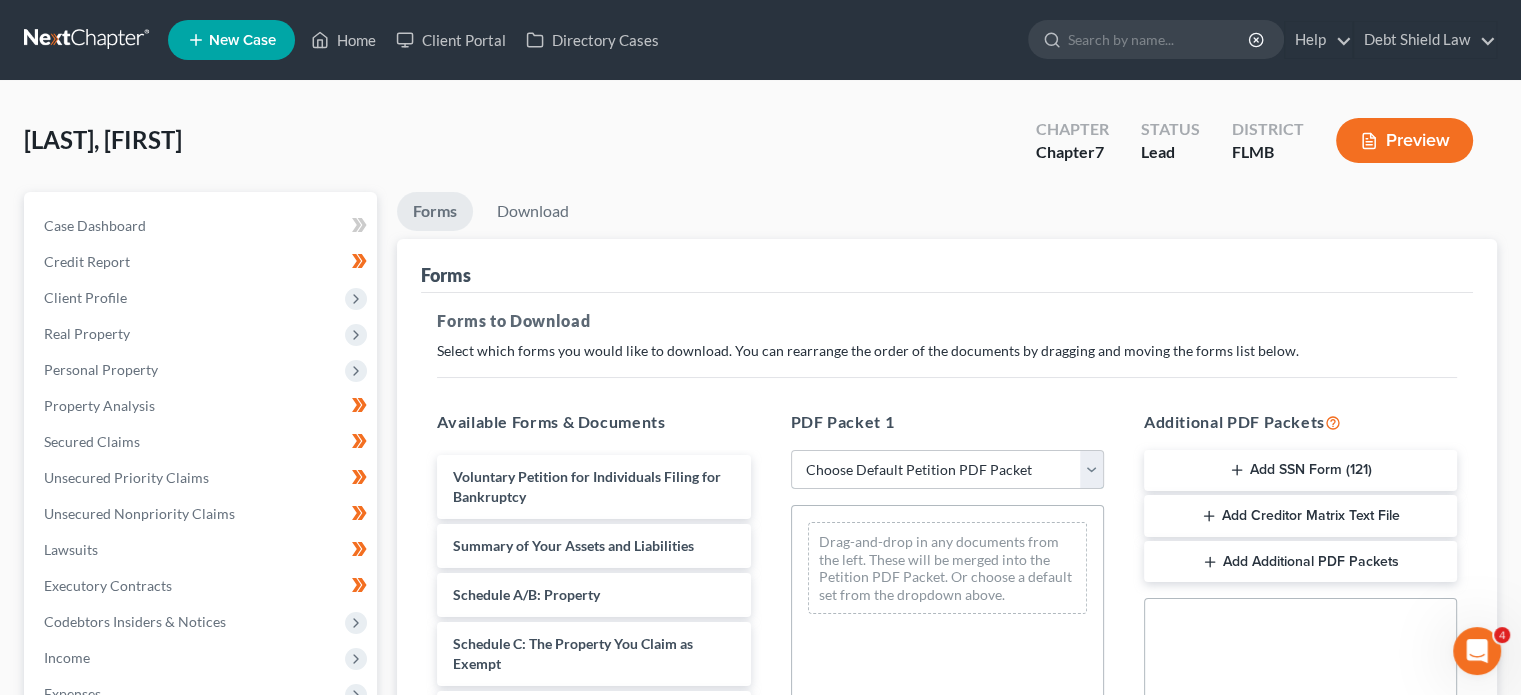 select on "0" 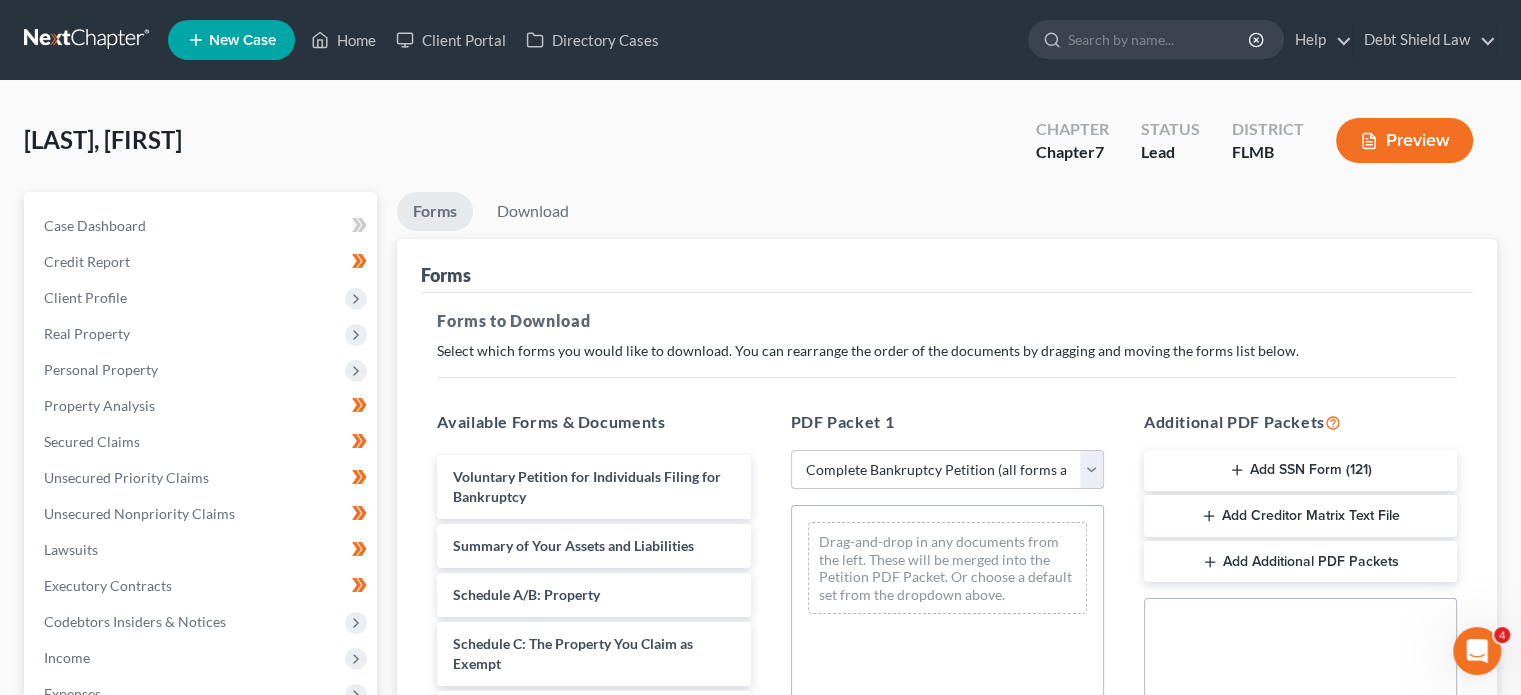 click on "Choose Default Petition PDF Packet Complete Bankruptcy Petition (all forms and schedules) Emergency Filing Forms (Petition and Creditor List Only) Amended Forms Signature Pages Only" at bounding box center [947, 470] 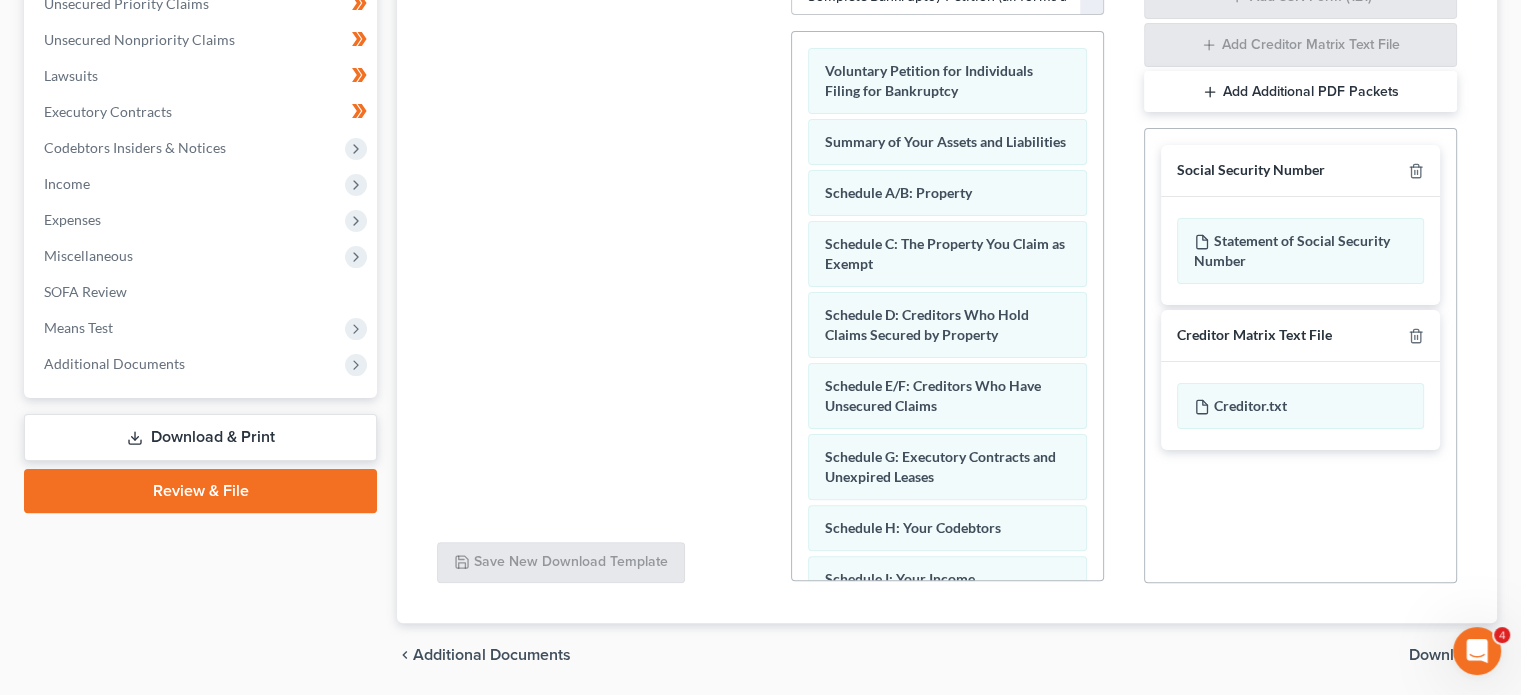 scroll, scrollTop: 540, scrollLeft: 0, axis: vertical 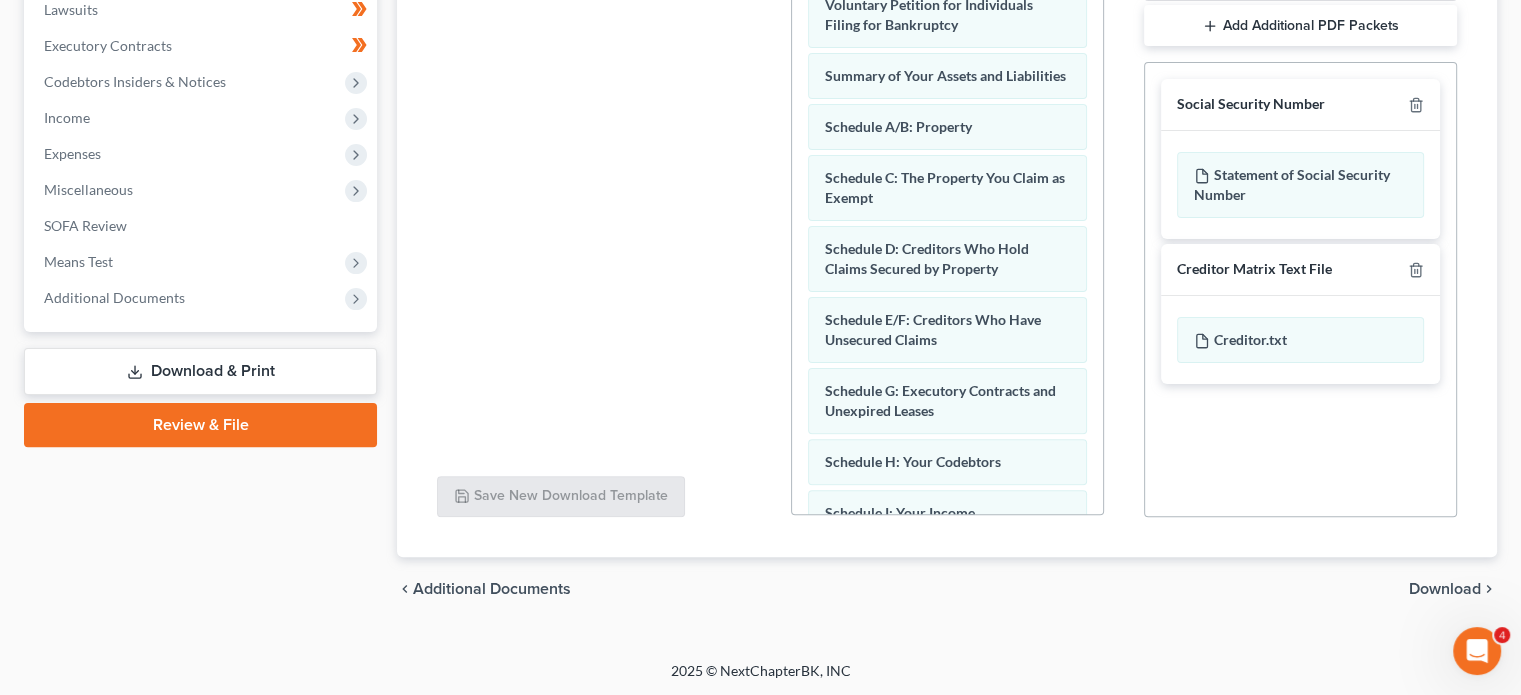 click on "Download" at bounding box center (1445, 589) 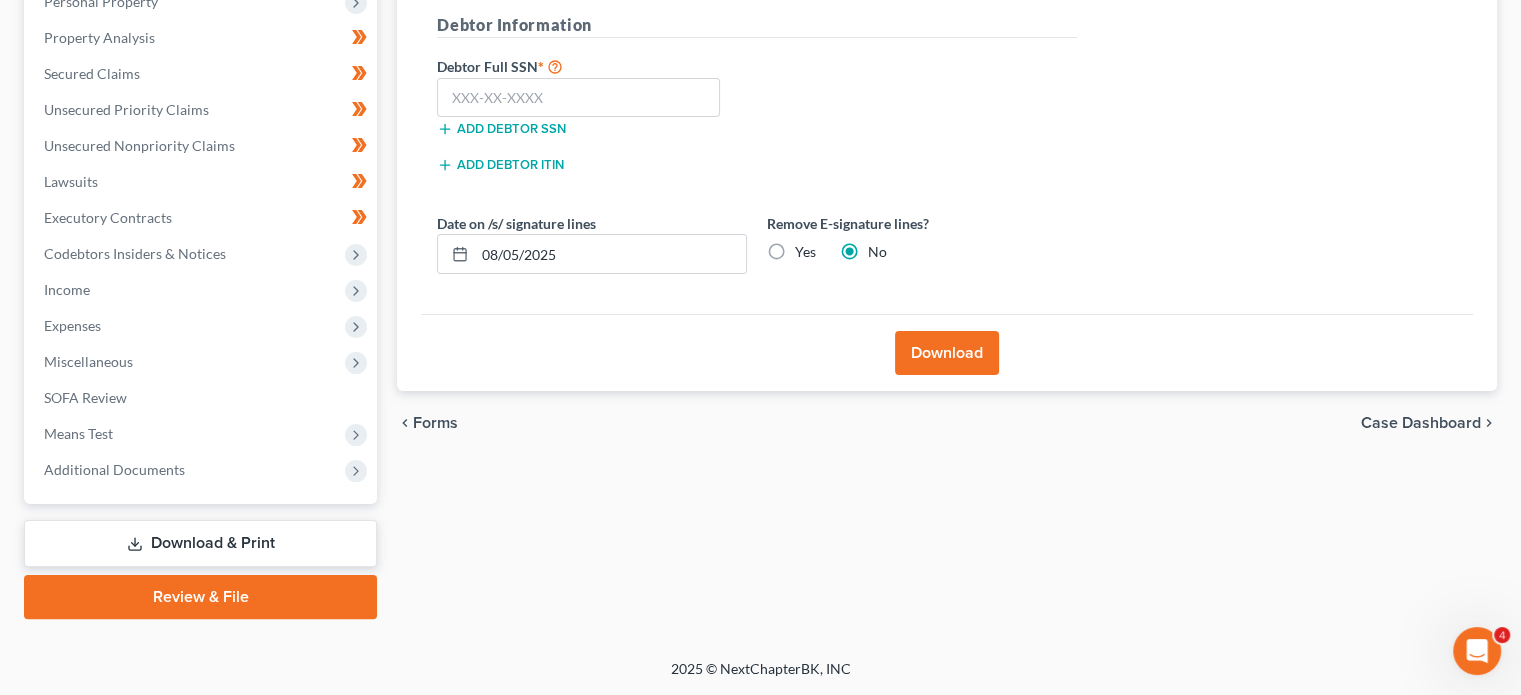 scroll, scrollTop: 366, scrollLeft: 0, axis: vertical 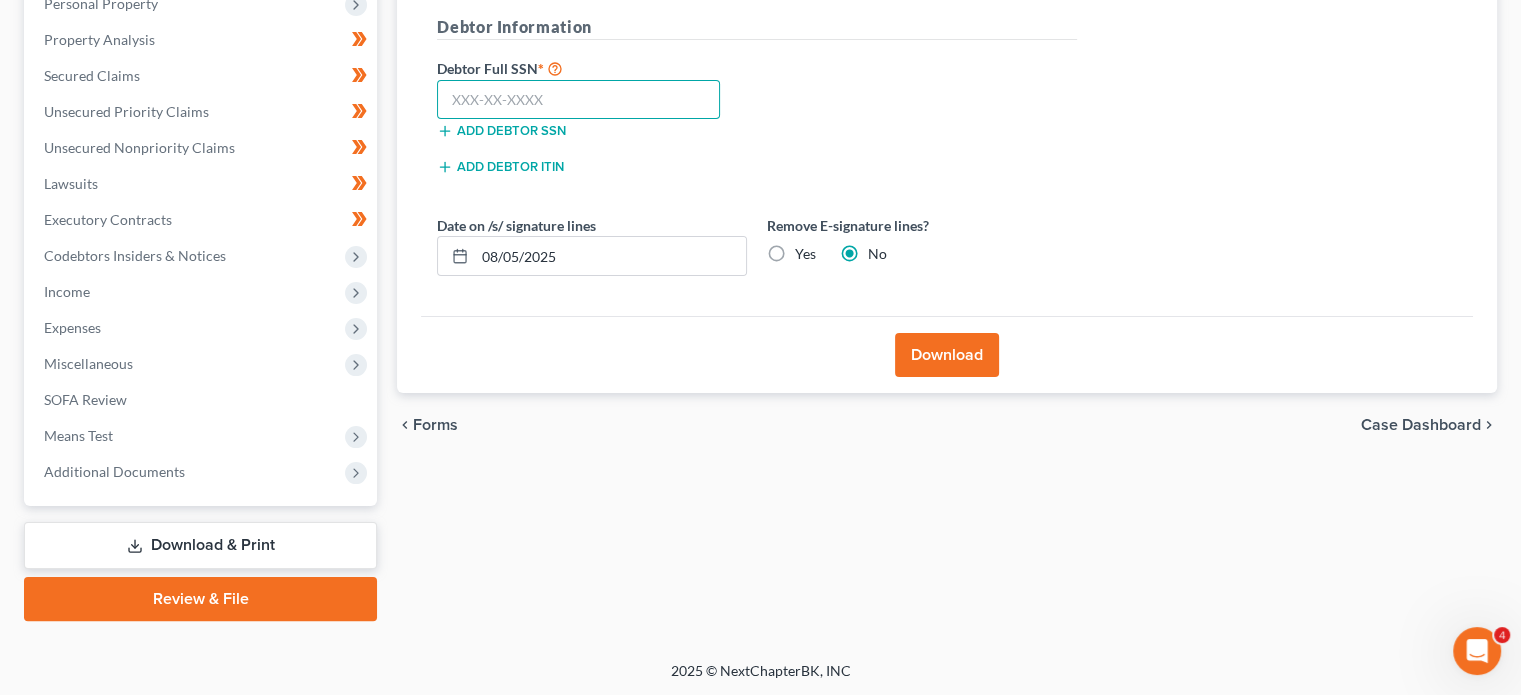 click at bounding box center [578, 100] 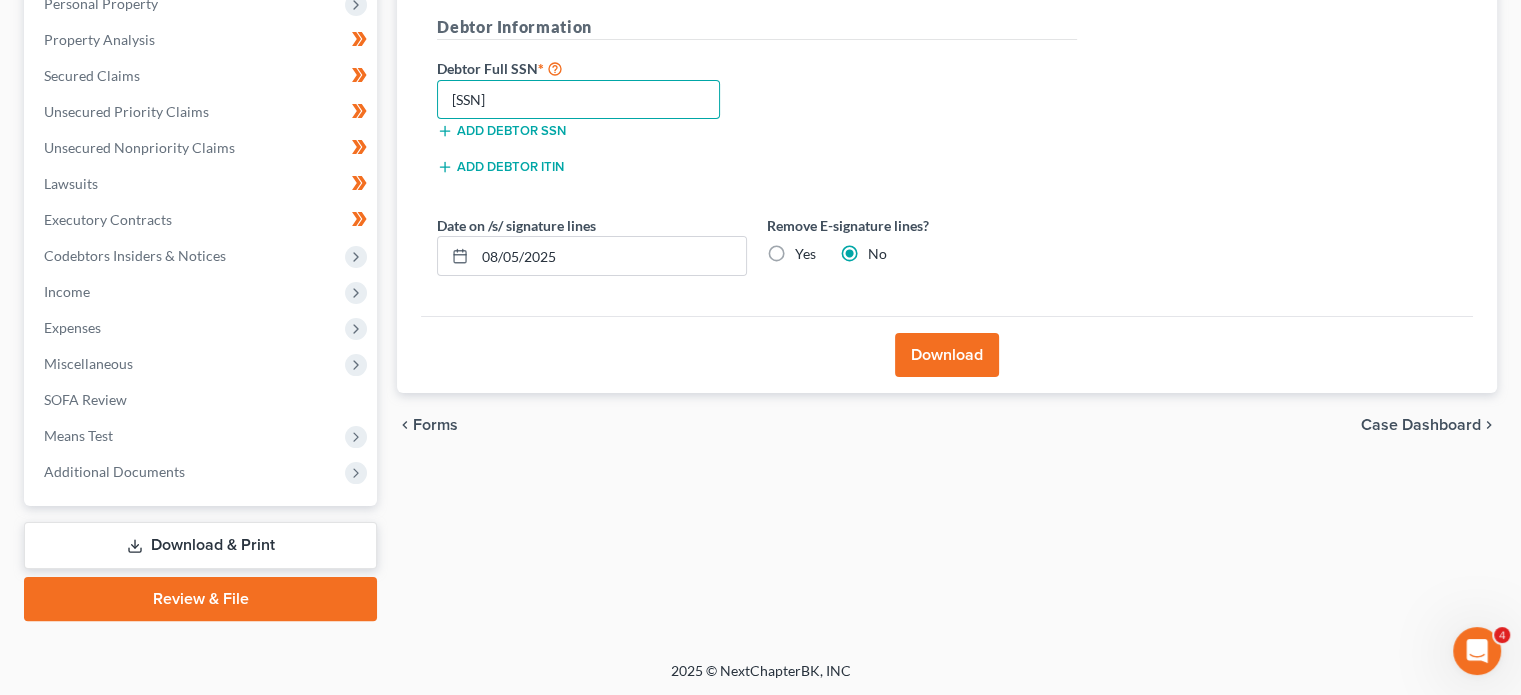 type on "595-09-7516" 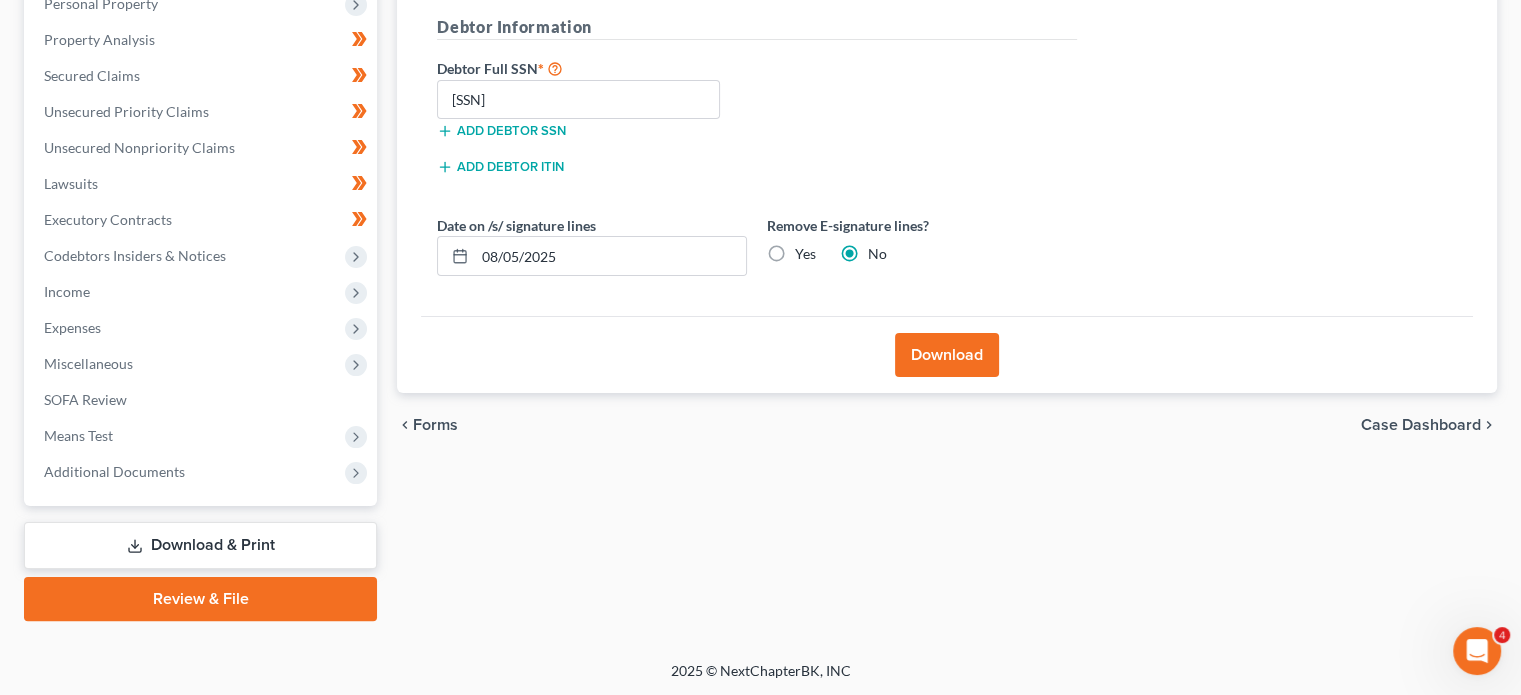 click on "Download" at bounding box center [947, 355] 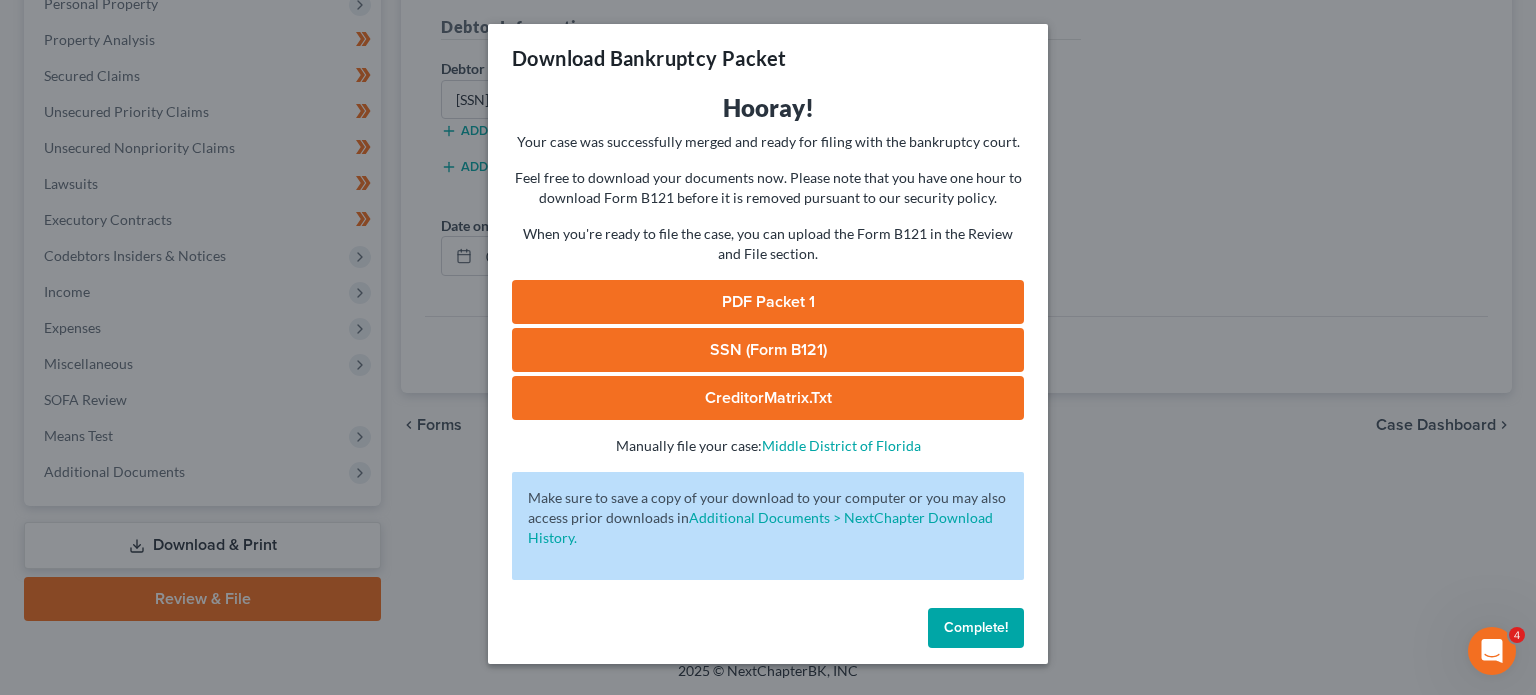 click on "PDF Packet 1" at bounding box center (768, 302) 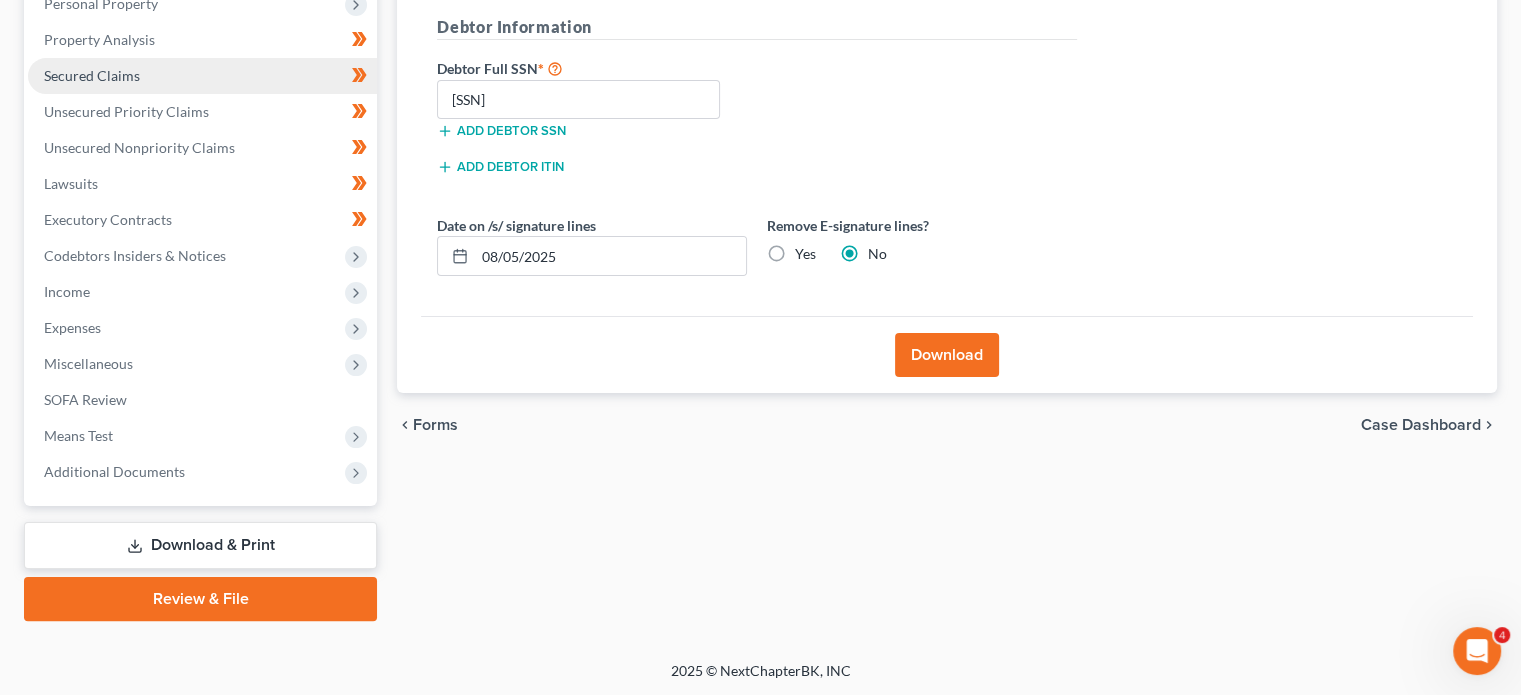scroll, scrollTop: 0, scrollLeft: 0, axis: both 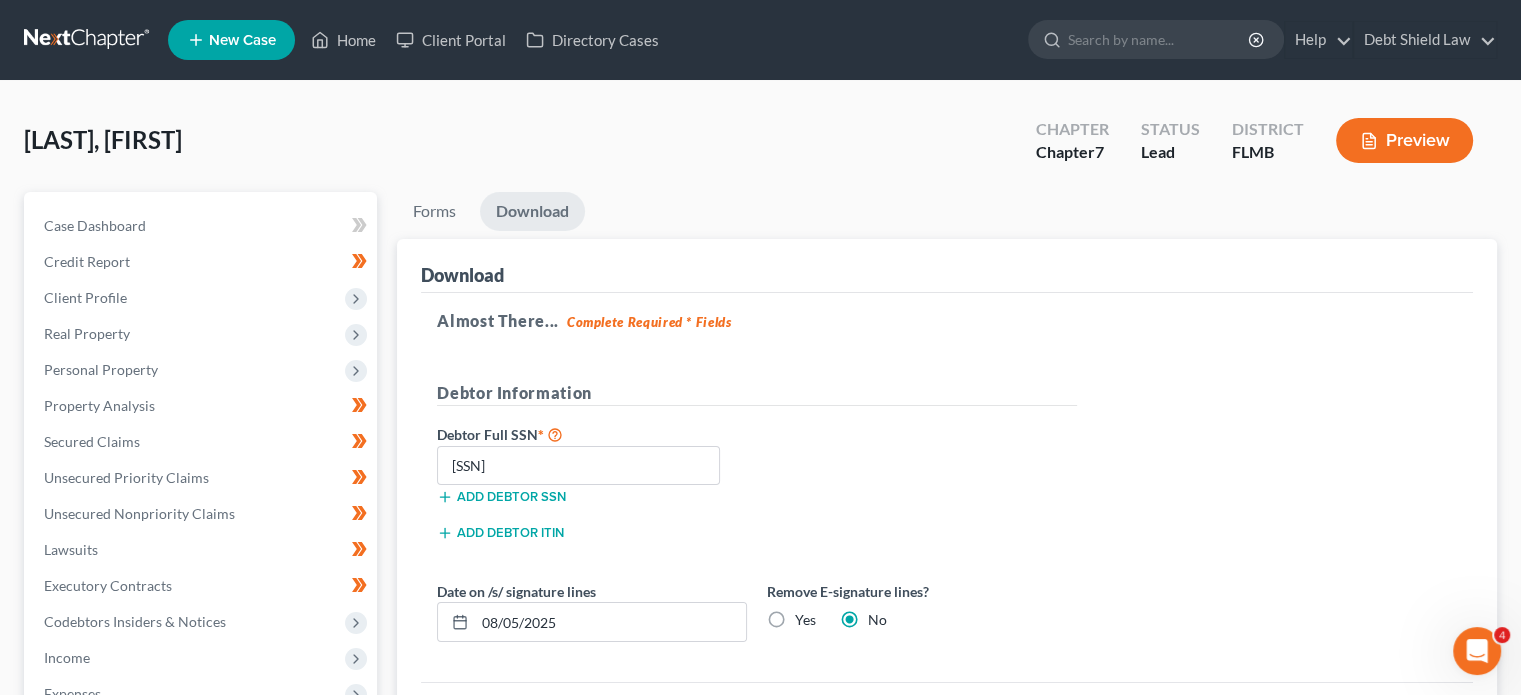 click at bounding box center (88, 40) 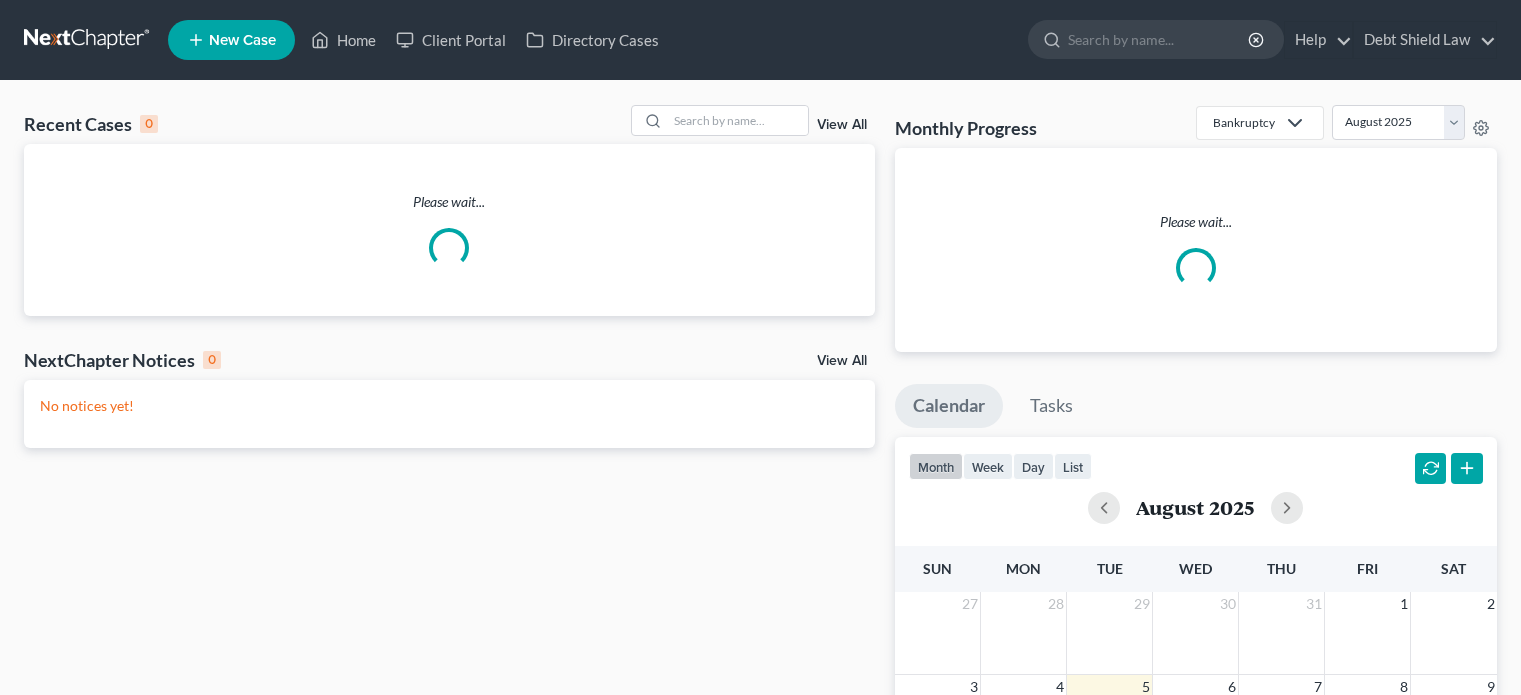 scroll, scrollTop: 0, scrollLeft: 0, axis: both 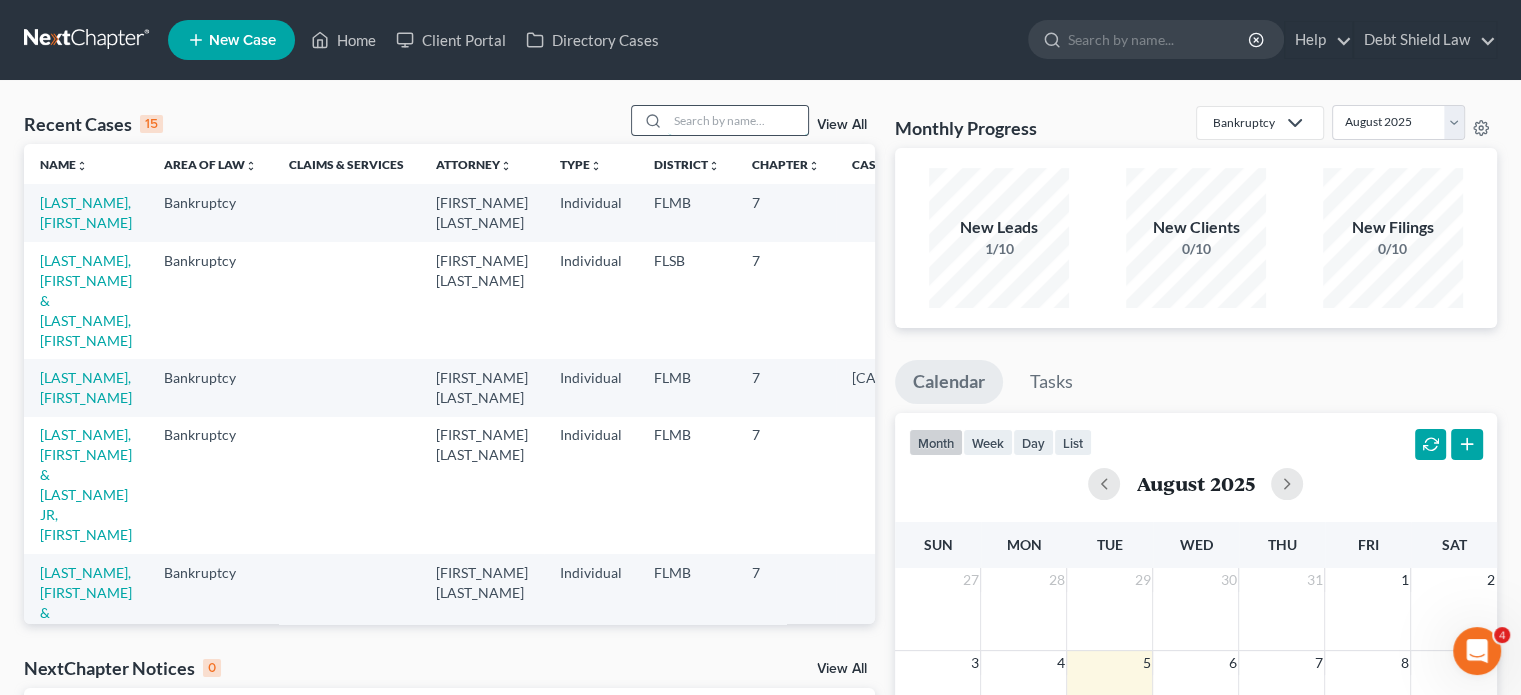 click at bounding box center [738, 120] 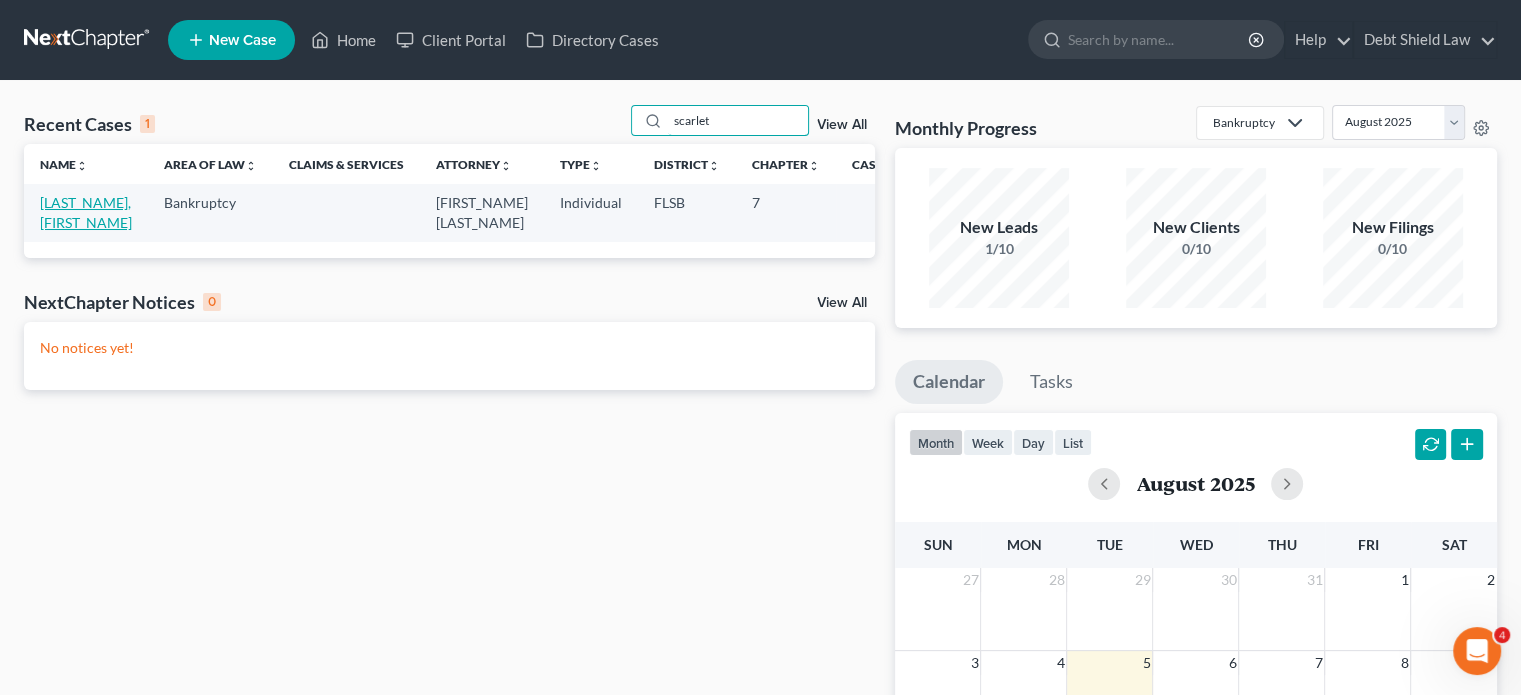 type on "scarlet" 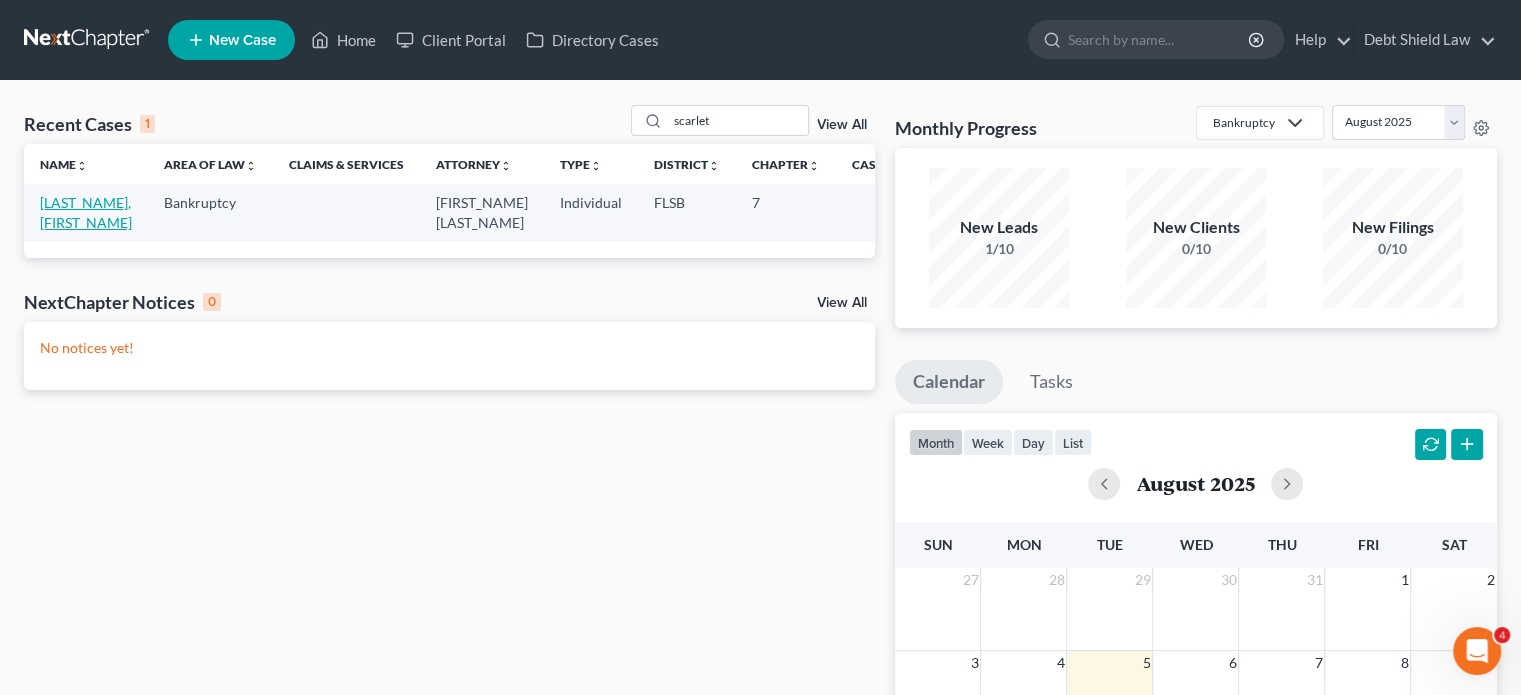 click on "[LAST_NAME], [FIRST_NAME]" at bounding box center (86, 212) 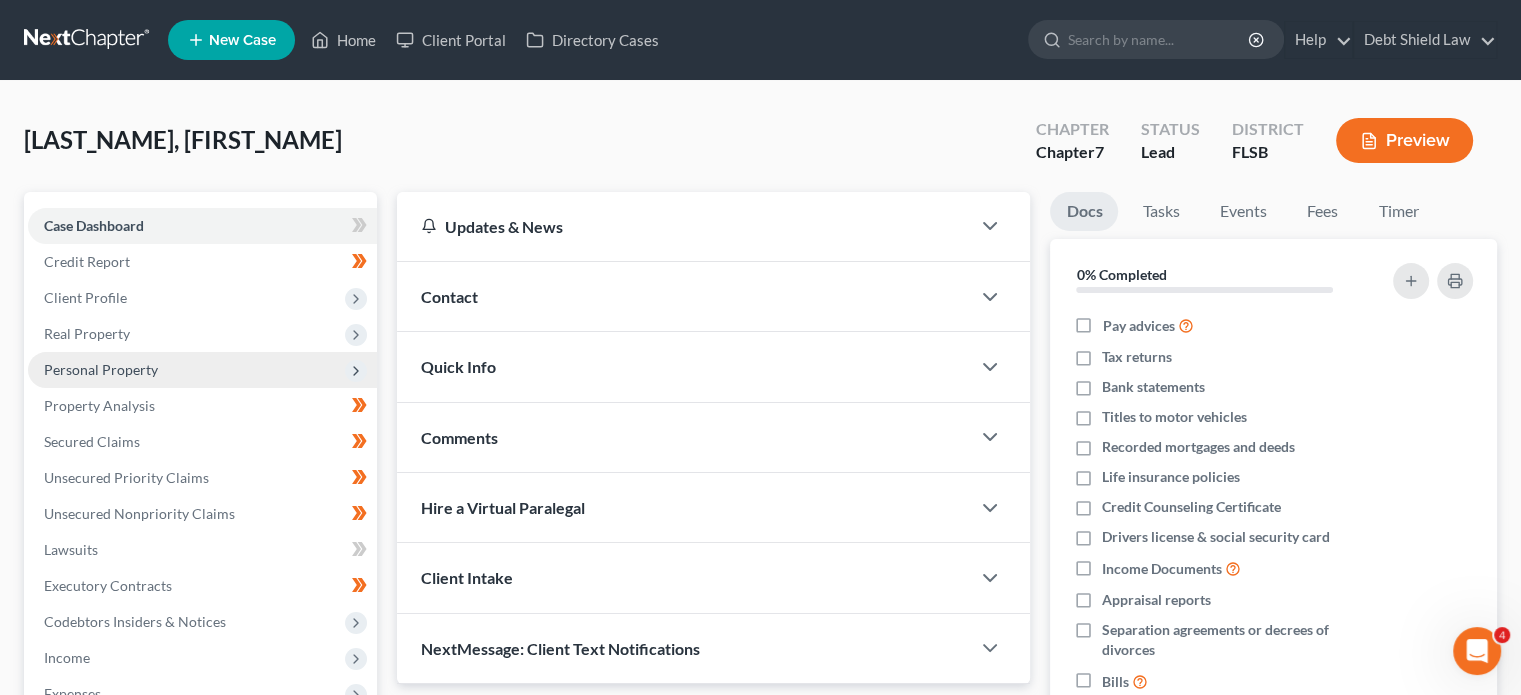 click on "Personal Property" at bounding box center [202, 370] 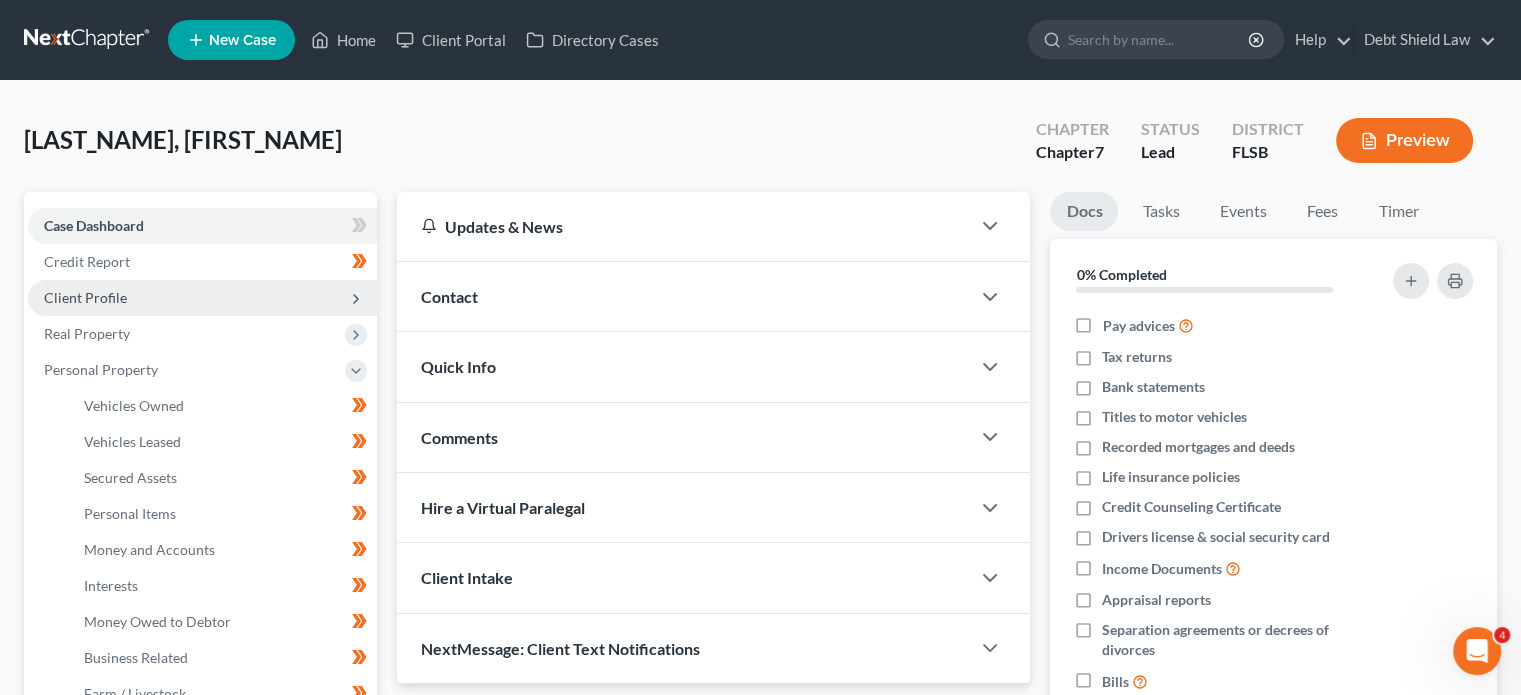 click on "Client Profile" at bounding box center (202, 298) 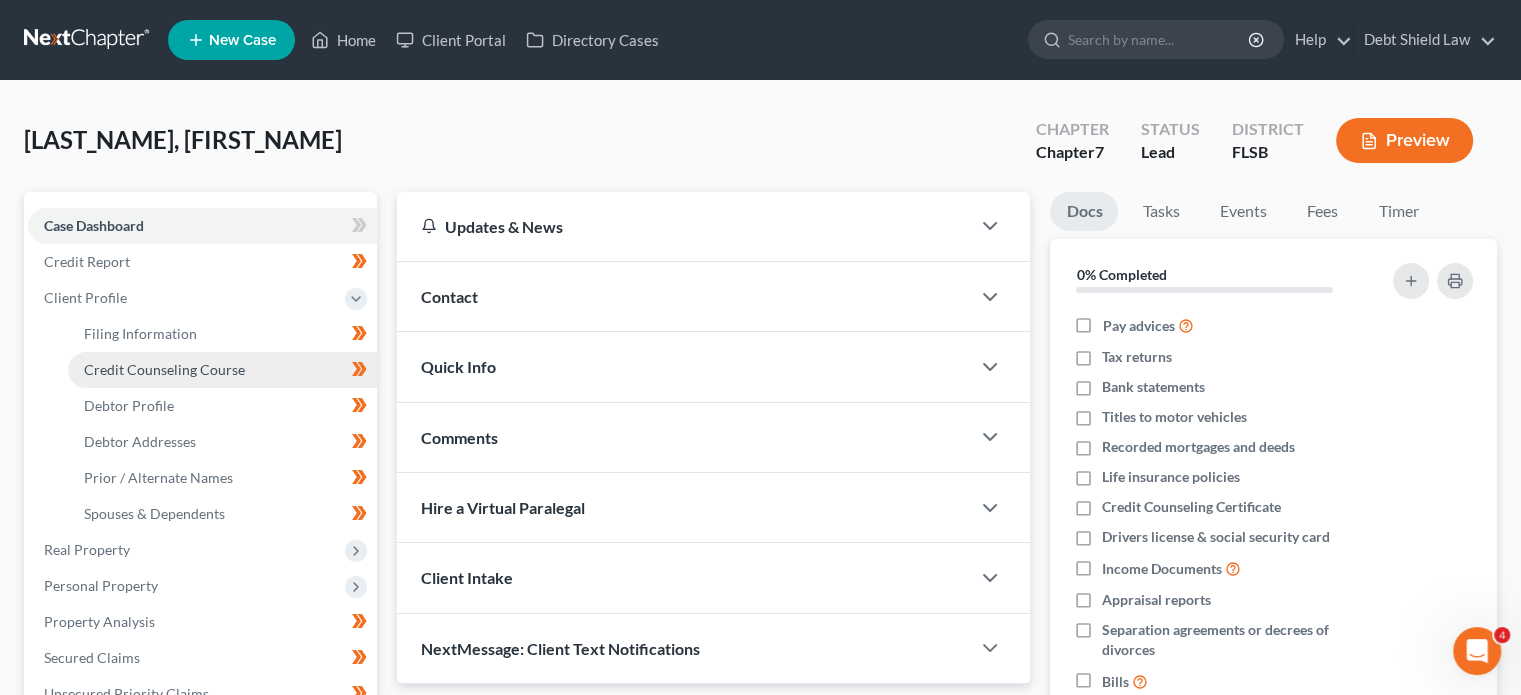 click on "Credit Counseling Course" at bounding box center (164, 369) 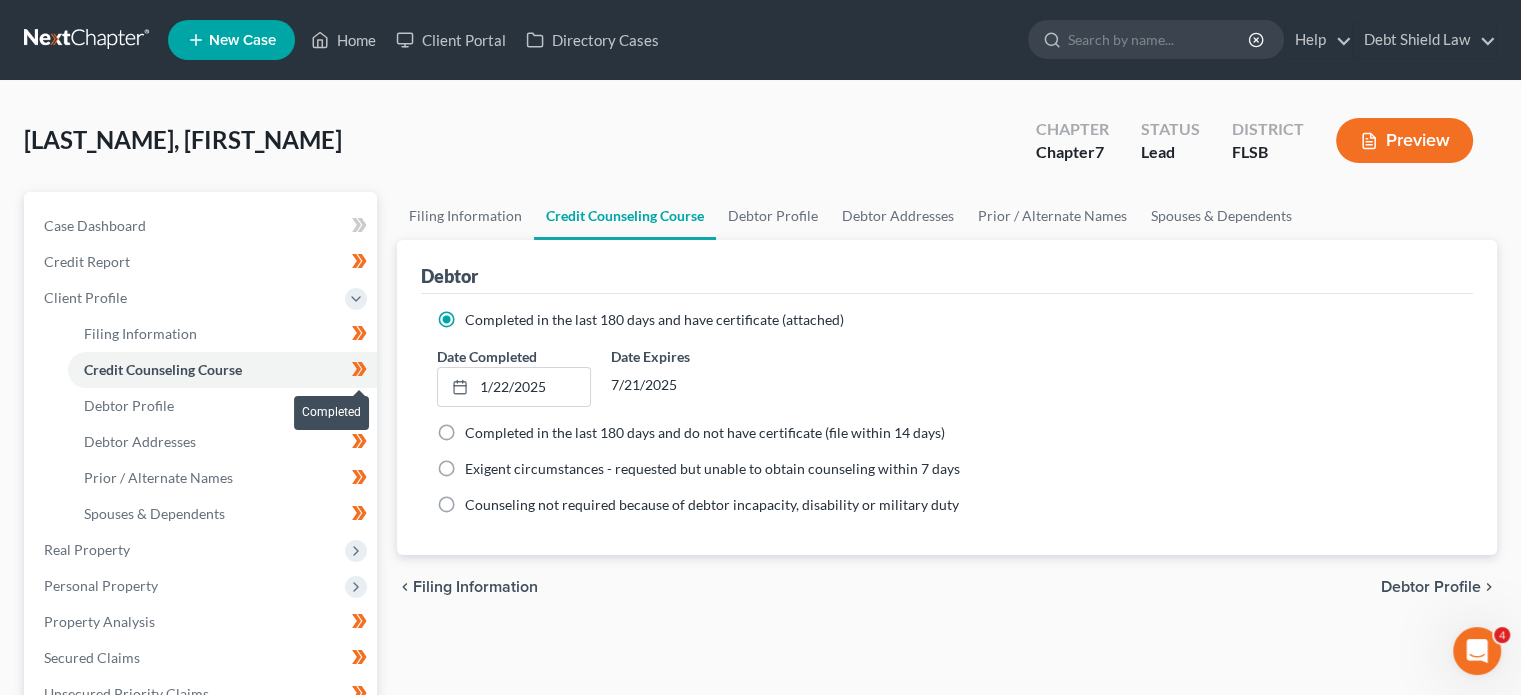 click 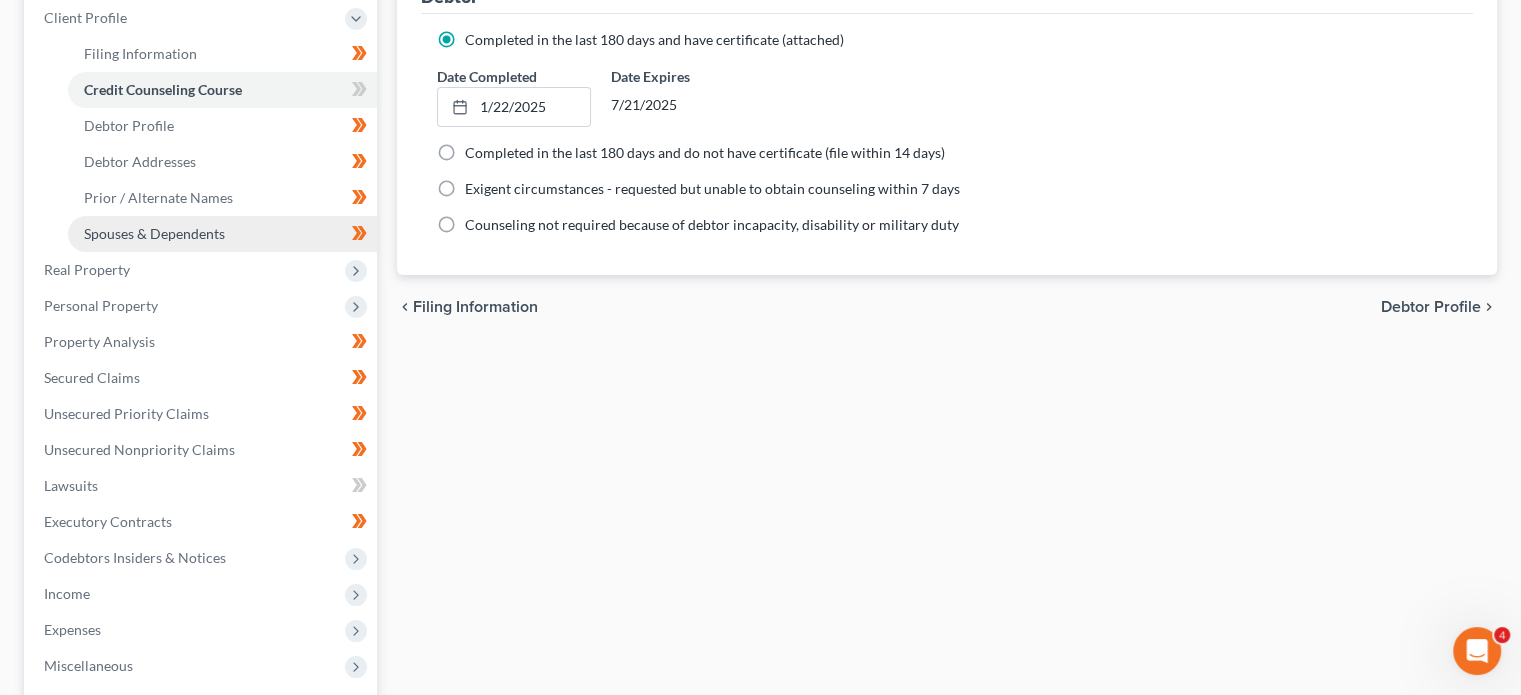 scroll, scrollTop: 282, scrollLeft: 0, axis: vertical 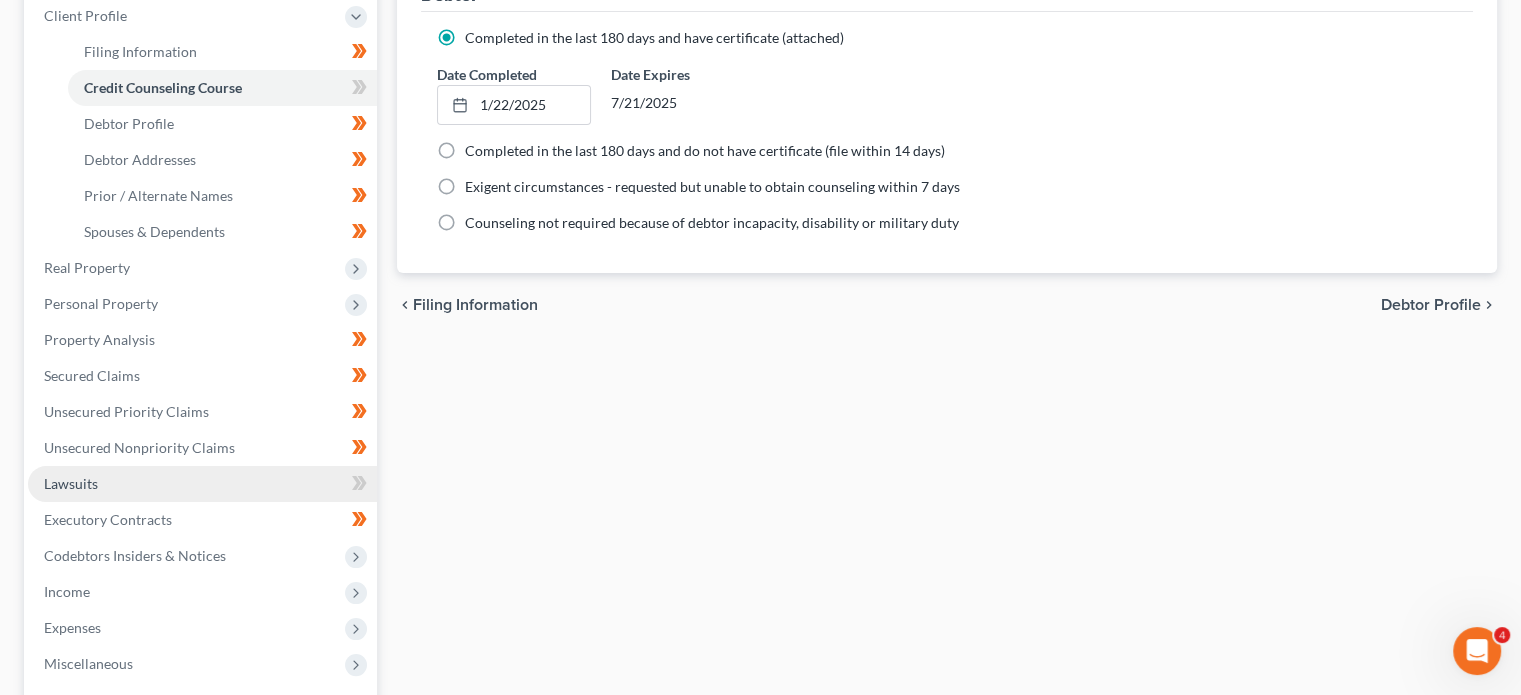 click on "Lawsuits" at bounding box center [202, 484] 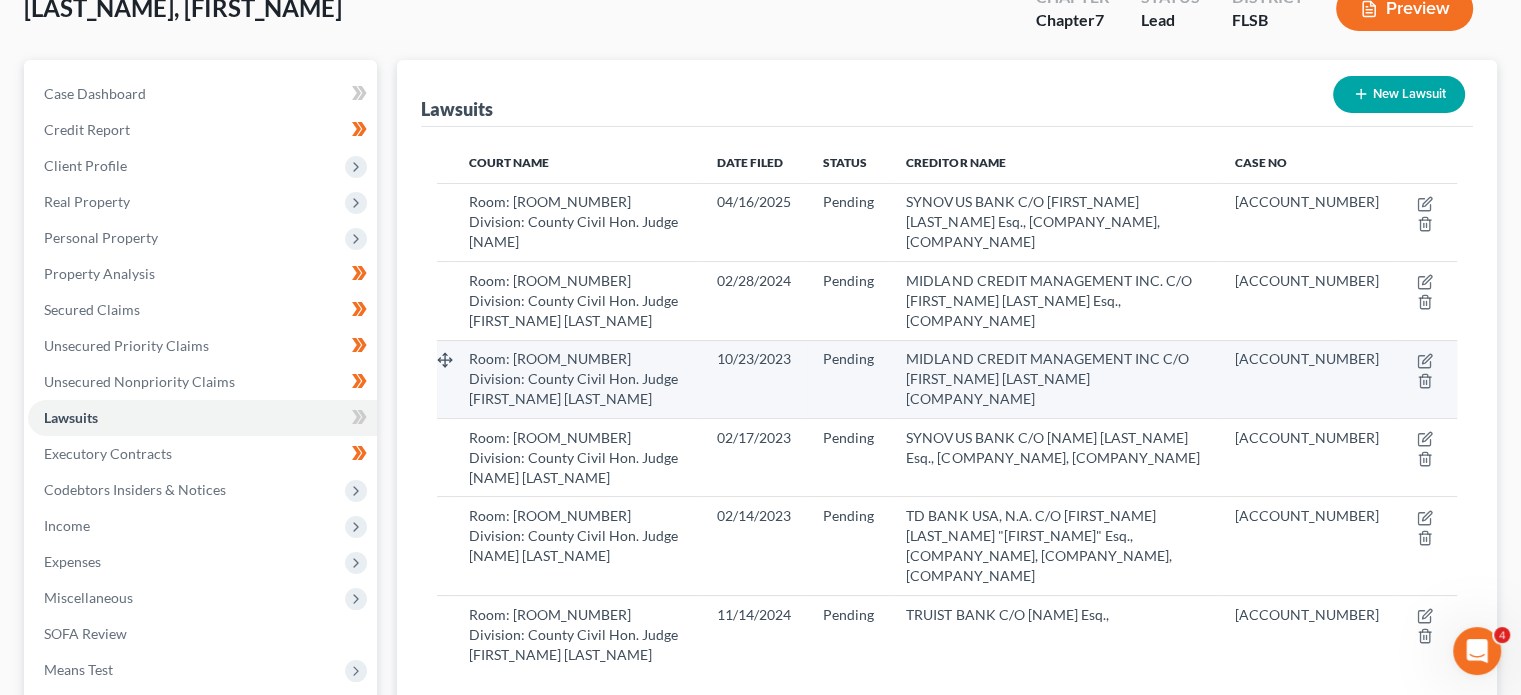 scroll, scrollTop: 288, scrollLeft: 0, axis: vertical 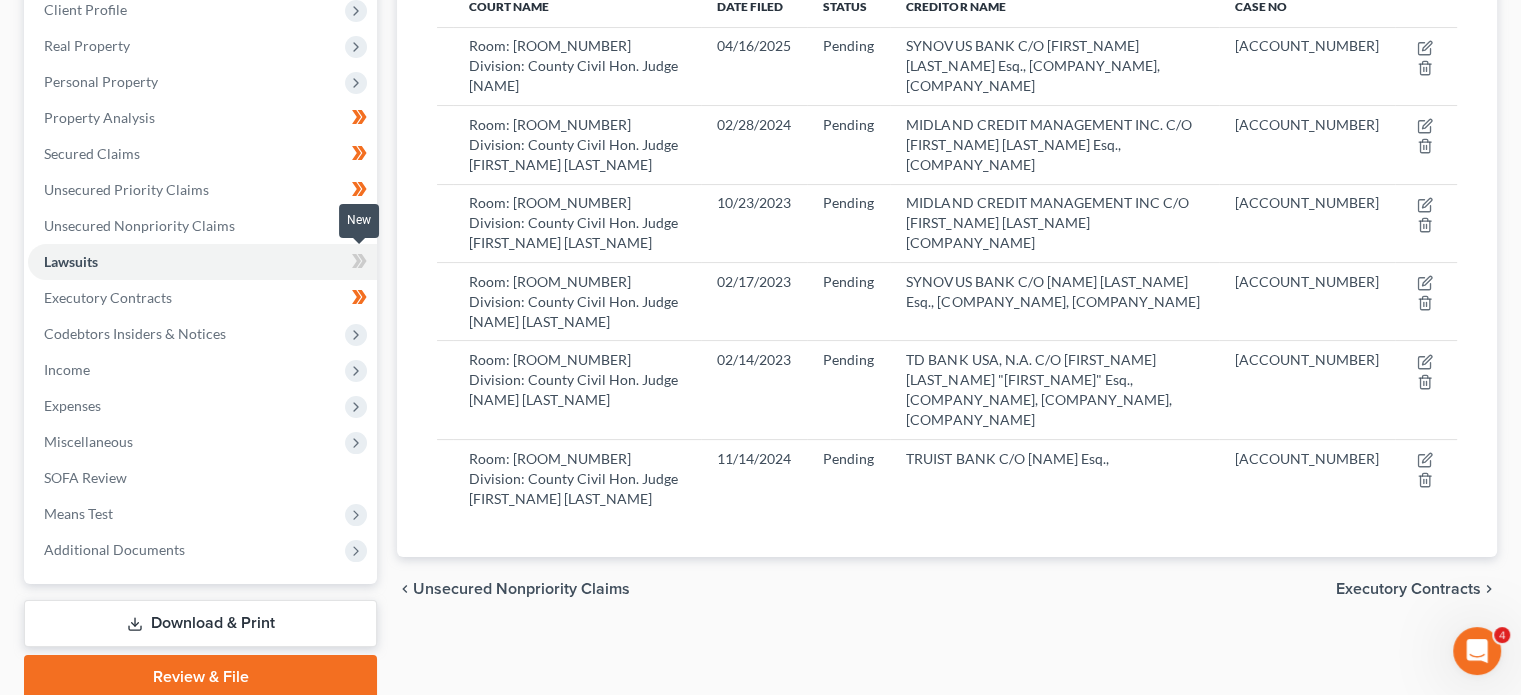 click 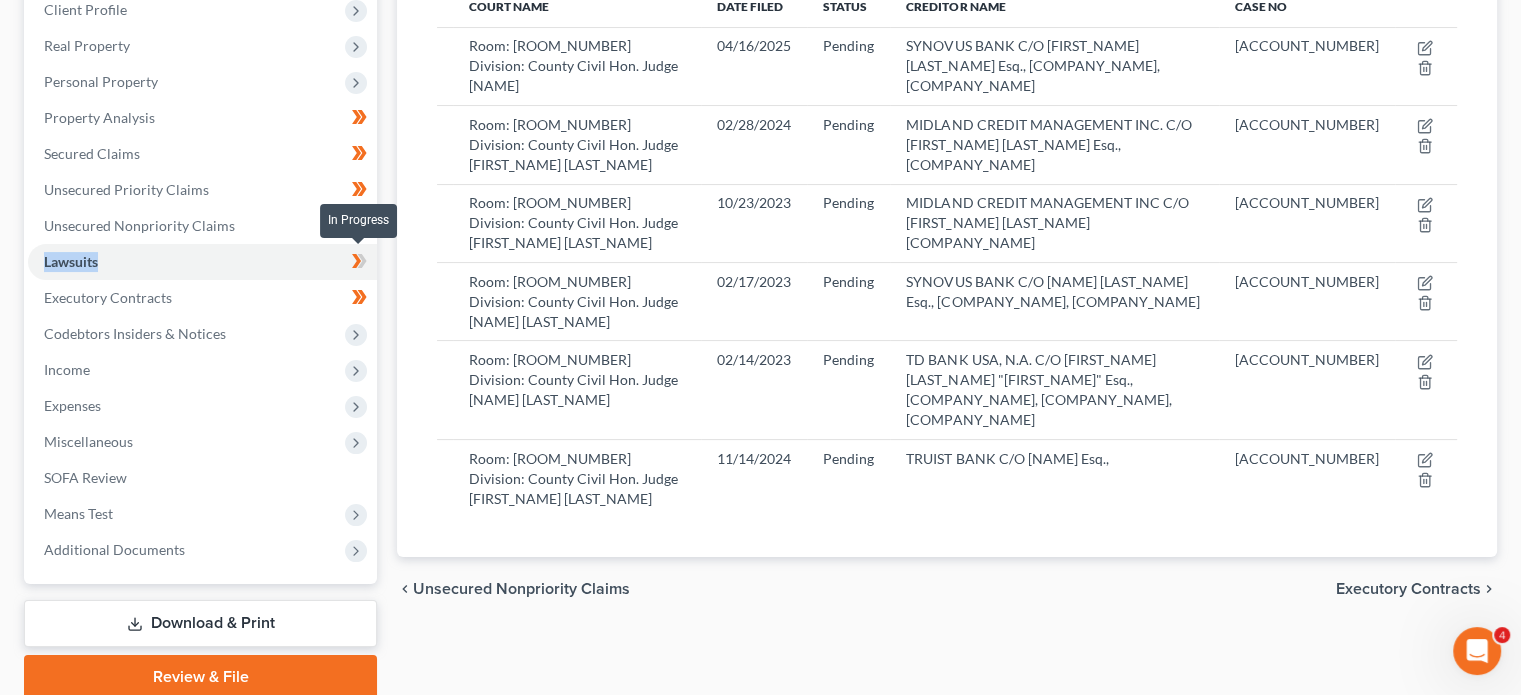 click 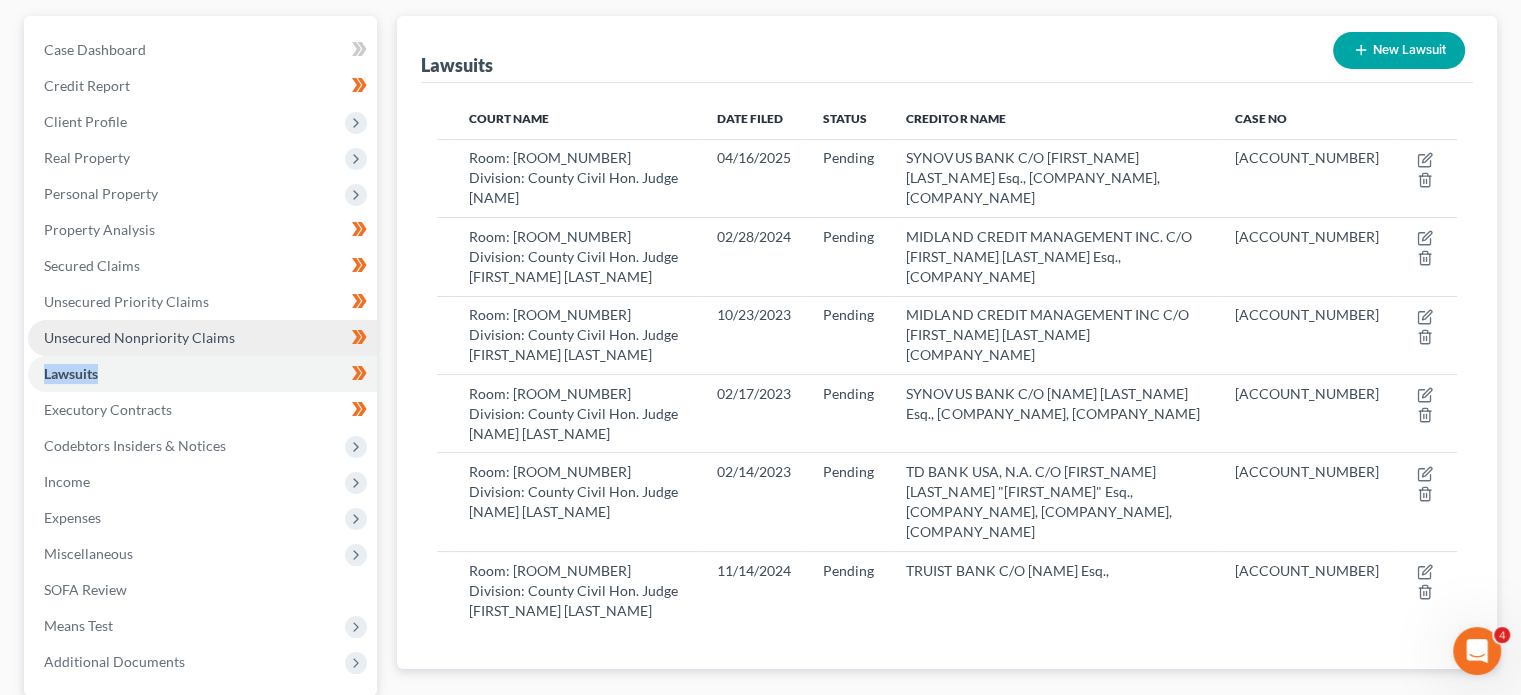 scroll, scrollTop: 152, scrollLeft: 0, axis: vertical 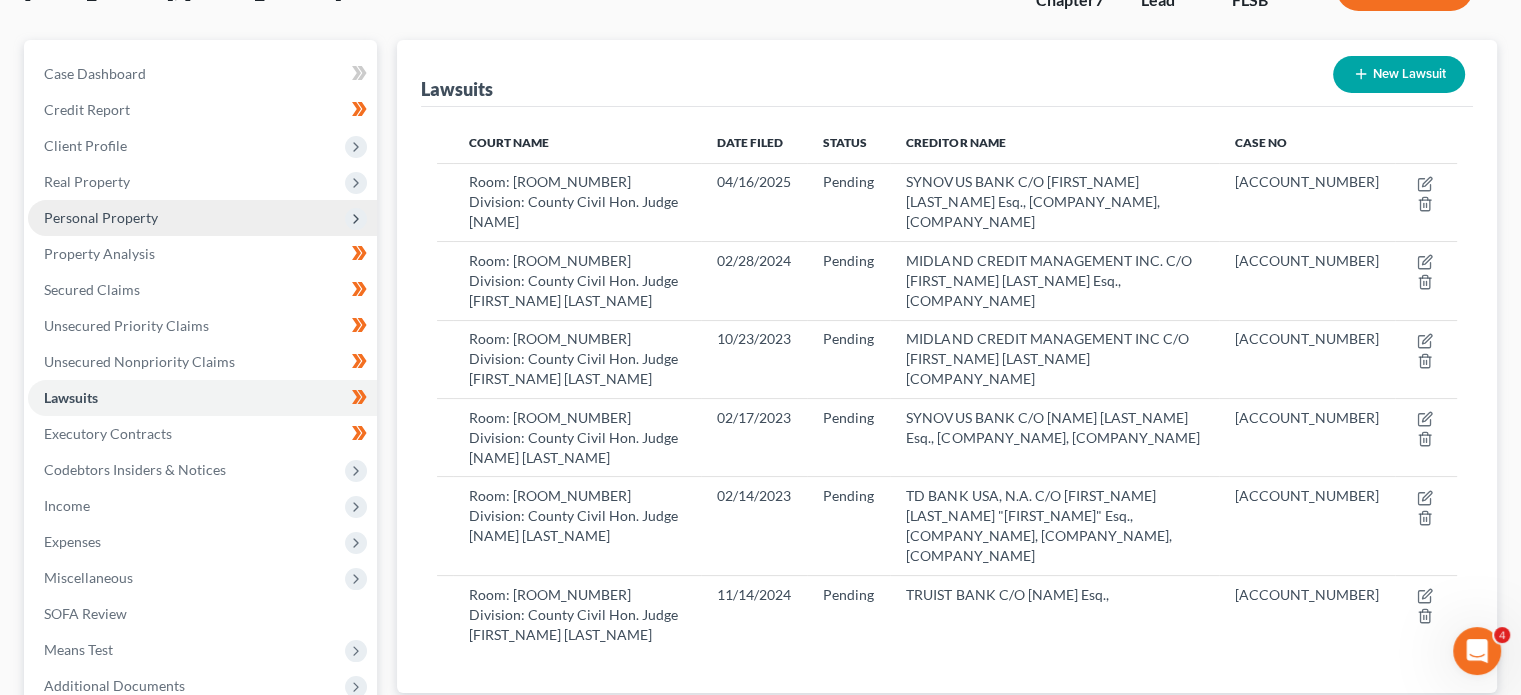 click on "Personal Property" at bounding box center (101, 217) 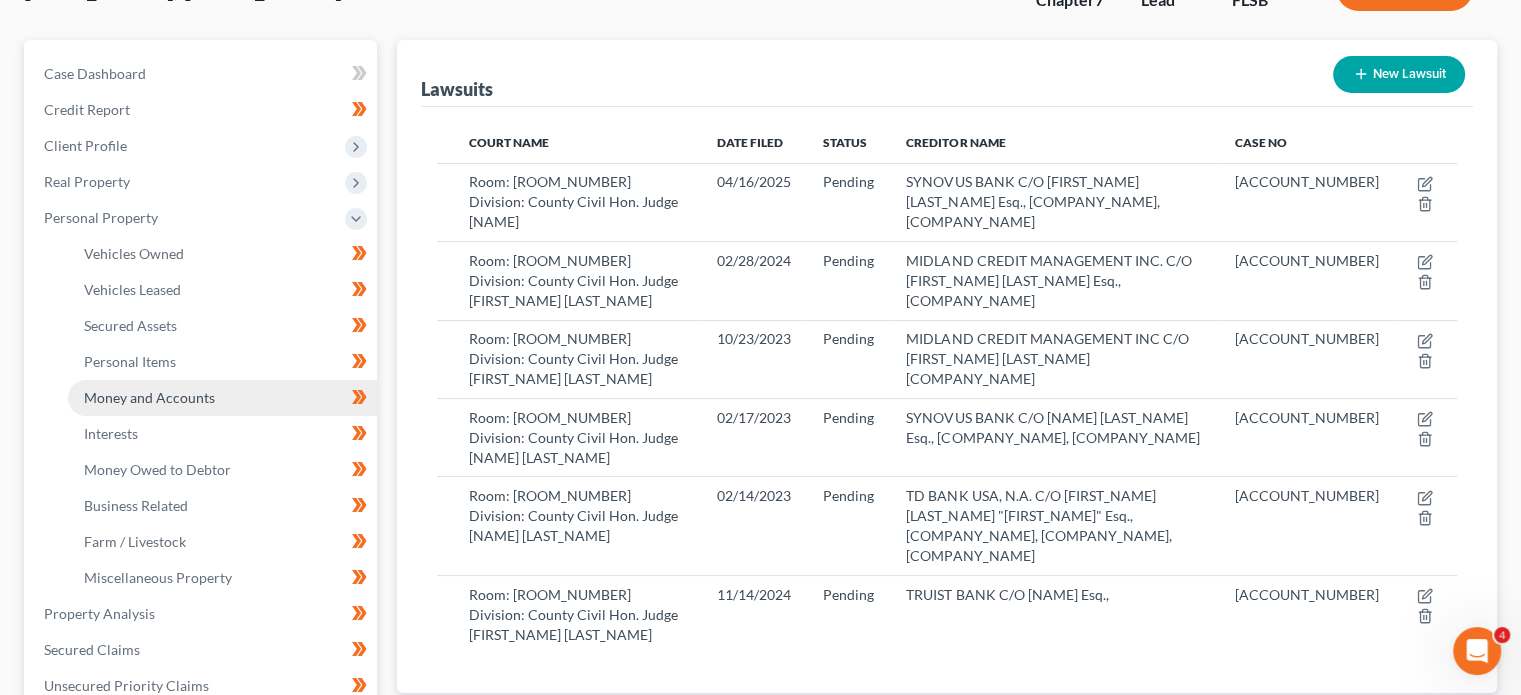 click on "Money and Accounts" at bounding box center [149, 397] 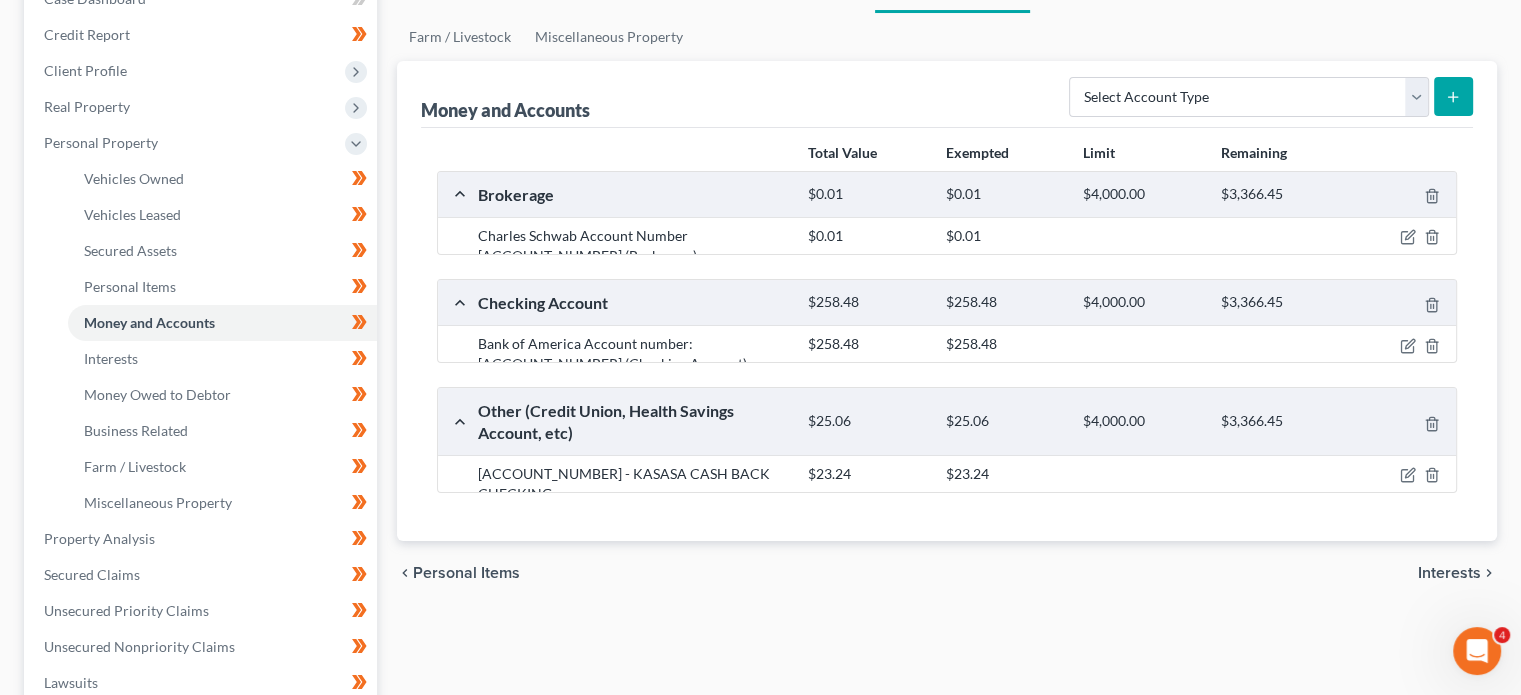 scroll, scrollTop: 268, scrollLeft: 0, axis: vertical 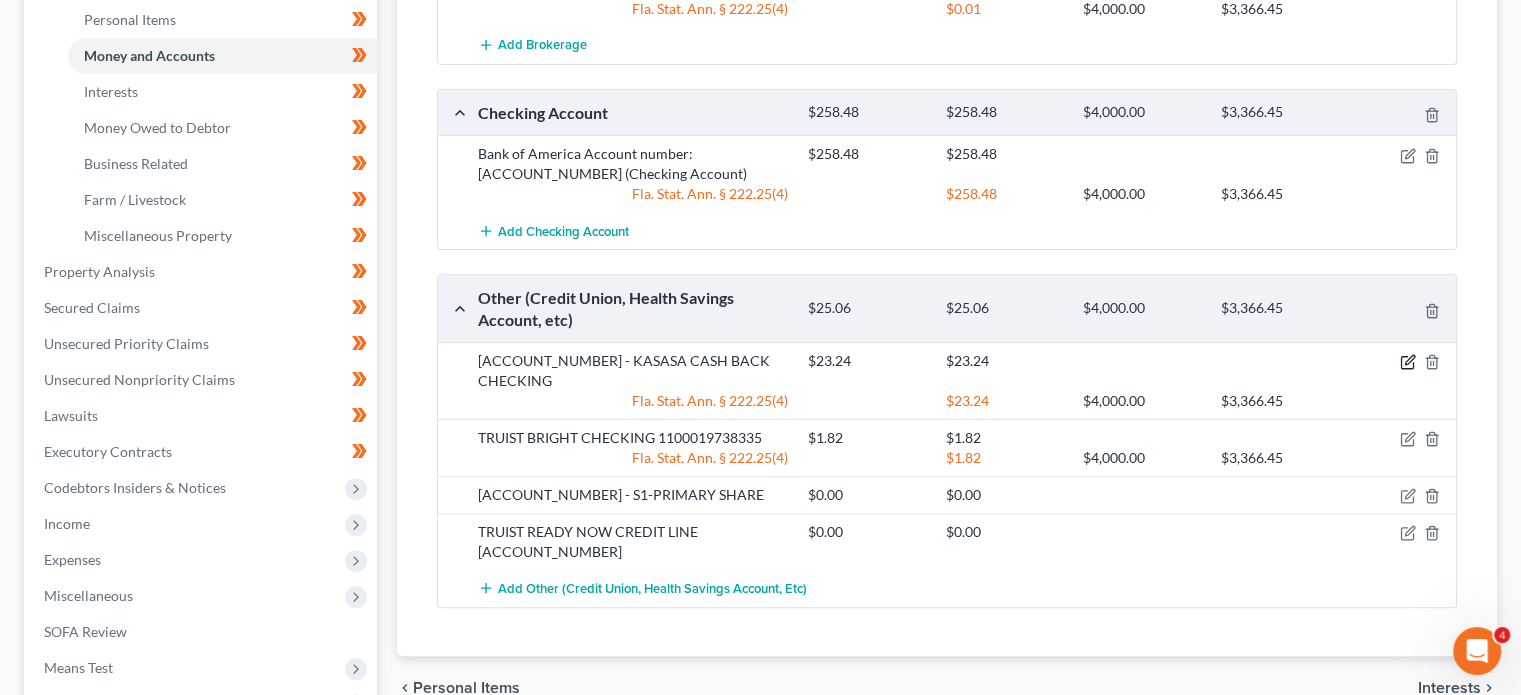 click 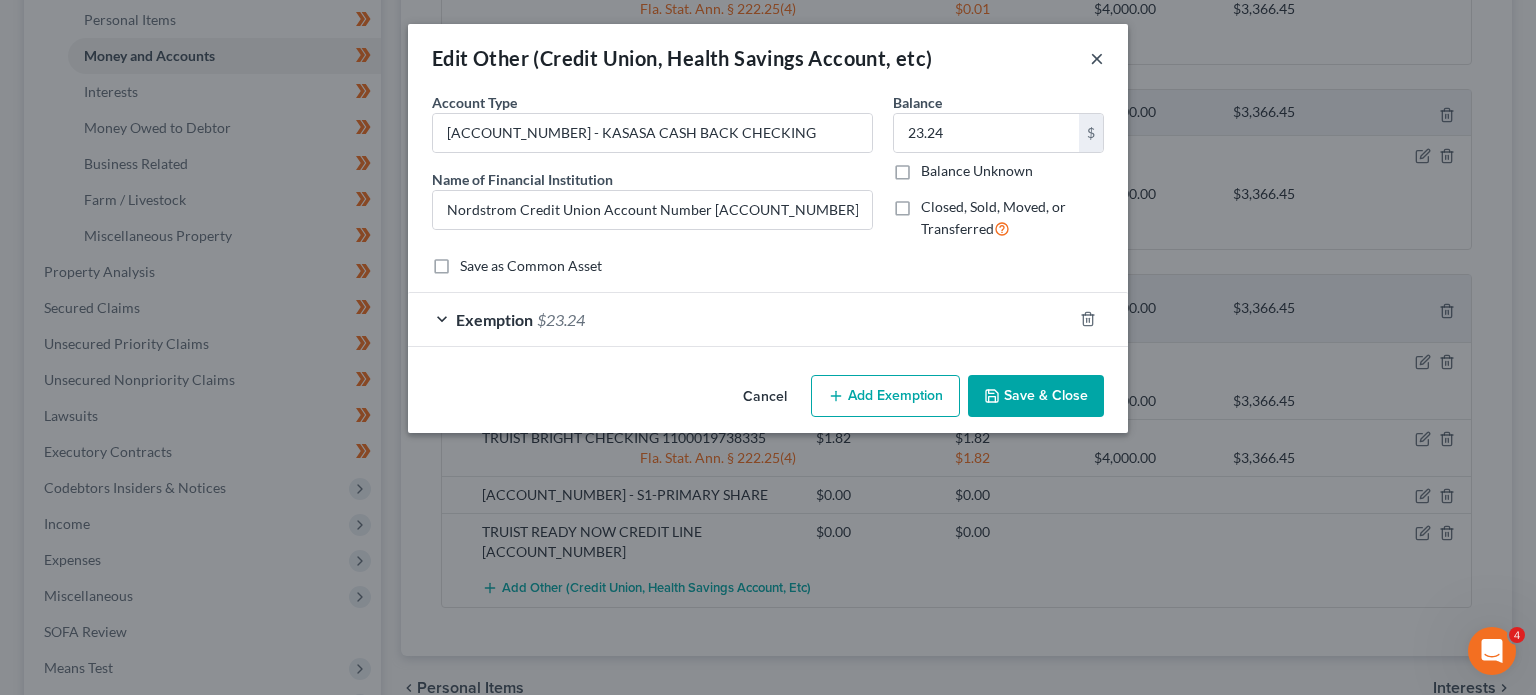 click on "×" at bounding box center (1097, 58) 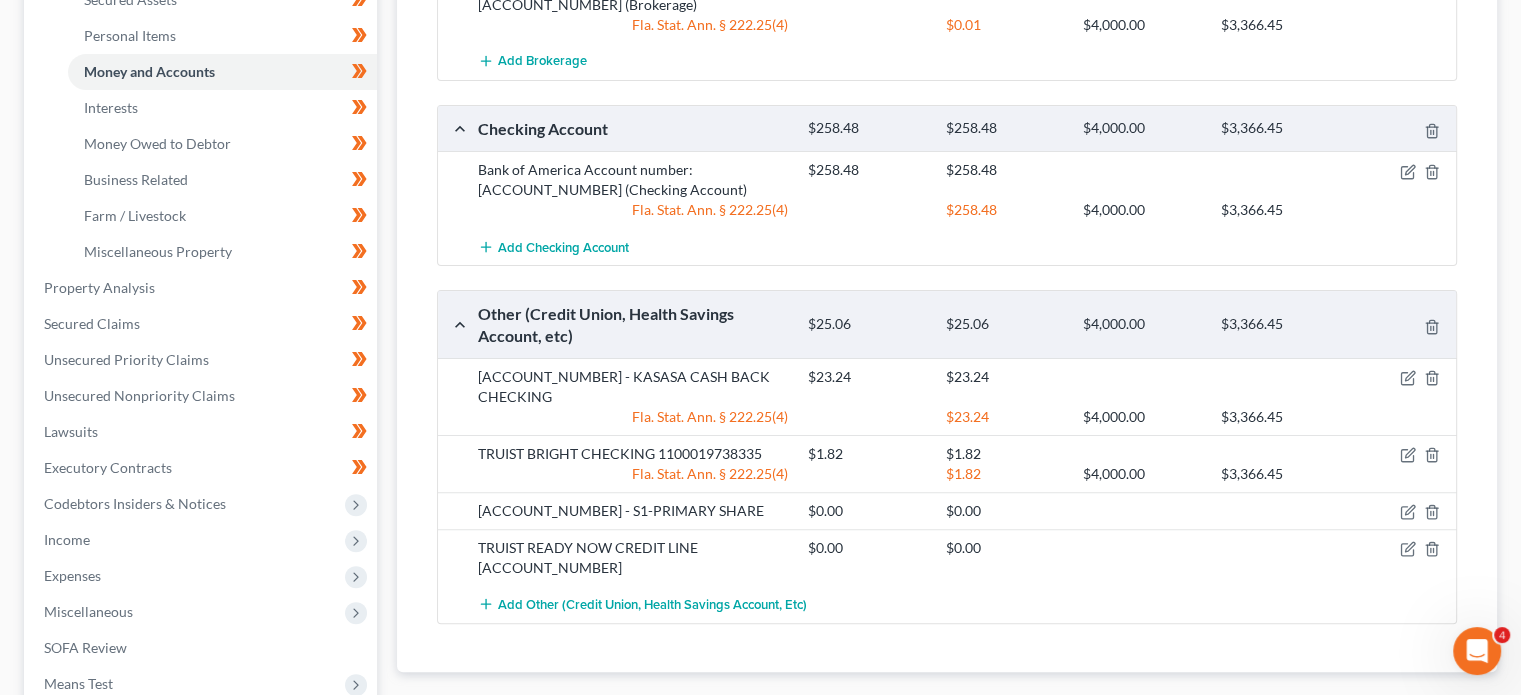 scroll, scrollTop: 491, scrollLeft: 0, axis: vertical 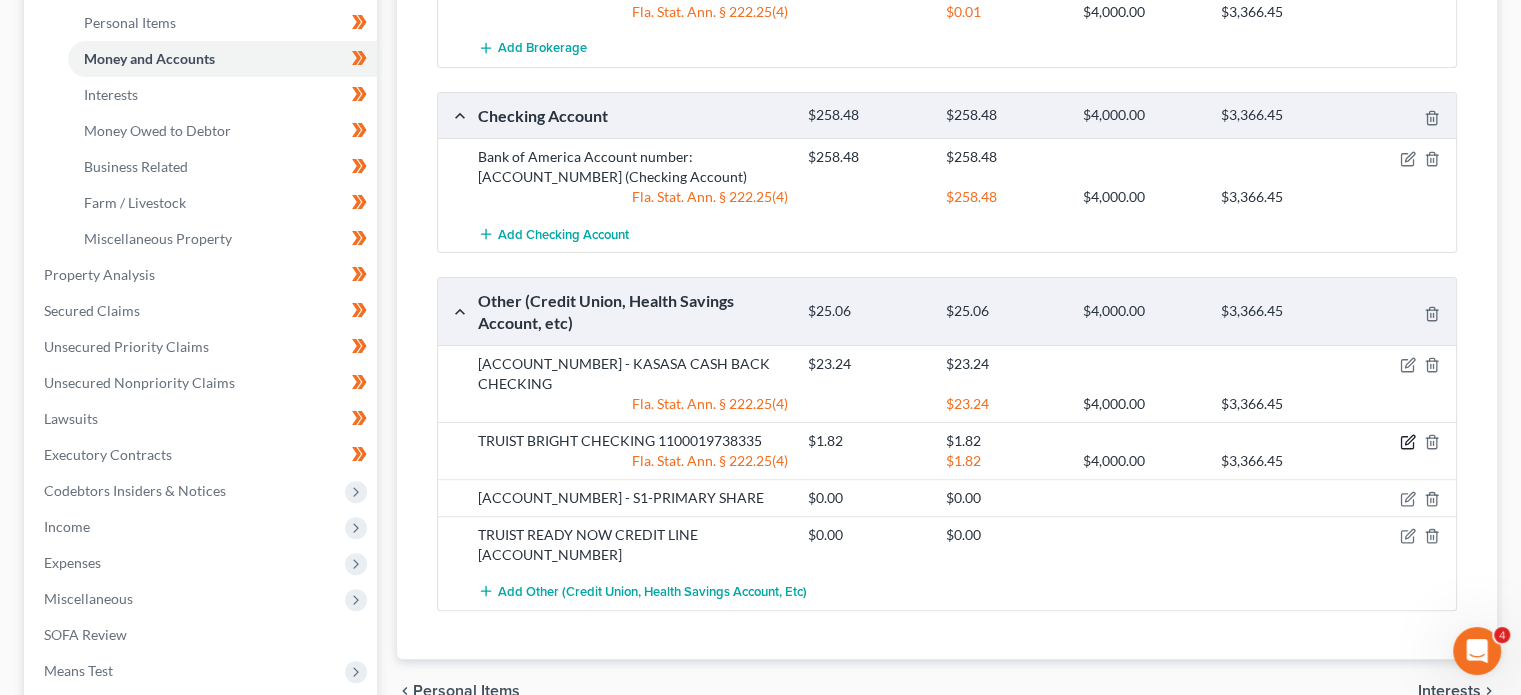 click 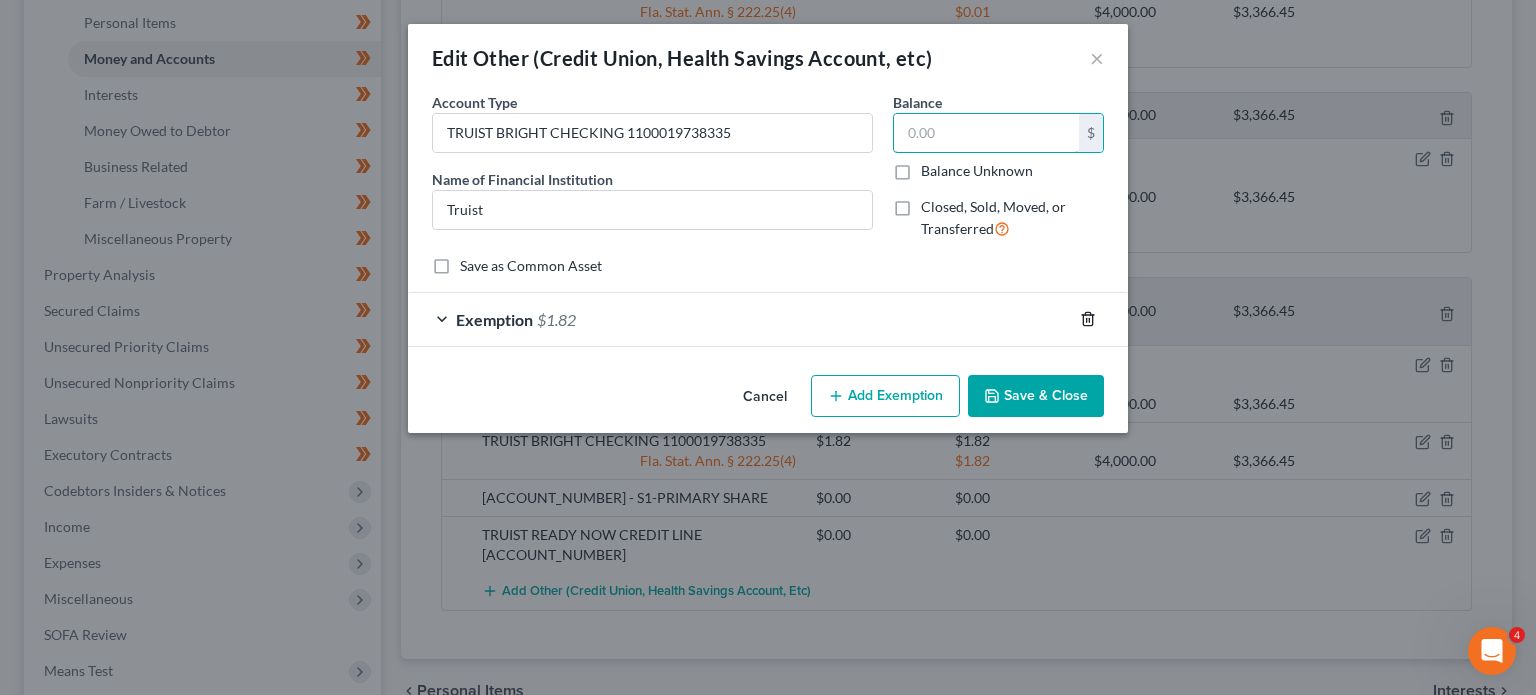 type 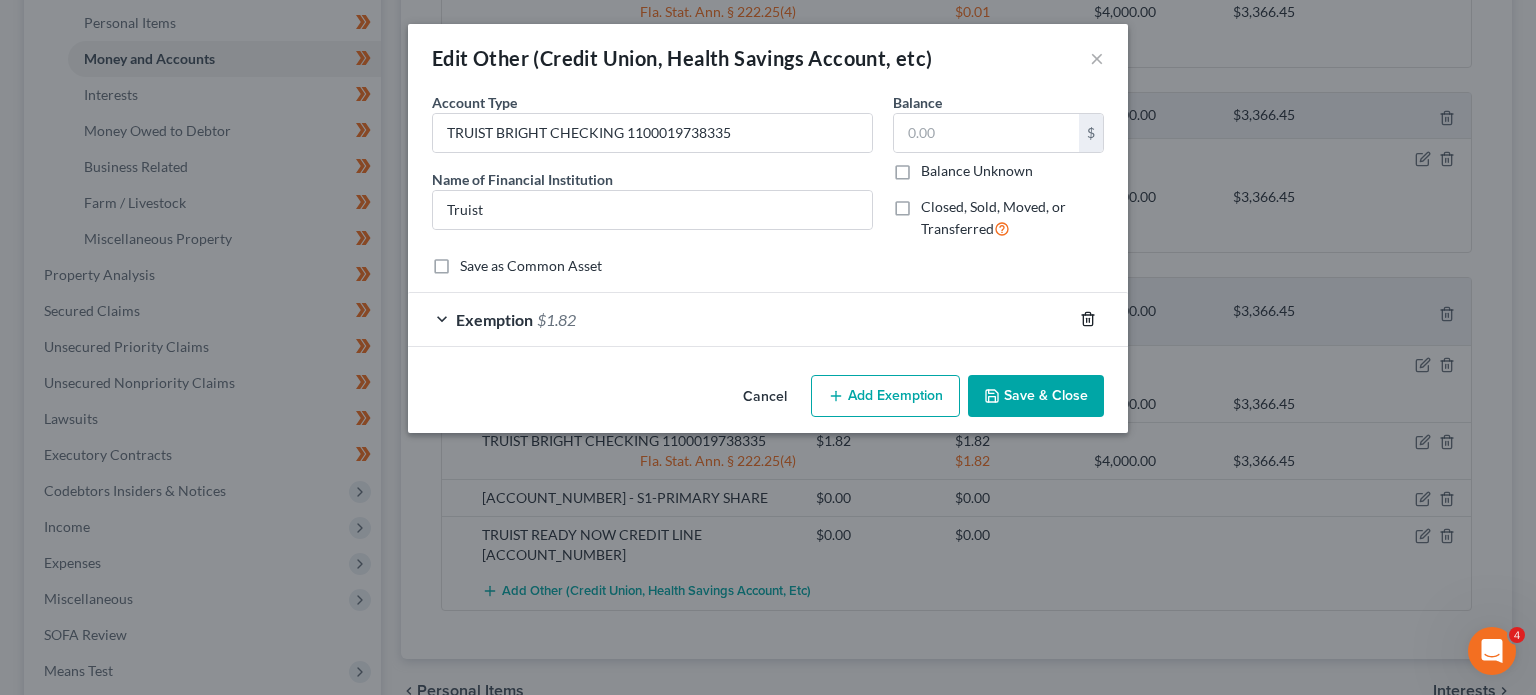 click 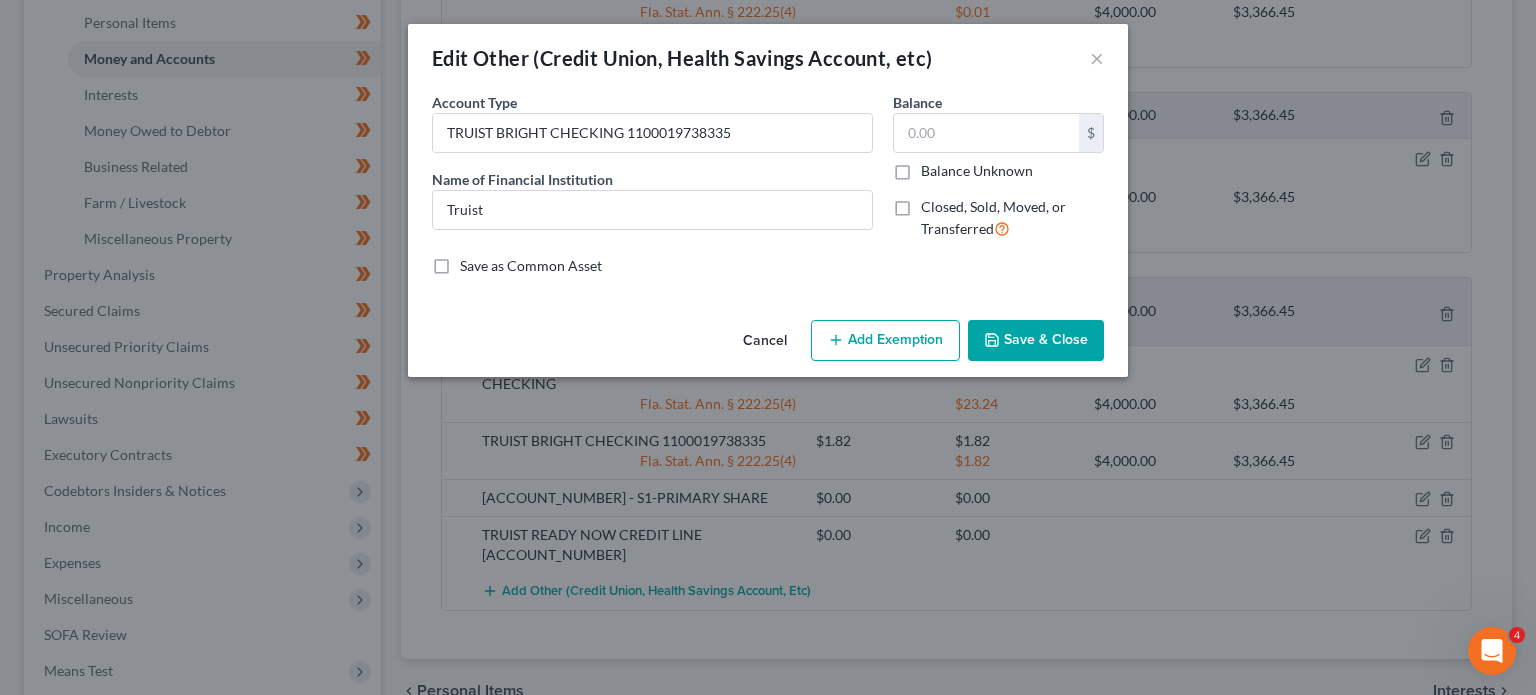 click on "Save & Close" at bounding box center (1036, 341) 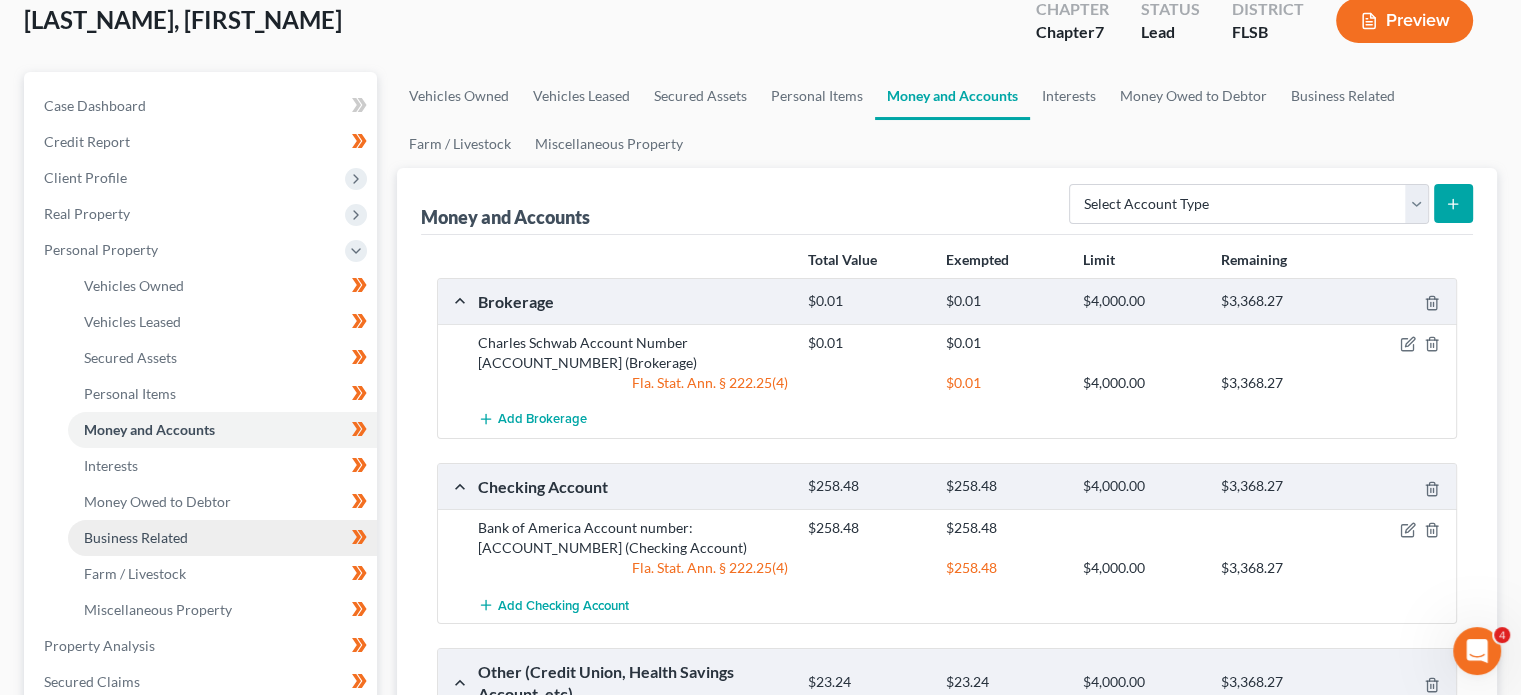 scroll, scrollTop: 120, scrollLeft: 0, axis: vertical 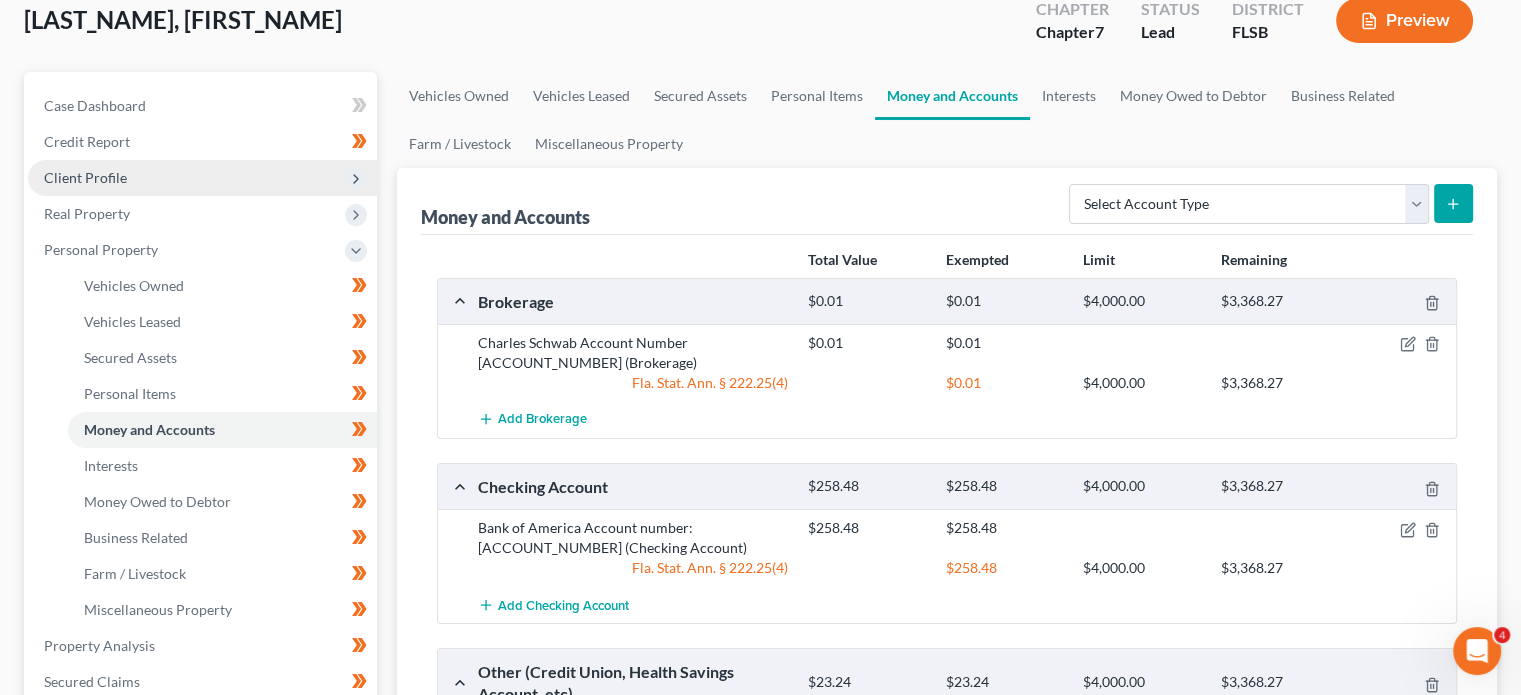 click on "Client Profile" at bounding box center [202, 178] 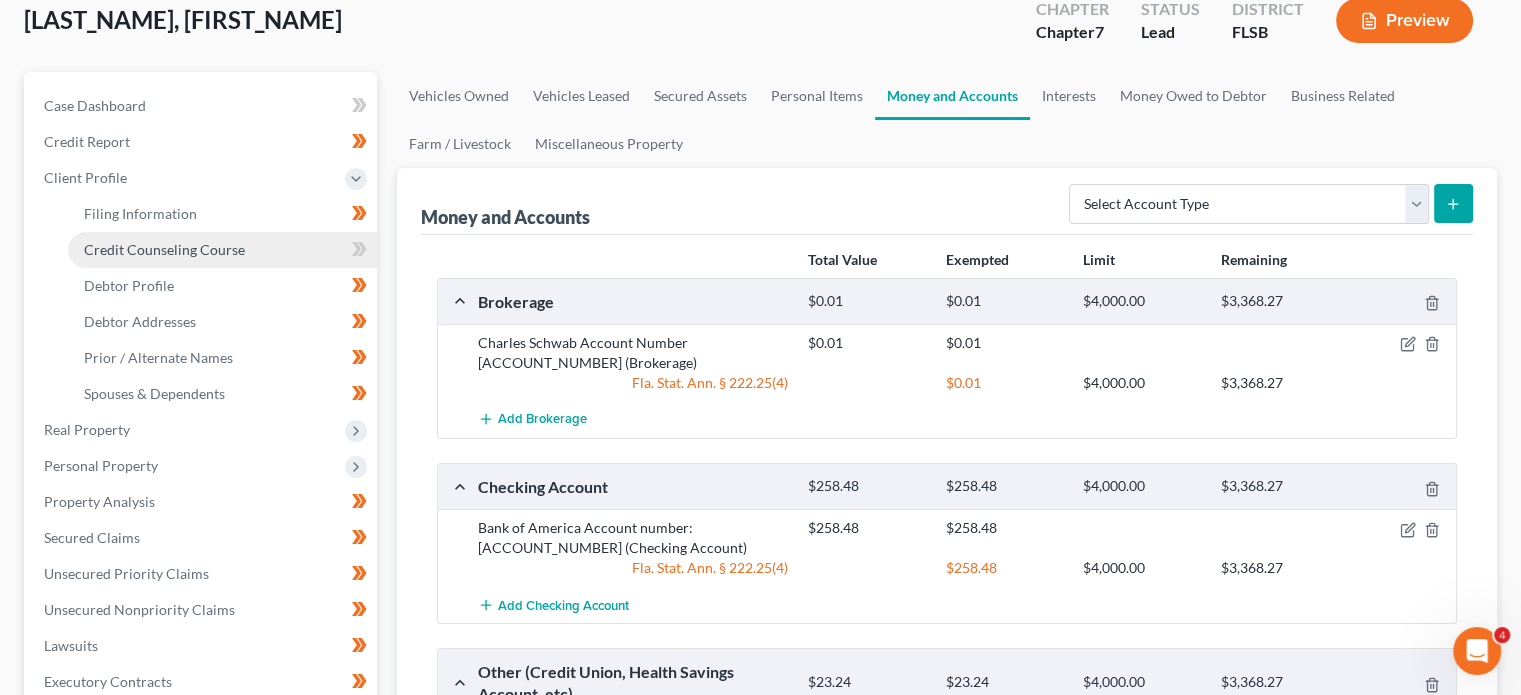 click on "Credit Counseling Course" at bounding box center [222, 250] 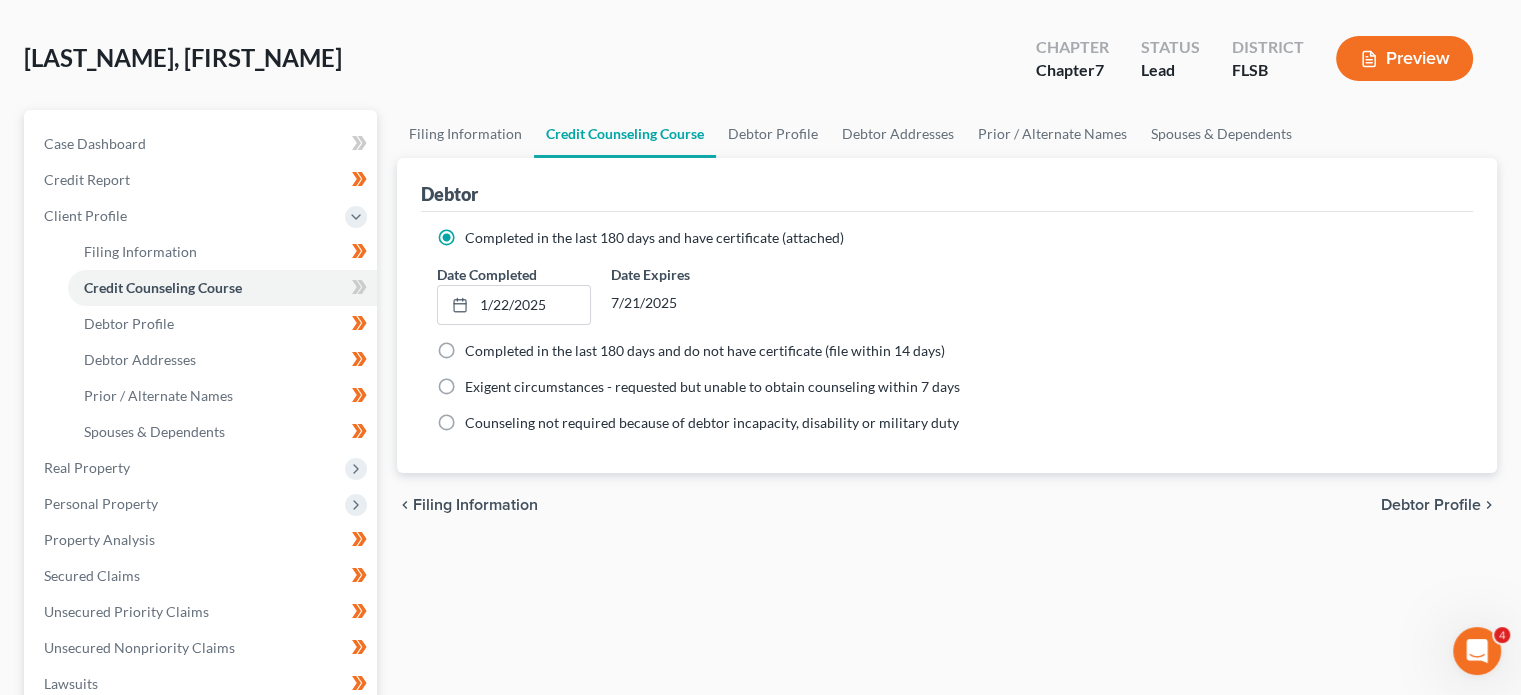 scroll, scrollTop: 83, scrollLeft: 0, axis: vertical 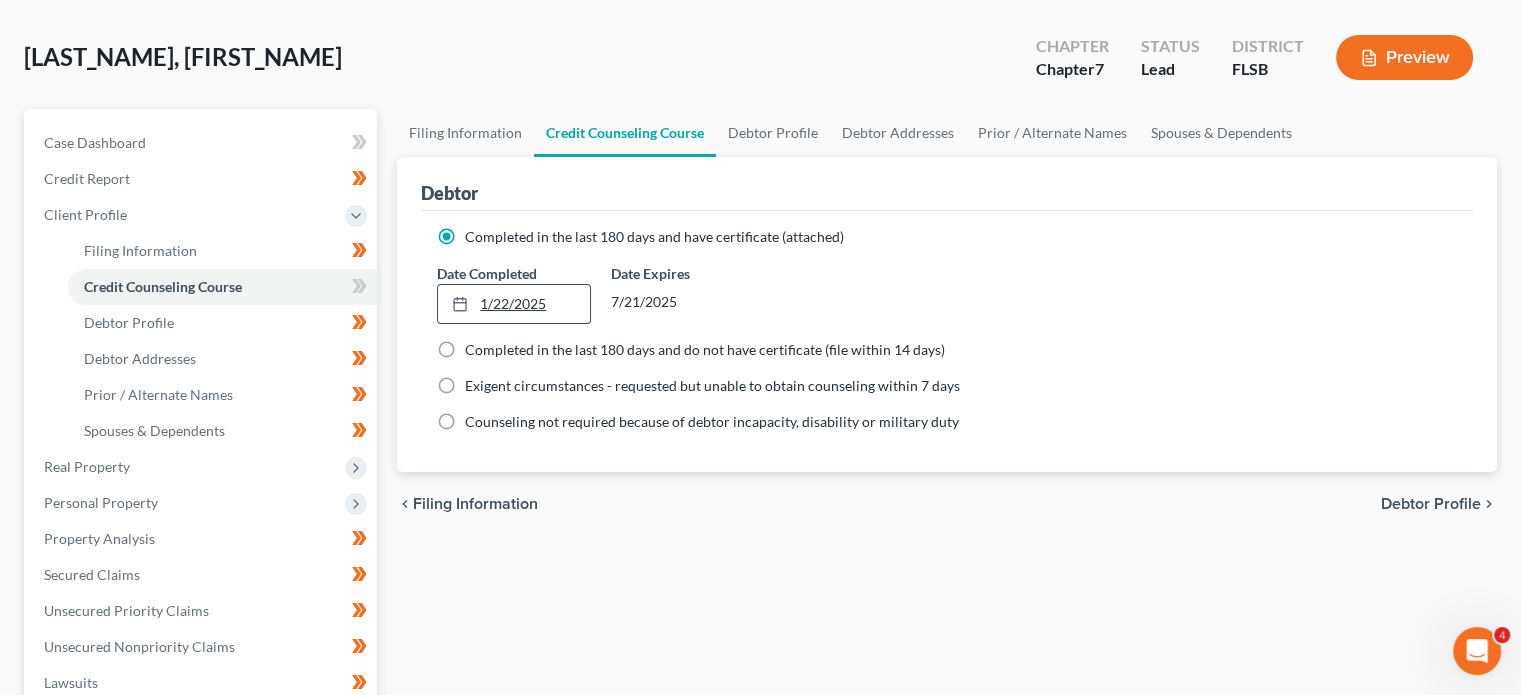 click on "1/22/2025" at bounding box center (513, 304) 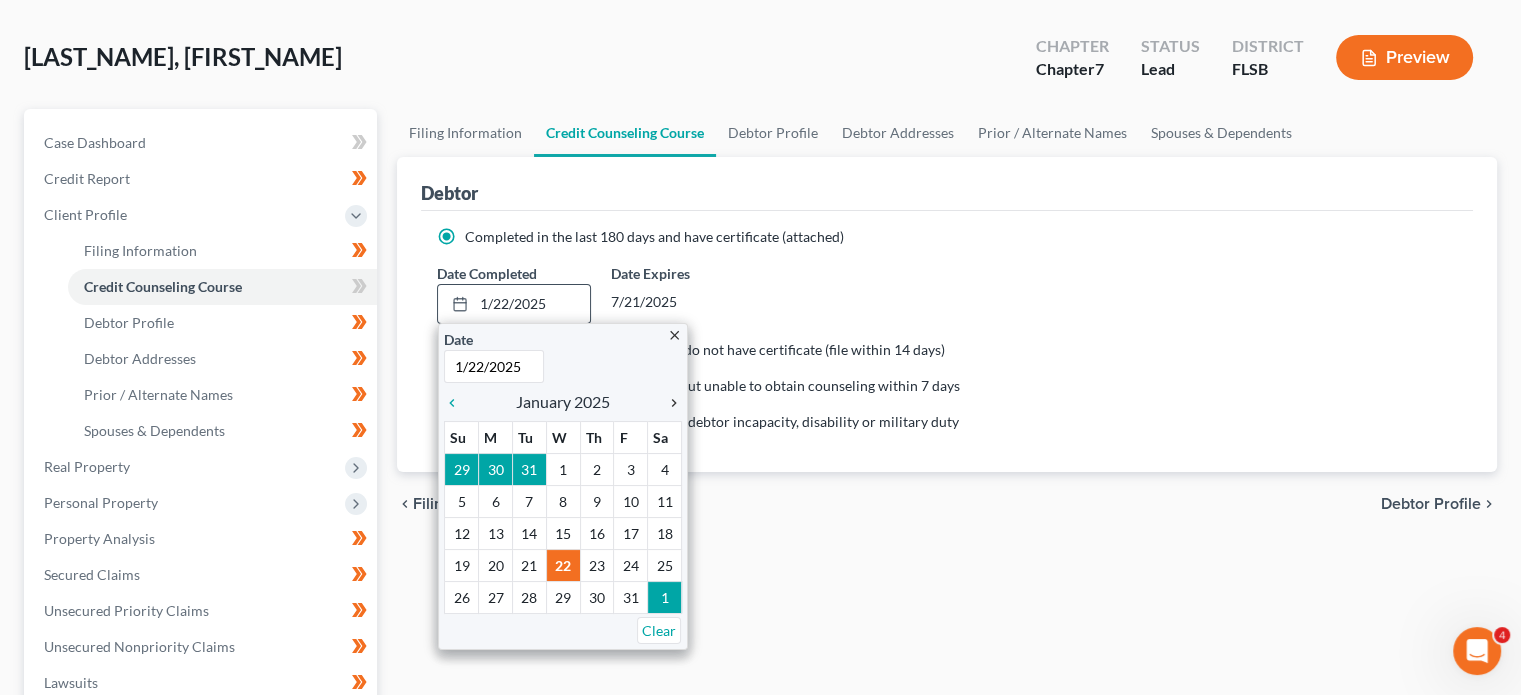 click on "chevron_right" at bounding box center (669, 403) 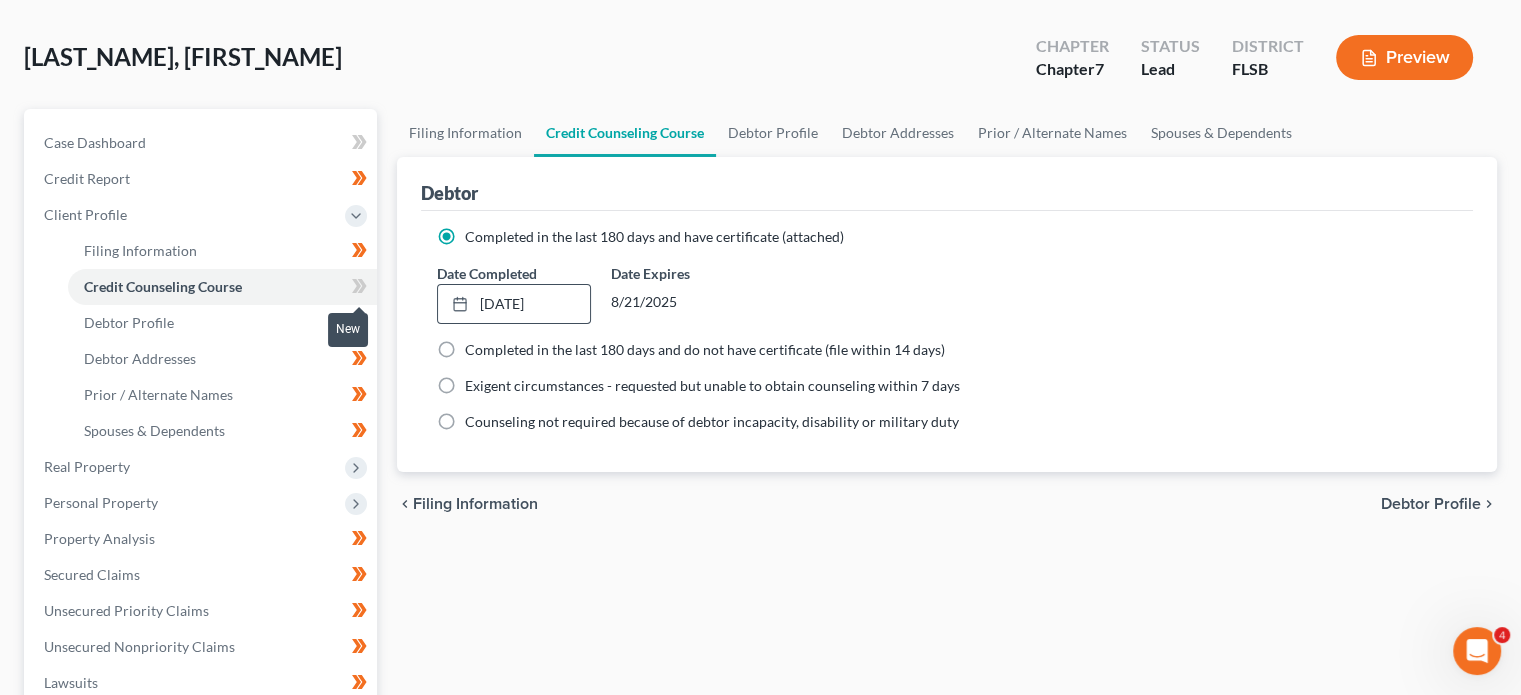 click 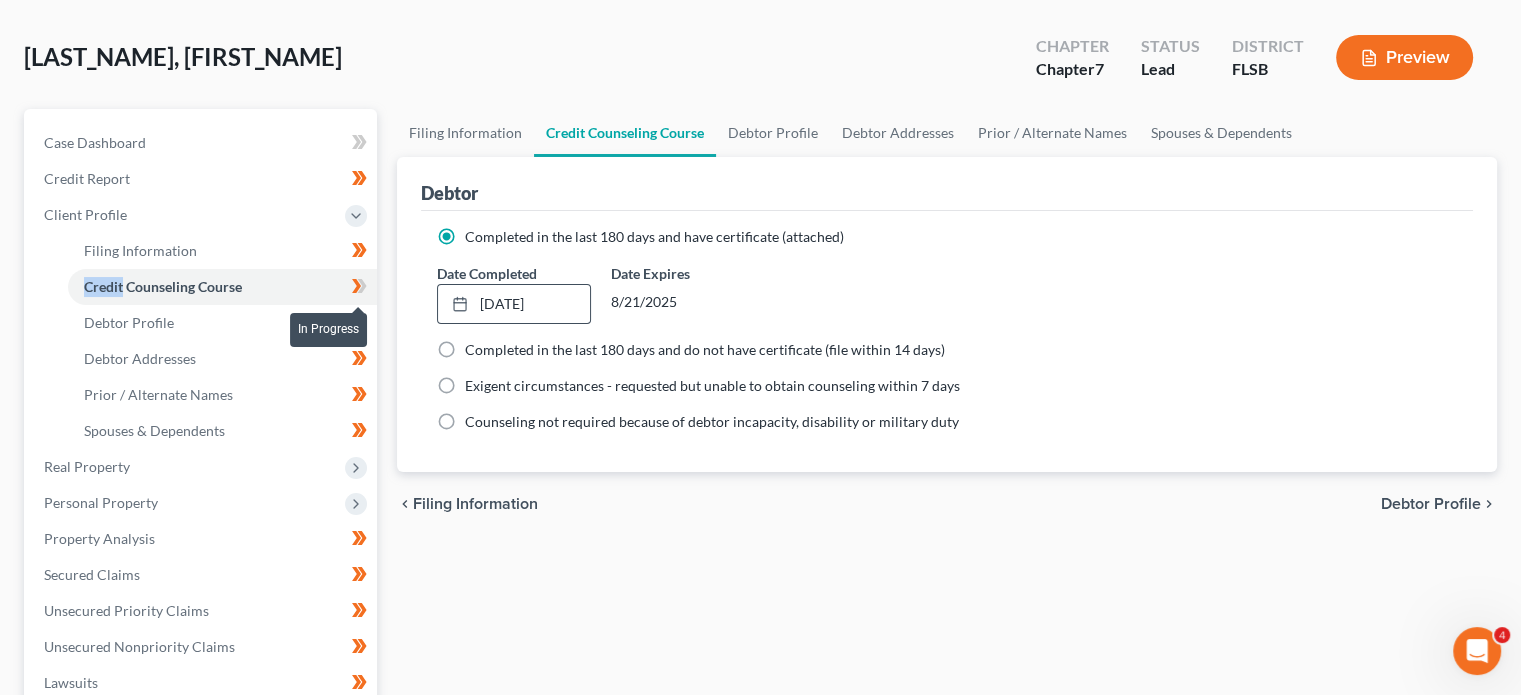 click 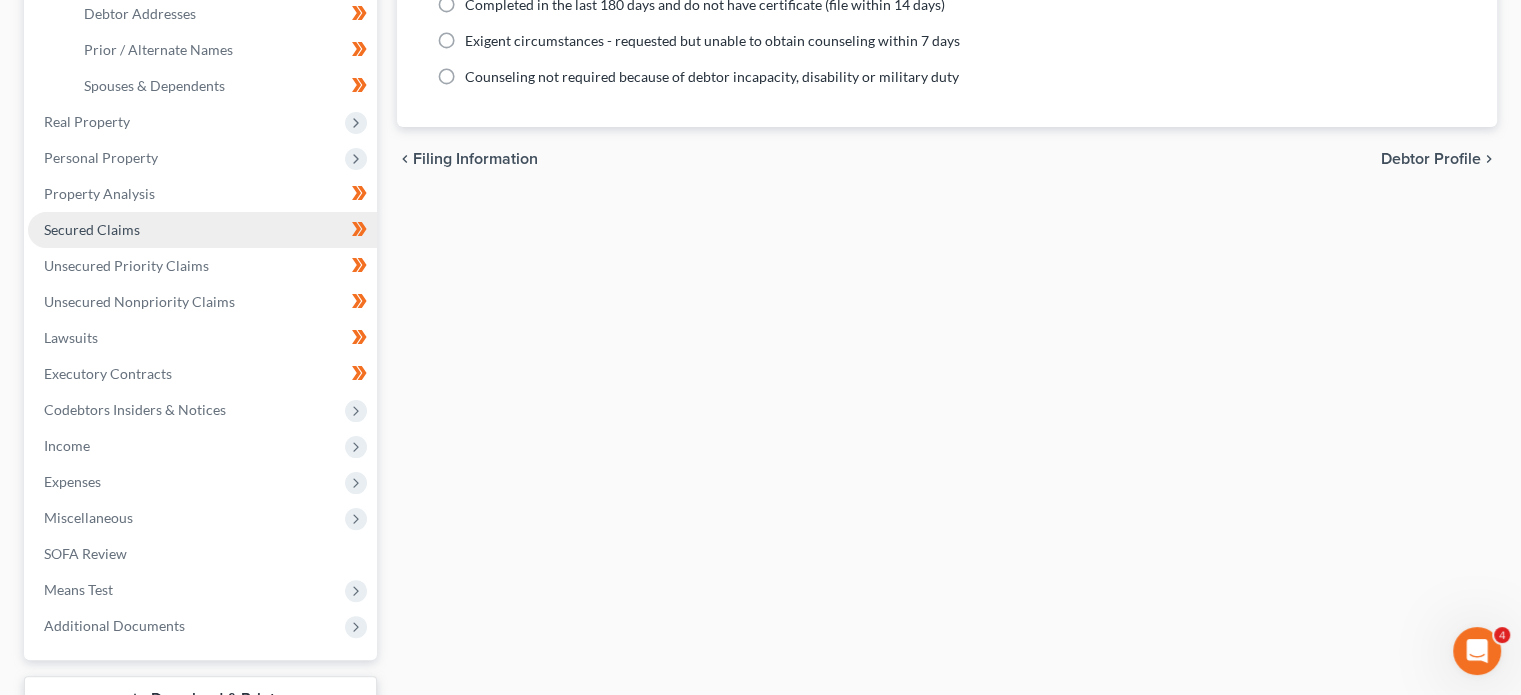 scroll, scrollTop: 430, scrollLeft: 0, axis: vertical 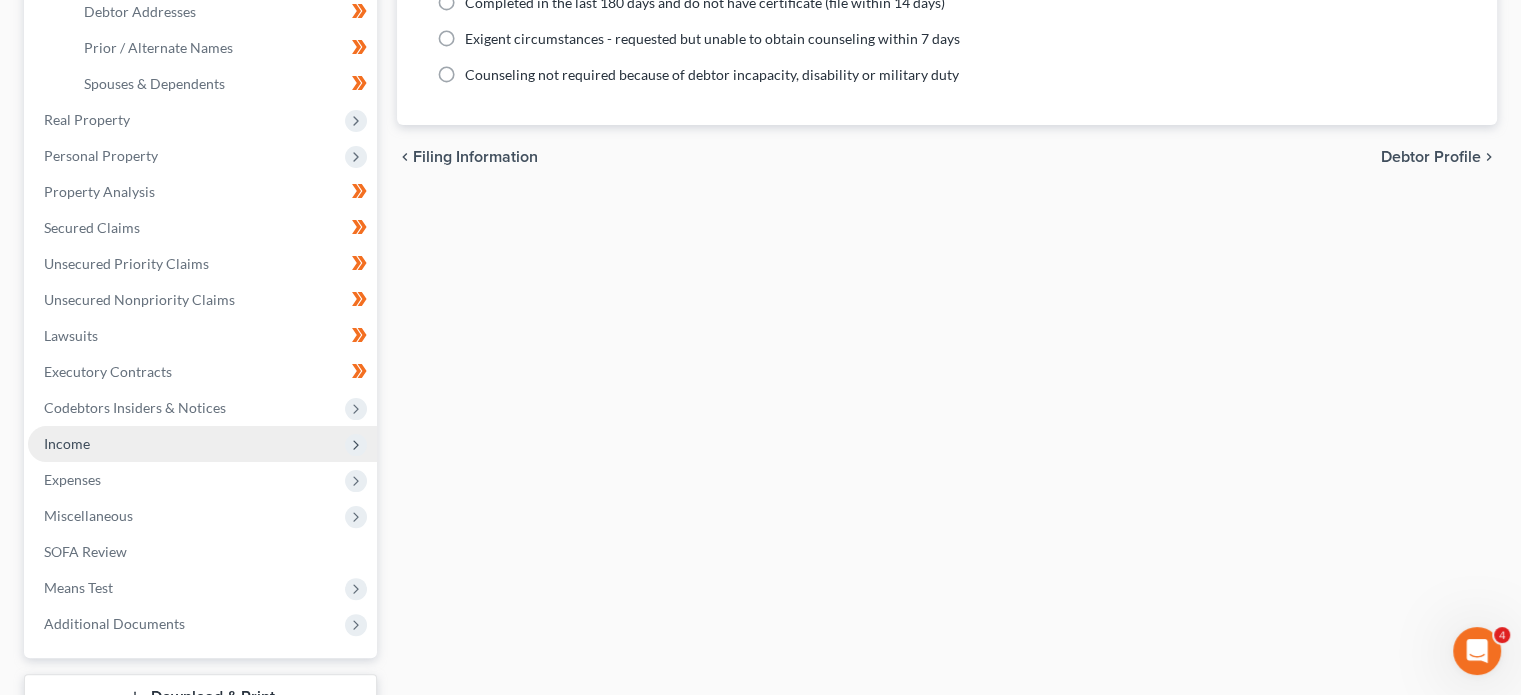 click on "Income" at bounding box center [202, 444] 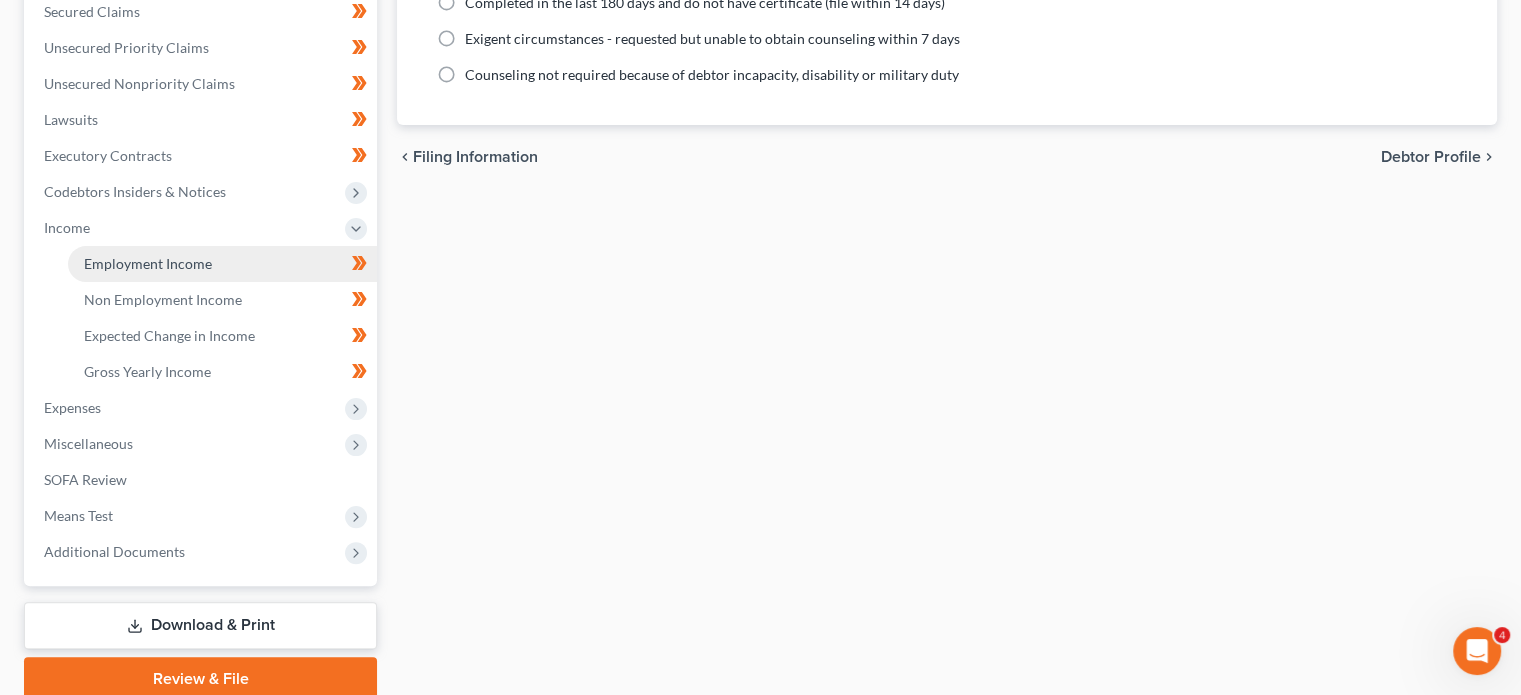 click on "Employment Income" at bounding box center (222, 264) 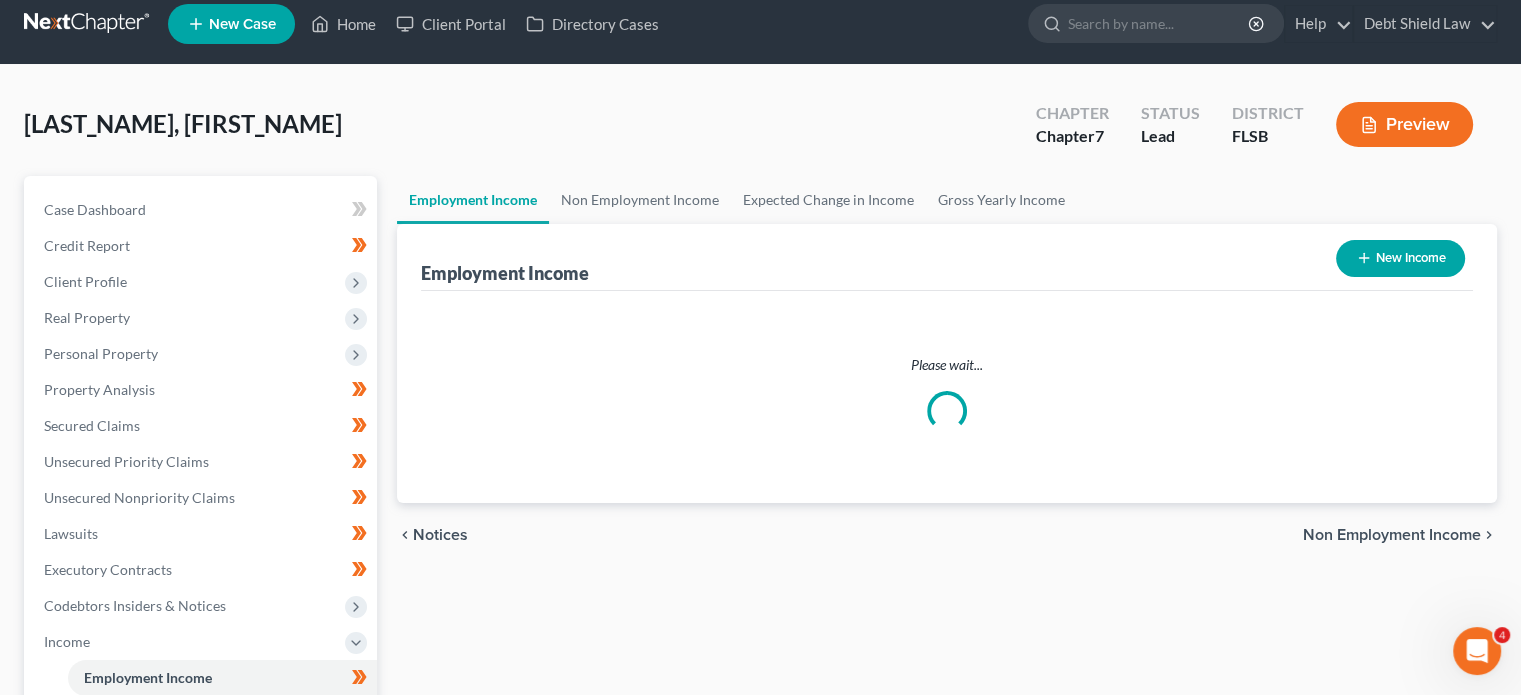 scroll, scrollTop: 0, scrollLeft: 0, axis: both 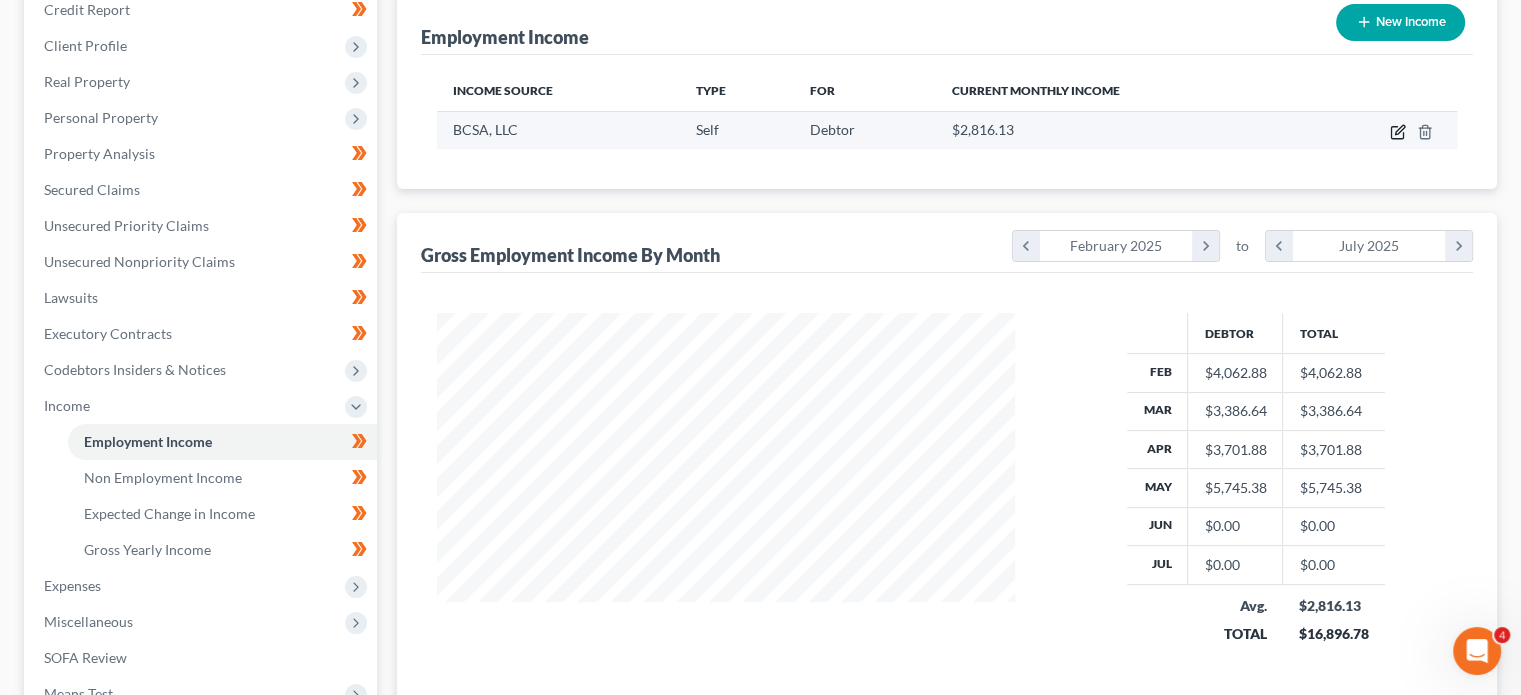 click 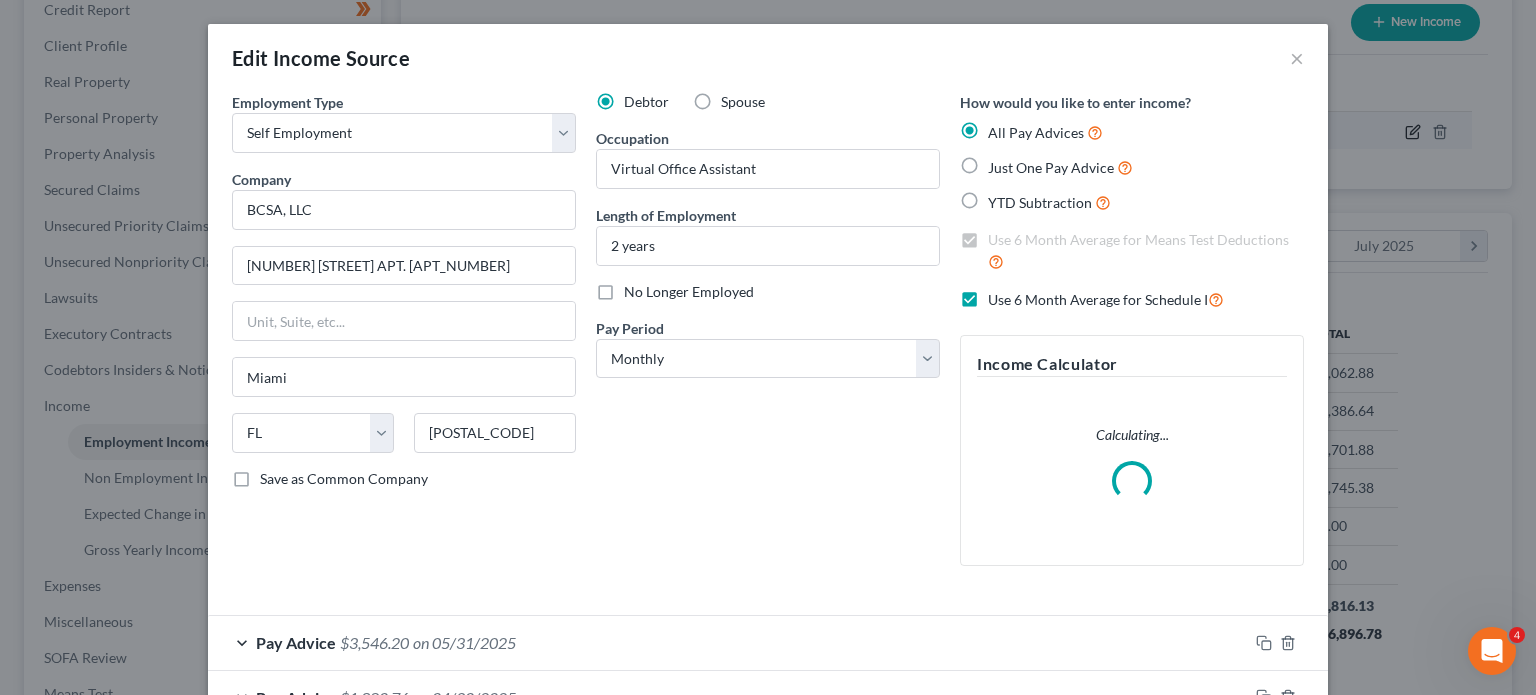 scroll, scrollTop: 999643, scrollLeft: 999375, axis: both 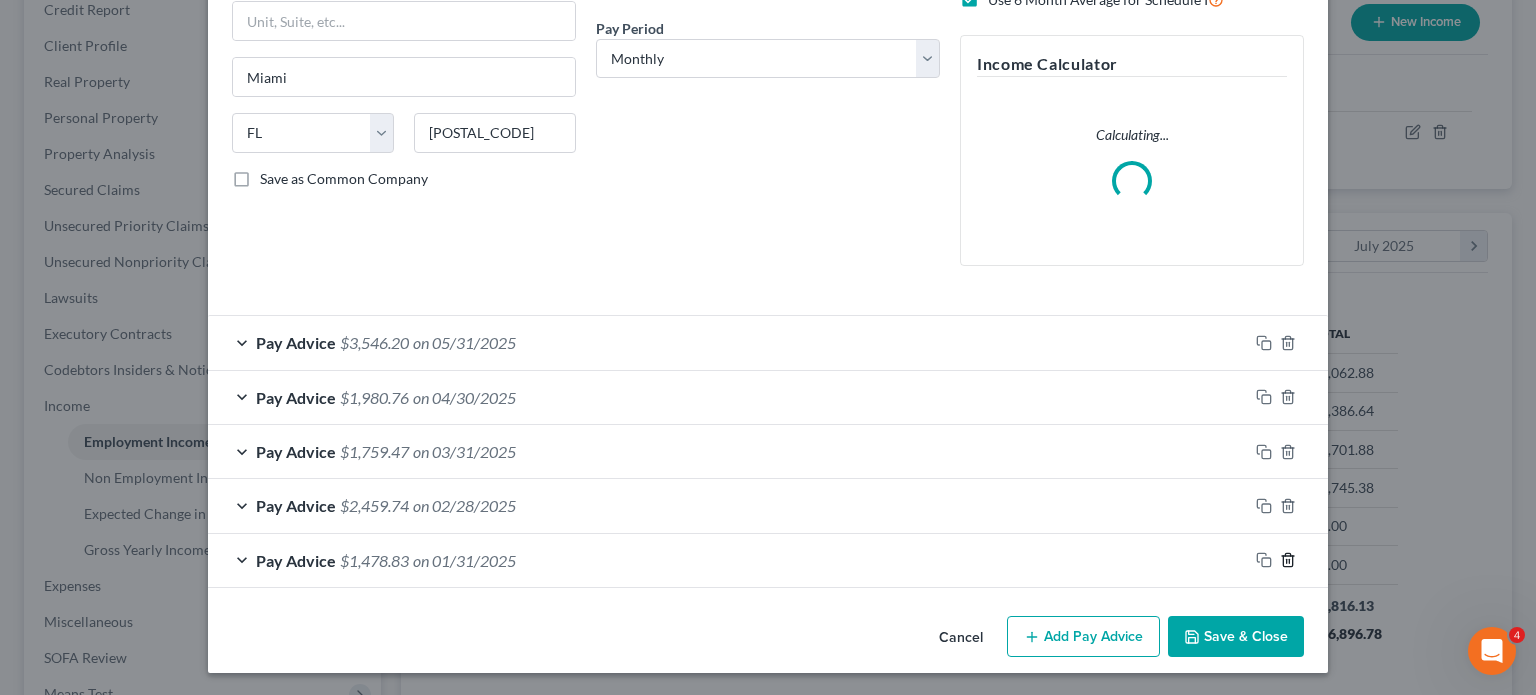 click 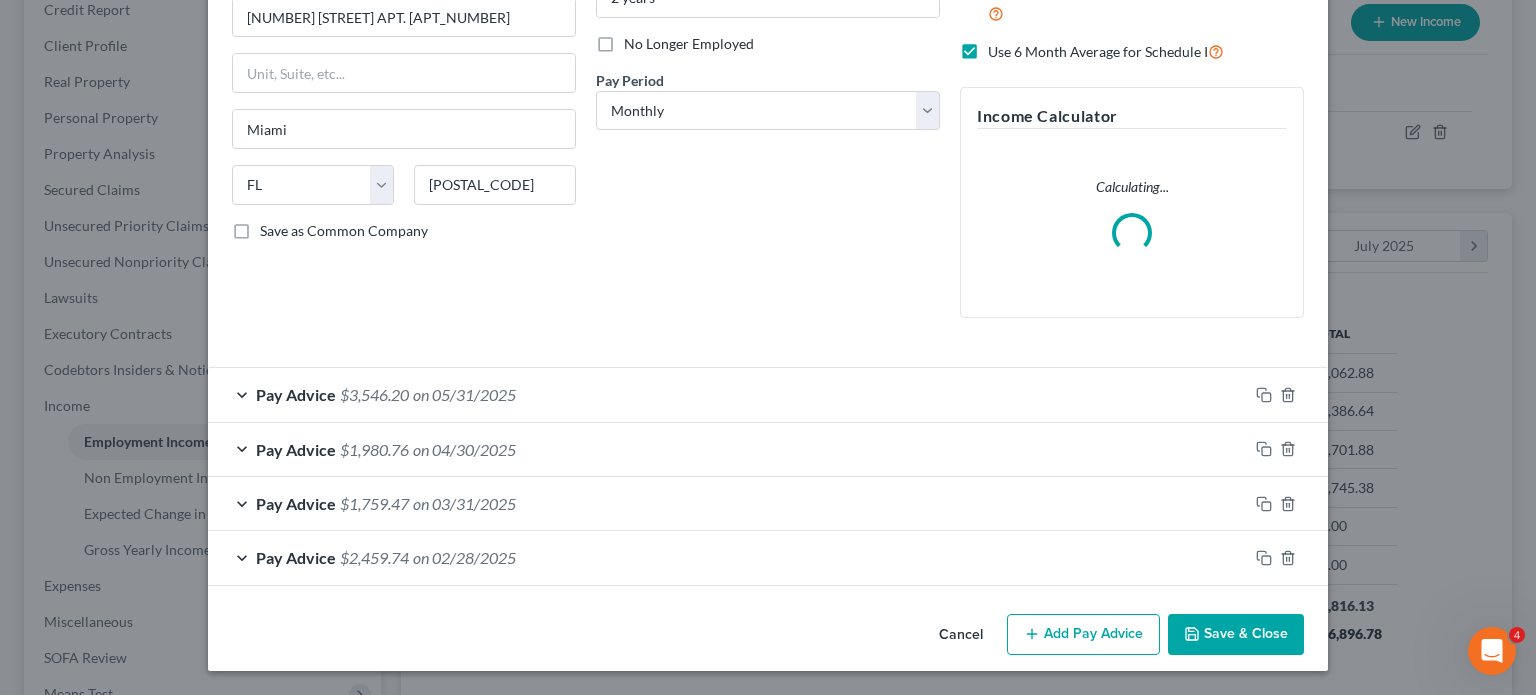 scroll, scrollTop: 246, scrollLeft: 0, axis: vertical 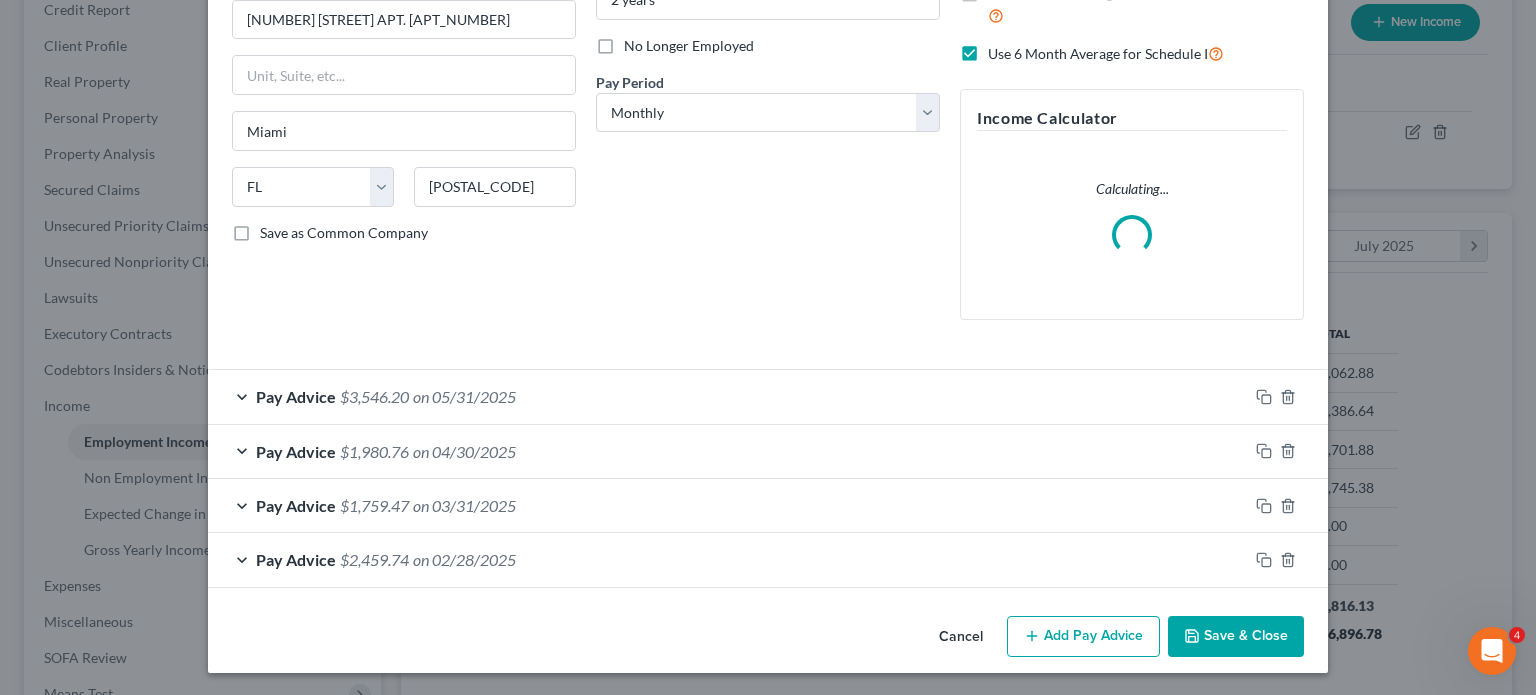 click on "Add Pay Advice" at bounding box center (1083, 637) 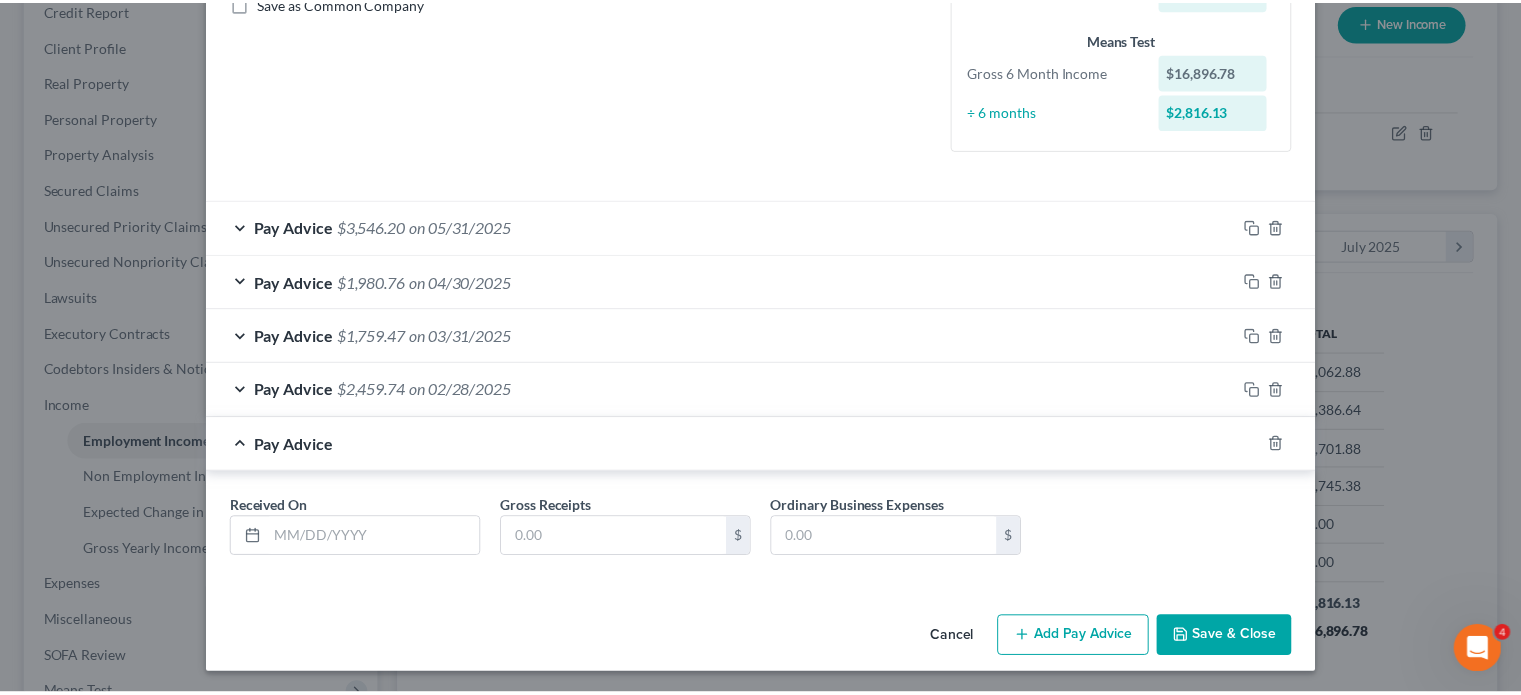 scroll, scrollTop: 476, scrollLeft: 0, axis: vertical 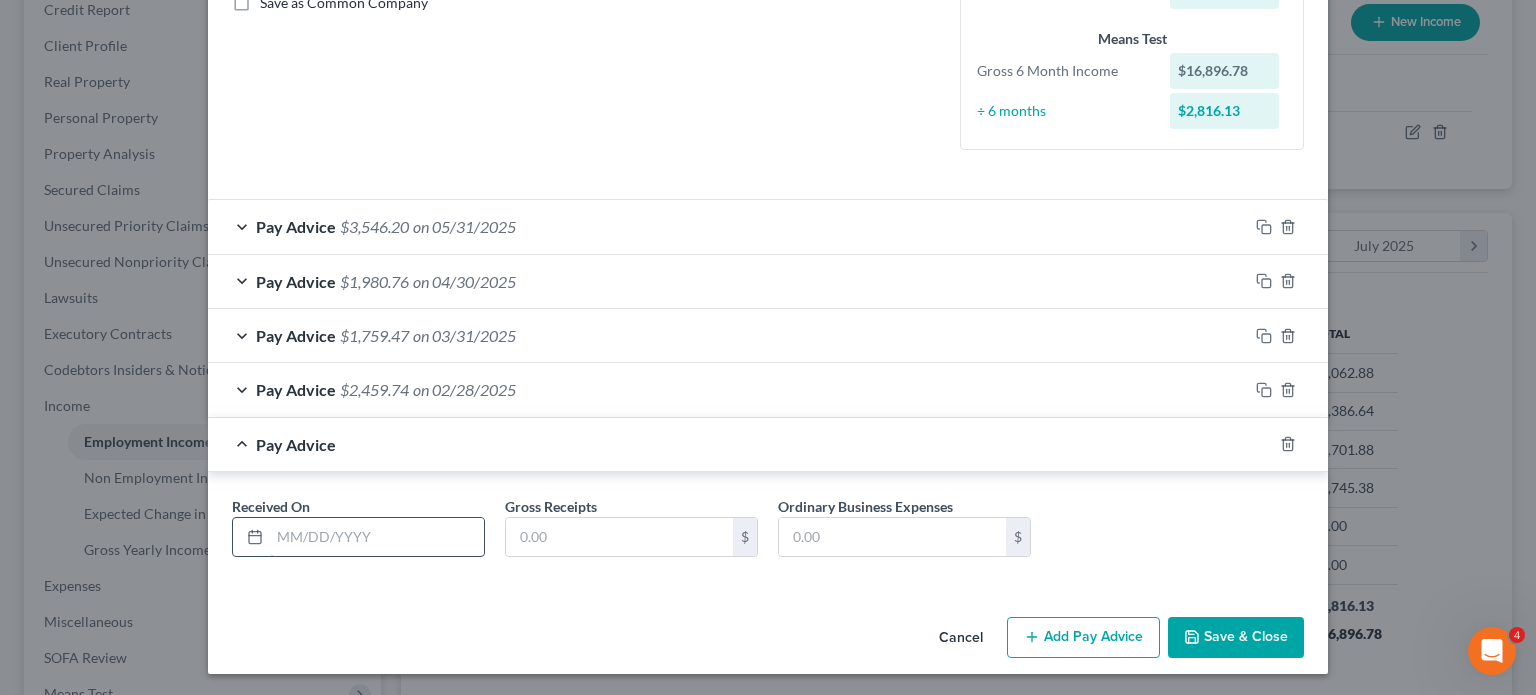 click at bounding box center [377, 537] 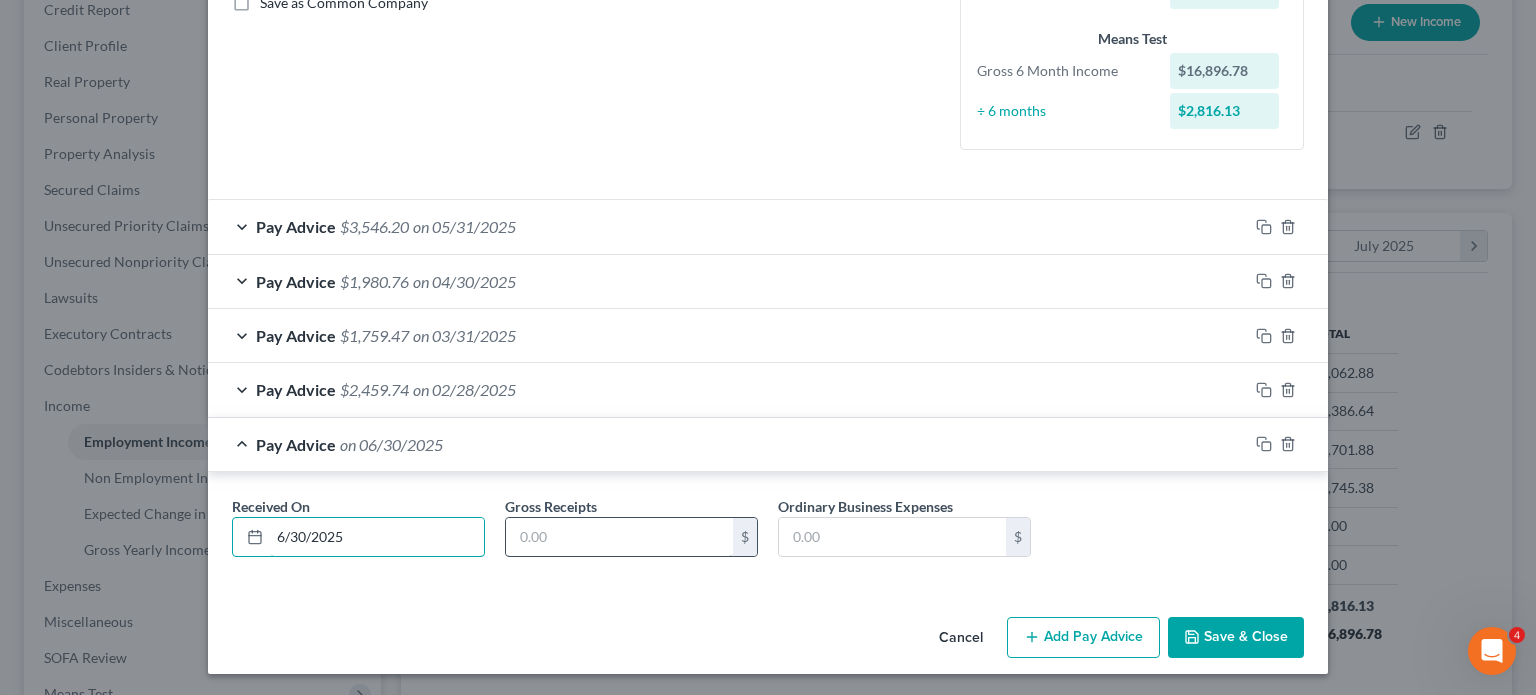 type on "6/30/2025" 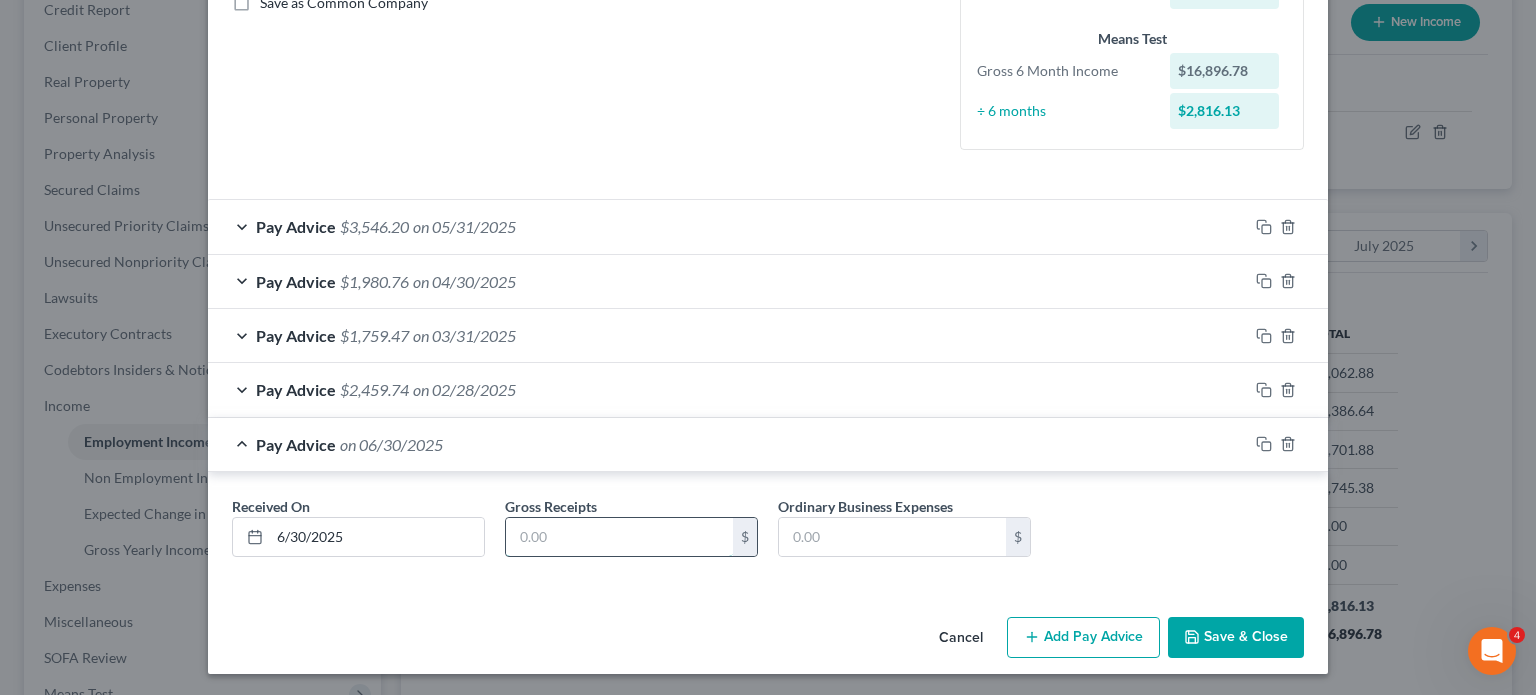 click at bounding box center (619, 537) 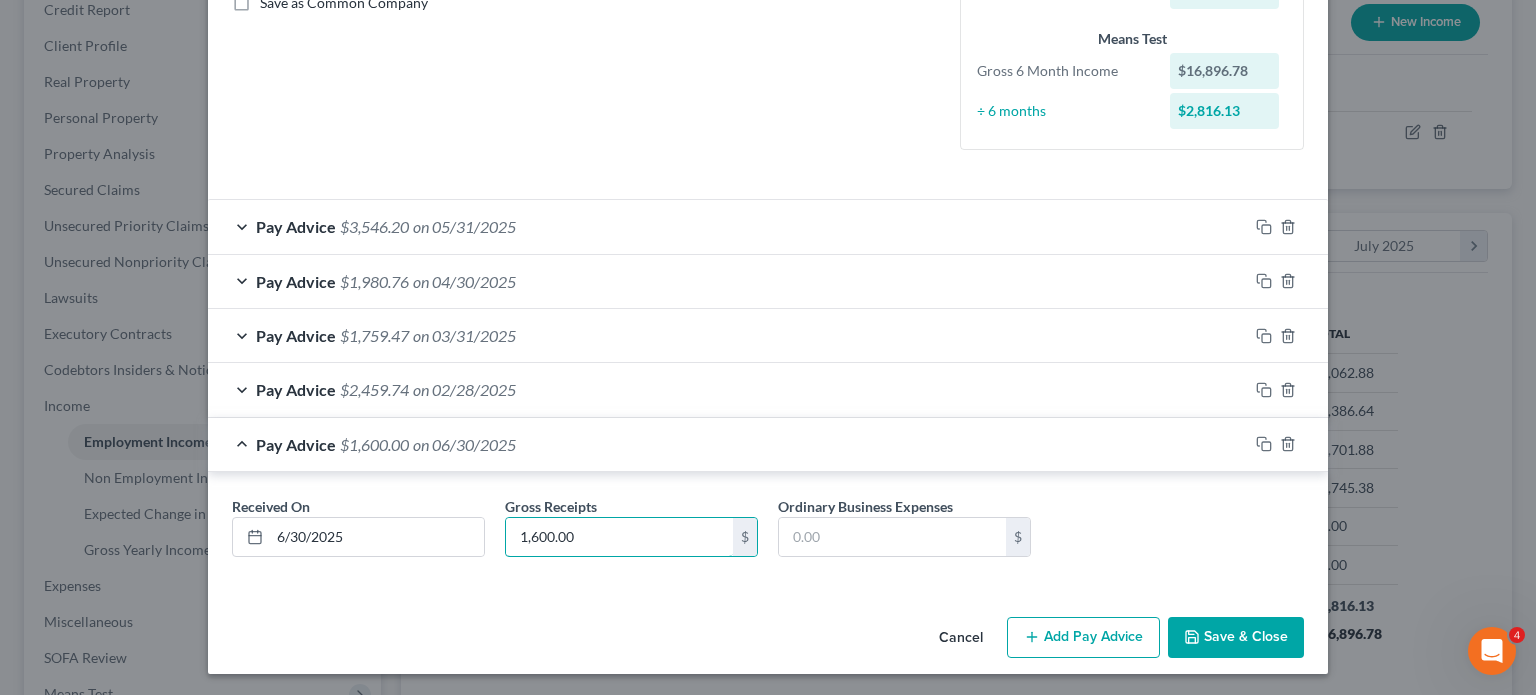 type on "1,600.00" 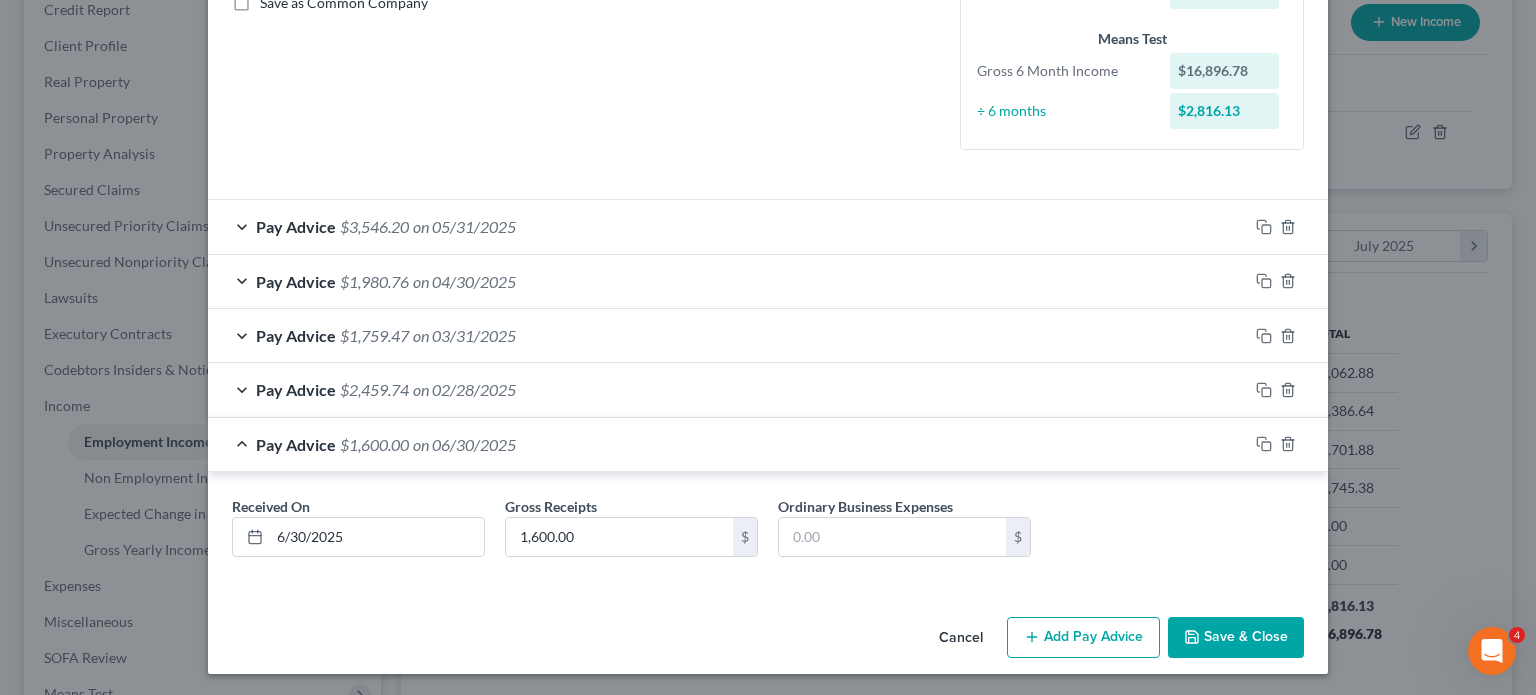 click on "Save & Close" at bounding box center [1236, 638] 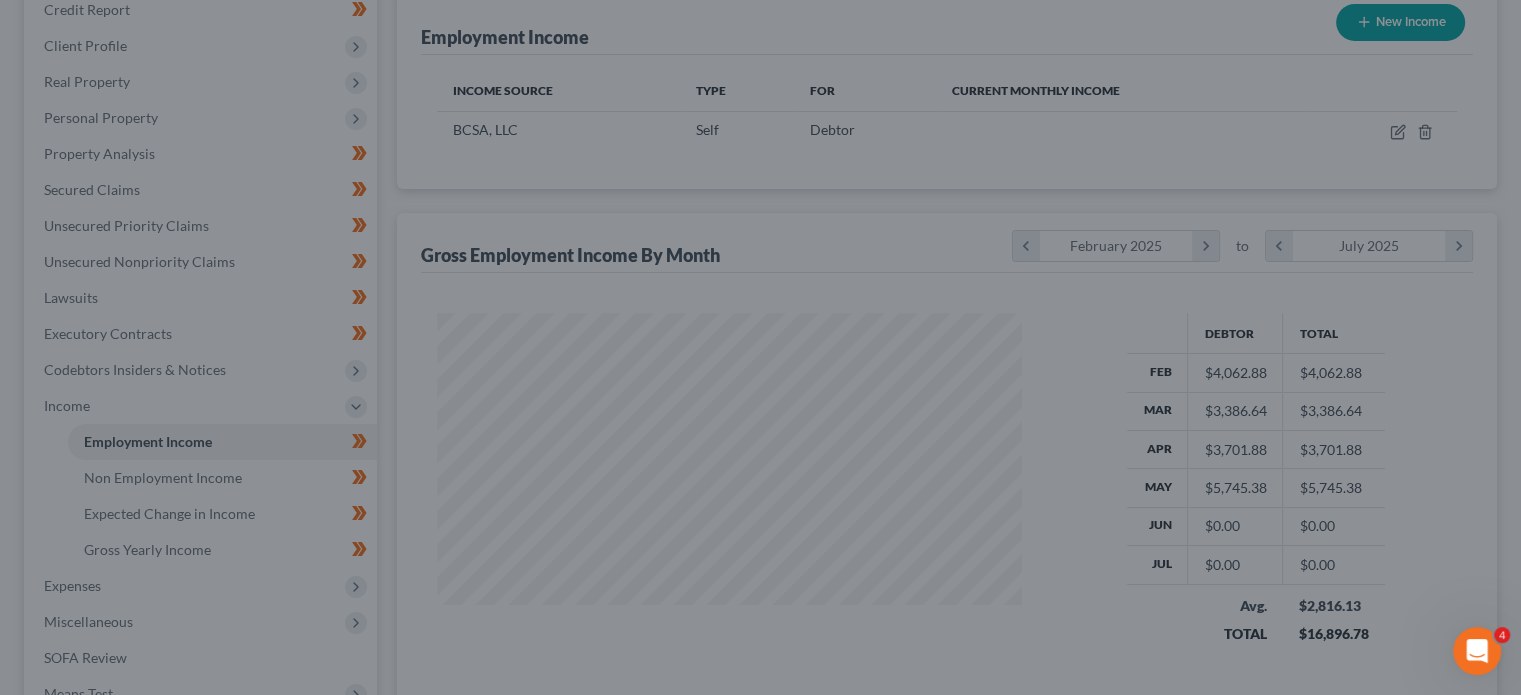 scroll, scrollTop: 356, scrollLeft: 617, axis: both 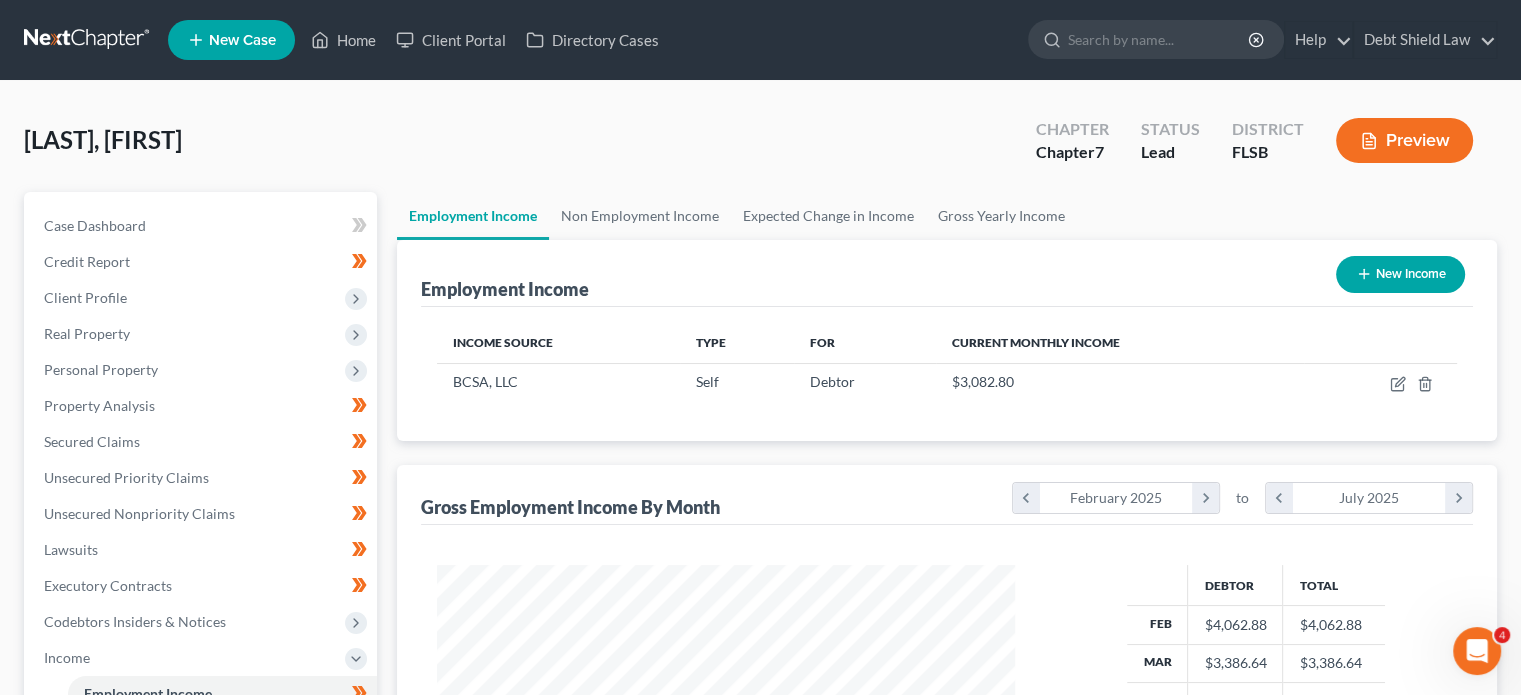 click at bounding box center [88, 40] 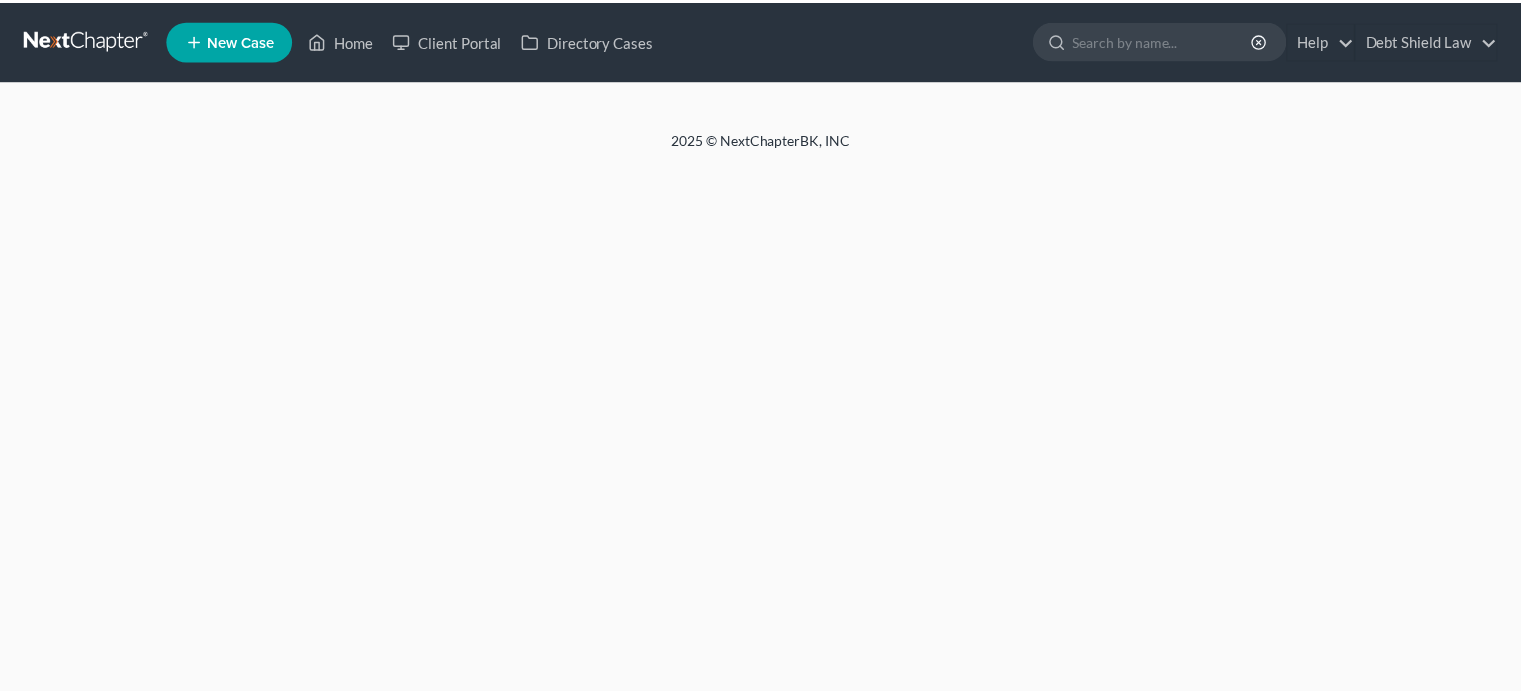 scroll, scrollTop: 0, scrollLeft: 0, axis: both 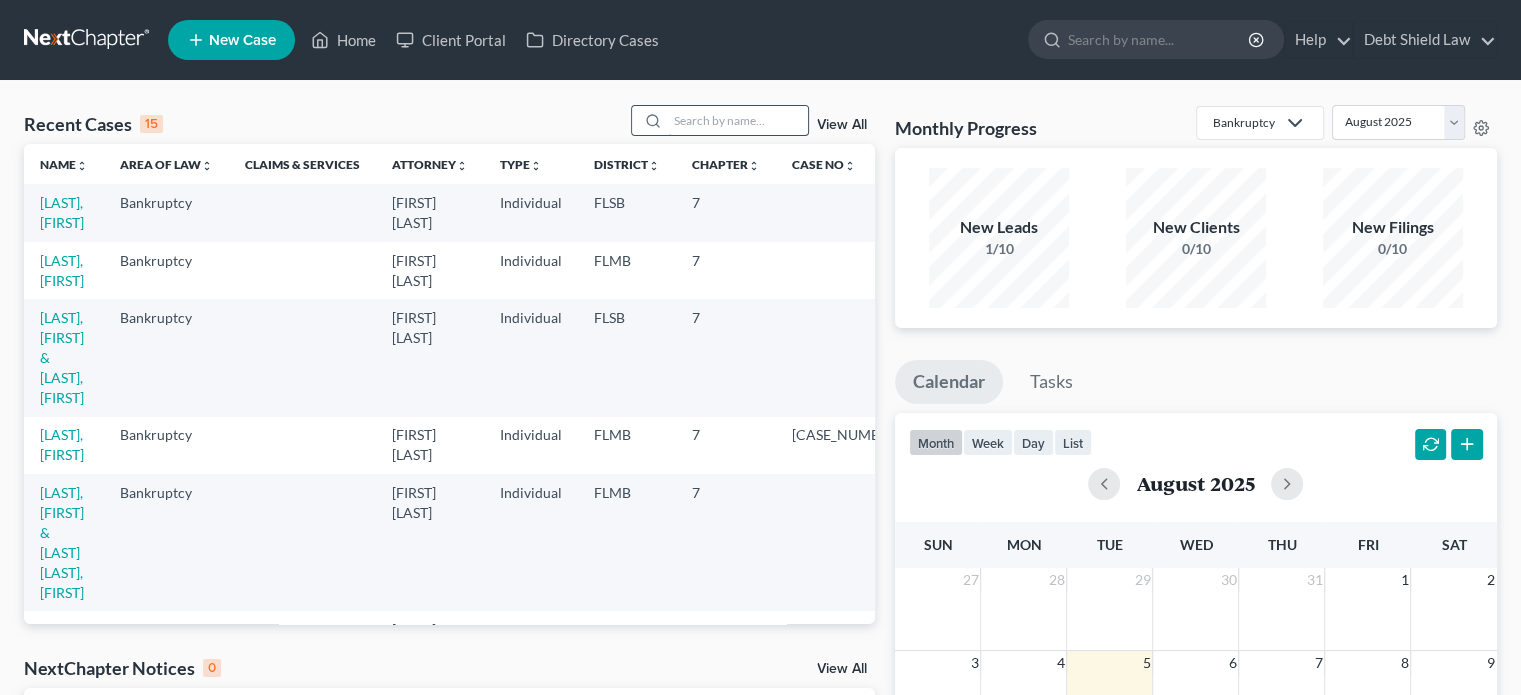click at bounding box center (738, 120) 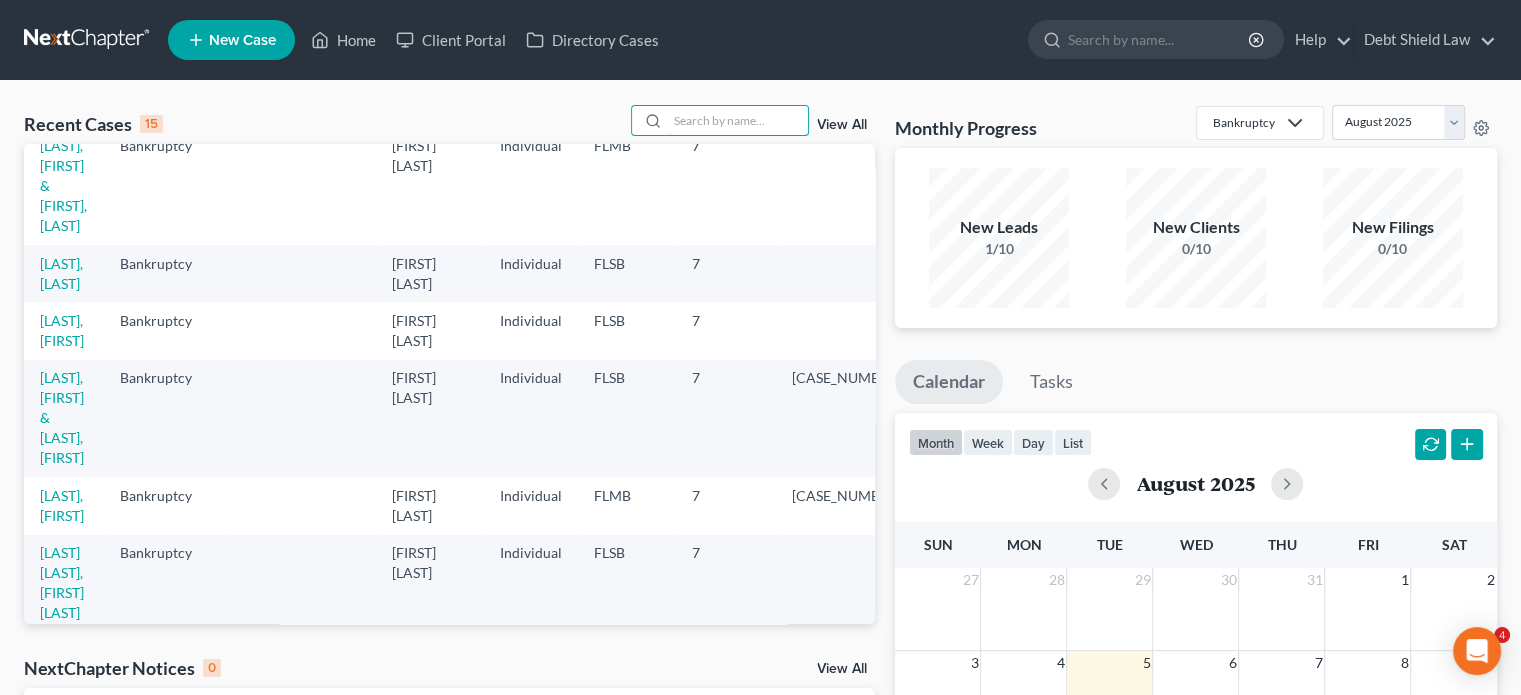 scroll, scrollTop: 486, scrollLeft: 0, axis: vertical 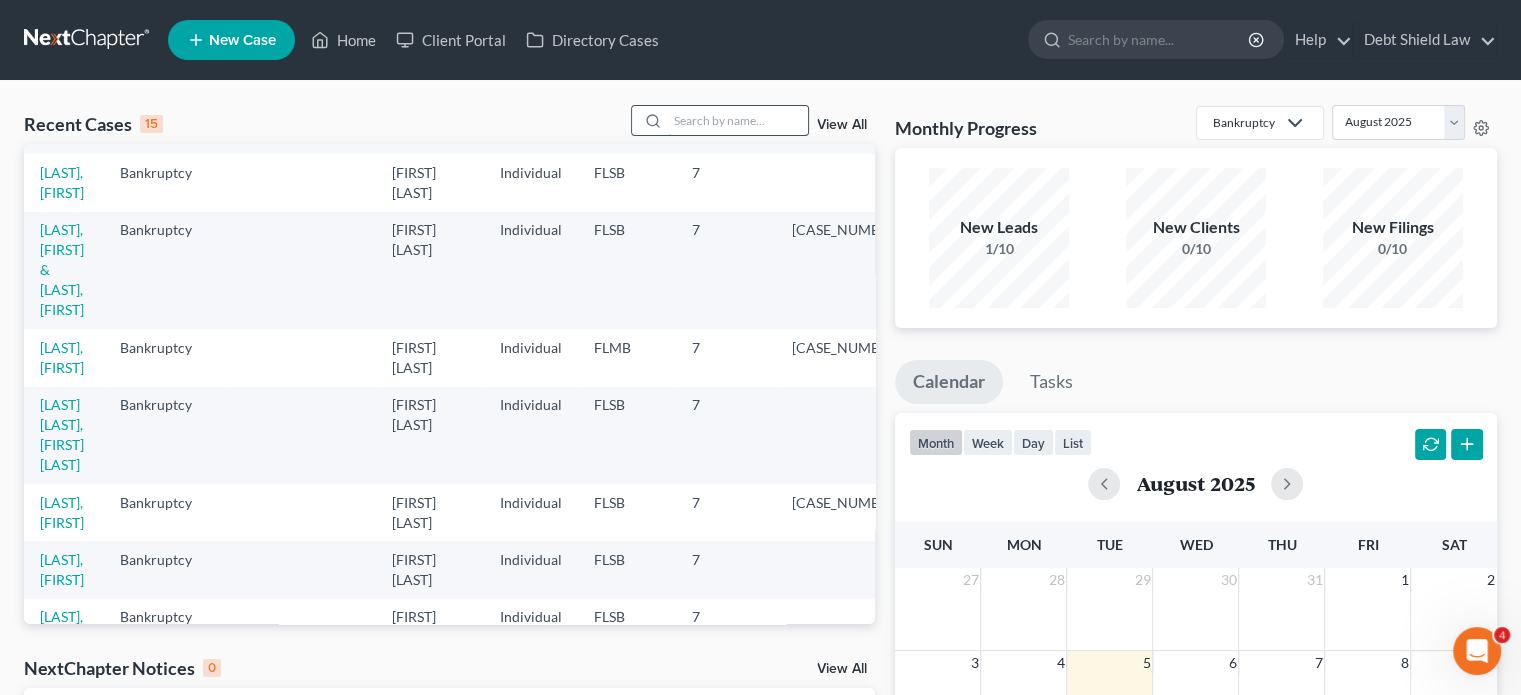 click at bounding box center (738, 120) 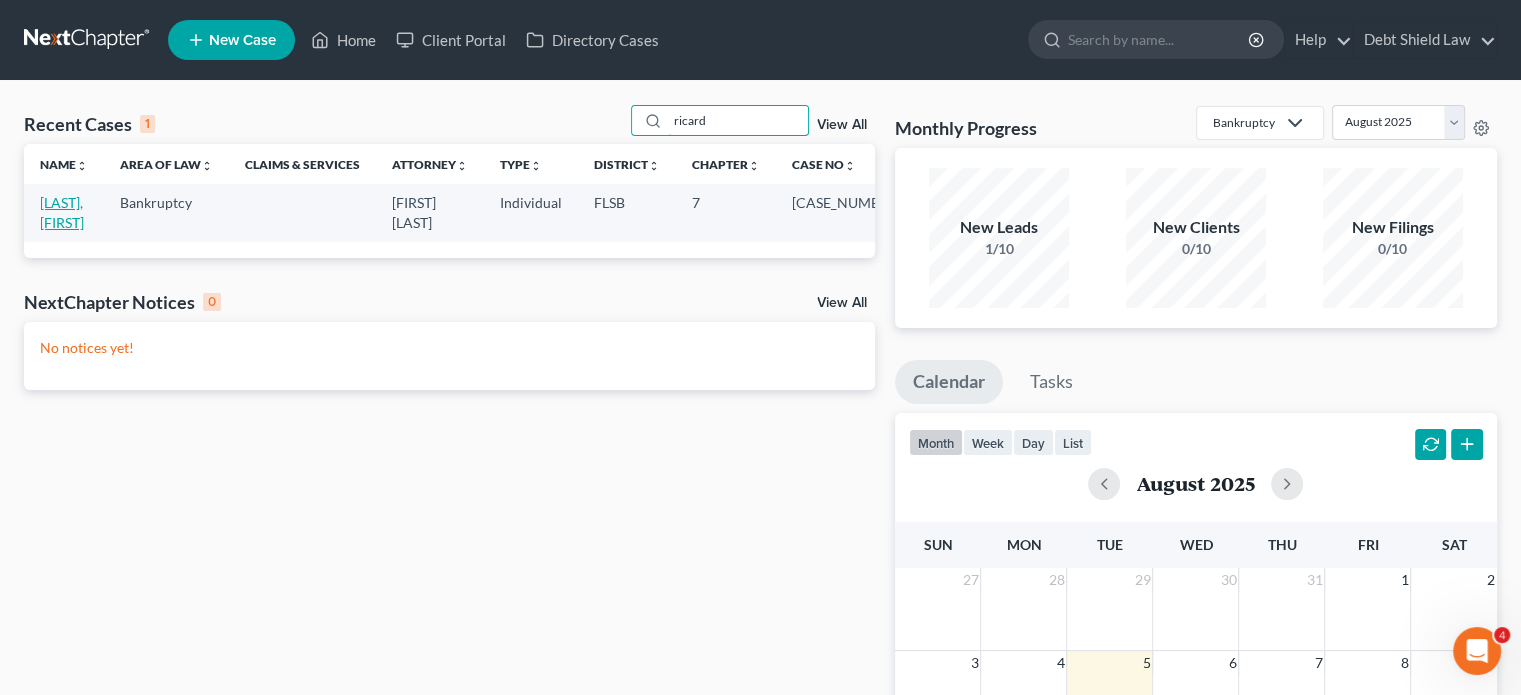 scroll, scrollTop: 0, scrollLeft: 0, axis: both 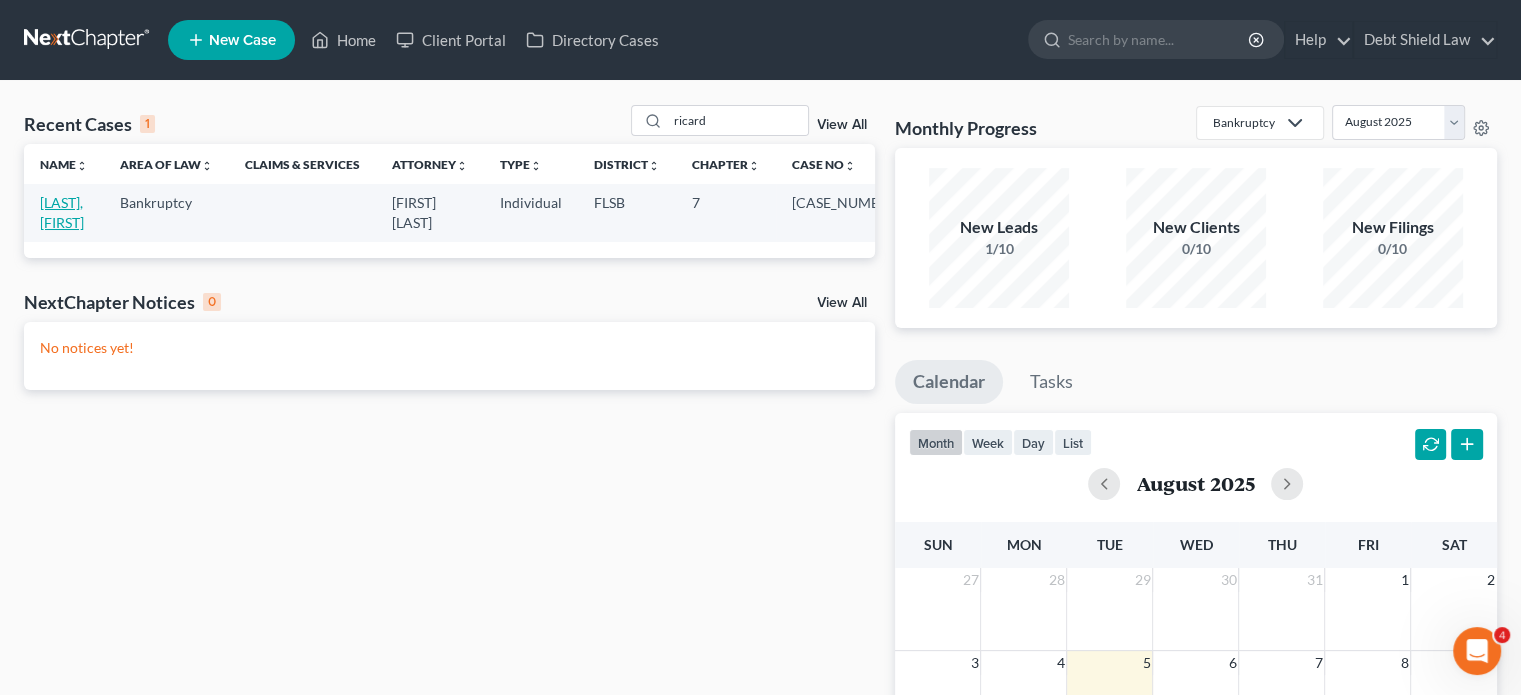 click on "[LAST], [FIRST]" at bounding box center (62, 212) 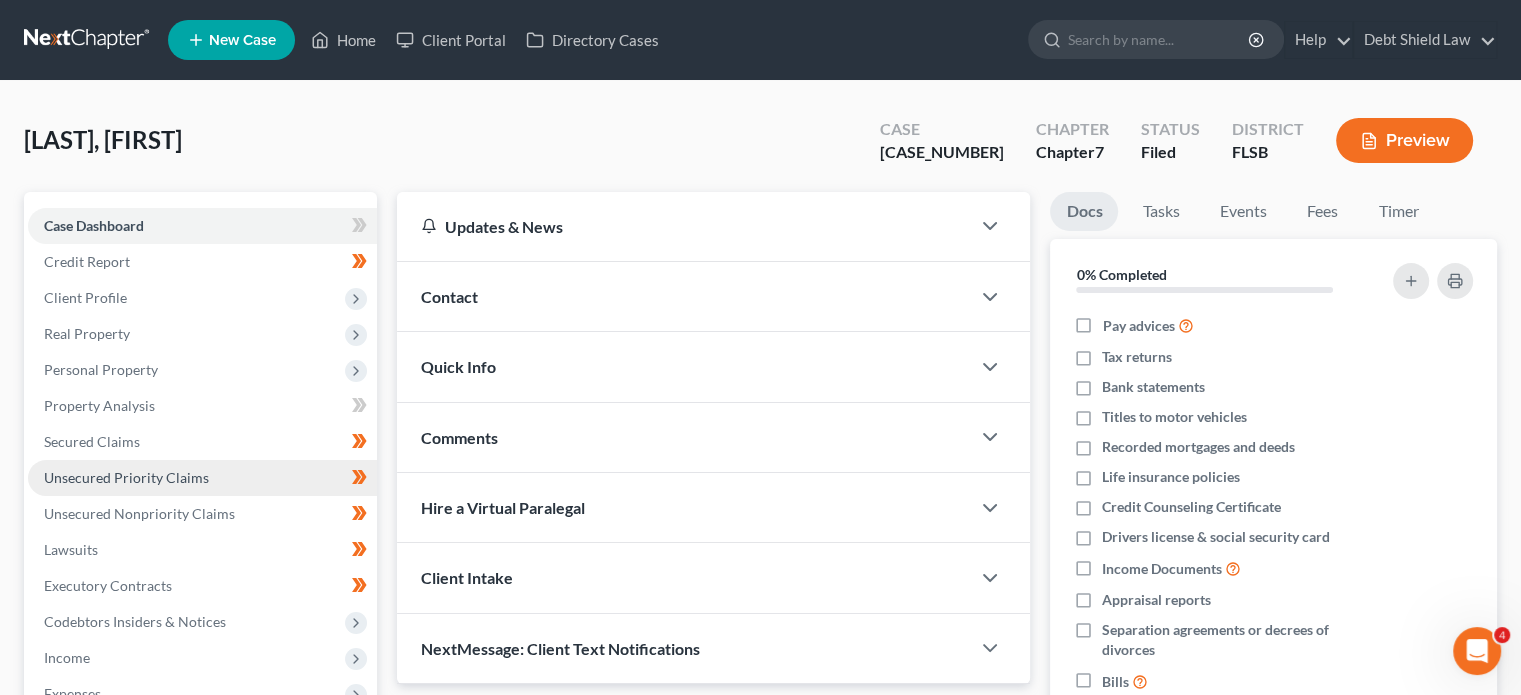 scroll, scrollTop: 366, scrollLeft: 0, axis: vertical 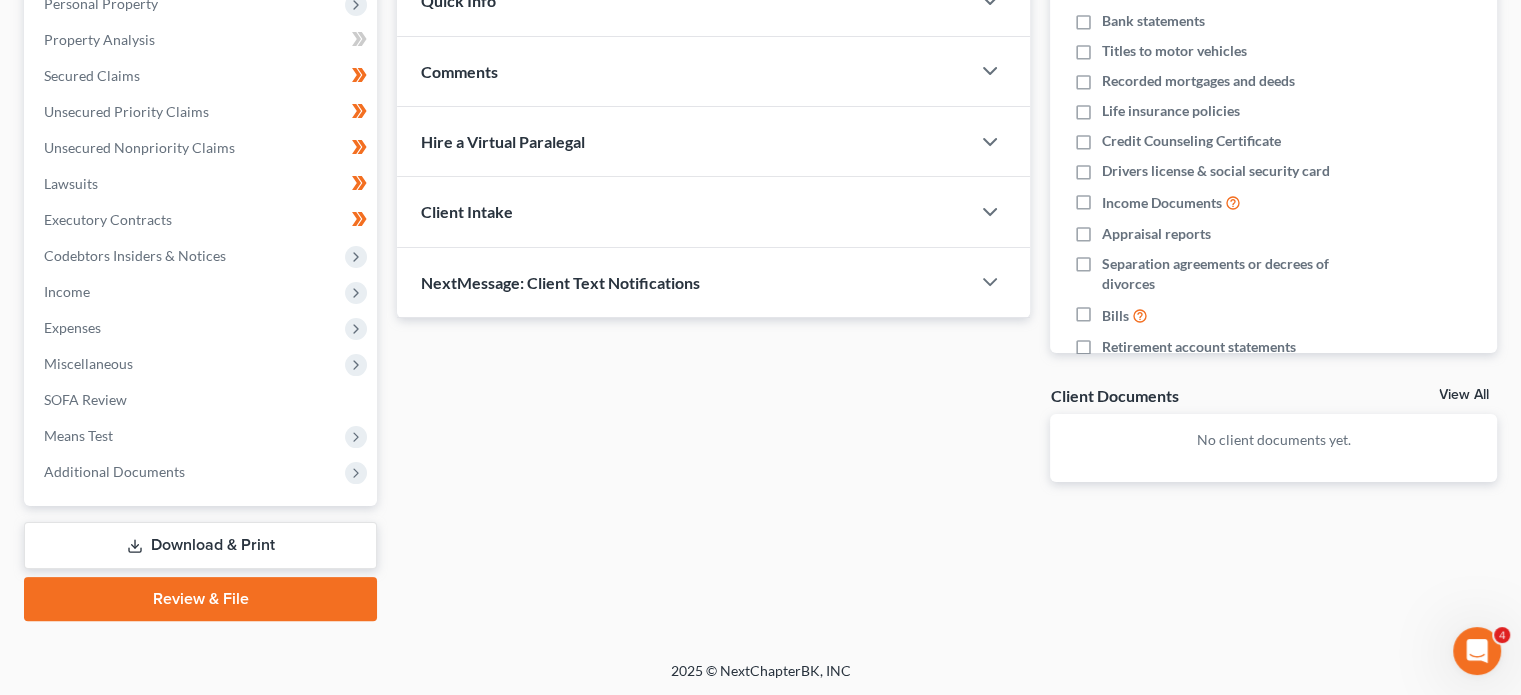 click on "Download & Print" at bounding box center (200, 545) 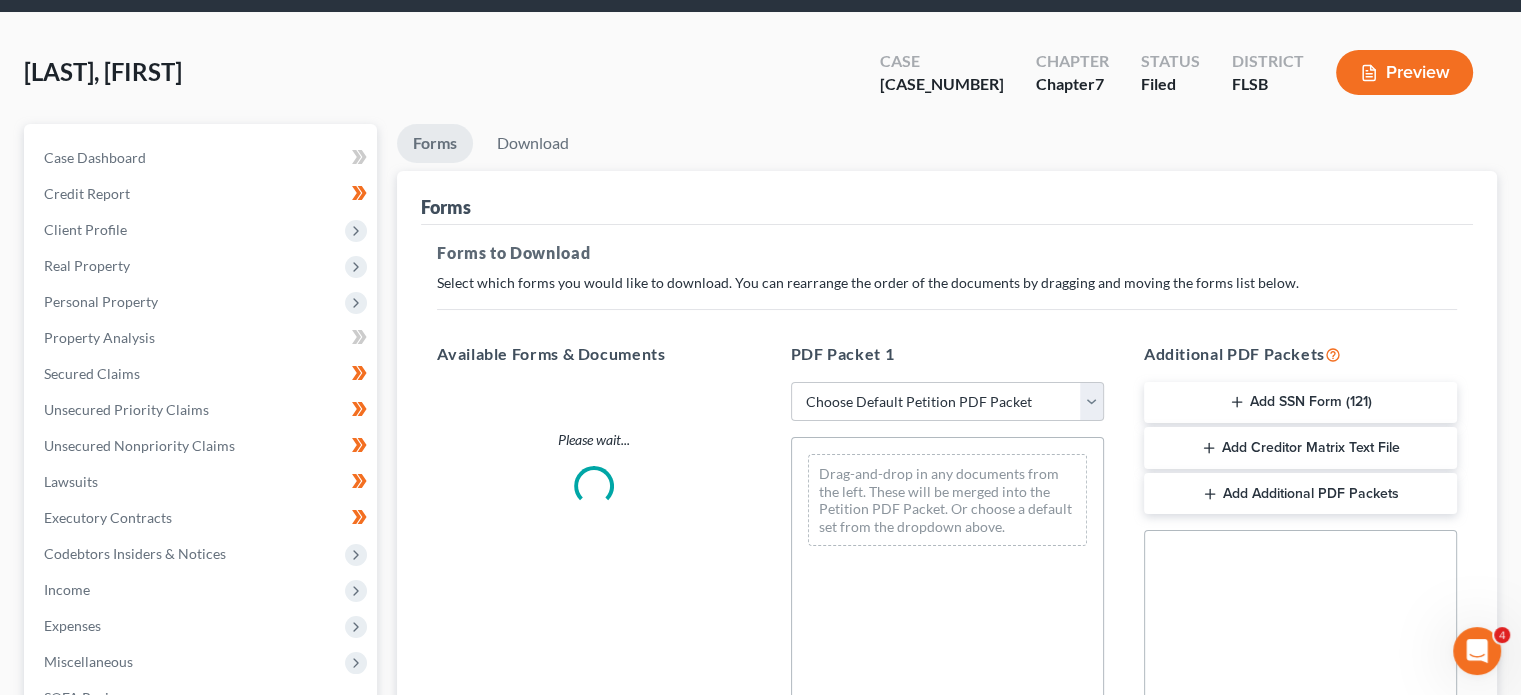 scroll, scrollTop: 0, scrollLeft: 0, axis: both 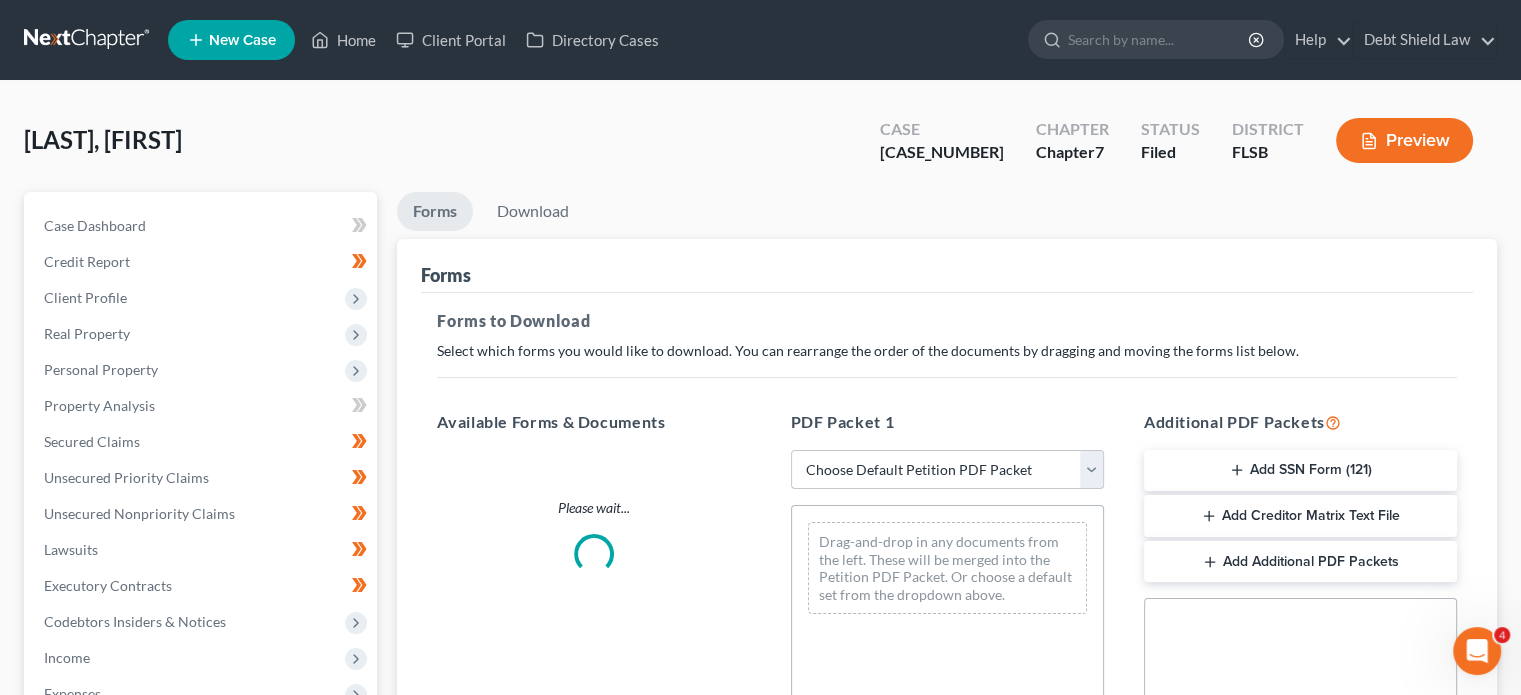 click on "Choose Default Petition PDF Packet Complete Bankruptcy Petition (all forms and schedules) Emergency Filing Forms (Petition and Creditor List Only) Amended Forms Signature Pages Only" at bounding box center (947, 470) 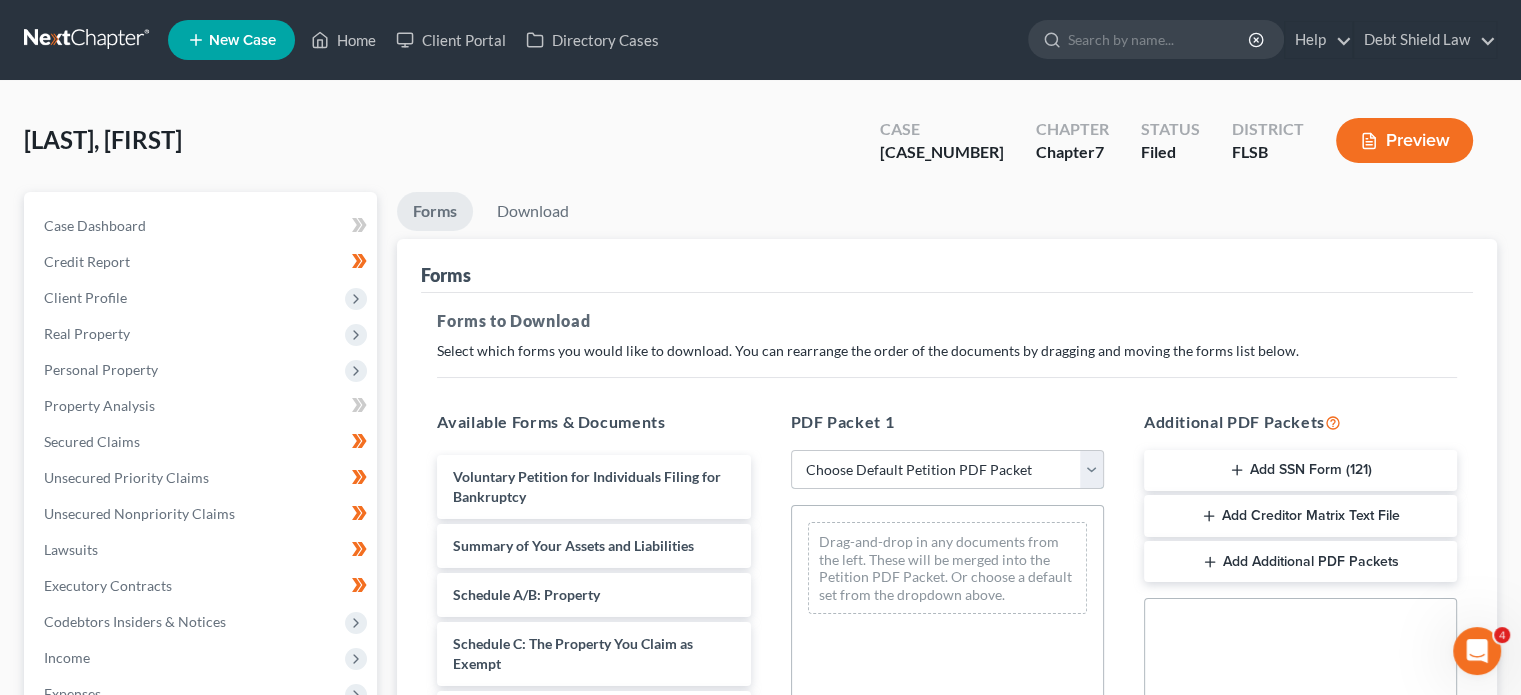 select on "0" 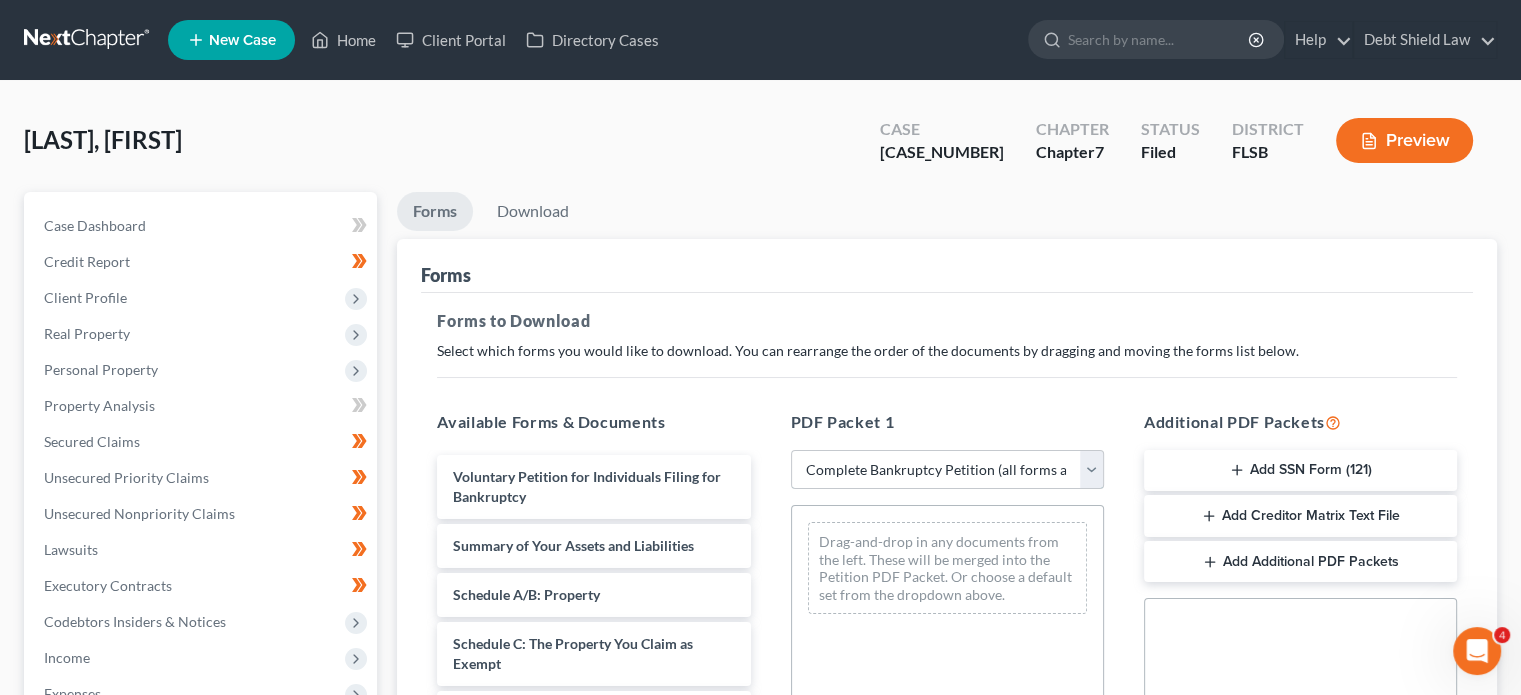 click on "Choose Default Petition PDF Packet Complete Bankruptcy Petition (all forms and schedules) Emergency Filing Forms (Petition and Creditor List Only) Amended Forms Signature Pages Only" at bounding box center [947, 470] 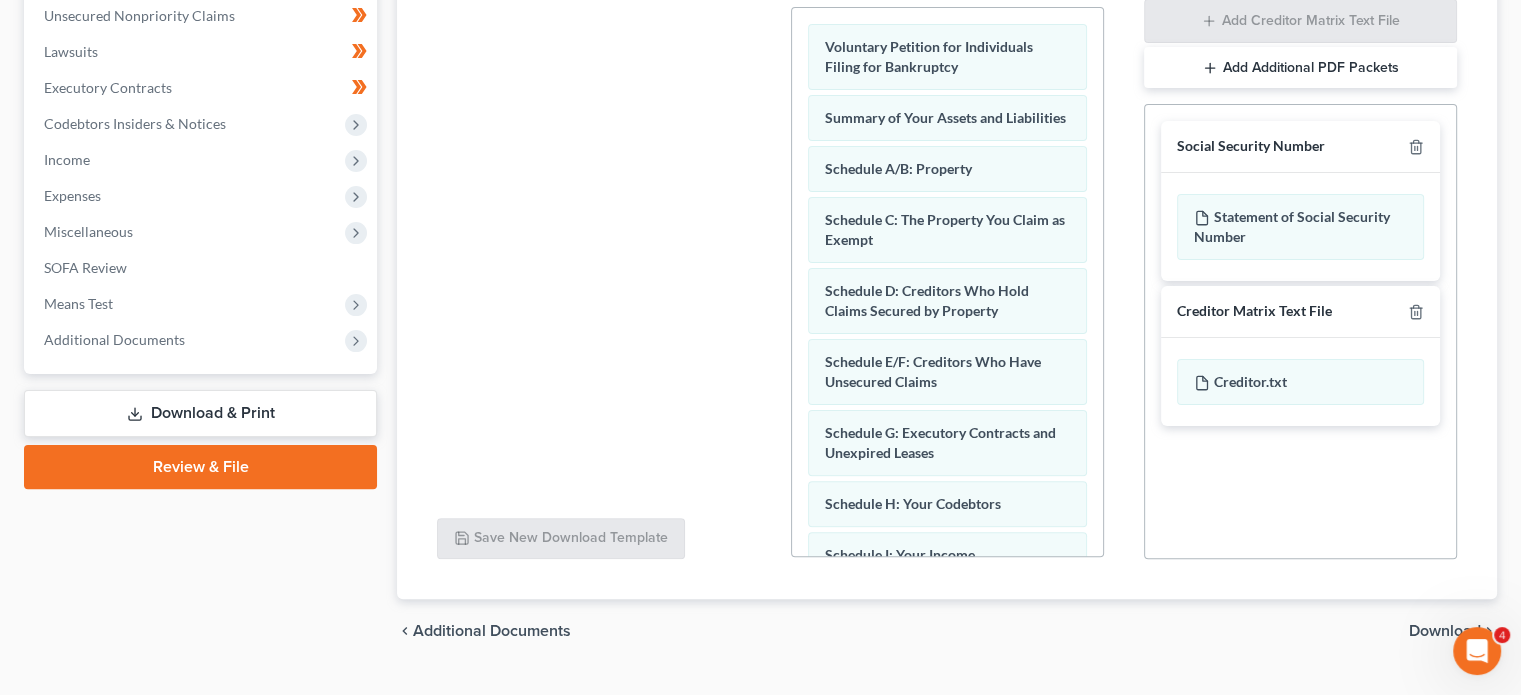 scroll, scrollTop: 540, scrollLeft: 0, axis: vertical 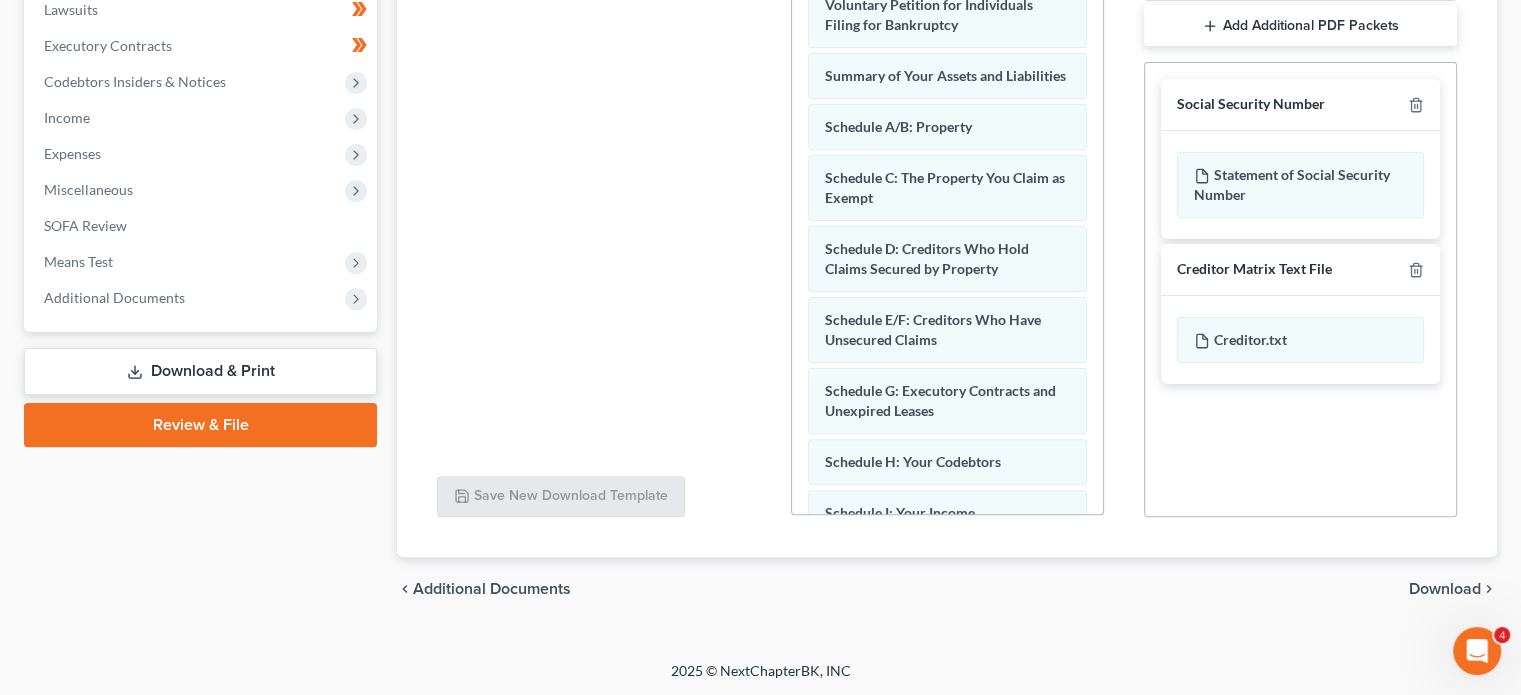 click on "Download" at bounding box center [1445, 589] 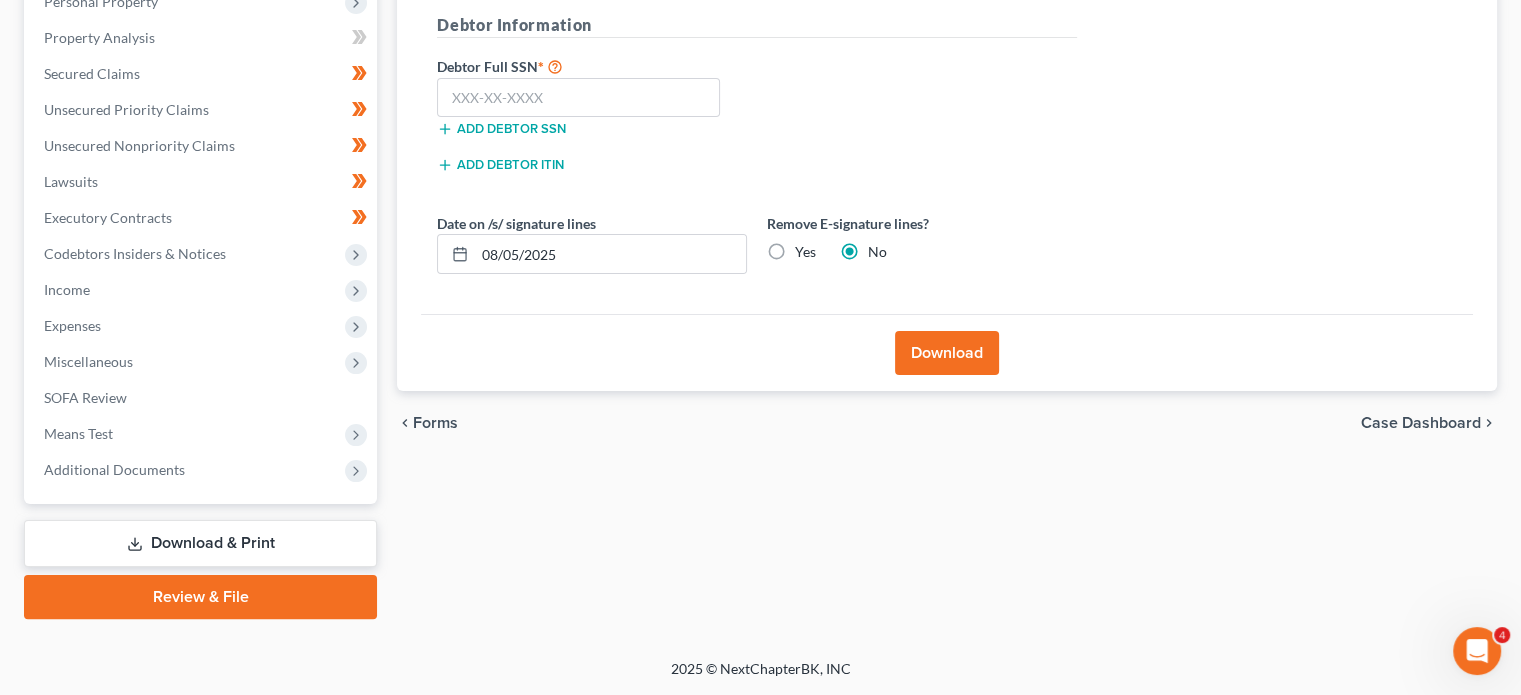 scroll, scrollTop: 366, scrollLeft: 0, axis: vertical 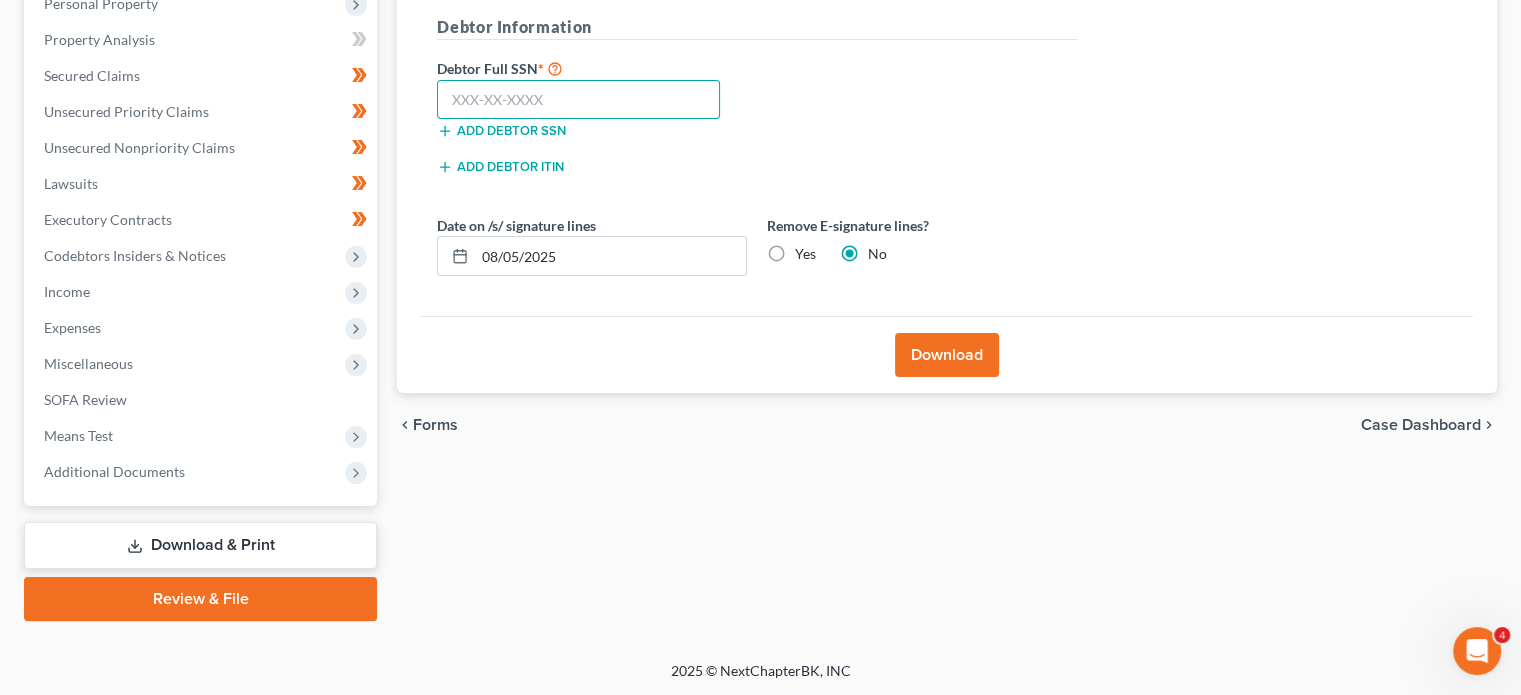 click at bounding box center [578, 100] 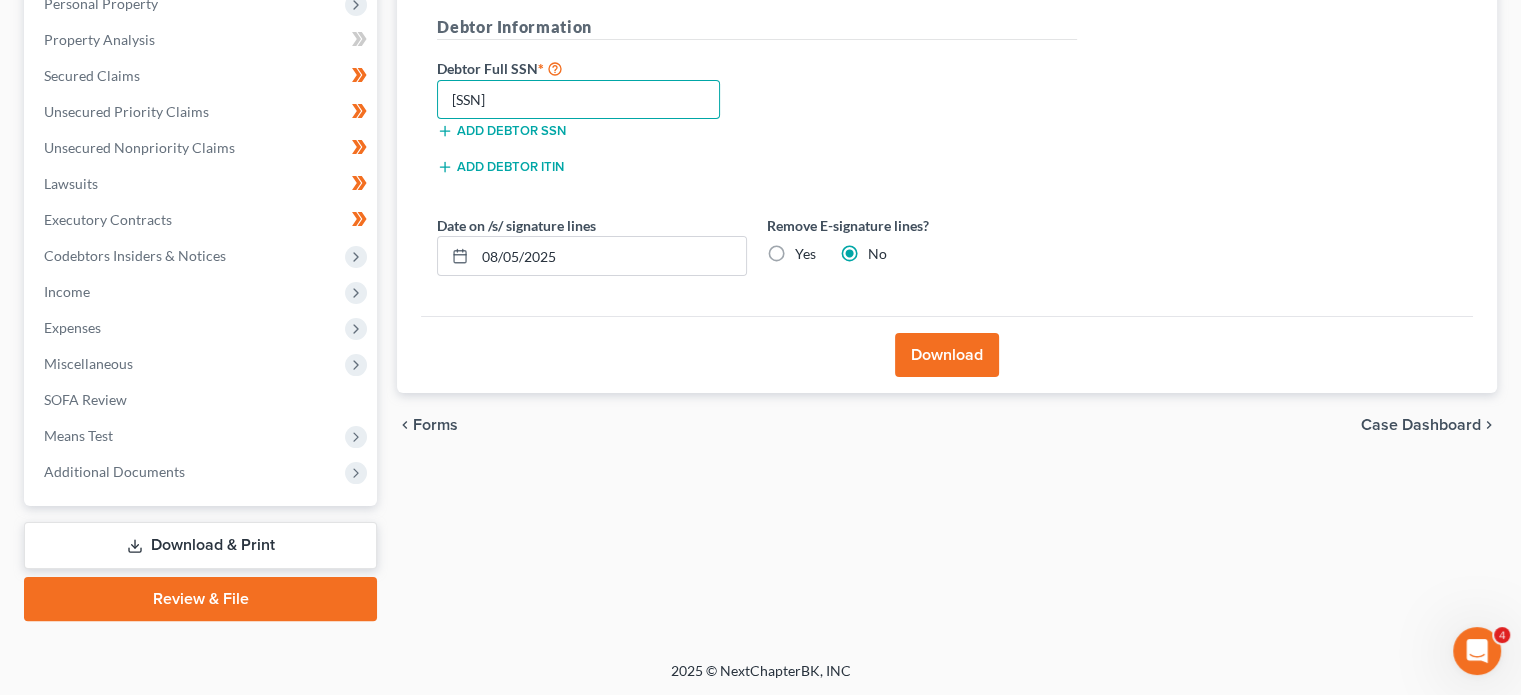 type on "[SSN]" 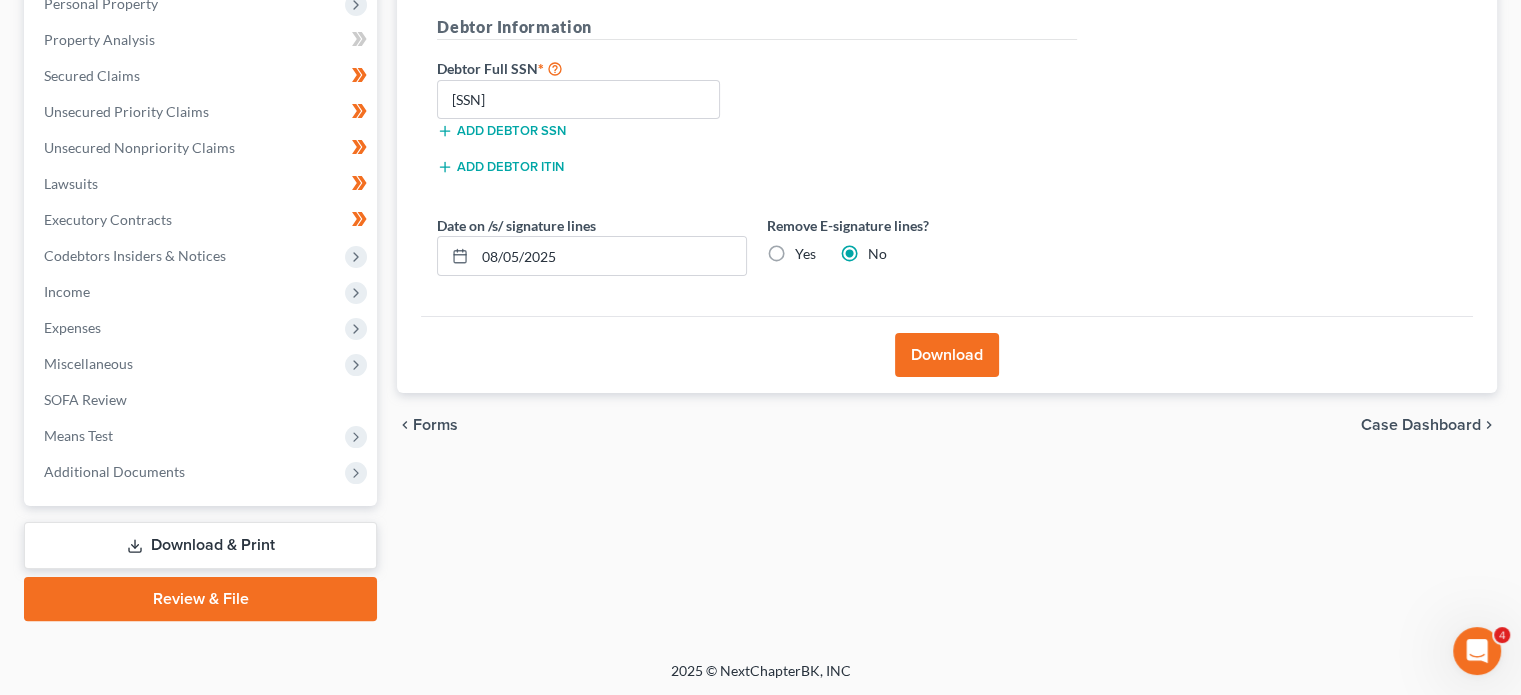 click on "Download" at bounding box center [947, 355] 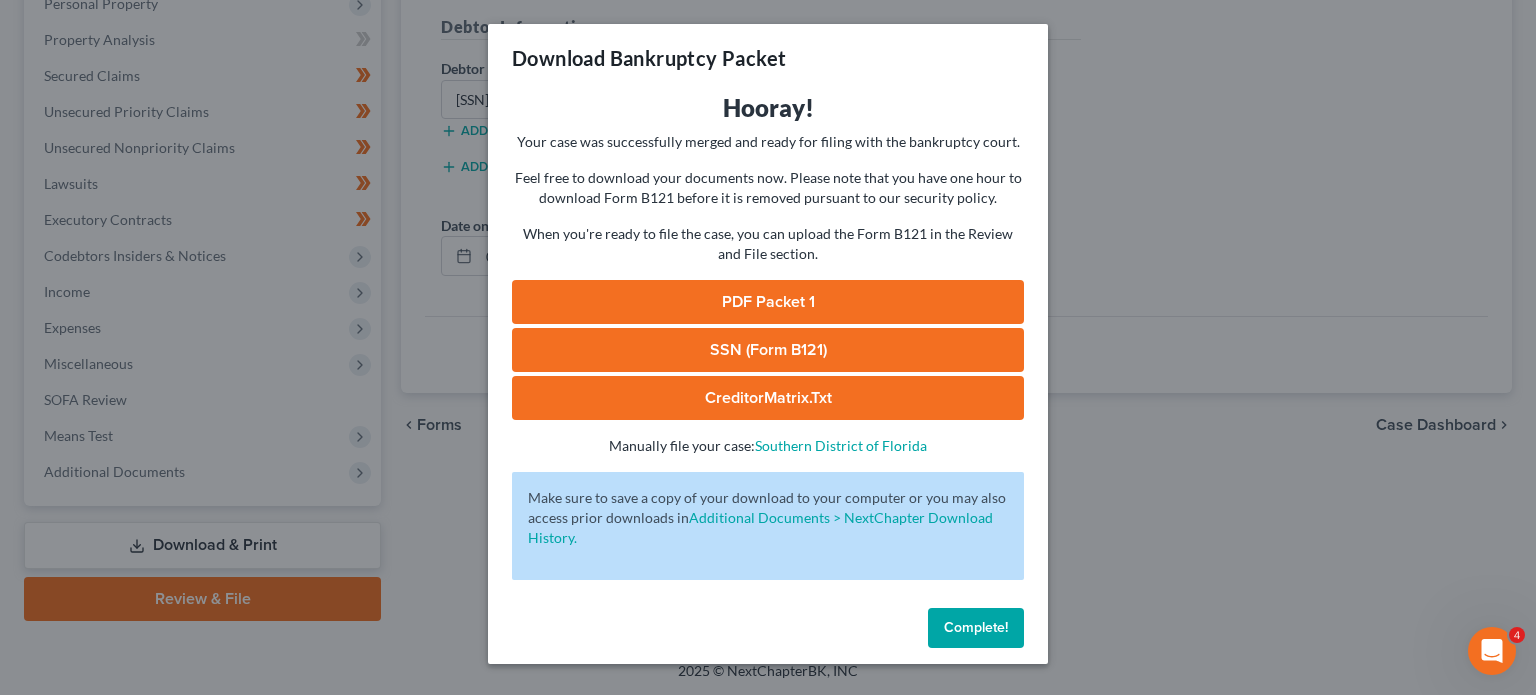 click on "PDF Packet 1" at bounding box center (768, 302) 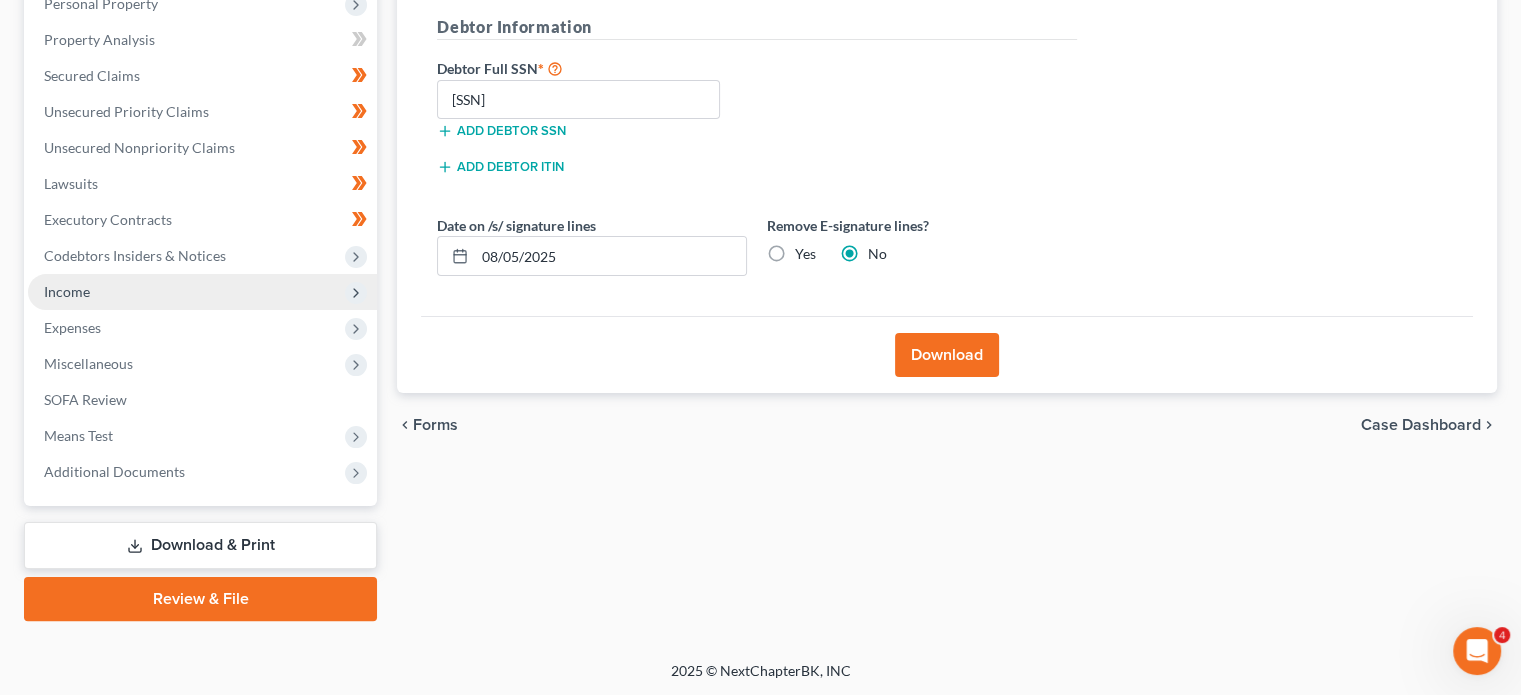 click on "Income" at bounding box center [202, 292] 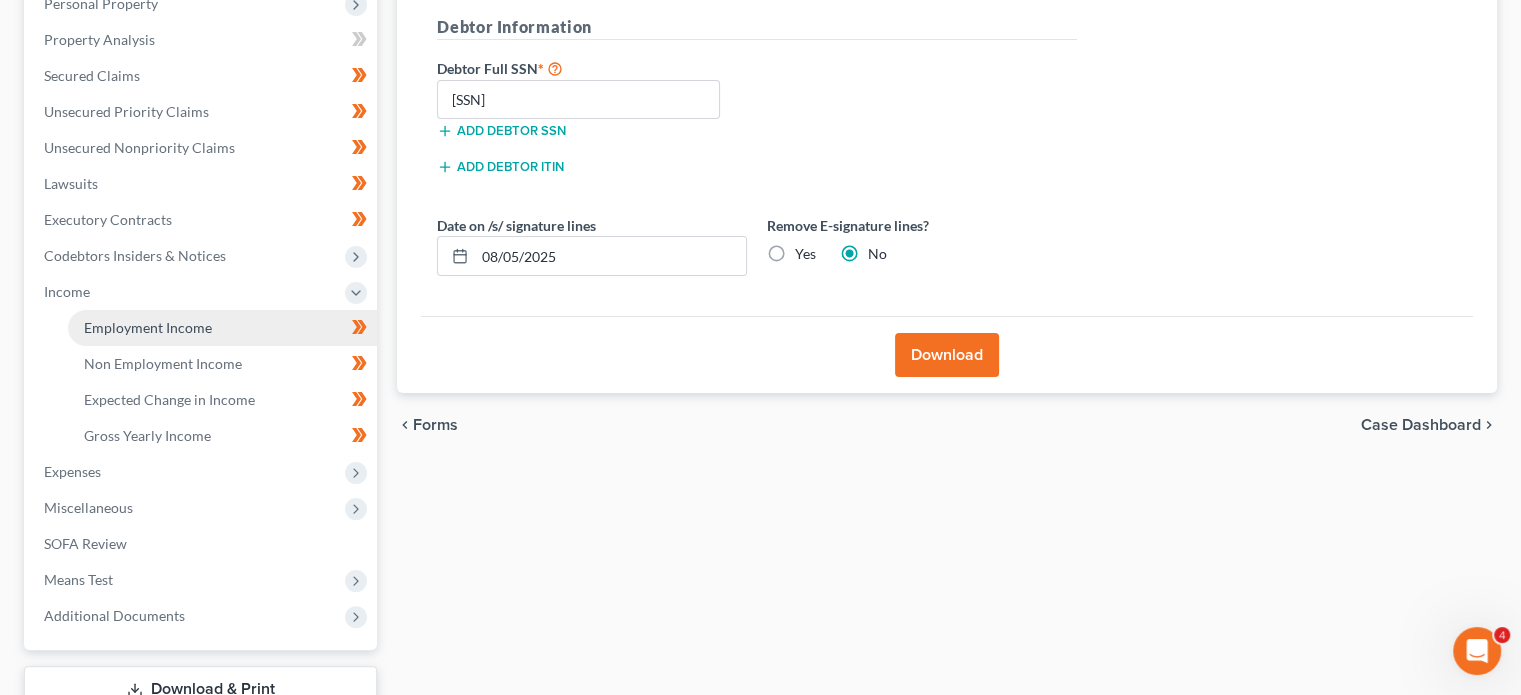 click on "Employment Income" at bounding box center (222, 328) 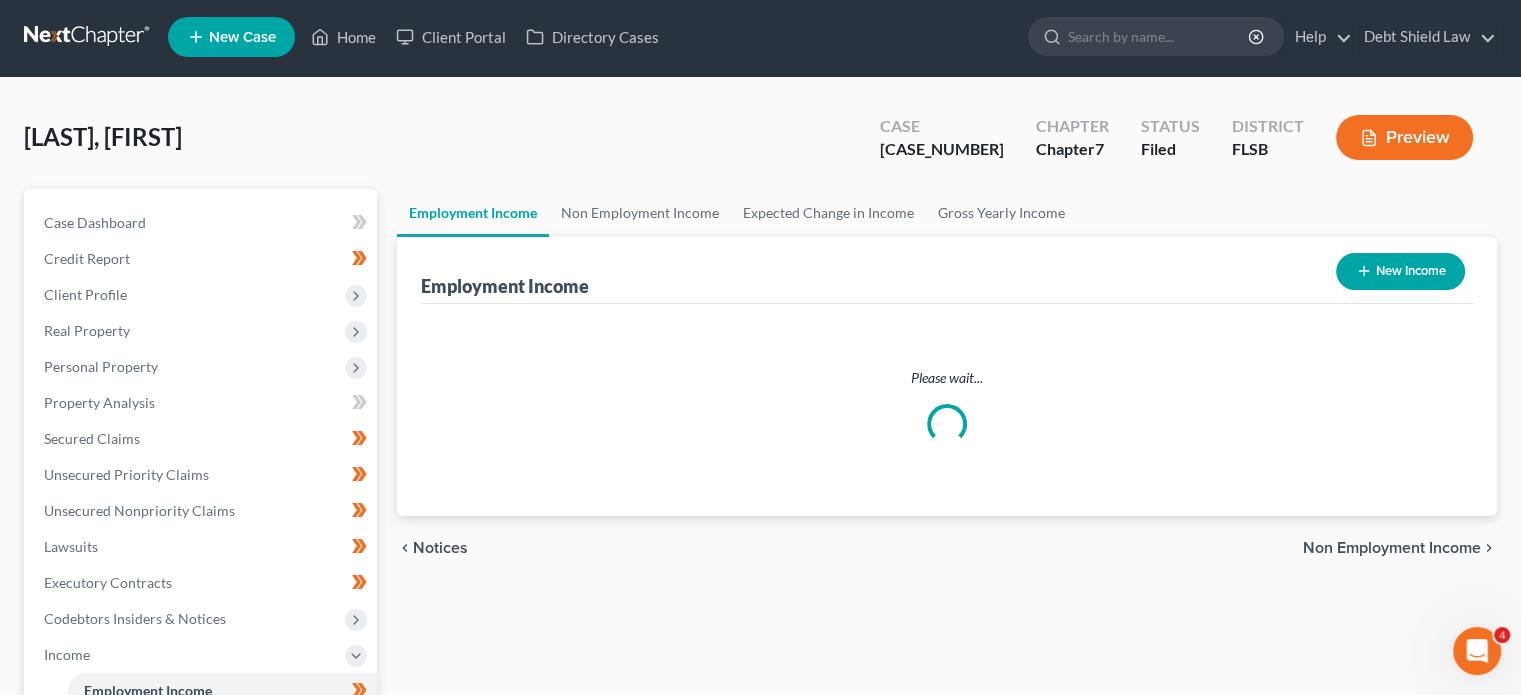 scroll, scrollTop: 0, scrollLeft: 0, axis: both 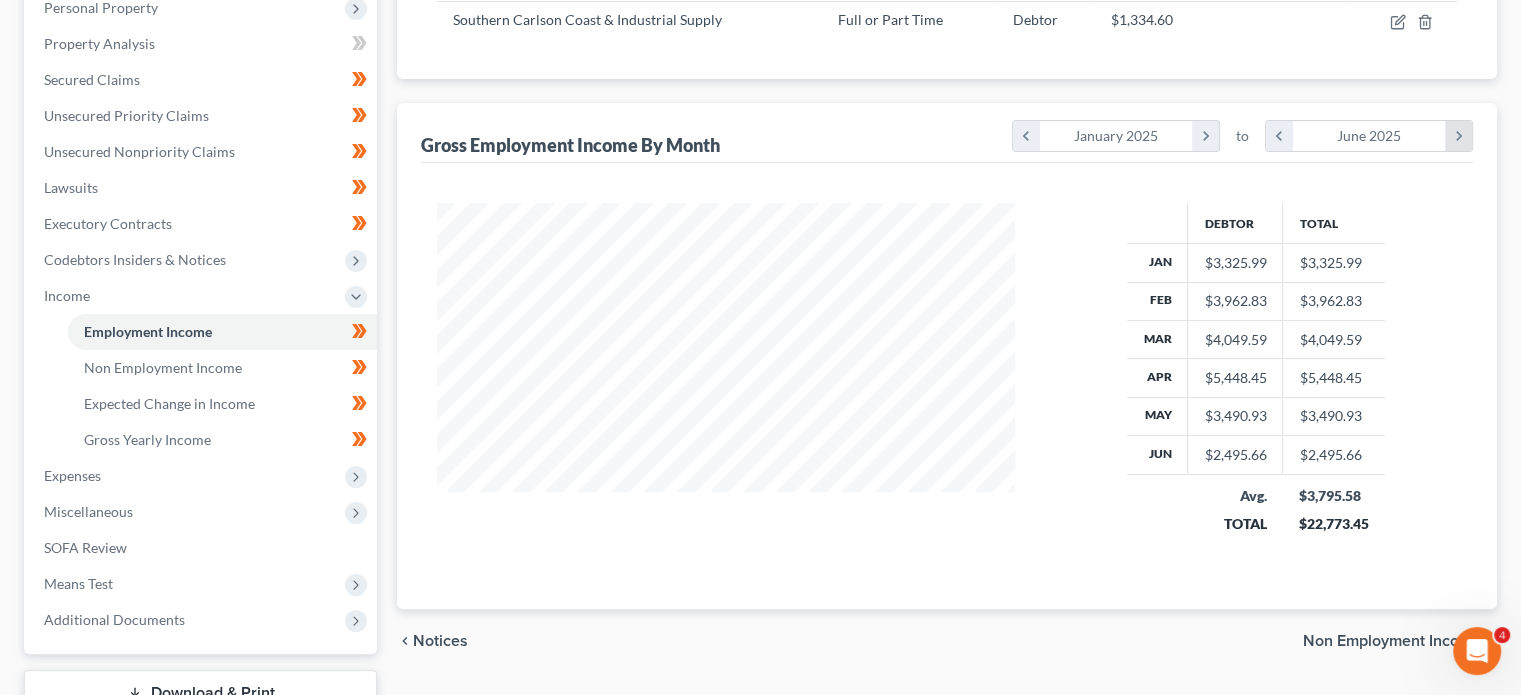 click on "chevron_right" at bounding box center [1458, 136] 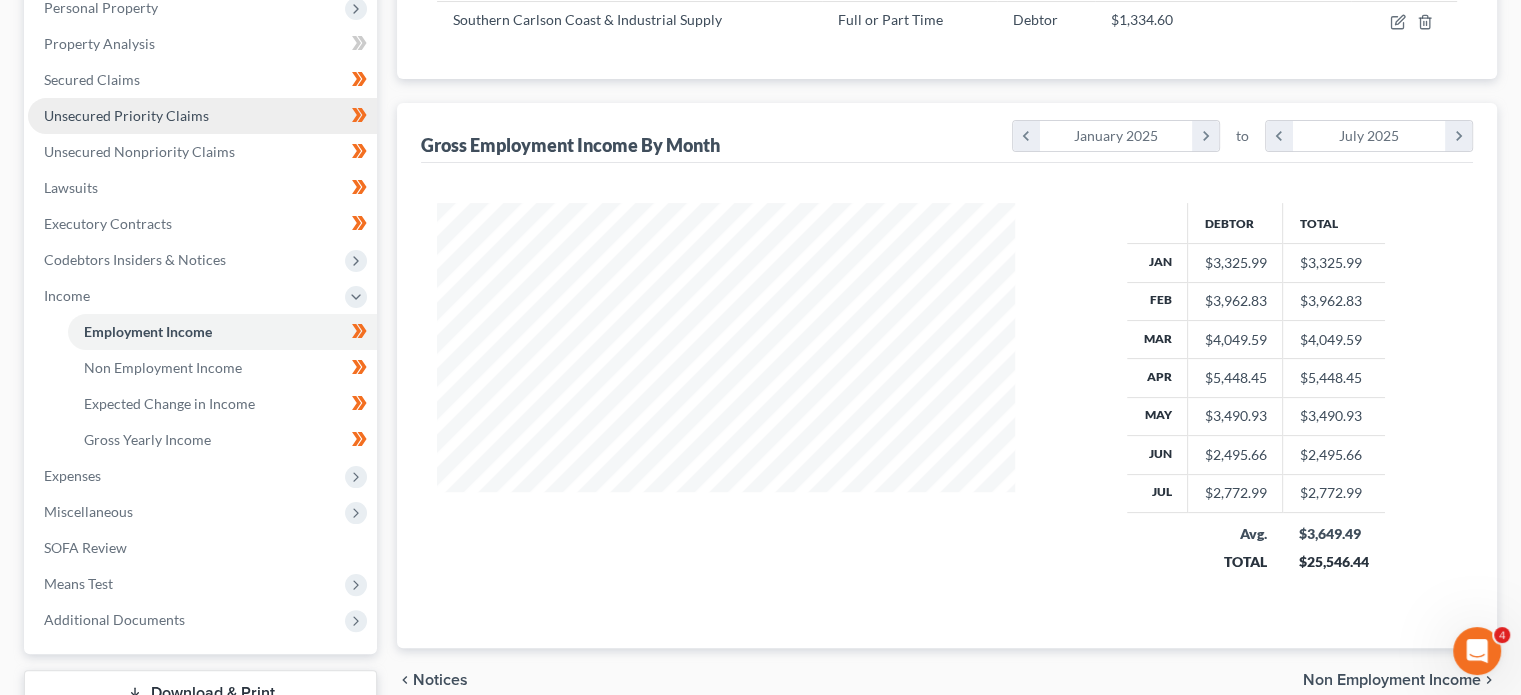scroll, scrollTop: 0, scrollLeft: 0, axis: both 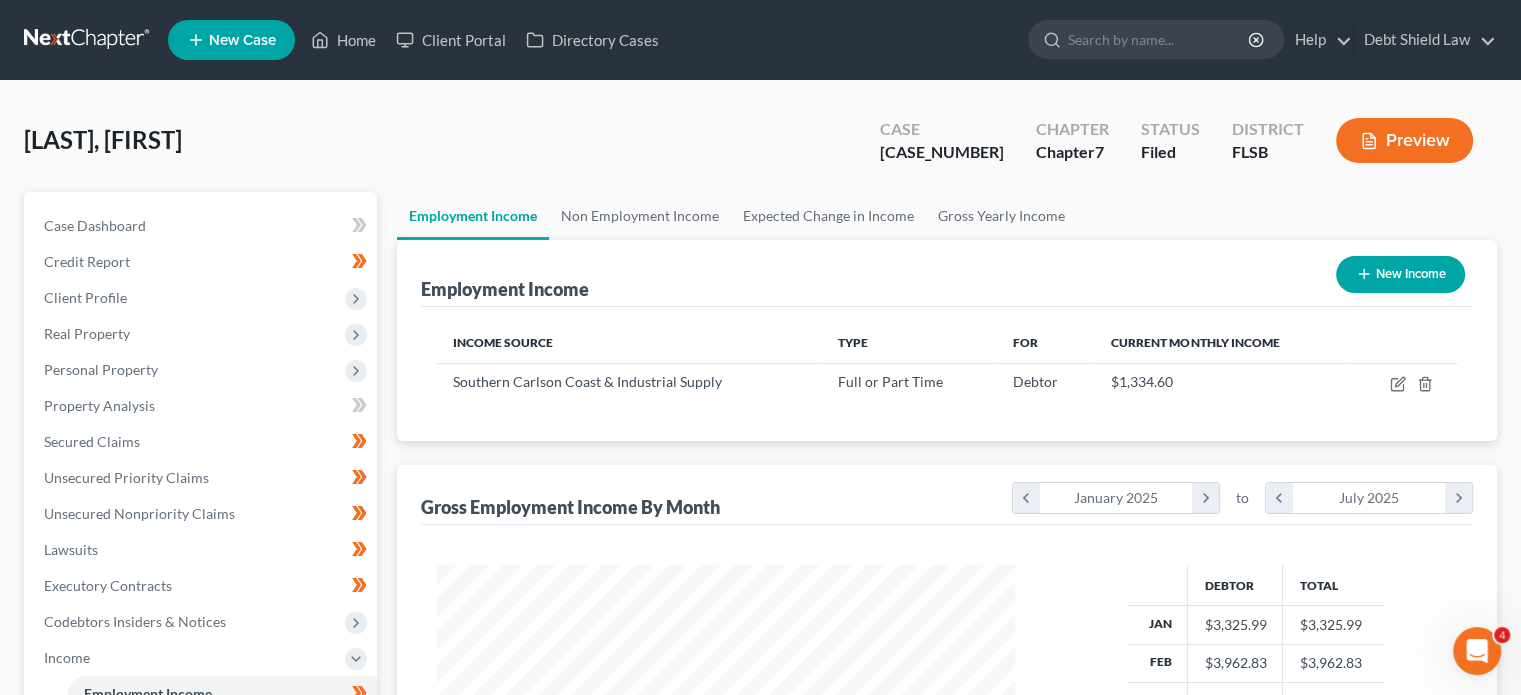 click at bounding box center (88, 40) 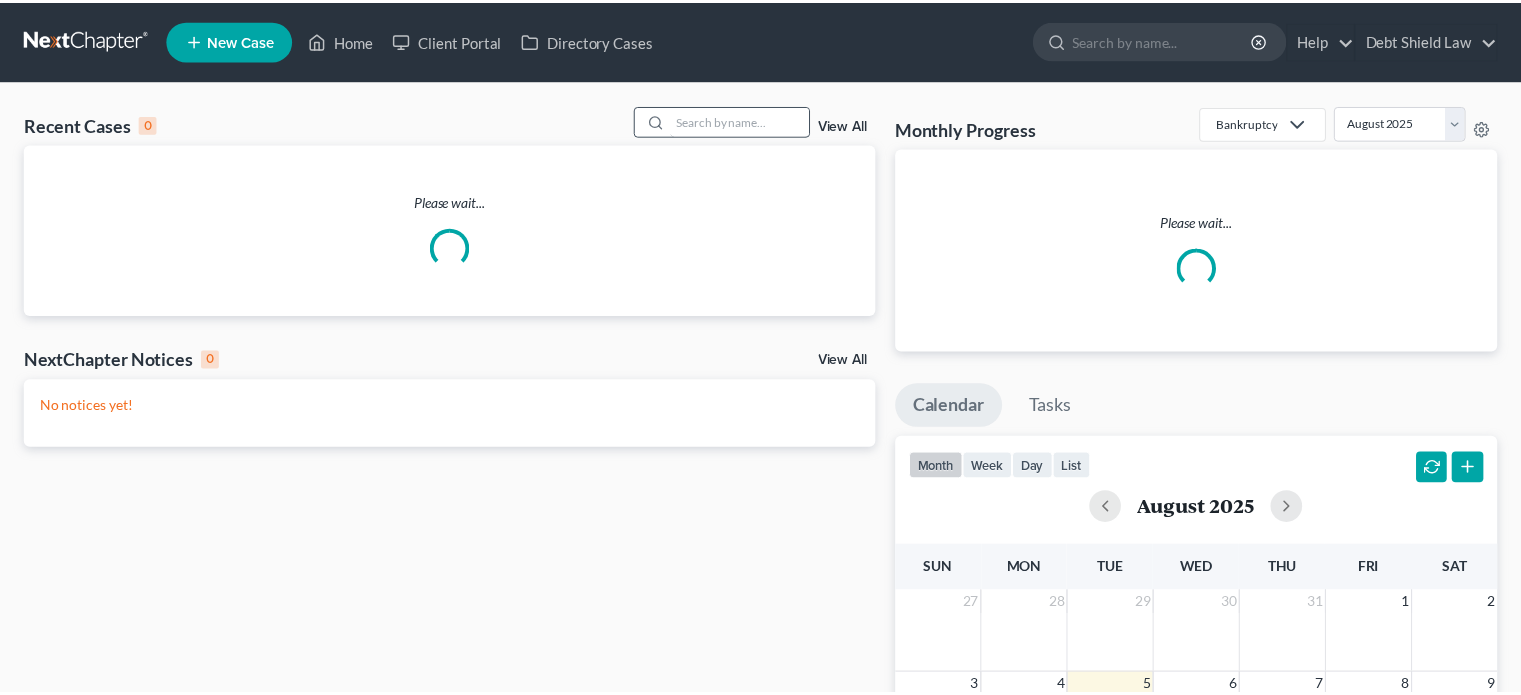 scroll, scrollTop: 0, scrollLeft: 0, axis: both 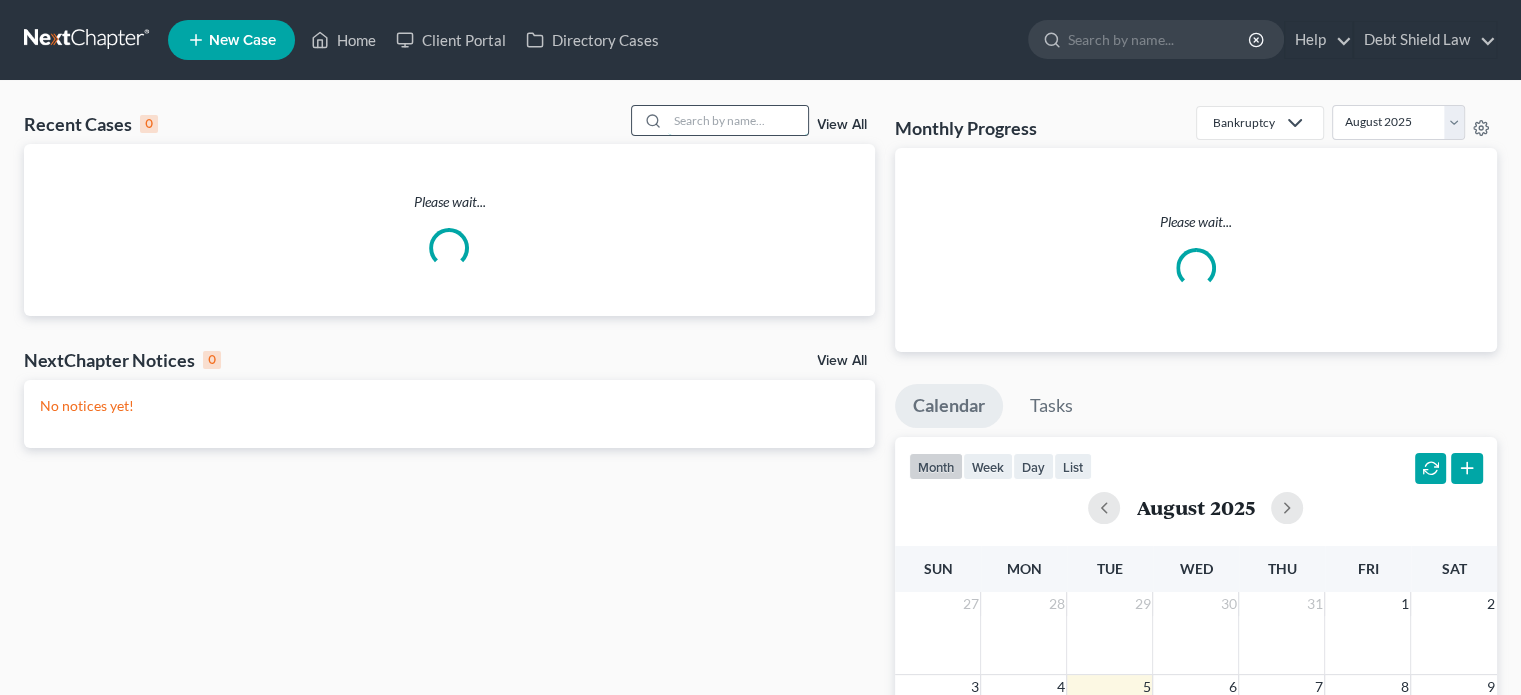 click at bounding box center [738, 120] 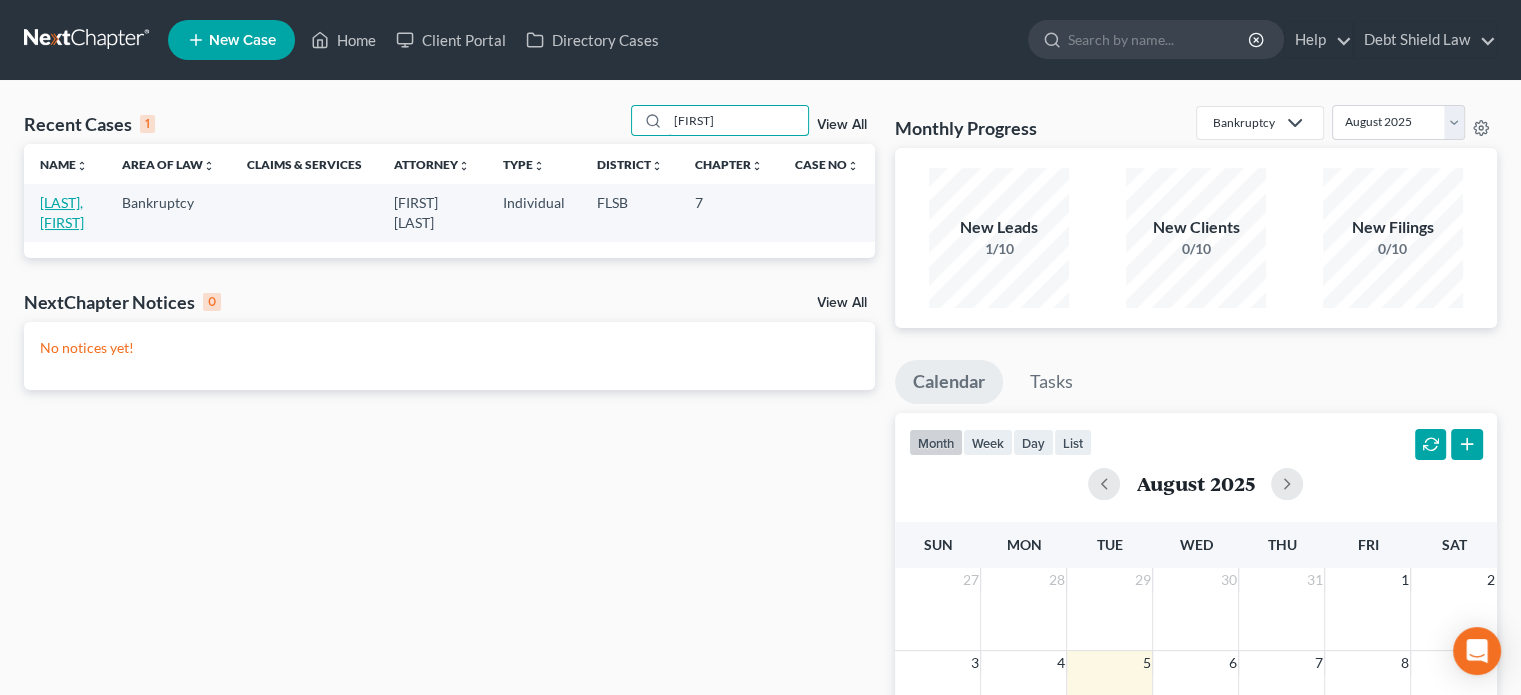 type on "[FIRST]" 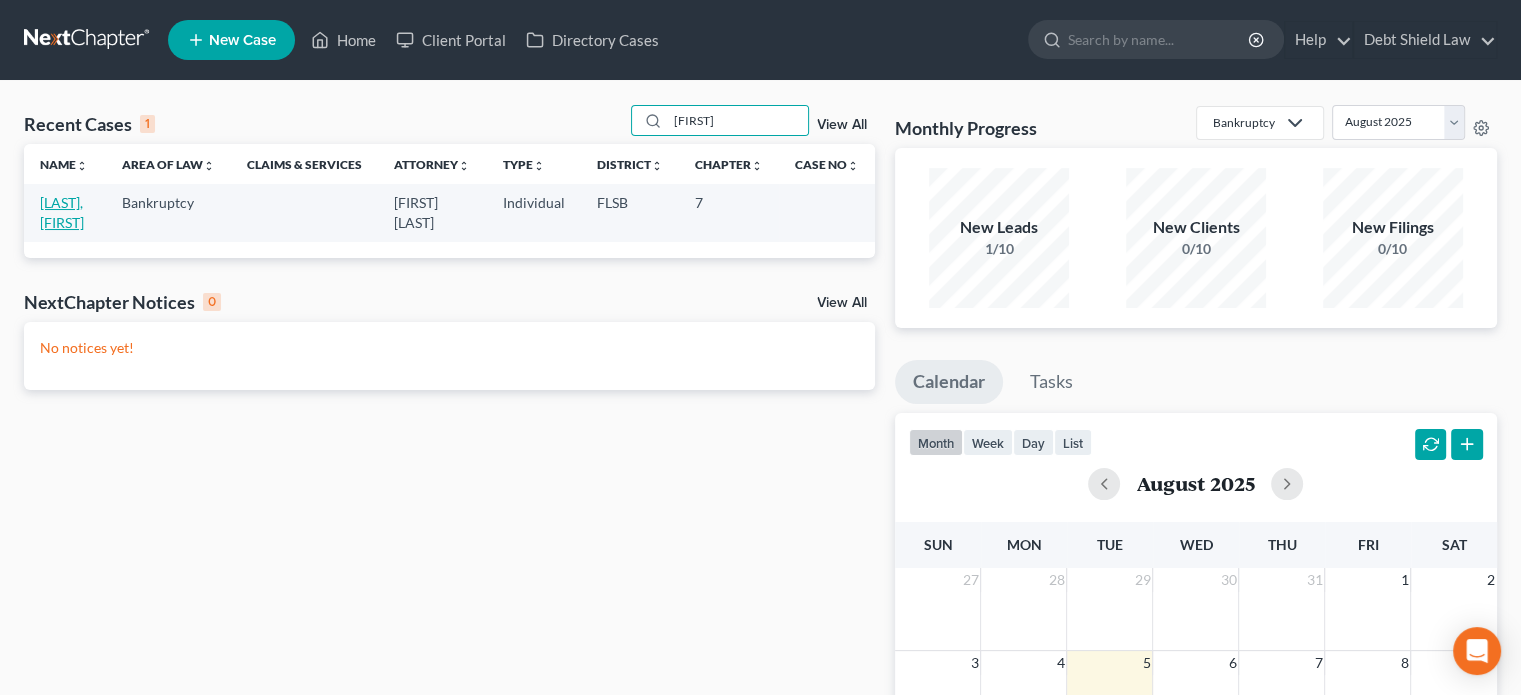 click on "[LAST], [FIRST]" at bounding box center (62, 212) 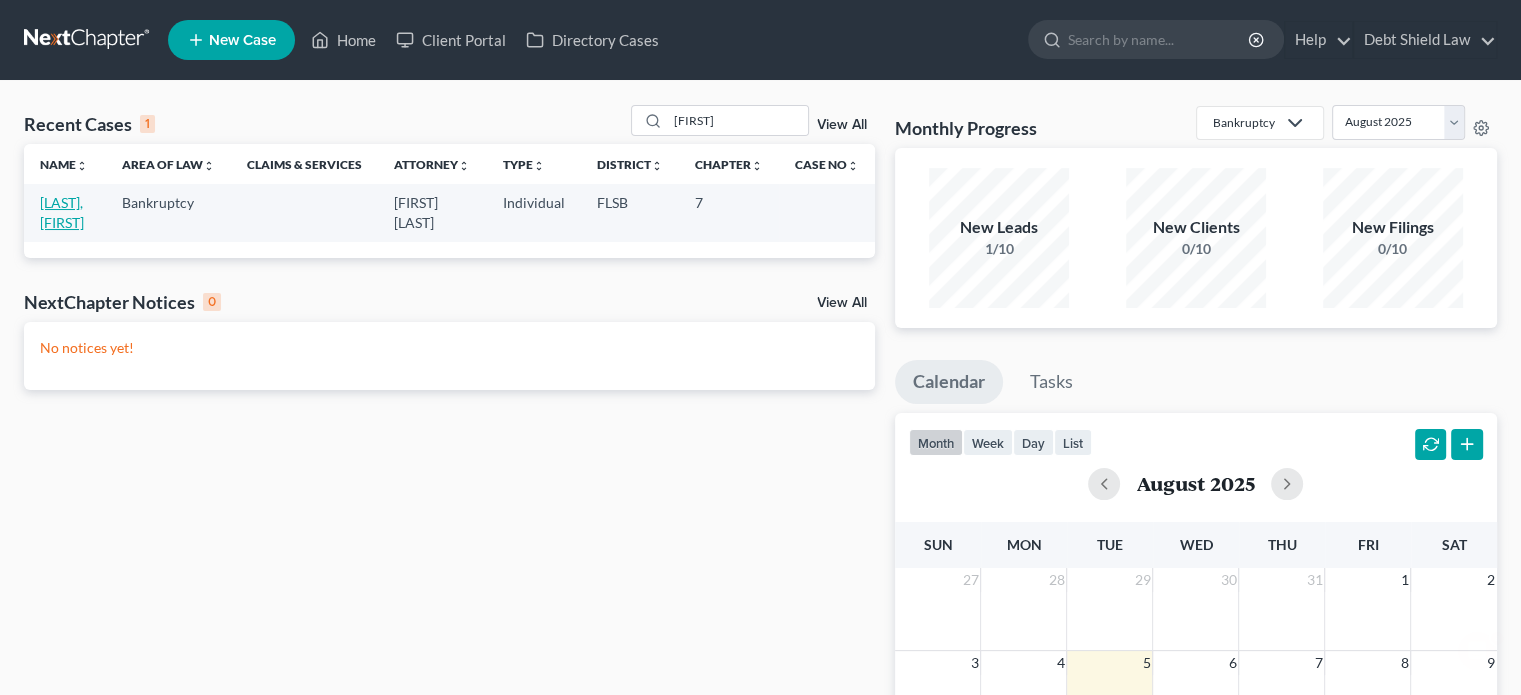 scroll, scrollTop: 0, scrollLeft: 0, axis: both 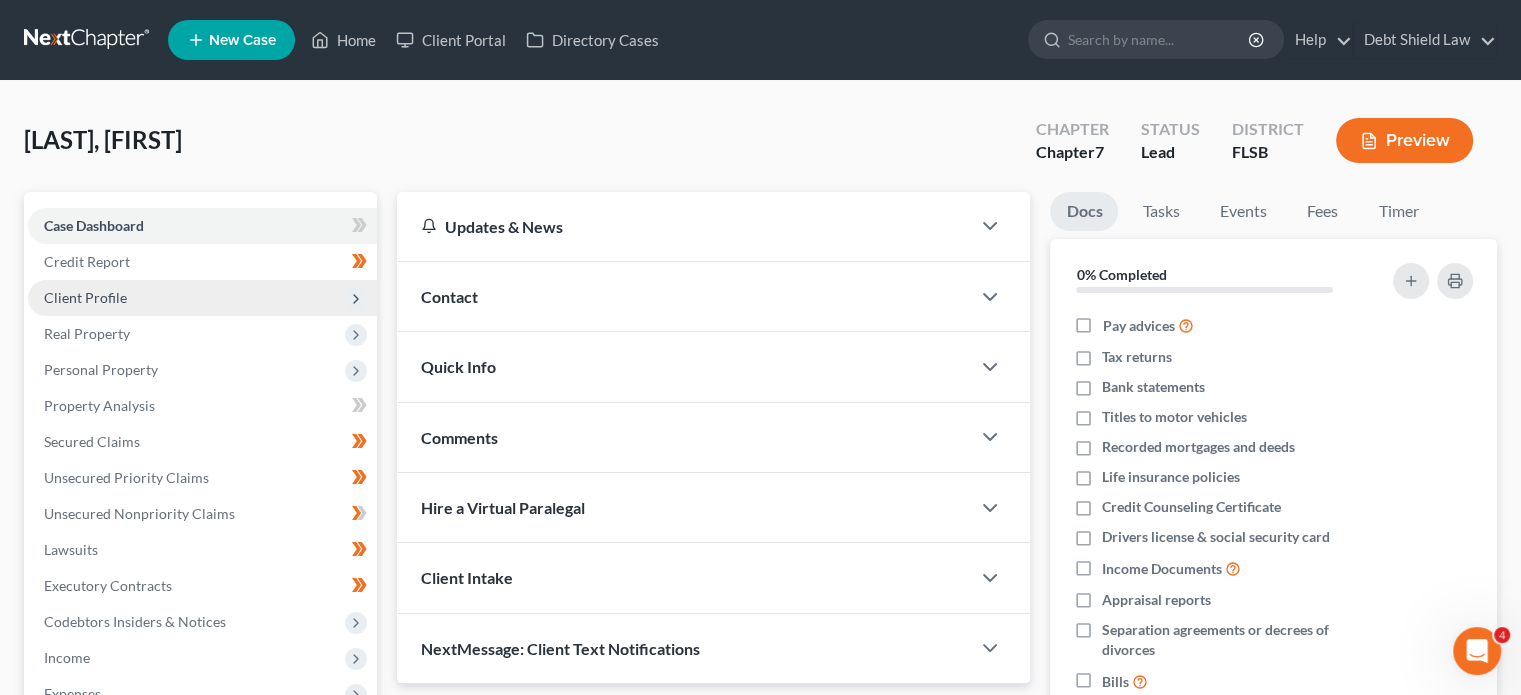 click on "Client Profile" at bounding box center [202, 298] 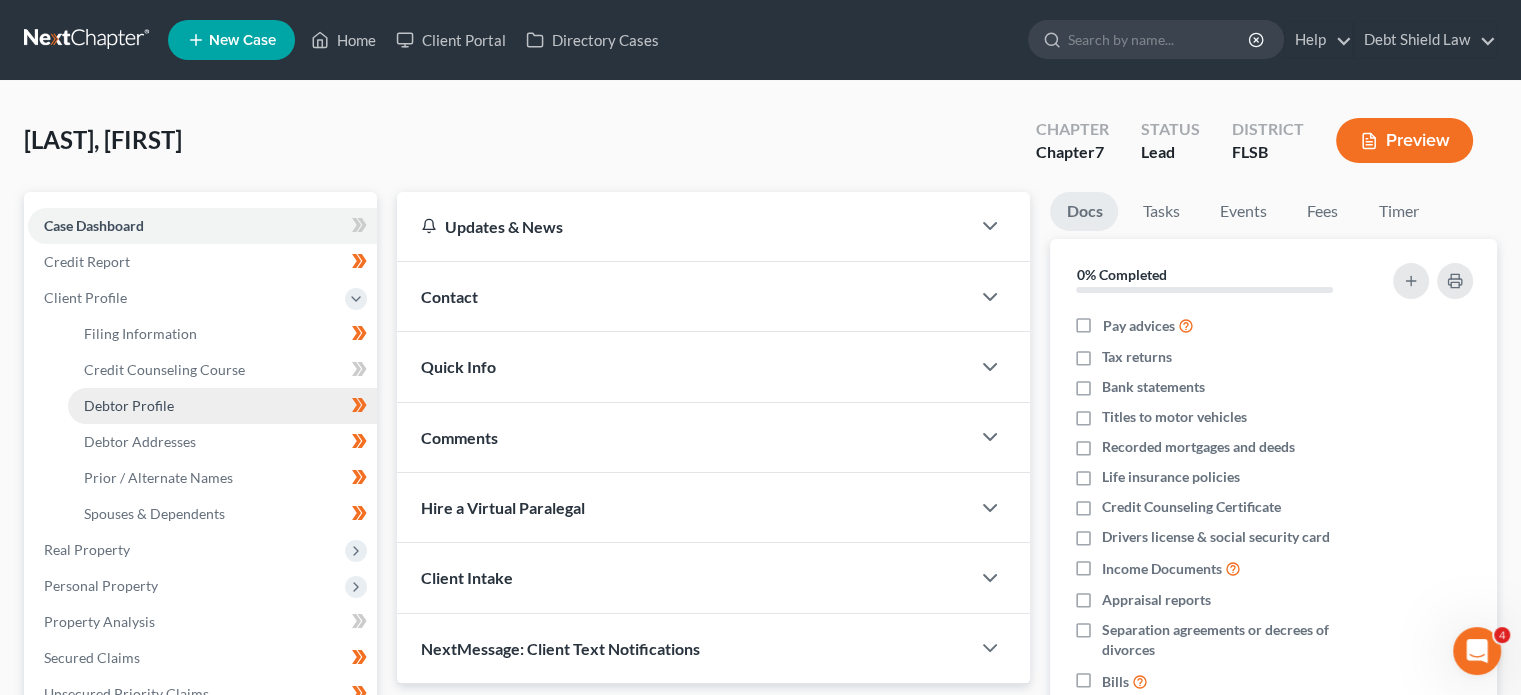 click on "Debtor Profile" at bounding box center (222, 406) 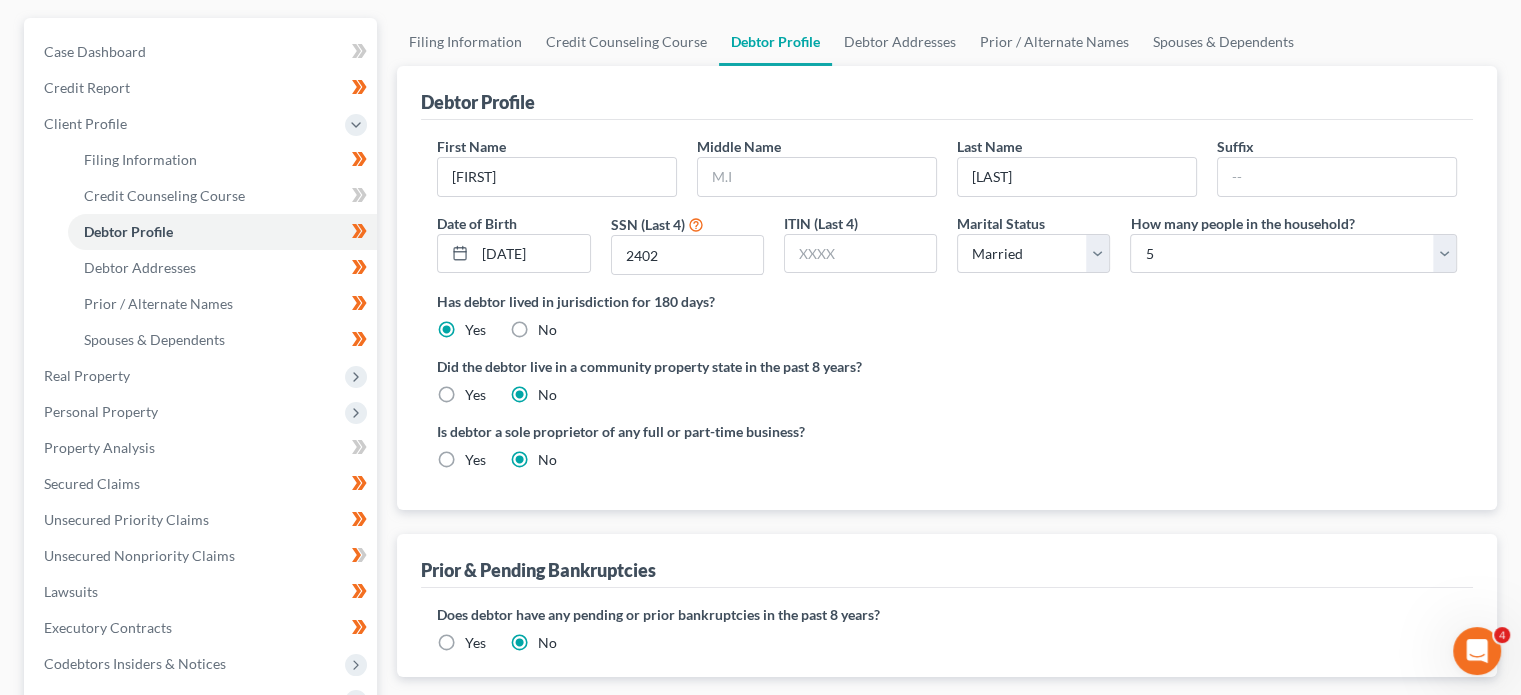 scroll, scrollTop: 179, scrollLeft: 0, axis: vertical 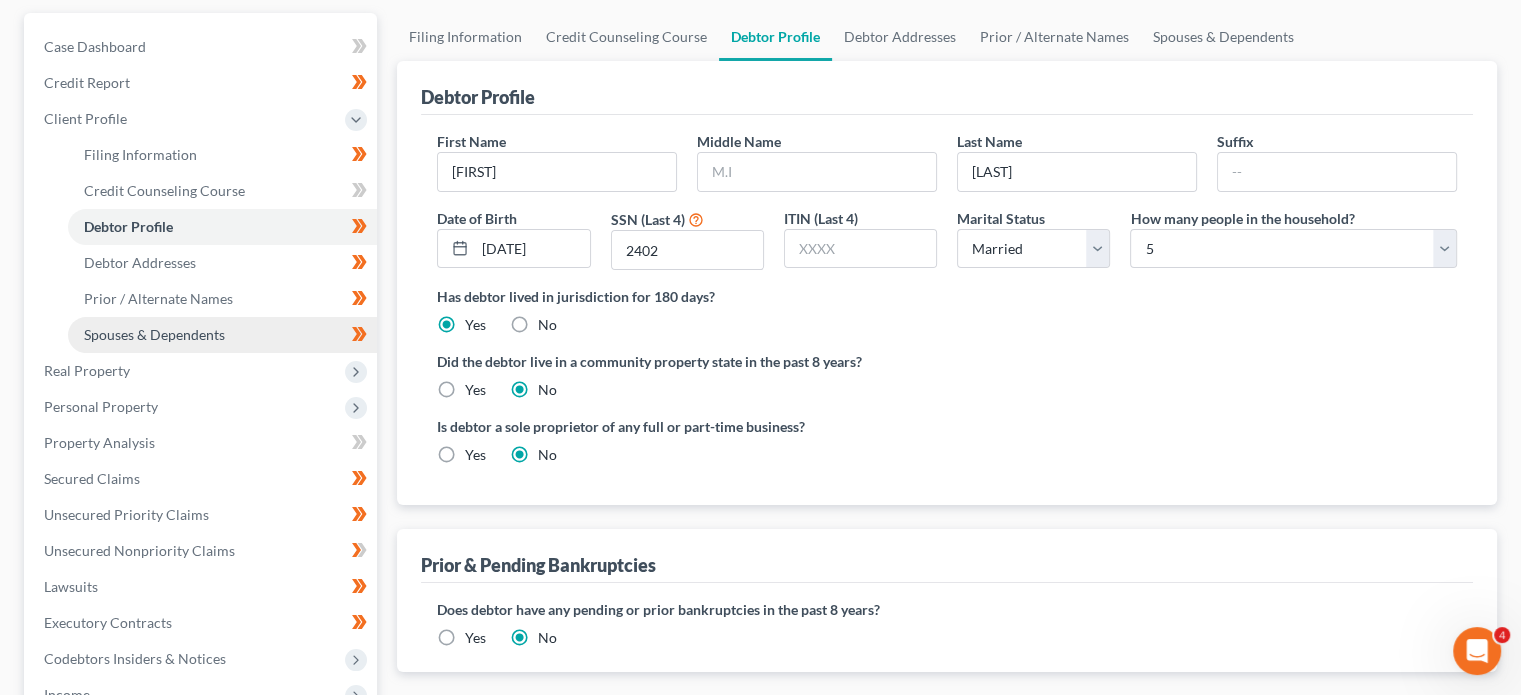 click on "Spouses & Dependents" at bounding box center (222, 335) 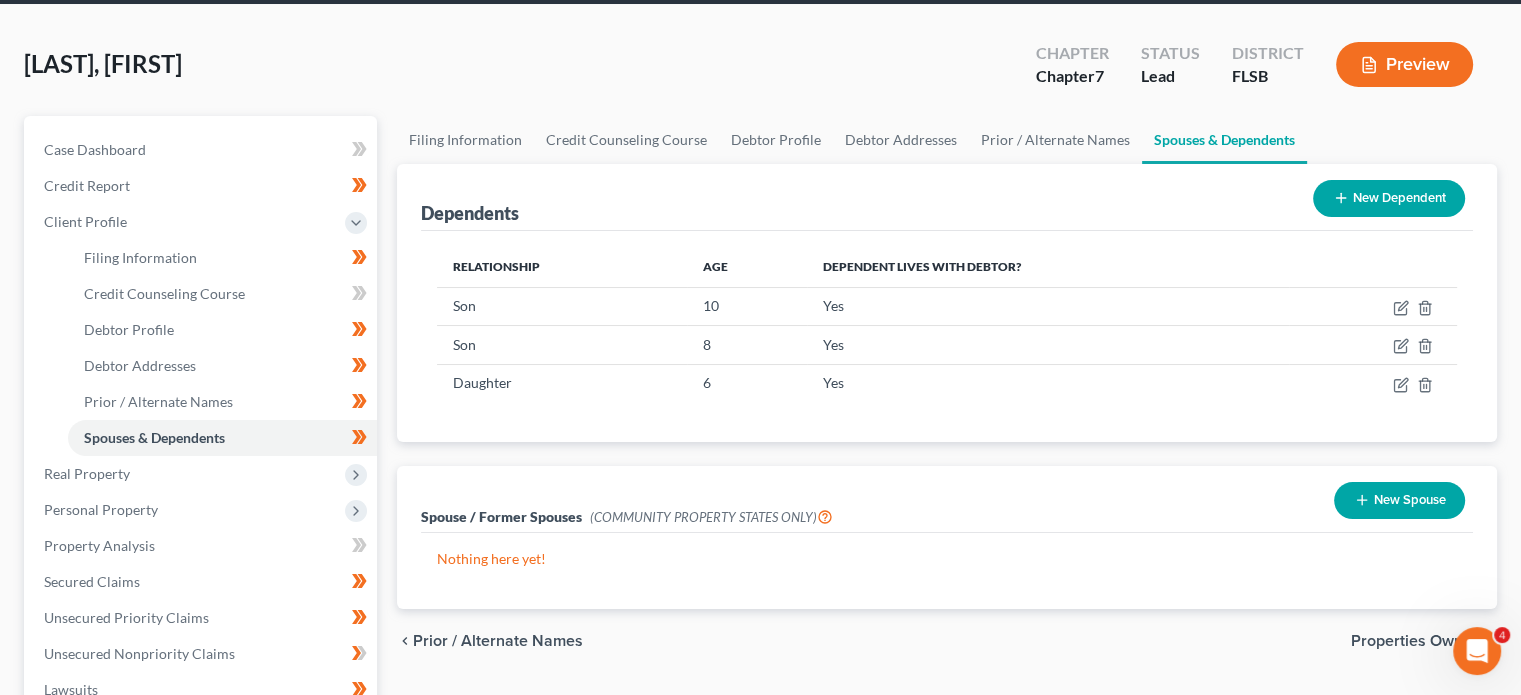 scroll, scrollTop: 78, scrollLeft: 0, axis: vertical 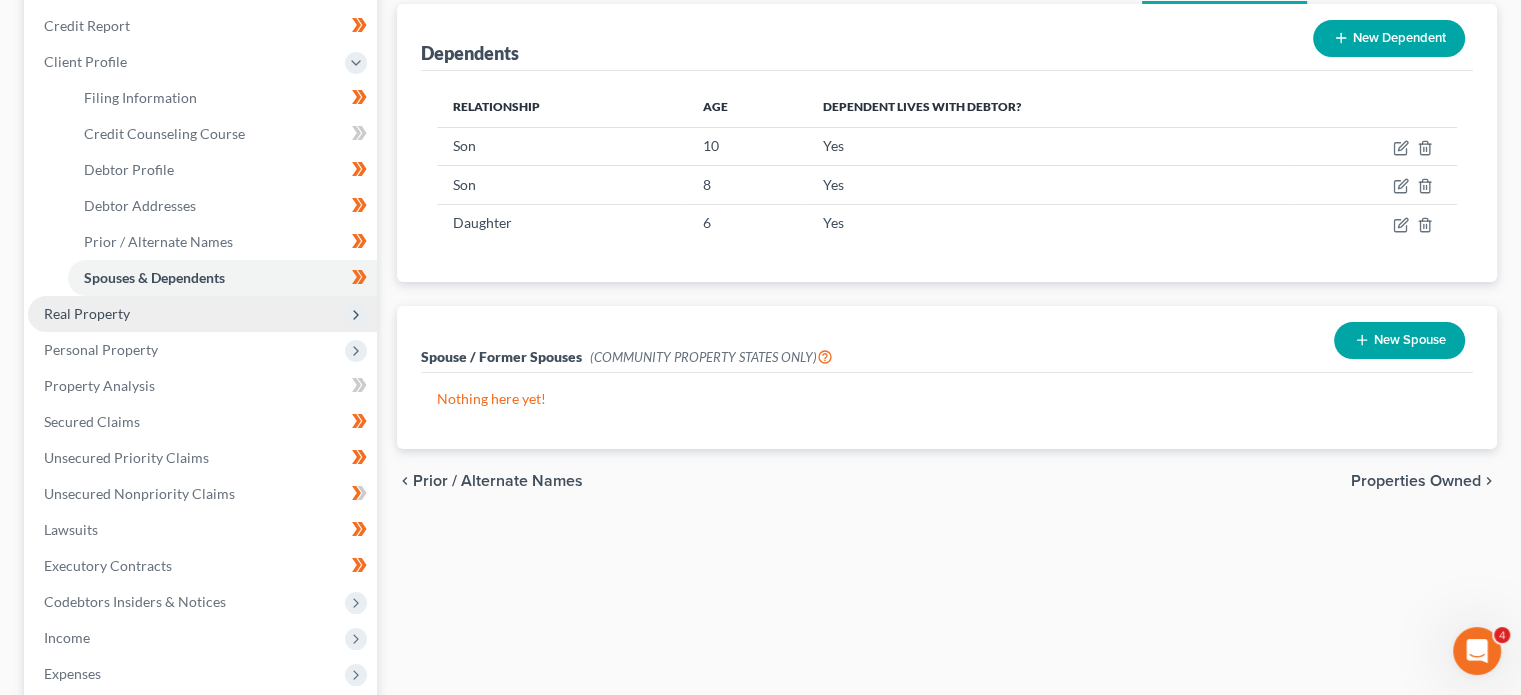 click on "Real Property" at bounding box center (202, 314) 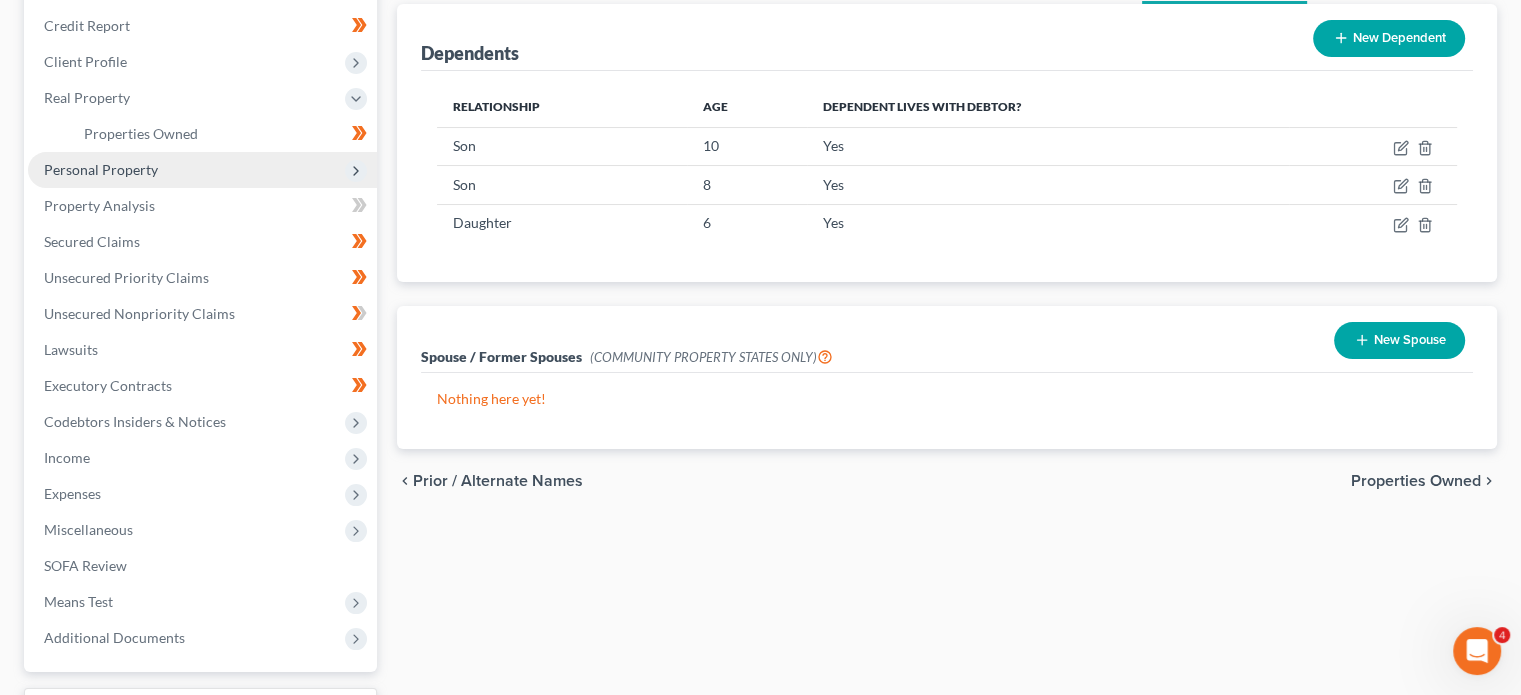 click on "Personal Property" at bounding box center (202, 170) 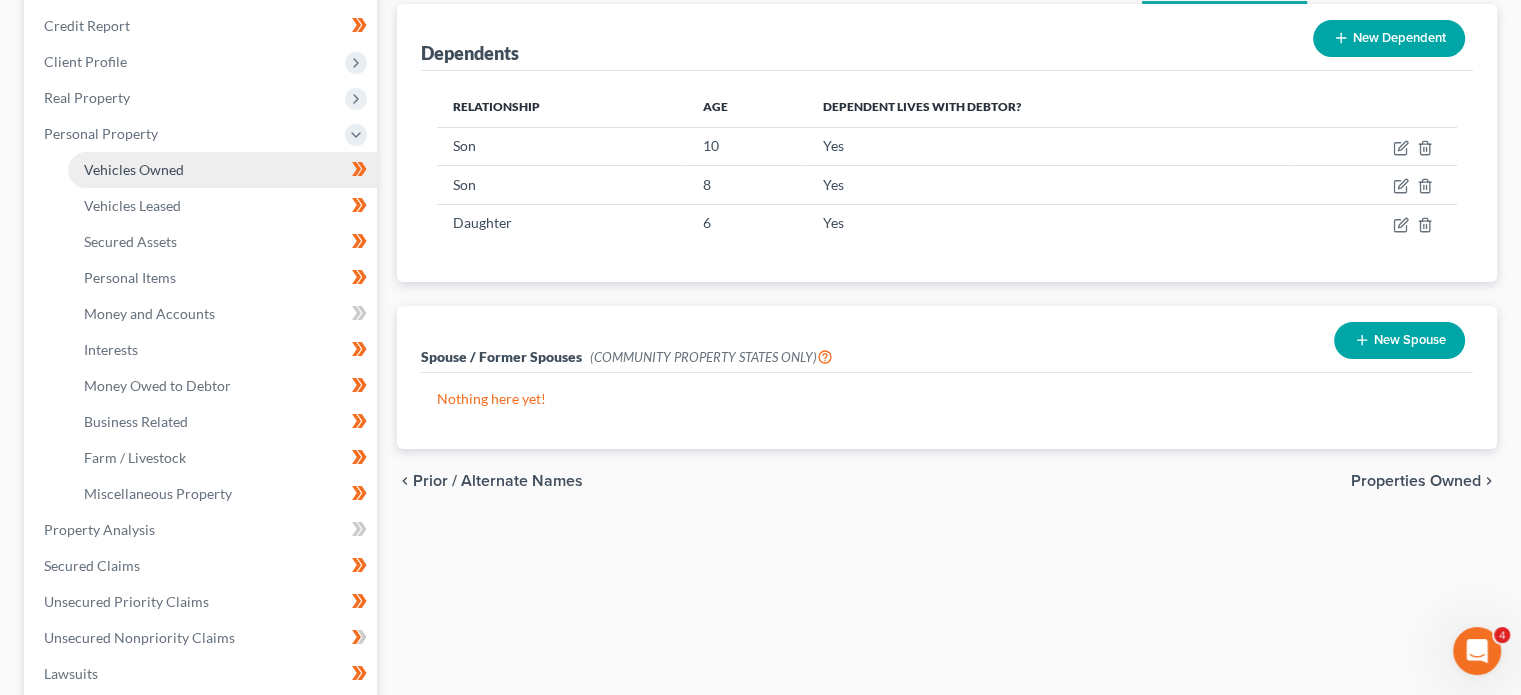 click on "Vehicles Owned" at bounding box center (222, 170) 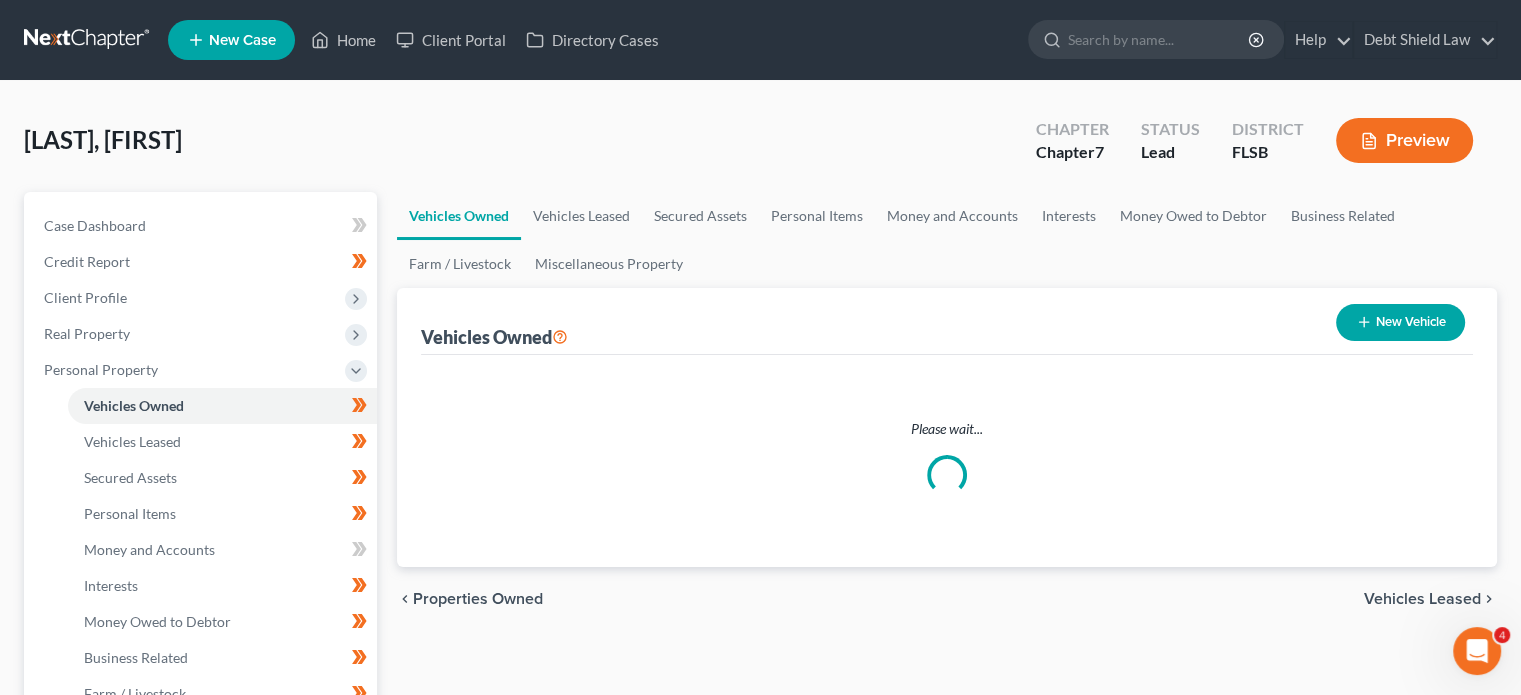 scroll, scrollTop: 140, scrollLeft: 0, axis: vertical 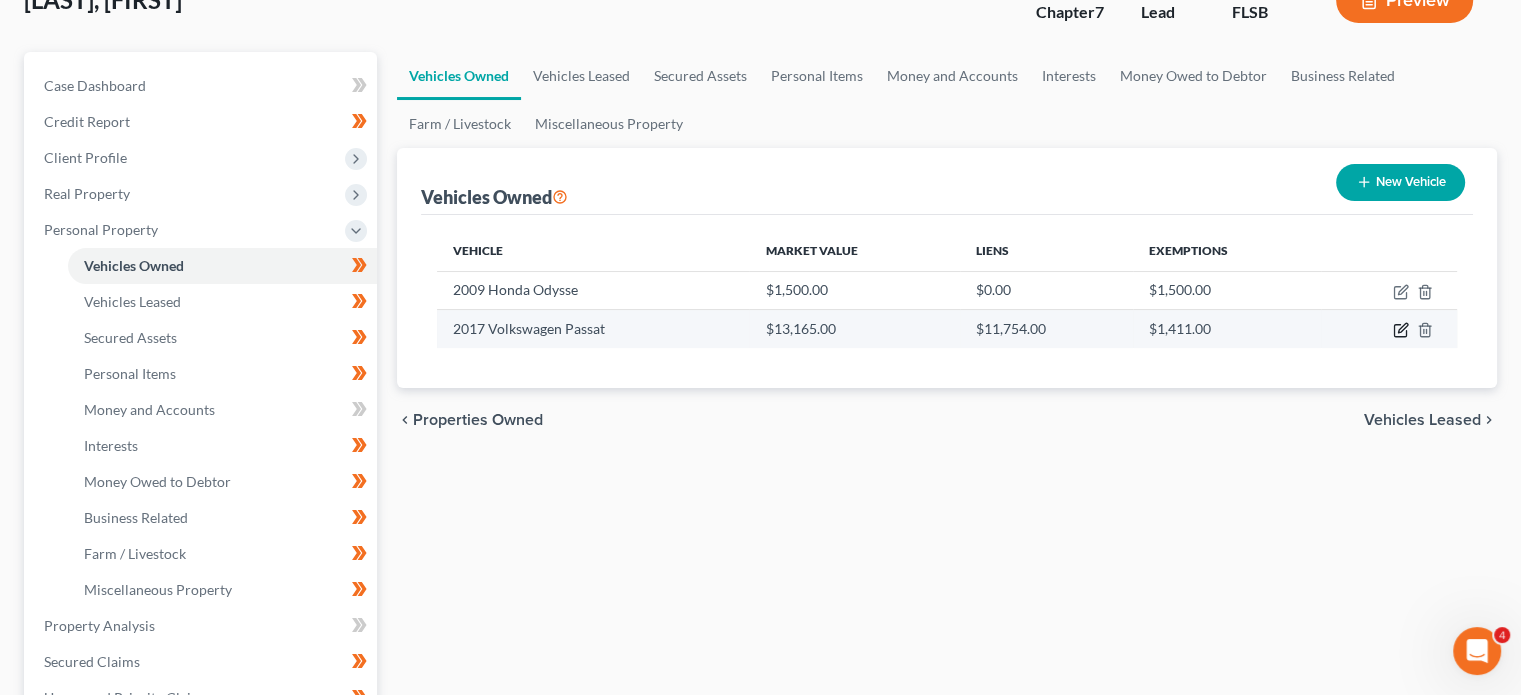 click 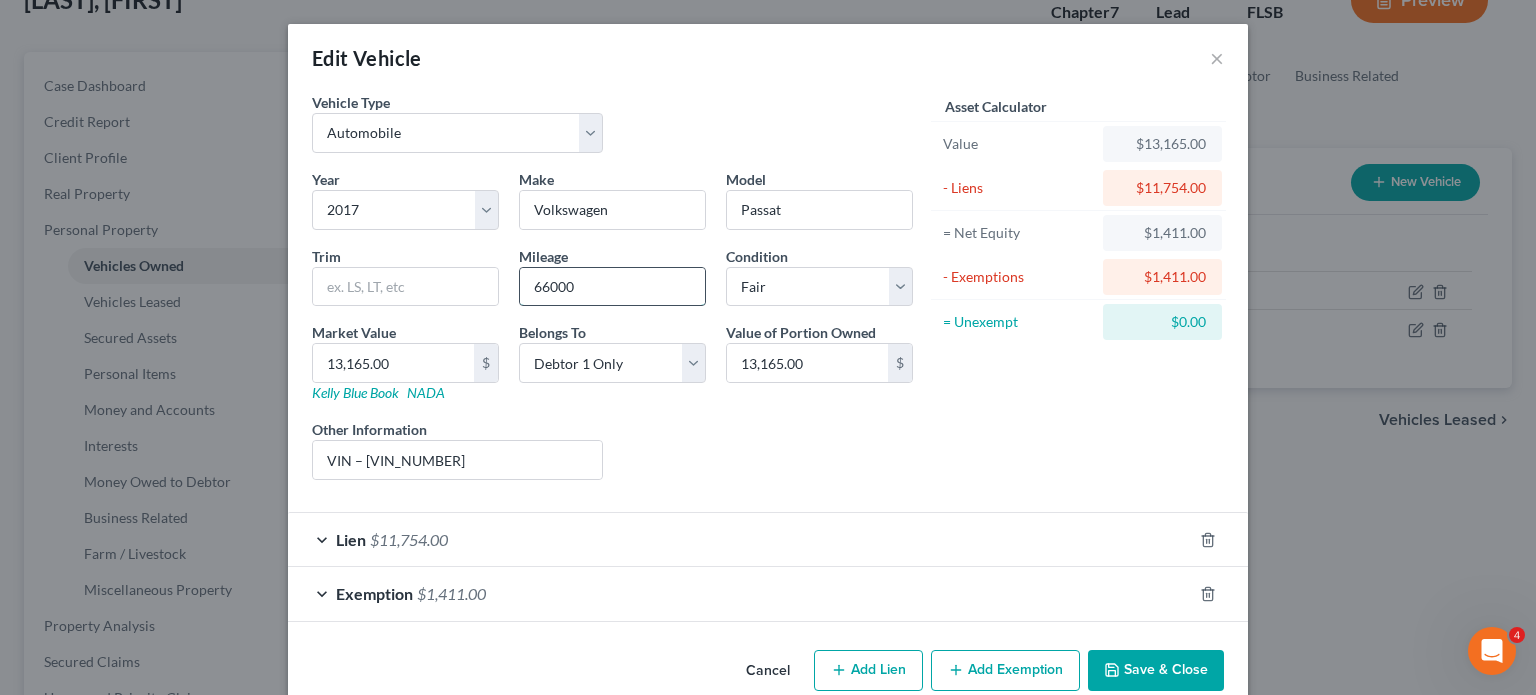 drag, startPoint x: 609, startPoint y: 289, endPoint x: 592, endPoint y: 287, distance: 17.117243 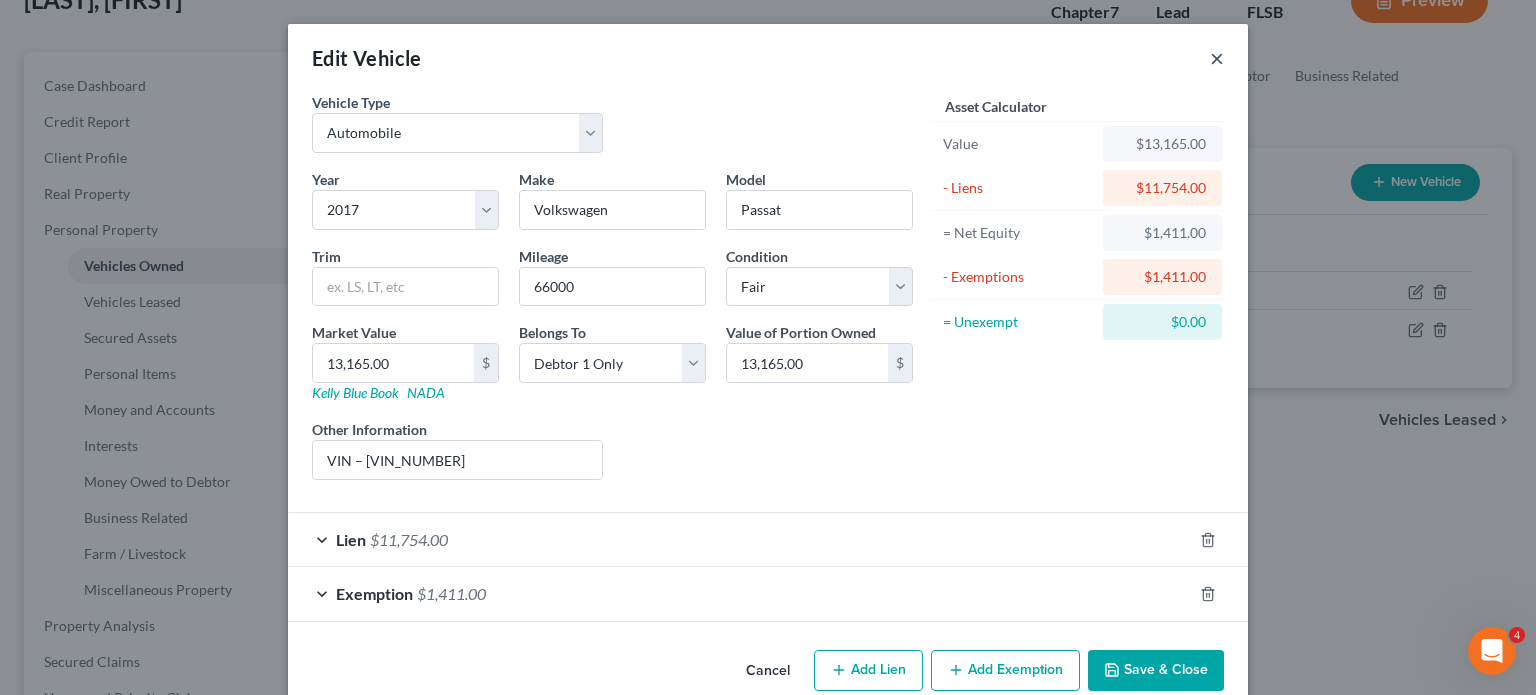 click on "×" at bounding box center [1217, 58] 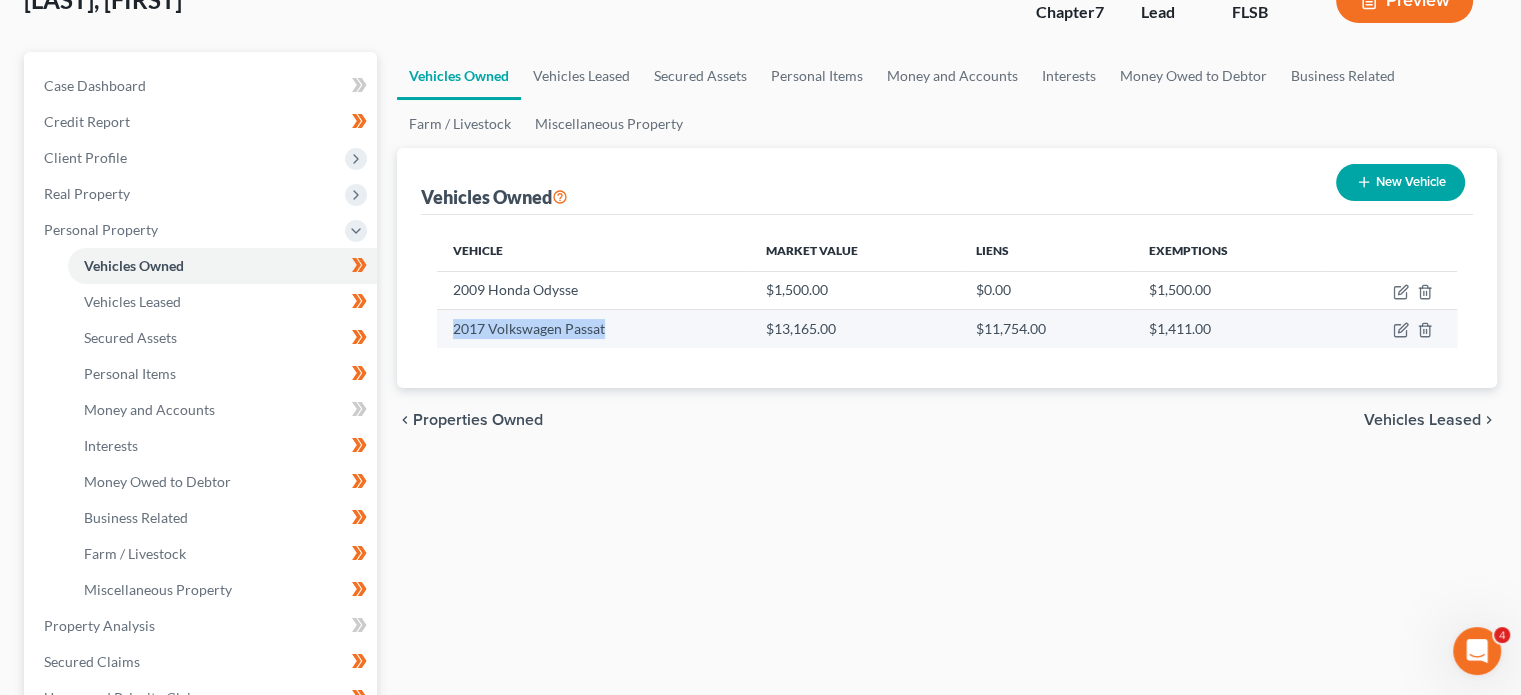 drag, startPoint x: 442, startPoint y: 327, endPoint x: 640, endPoint y: 330, distance: 198.02272 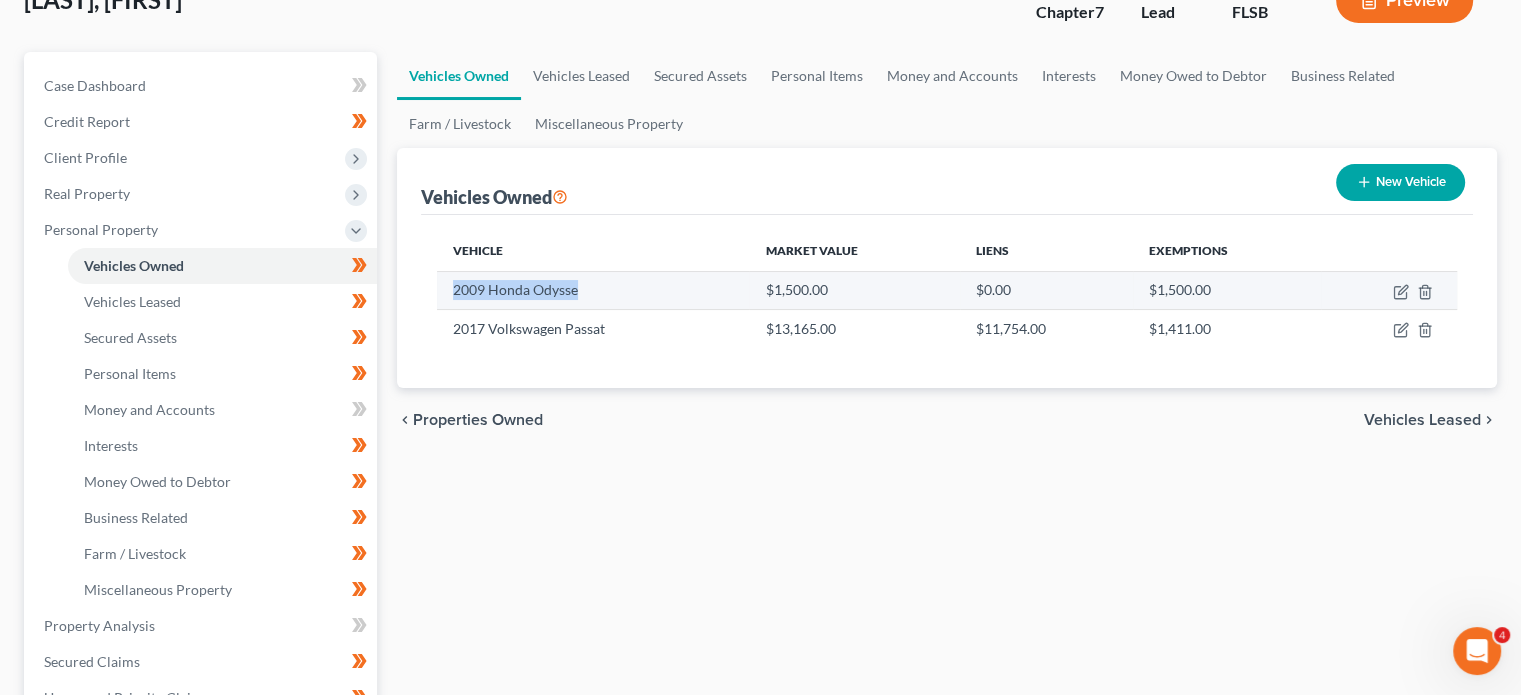 drag, startPoint x: 446, startPoint y: 286, endPoint x: 581, endPoint y: 293, distance: 135.18137 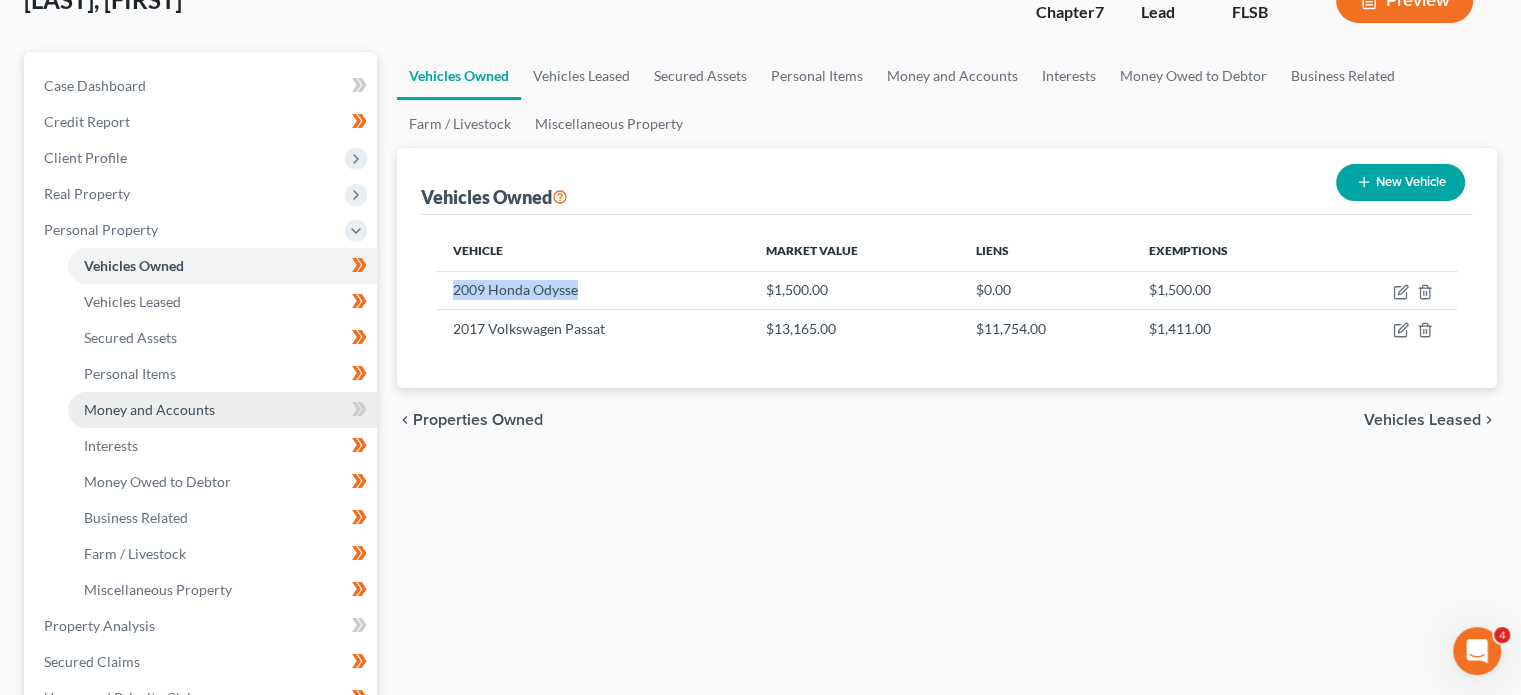 click on "Money and Accounts" at bounding box center (222, 410) 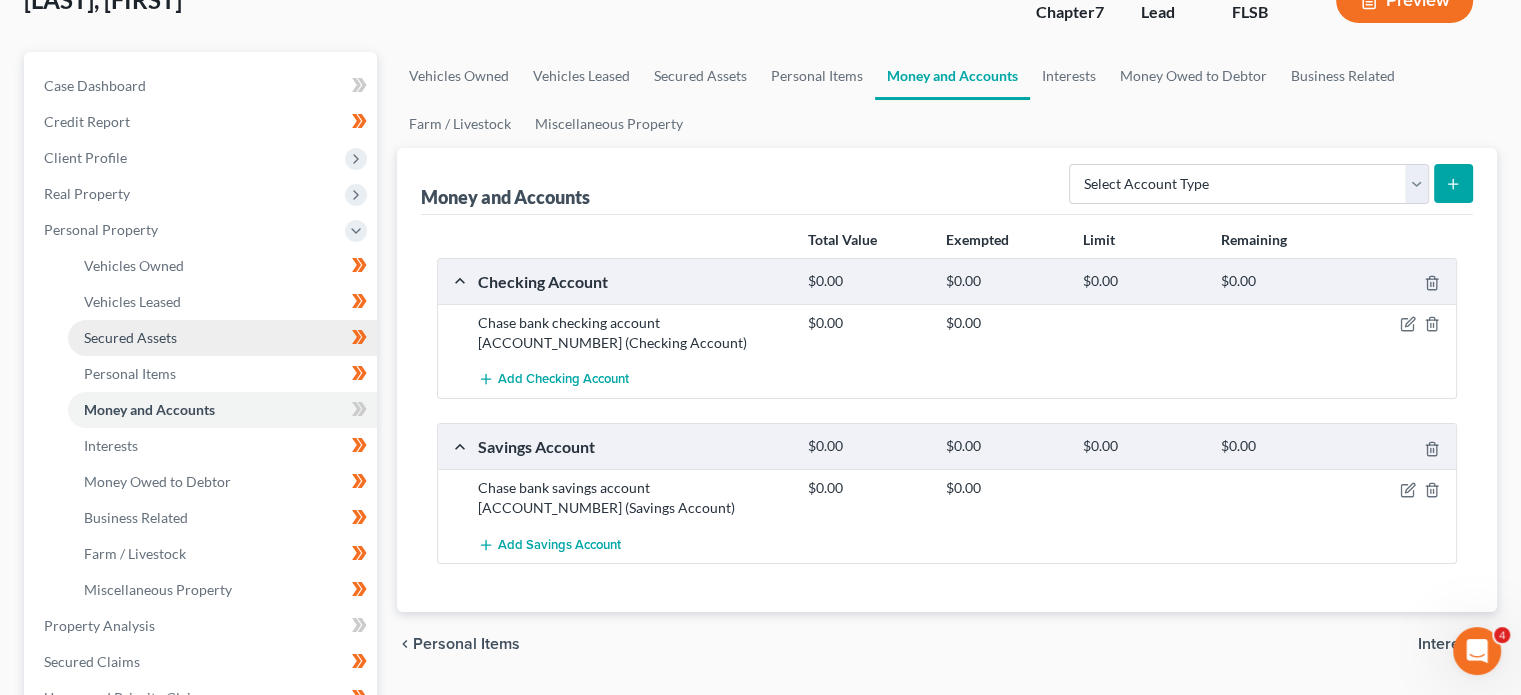 scroll, scrollTop: 294, scrollLeft: 0, axis: vertical 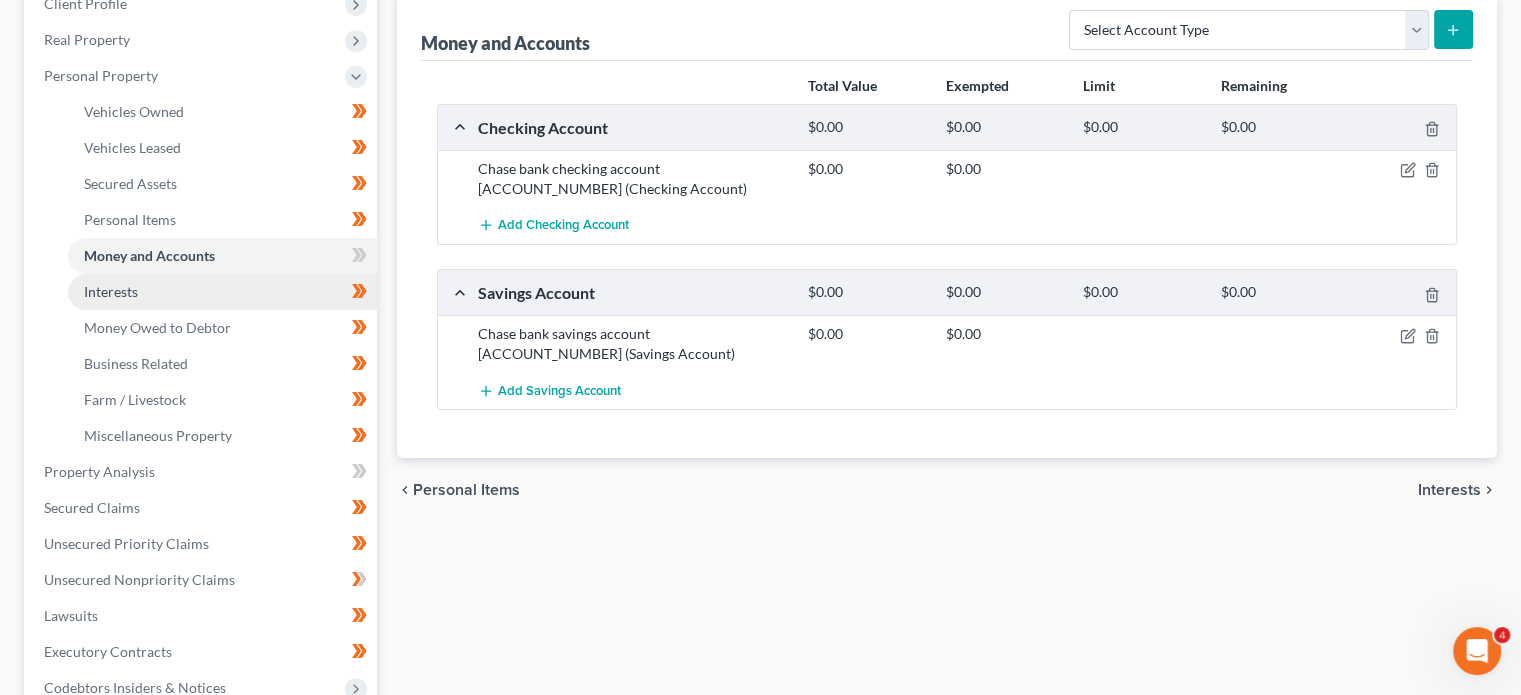 click on "Interests" at bounding box center (222, 292) 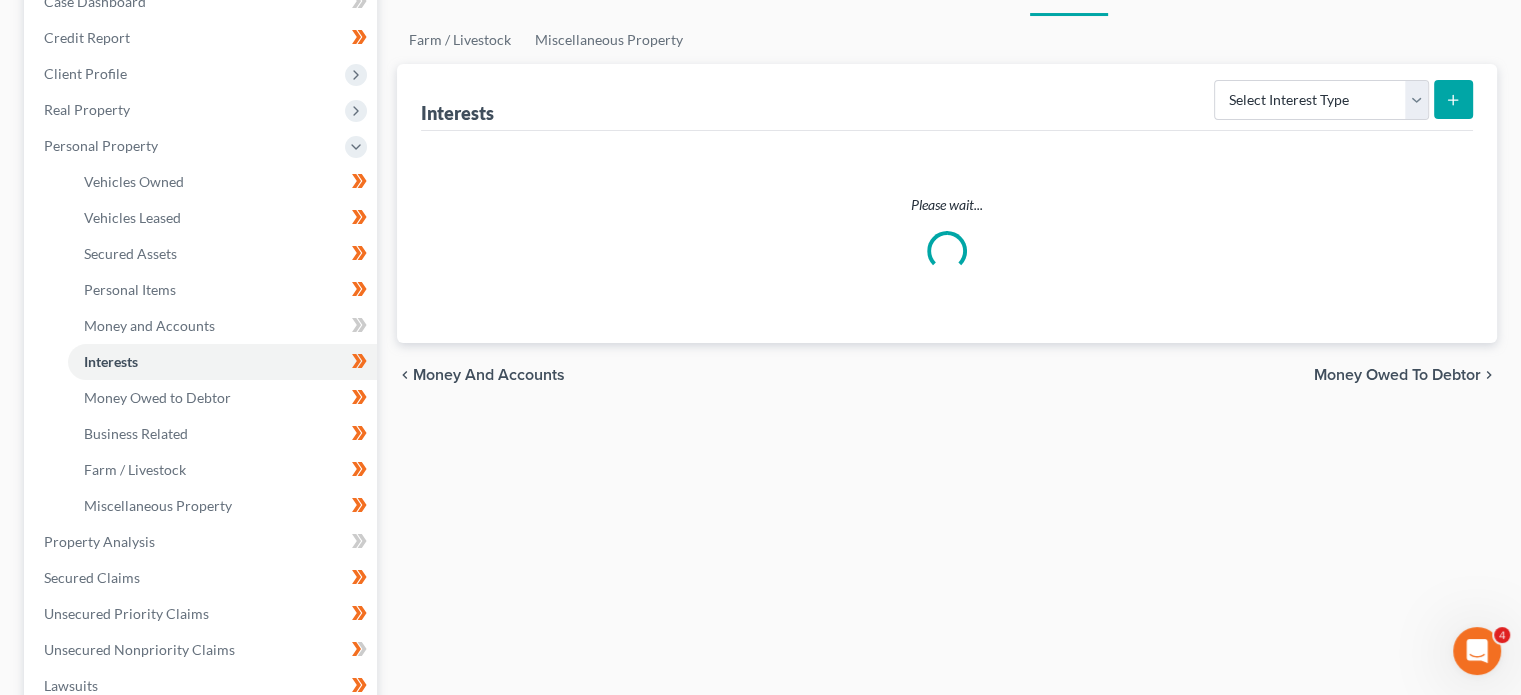 scroll, scrollTop: 252, scrollLeft: 0, axis: vertical 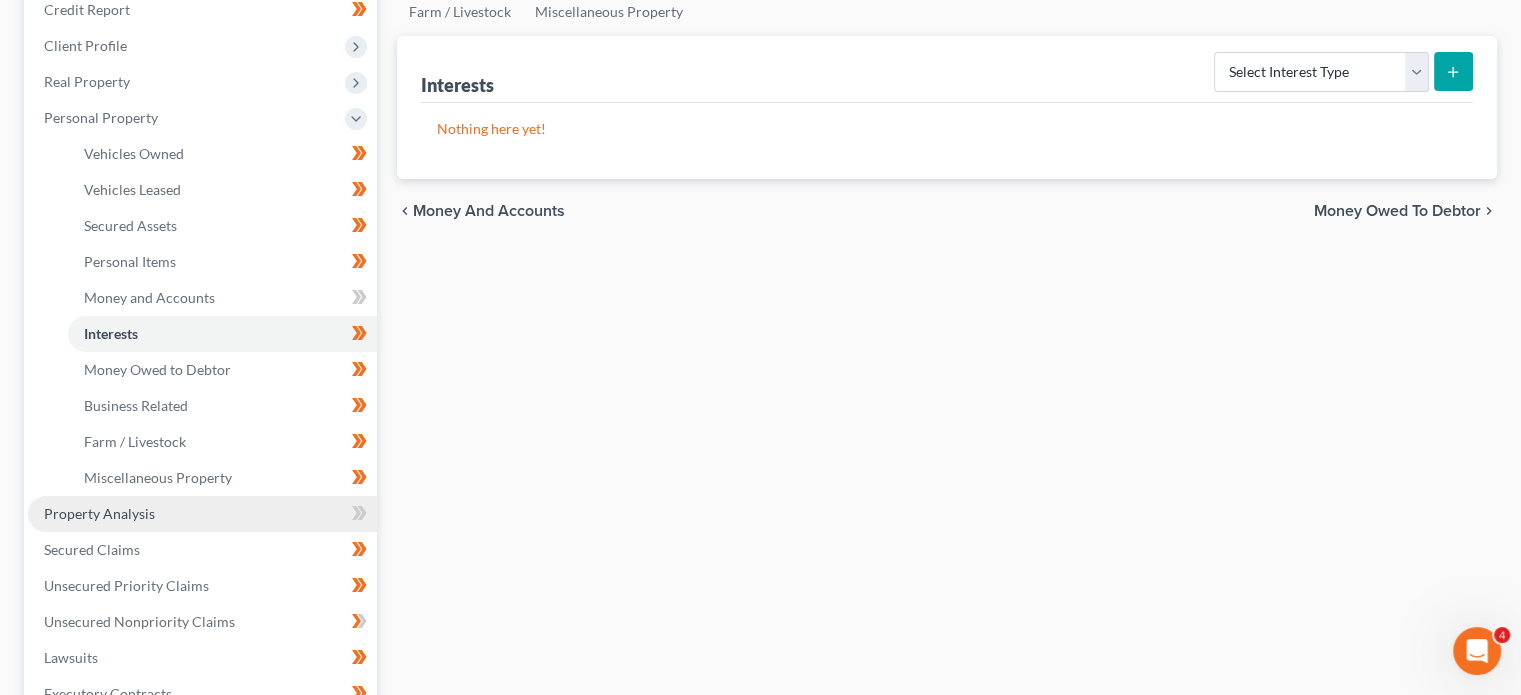click on "Property Analysis" at bounding box center [202, 514] 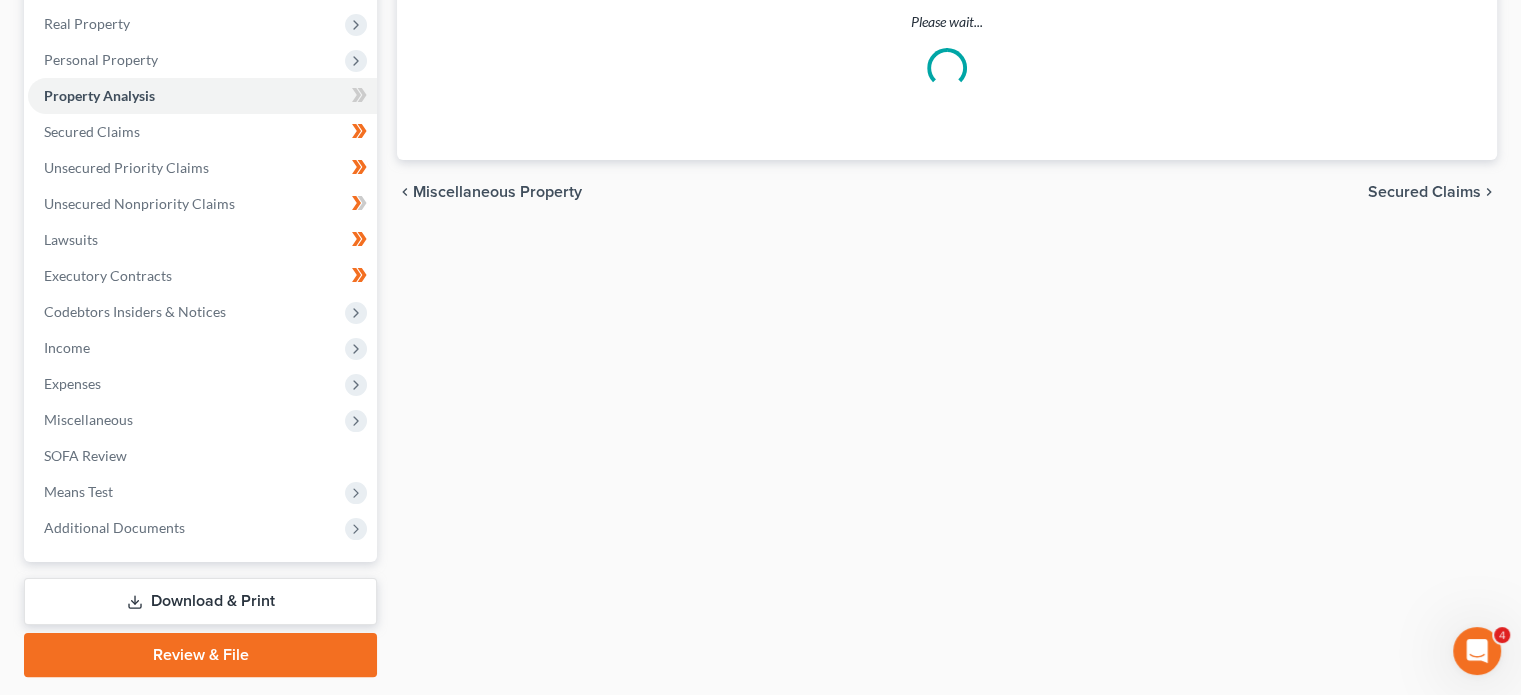 scroll, scrollTop: 311, scrollLeft: 0, axis: vertical 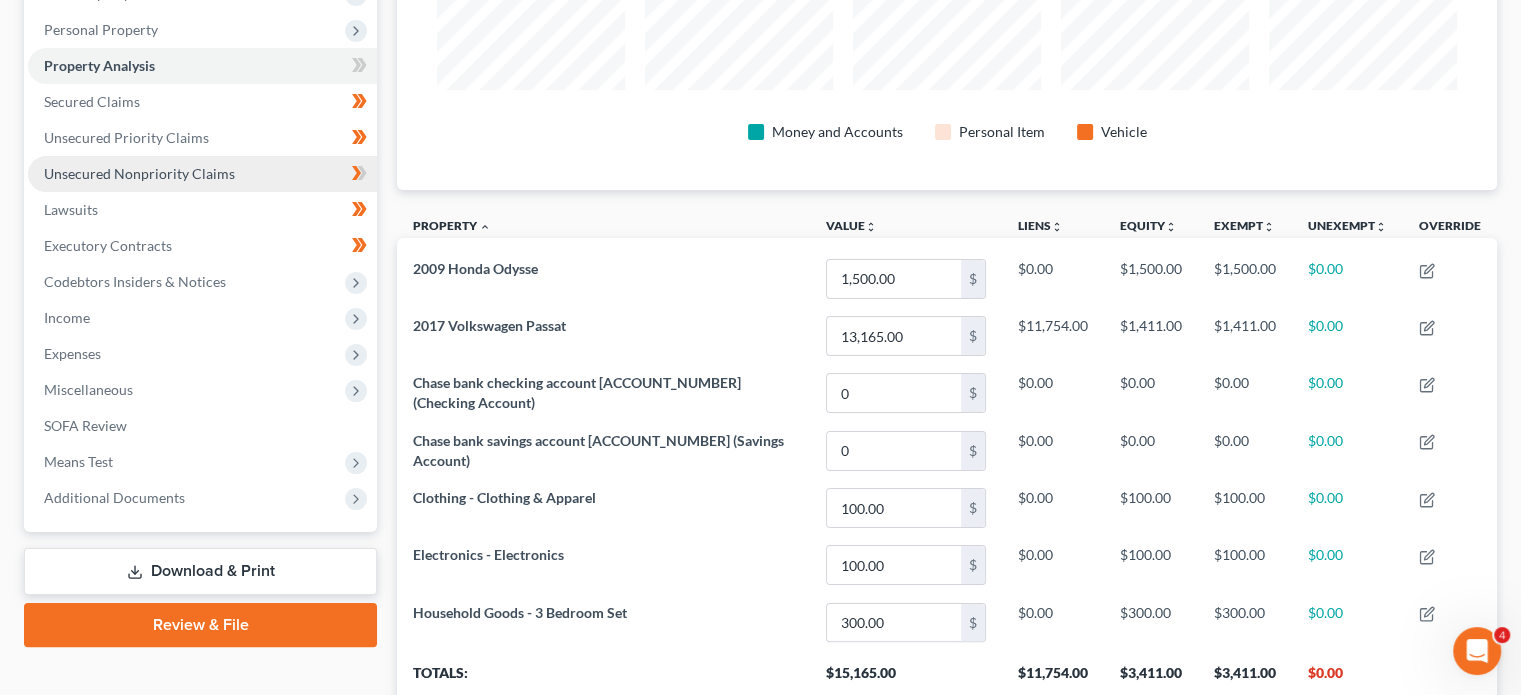 click on "Unsecured Nonpriority Claims" at bounding box center [139, 173] 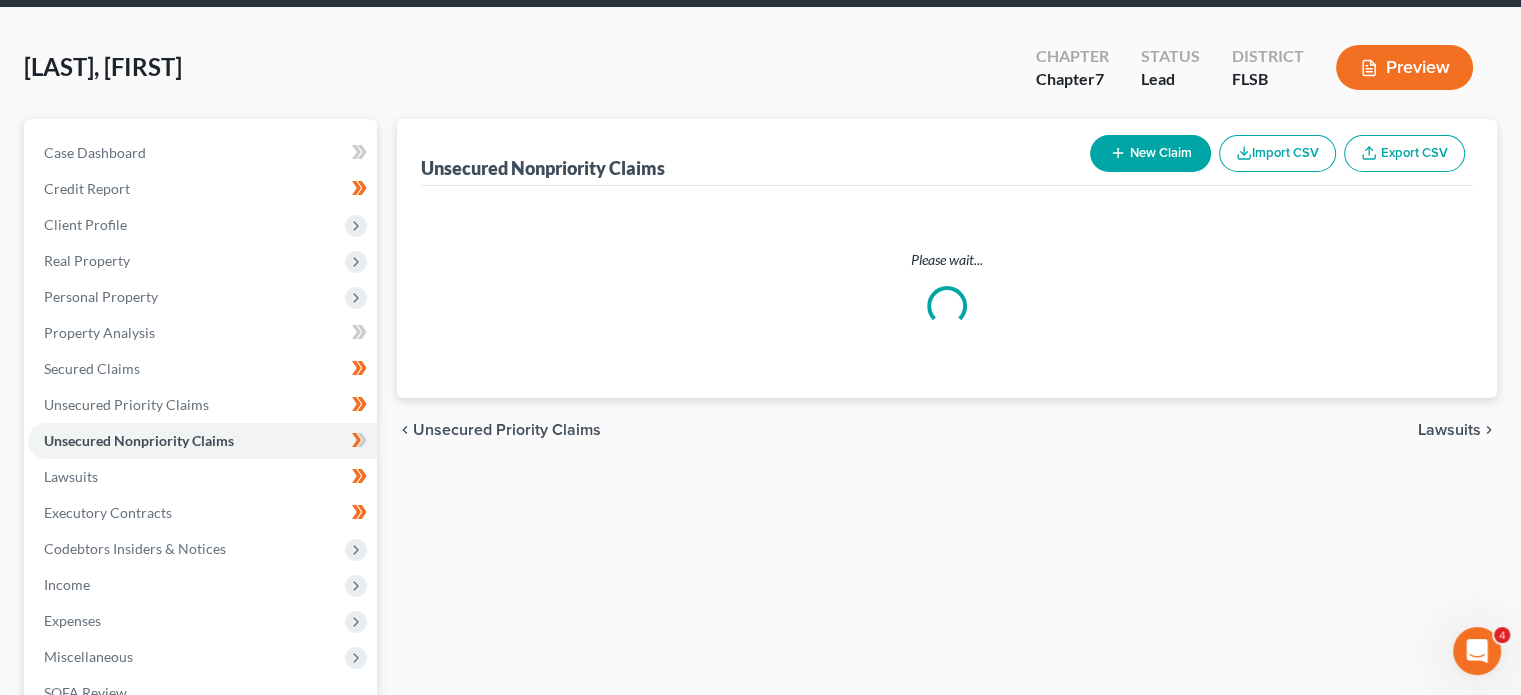 scroll, scrollTop: 0, scrollLeft: 0, axis: both 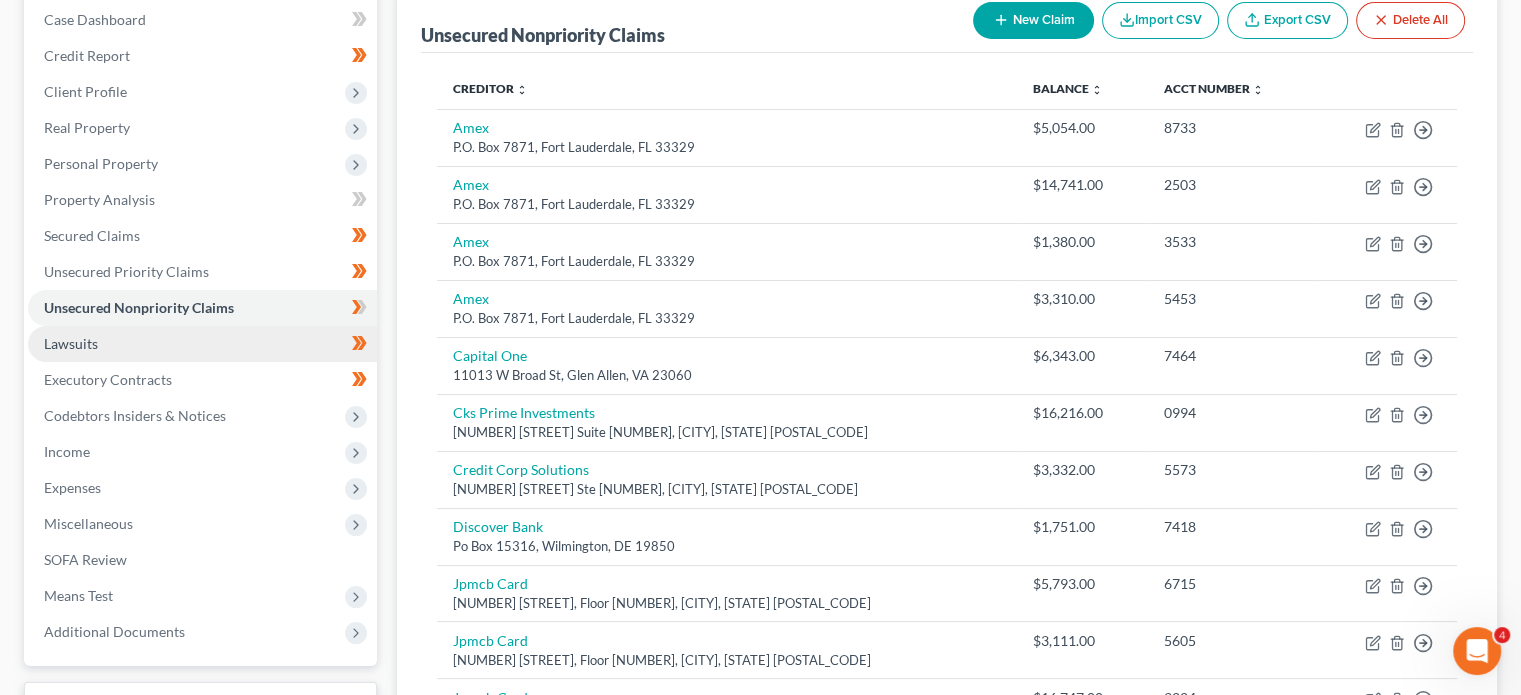 click on "Lawsuits" at bounding box center [202, 344] 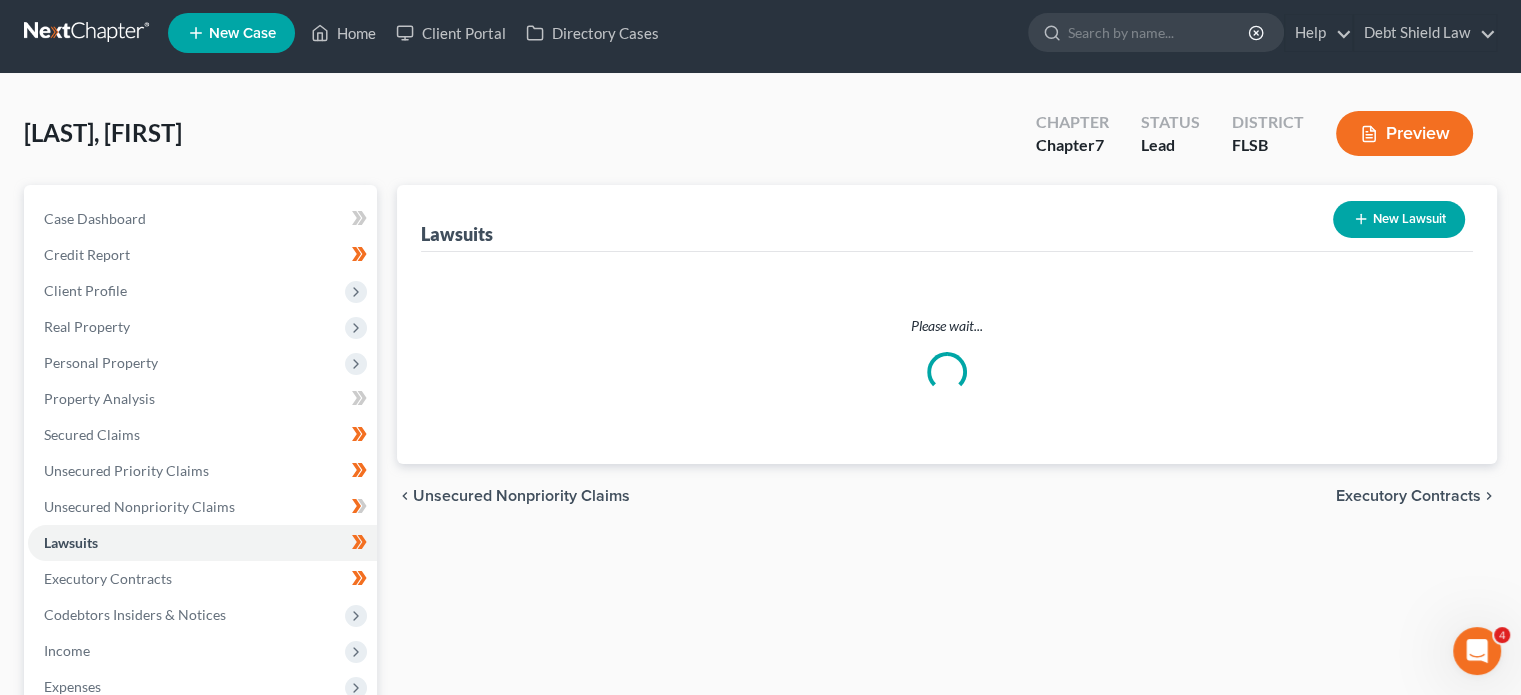 scroll, scrollTop: 0, scrollLeft: 0, axis: both 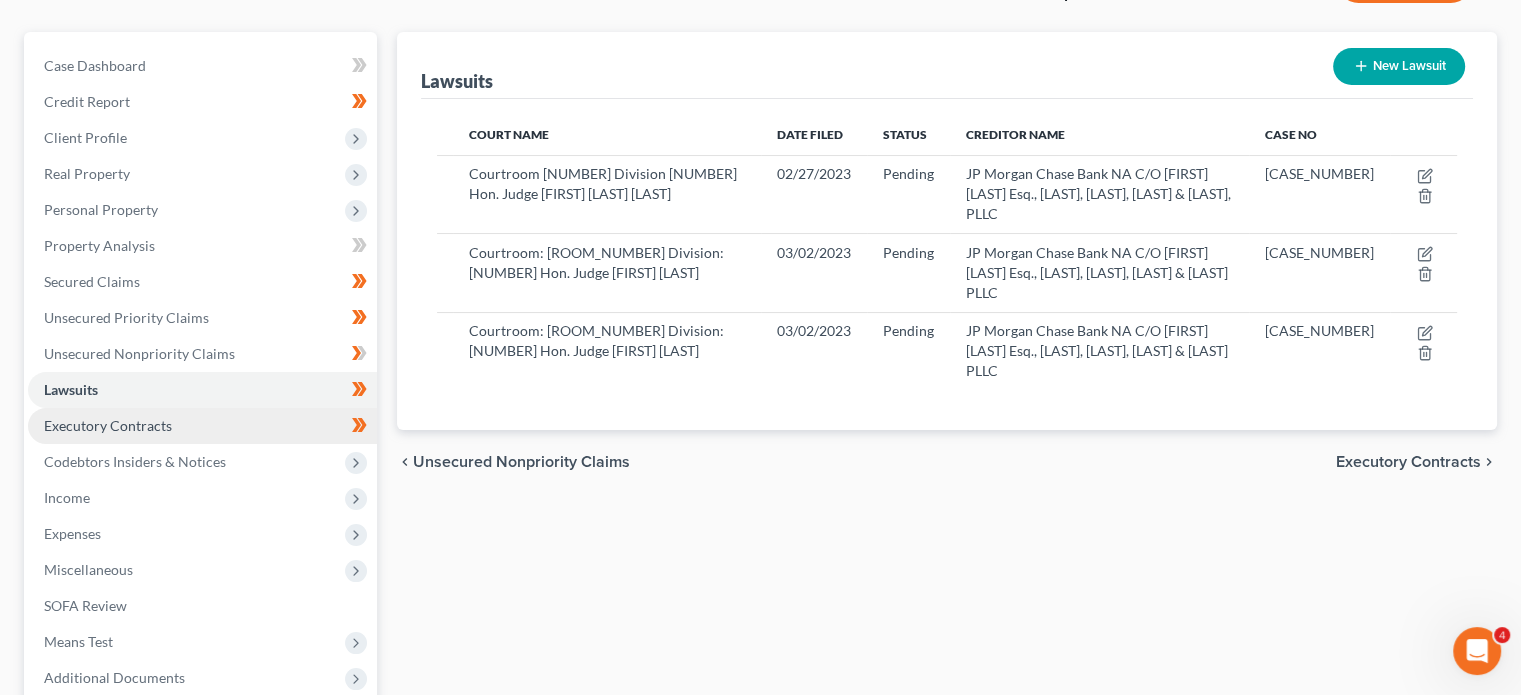 click on "Executory Contracts" at bounding box center (202, 426) 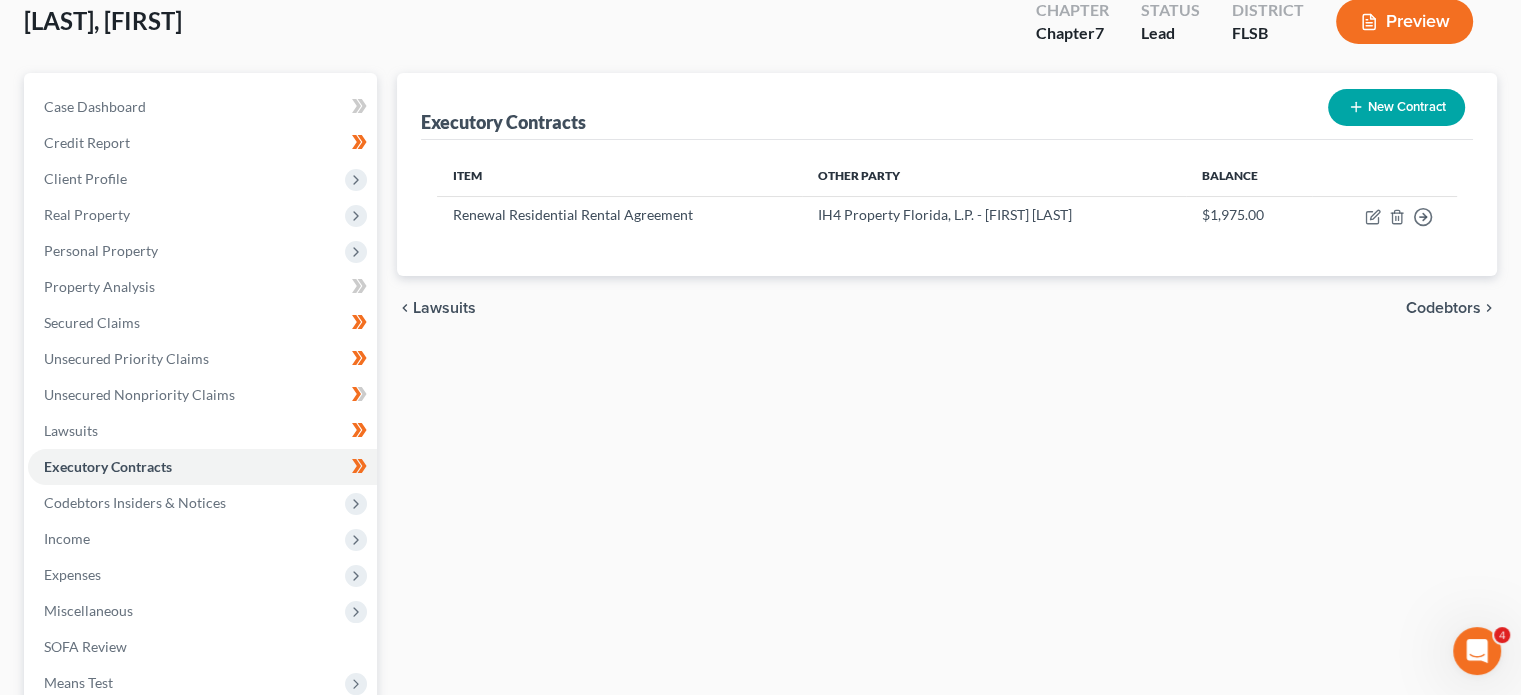 scroll, scrollTop: 120, scrollLeft: 0, axis: vertical 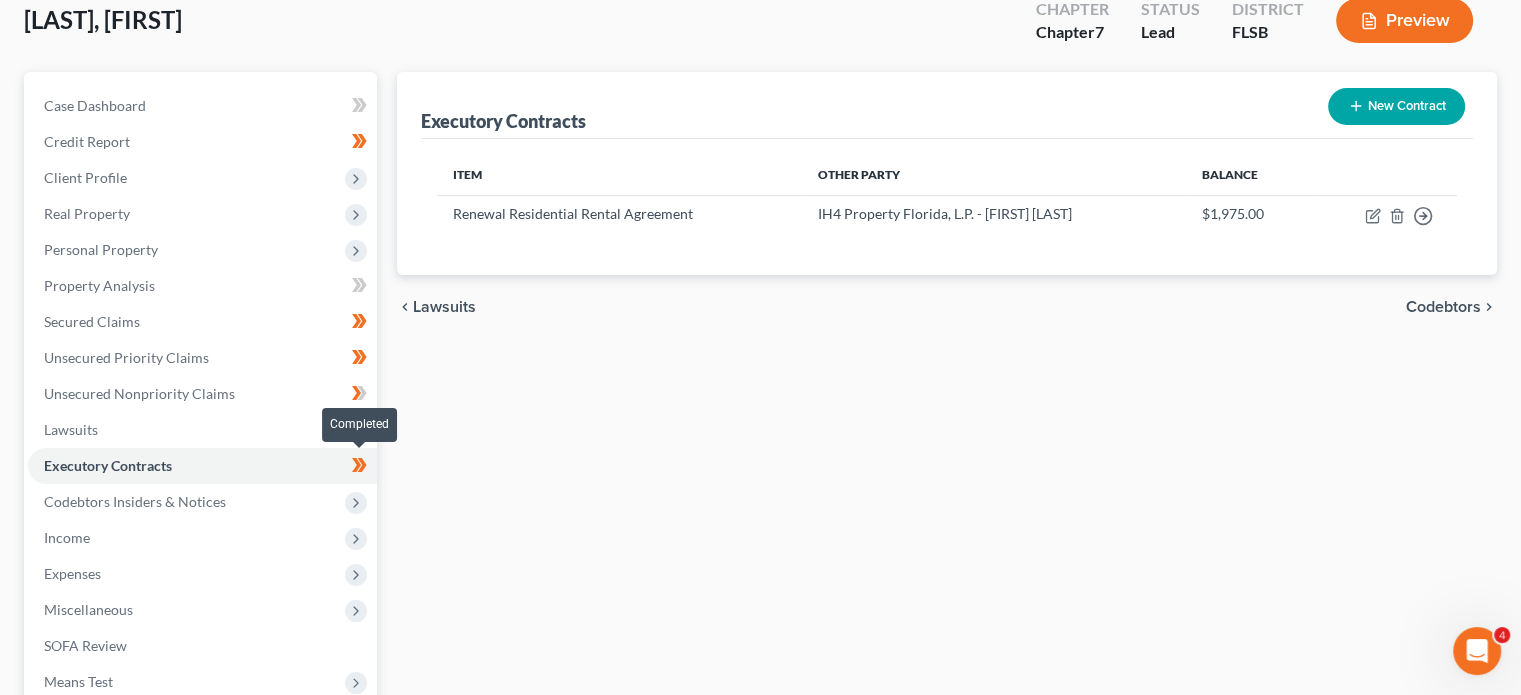 click 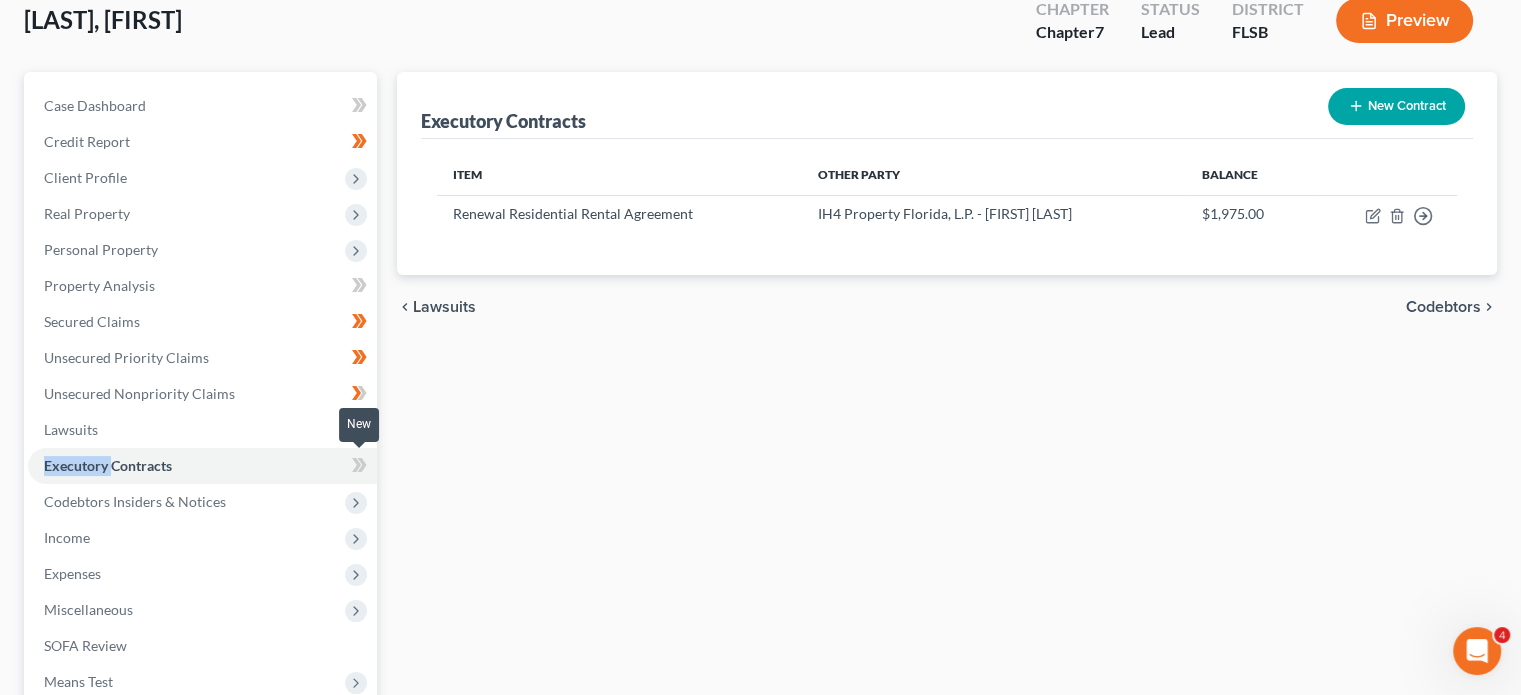 click 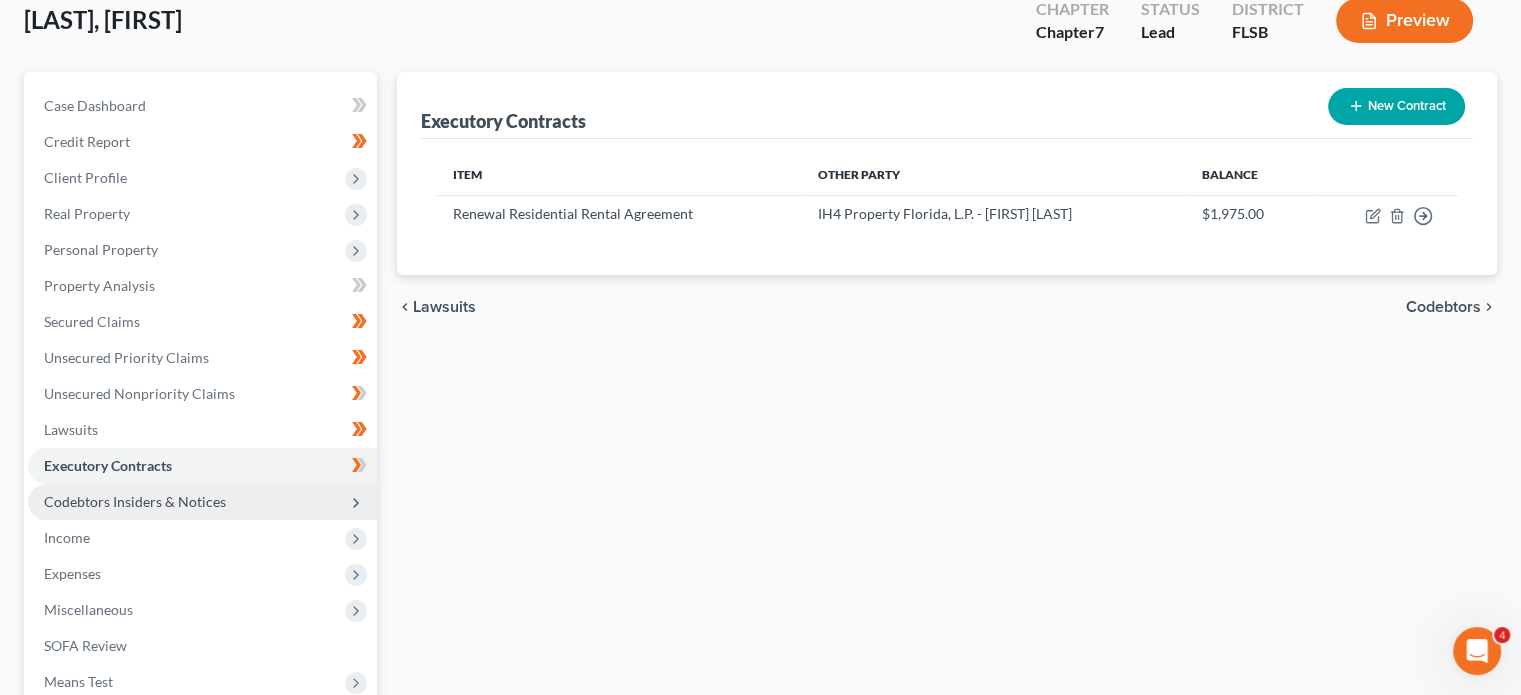 click on "Codebtors Insiders & Notices" at bounding box center (202, 502) 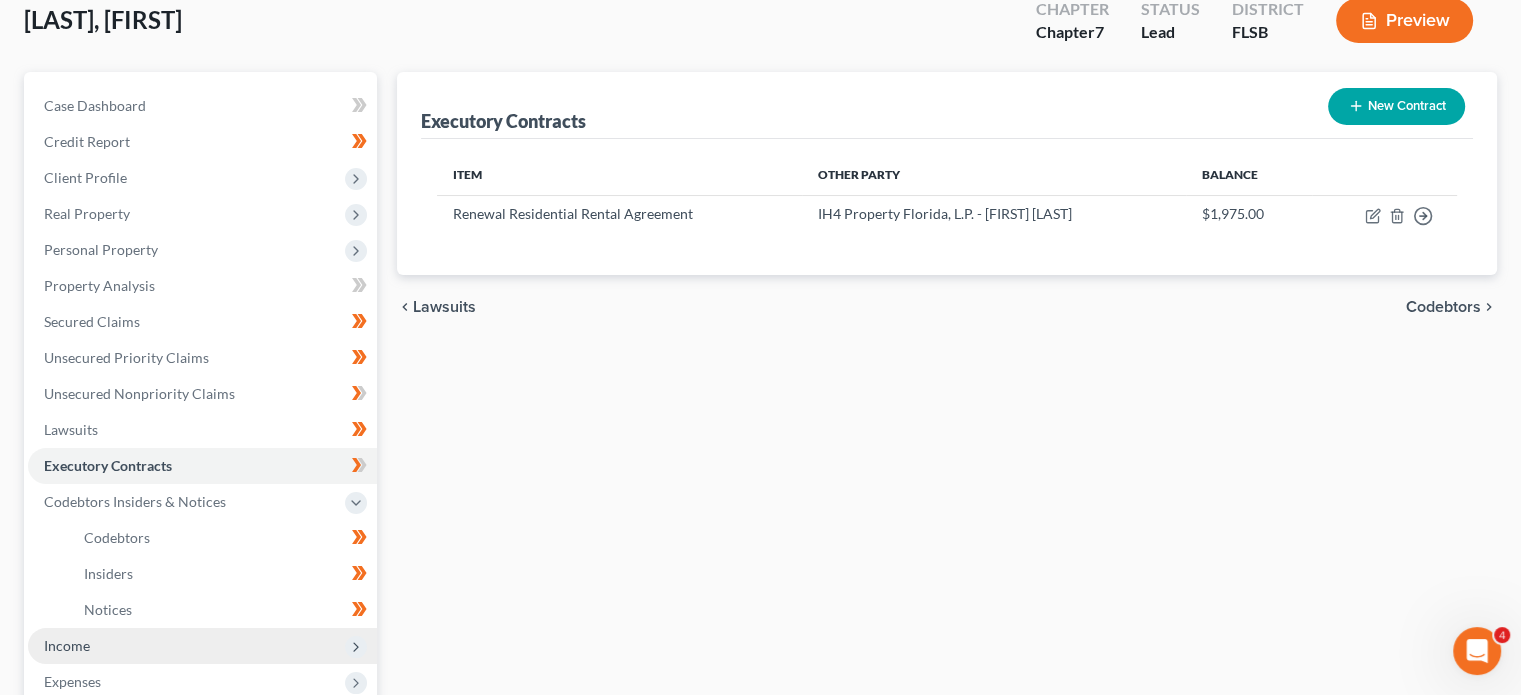 click on "Income" at bounding box center [202, 646] 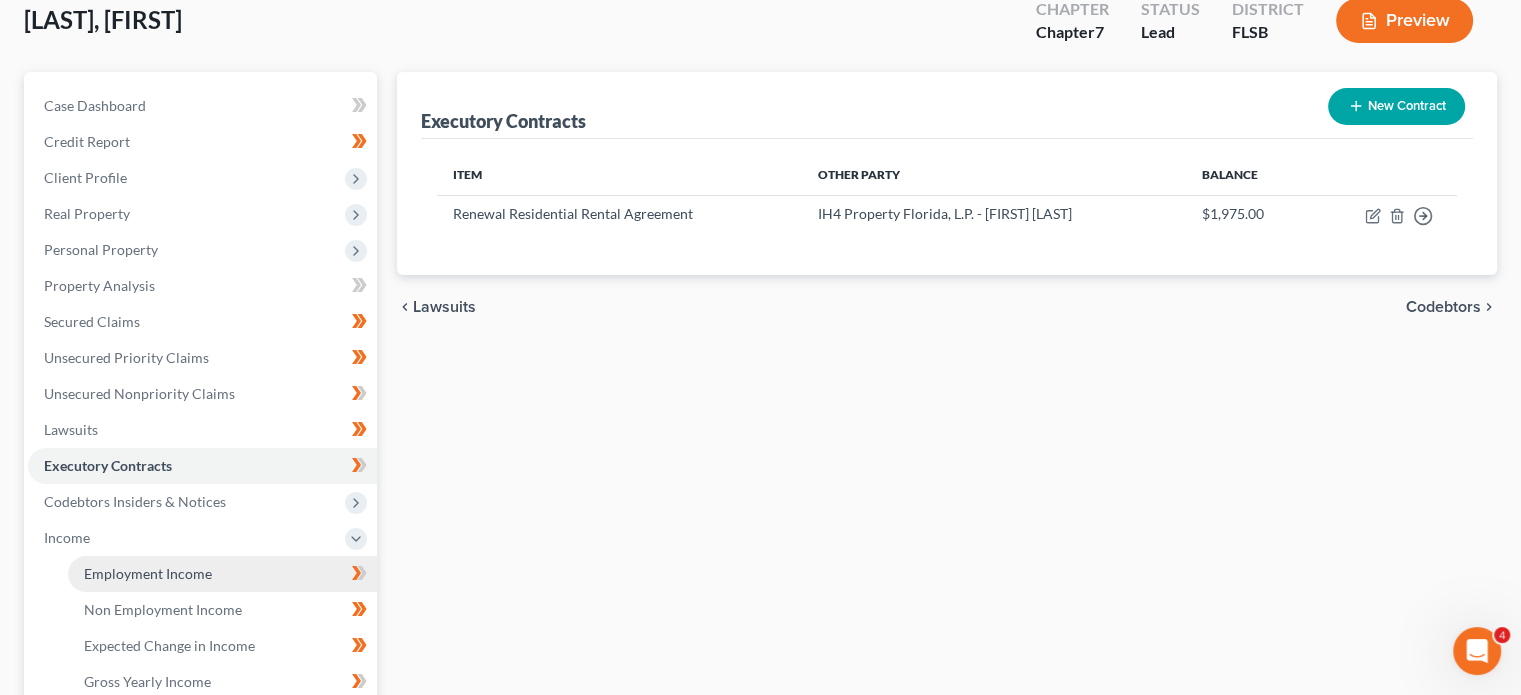 click on "Employment Income" at bounding box center (222, 574) 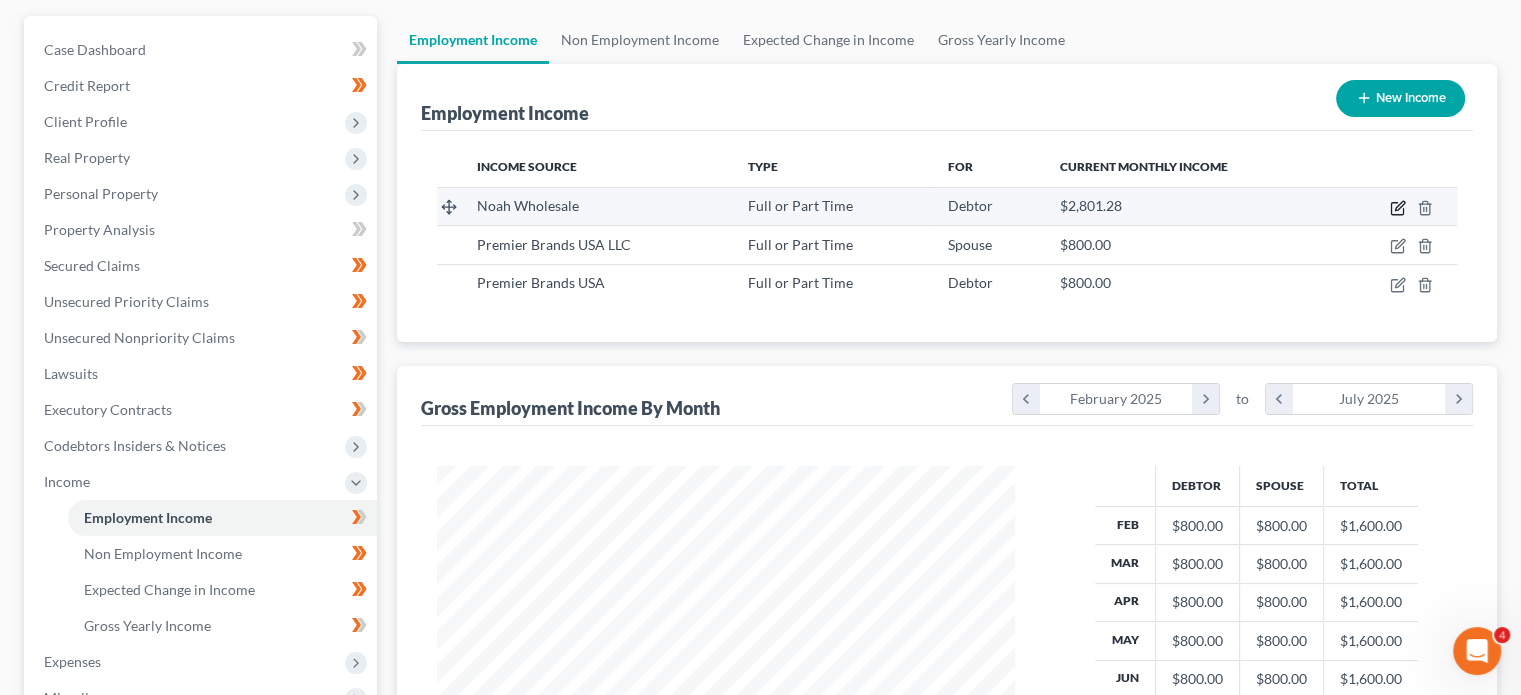 click 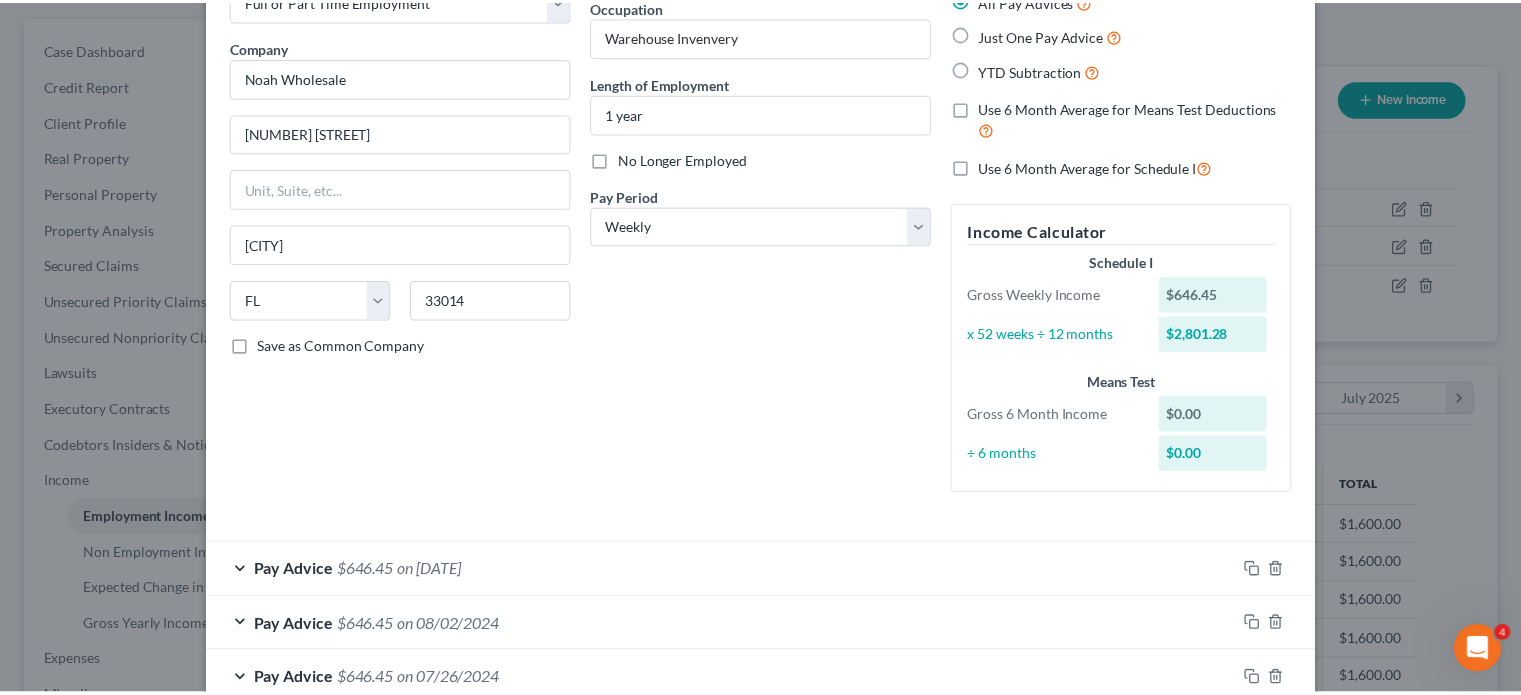 scroll, scrollTop: 0, scrollLeft: 0, axis: both 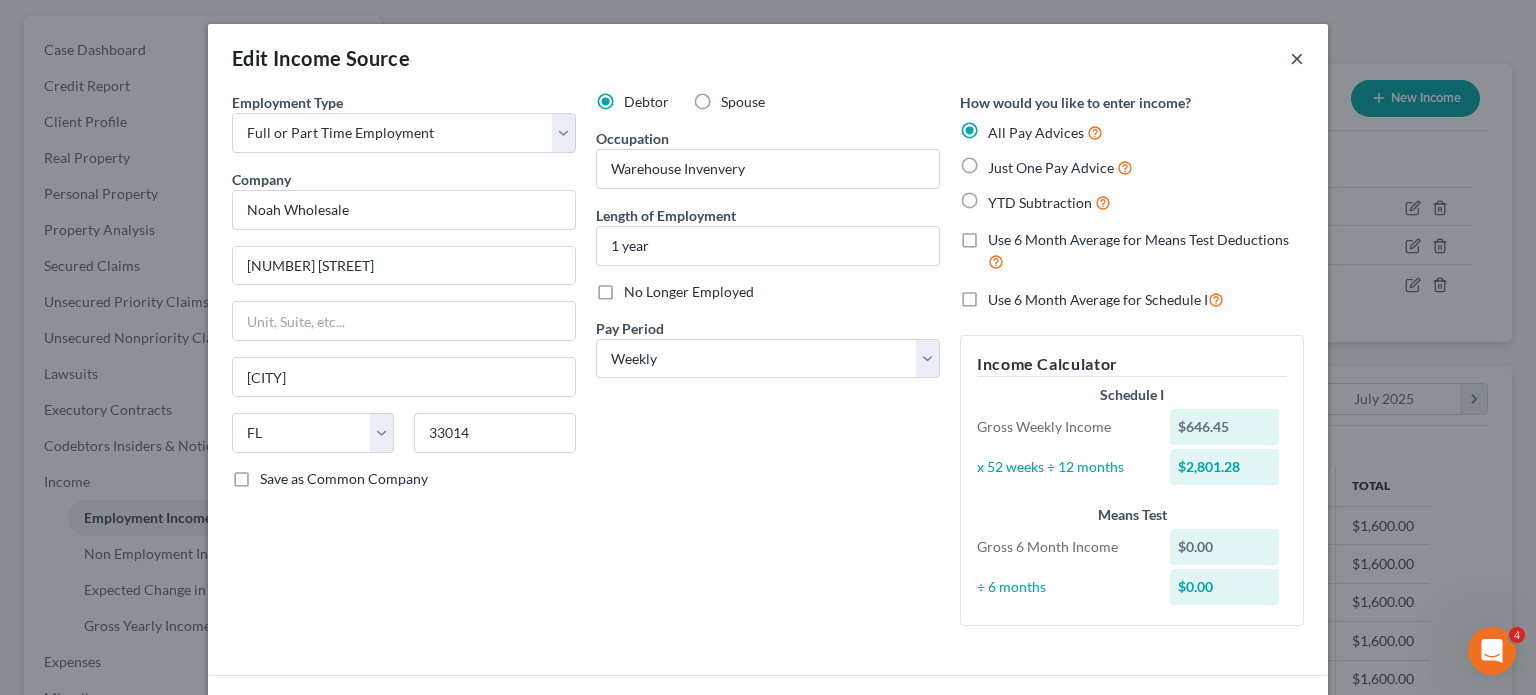click on "×" at bounding box center [1297, 58] 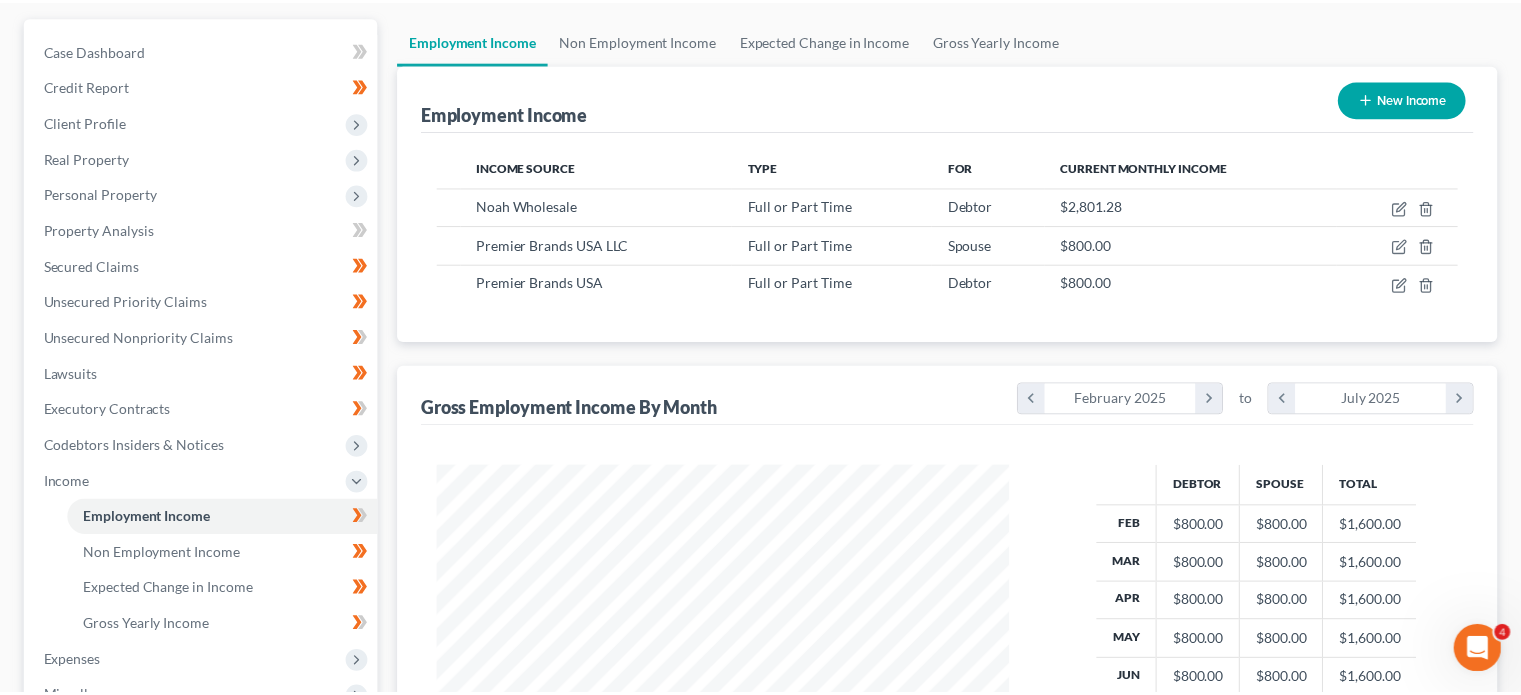 scroll, scrollTop: 356, scrollLeft: 617, axis: both 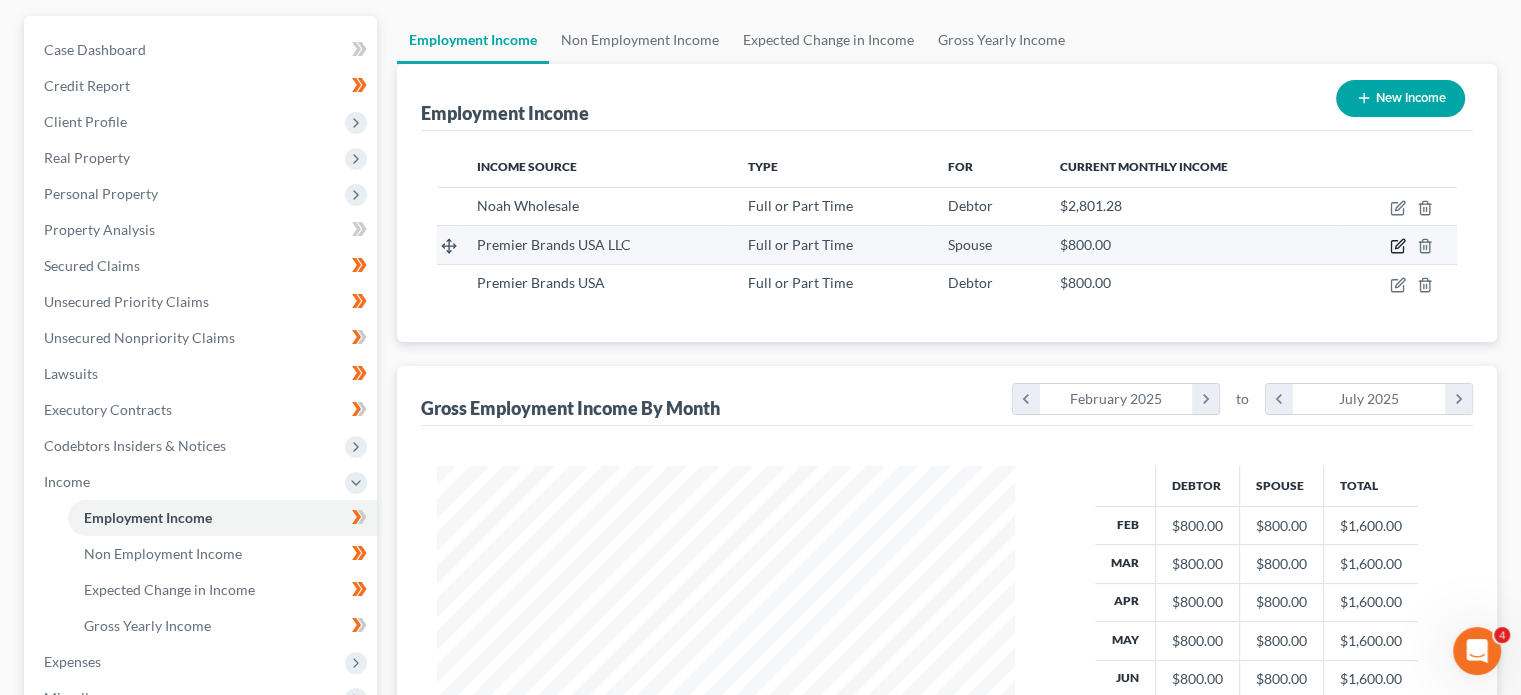 click 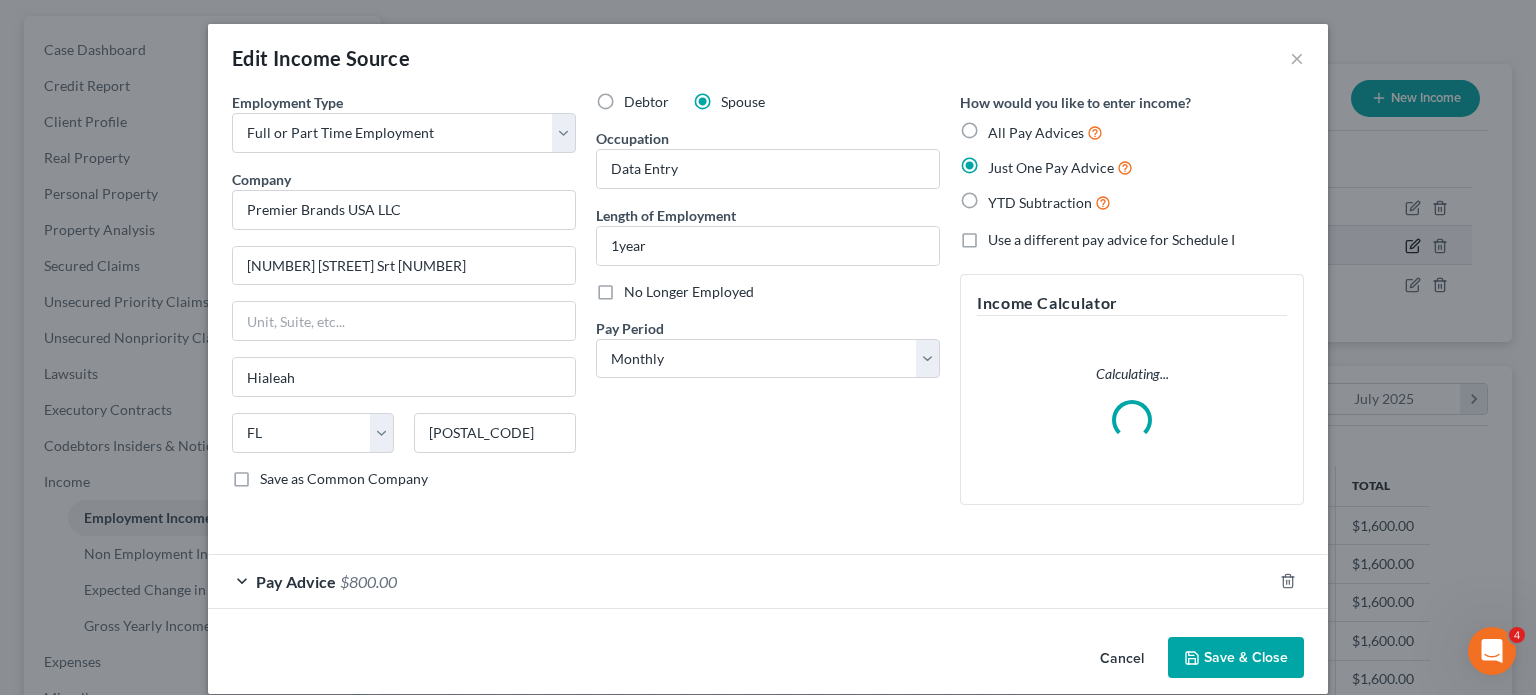 scroll, scrollTop: 999643, scrollLeft: 999375, axis: both 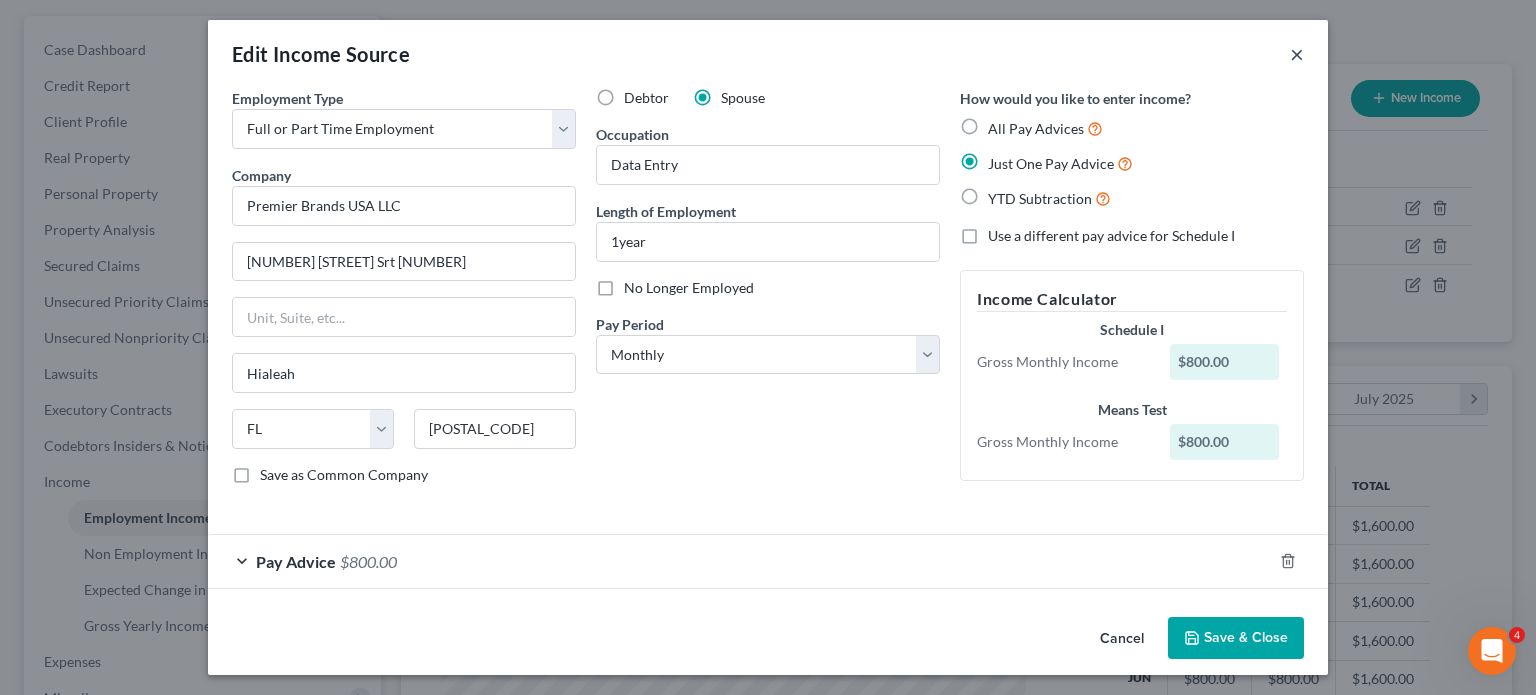 click on "×" at bounding box center [1297, 54] 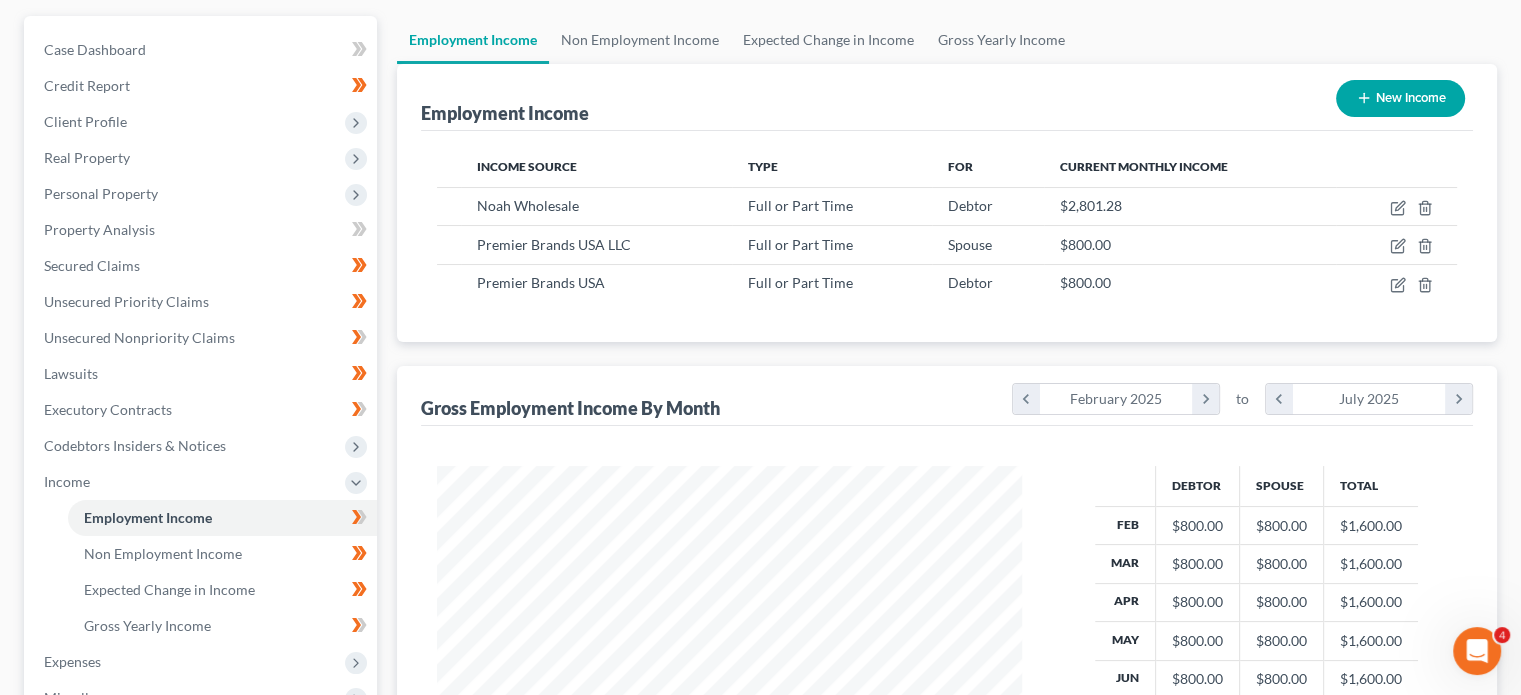 scroll, scrollTop: 356, scrollLeft: 617, axis: both 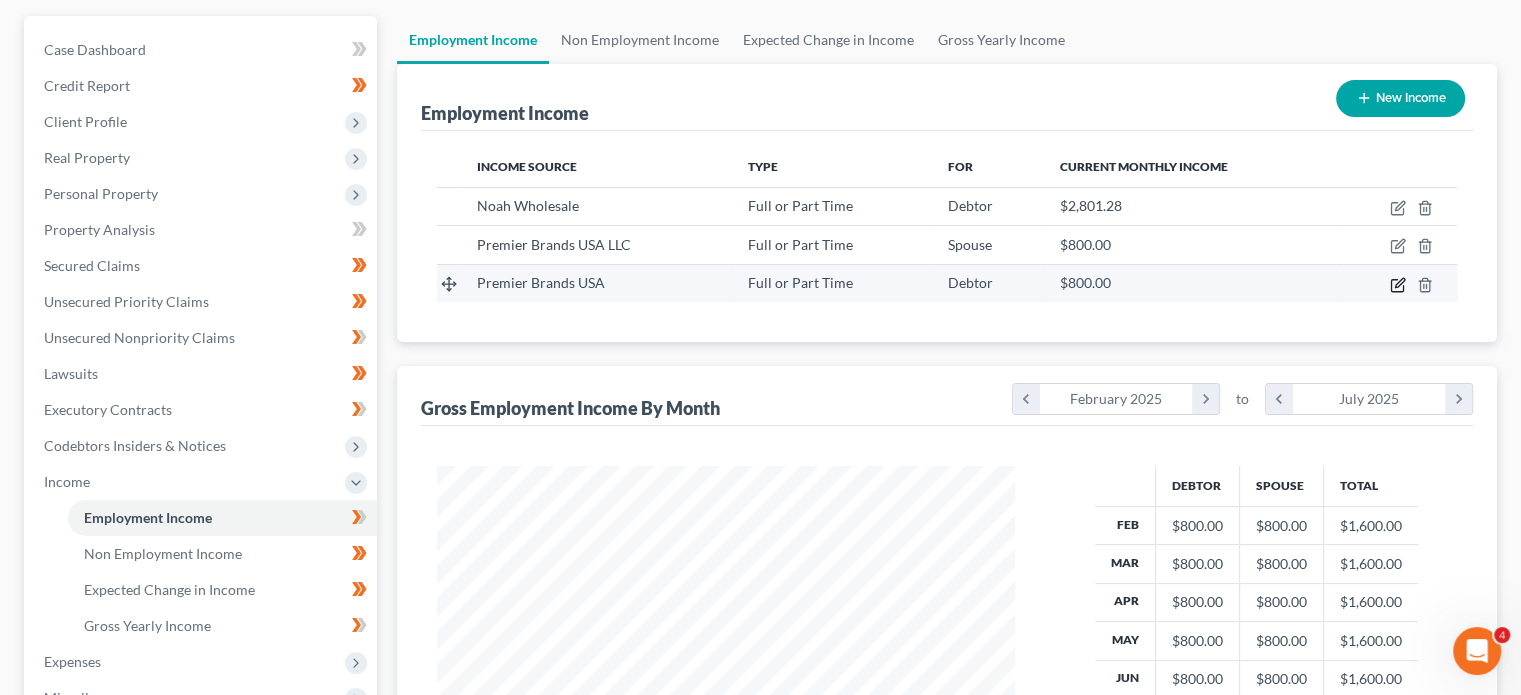 click 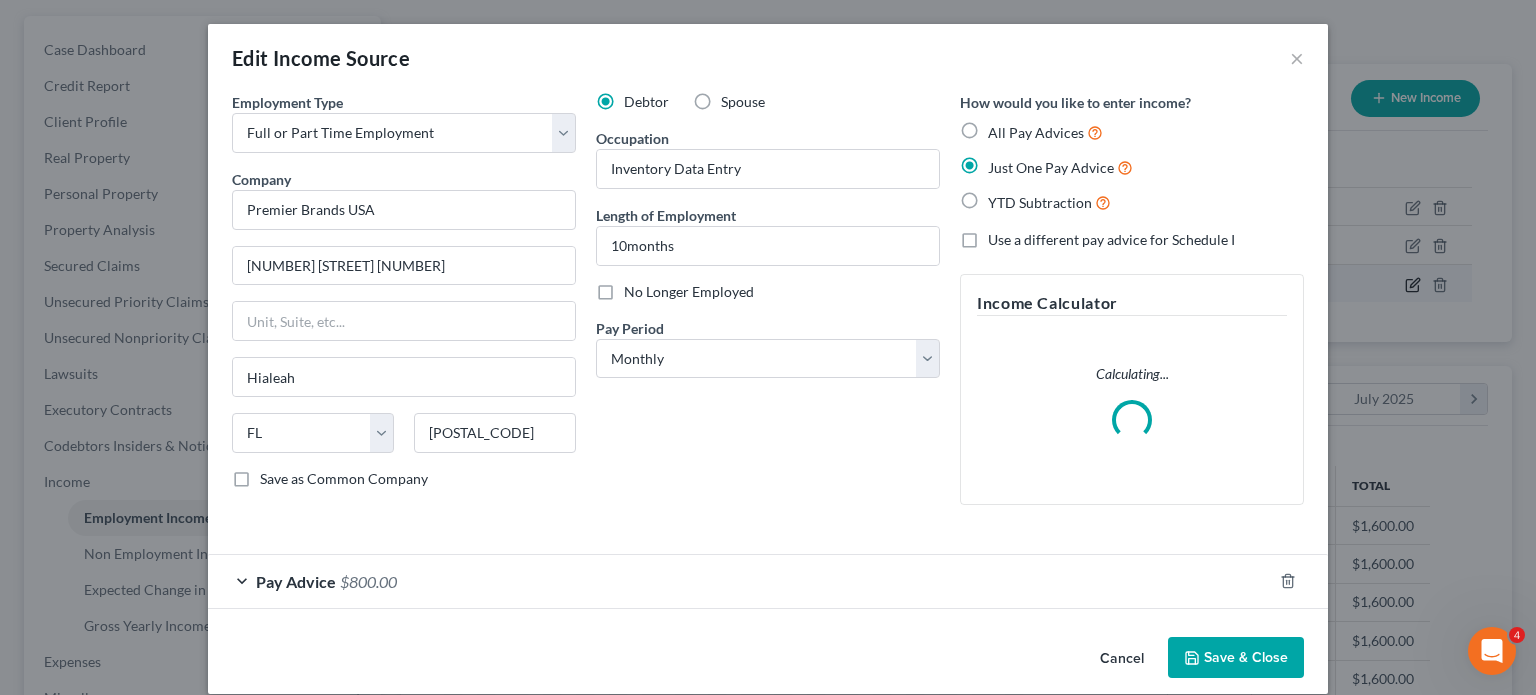 scroll, scrollTop: 999643, scrollLeft: 999375, axis: both 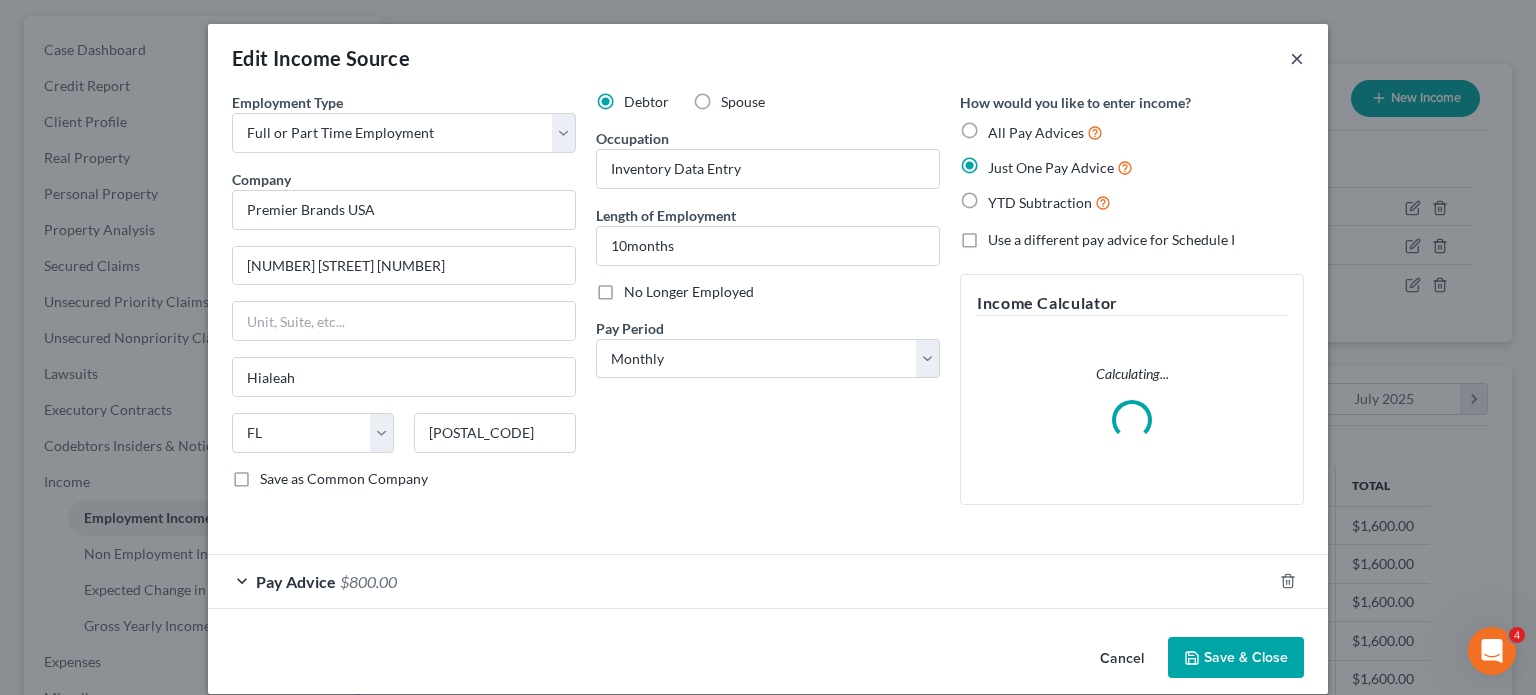 click on "×" at bounding box center (1297, 58) 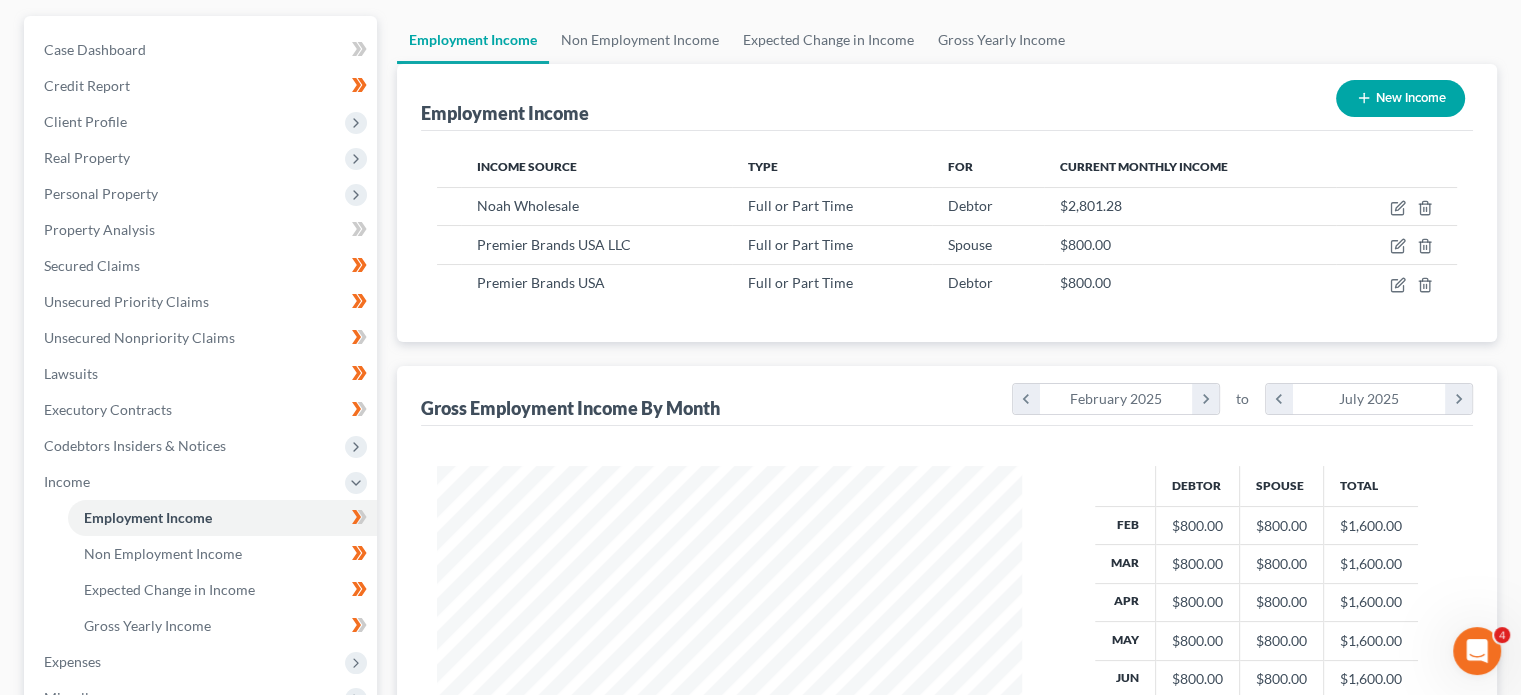 scroll, scrollTop: 356, scrollLeft: 617, axis: both 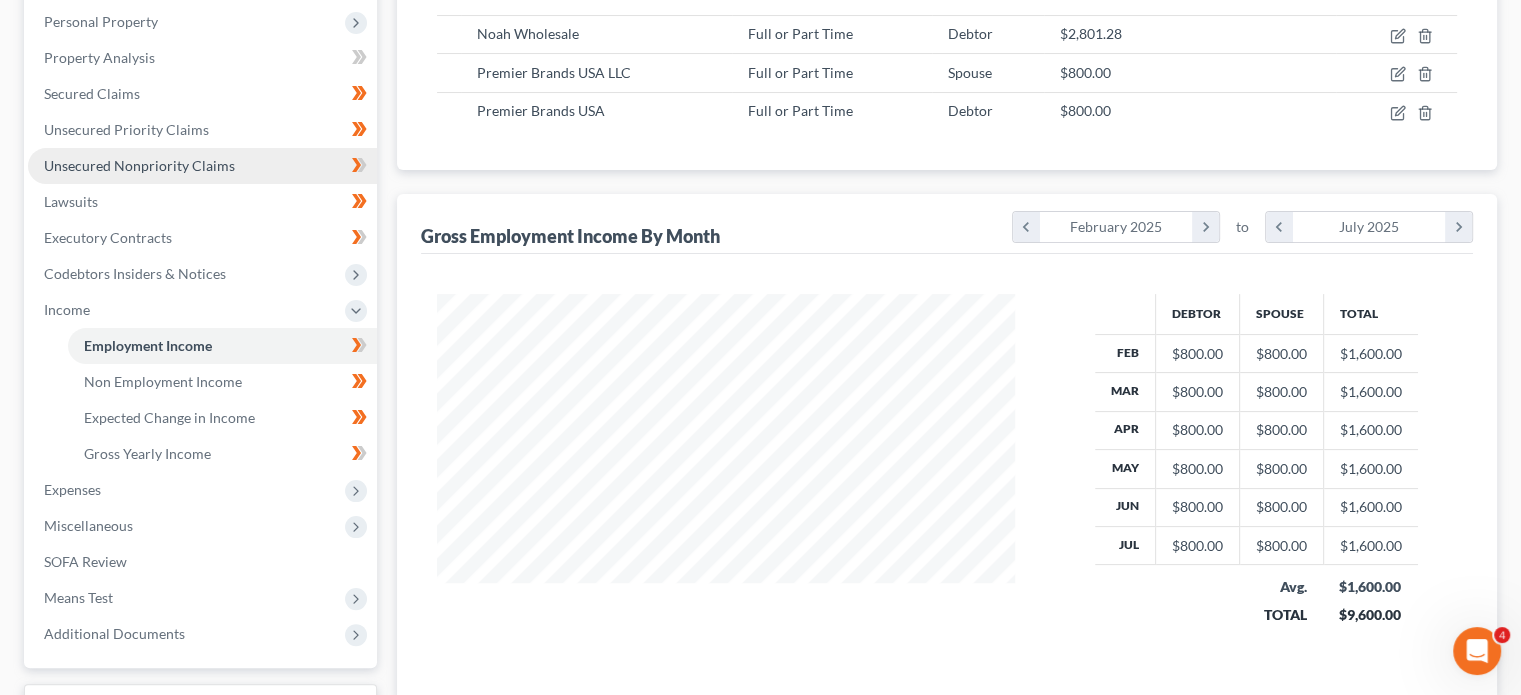 click on "Unsecured Nonpriority Claims" at bounding box center [202, 166] 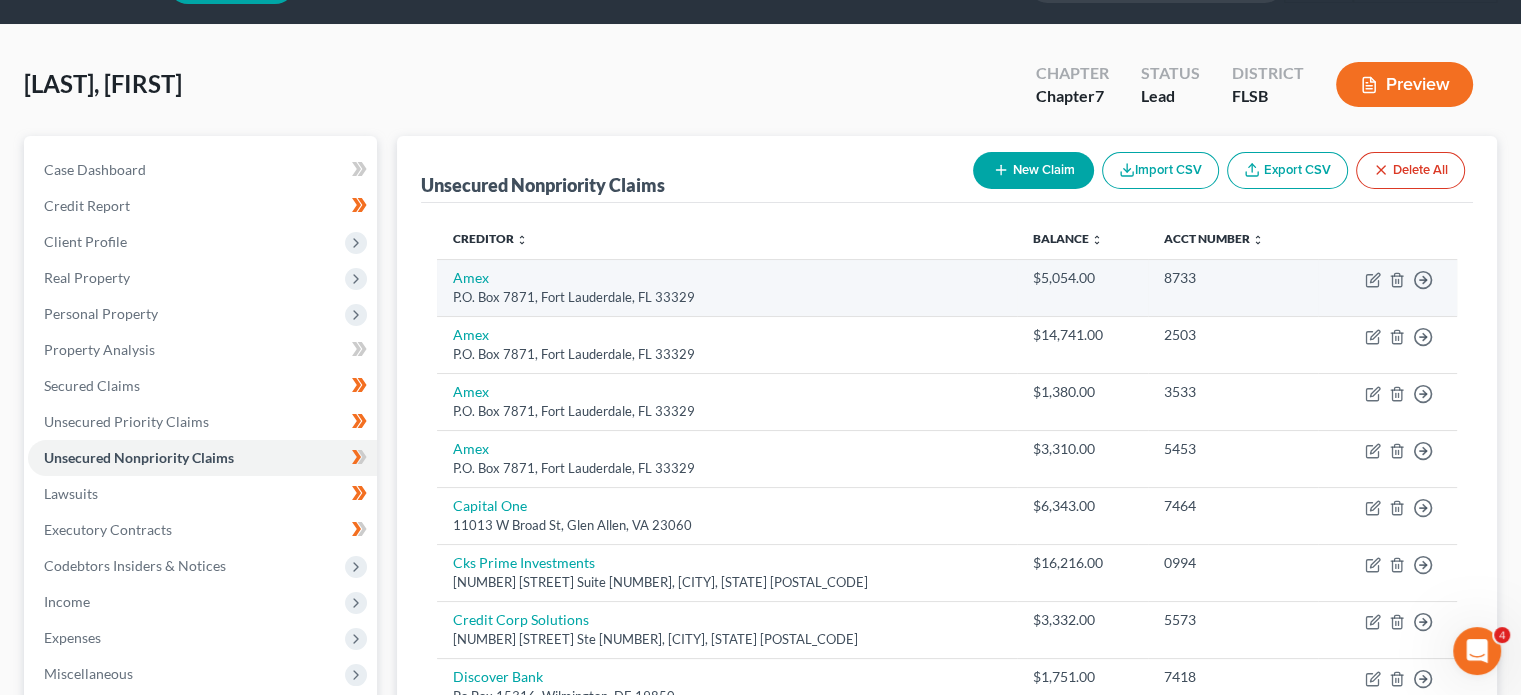 scroll, scrollTop: 0, scrollLeft: 0, axis: both 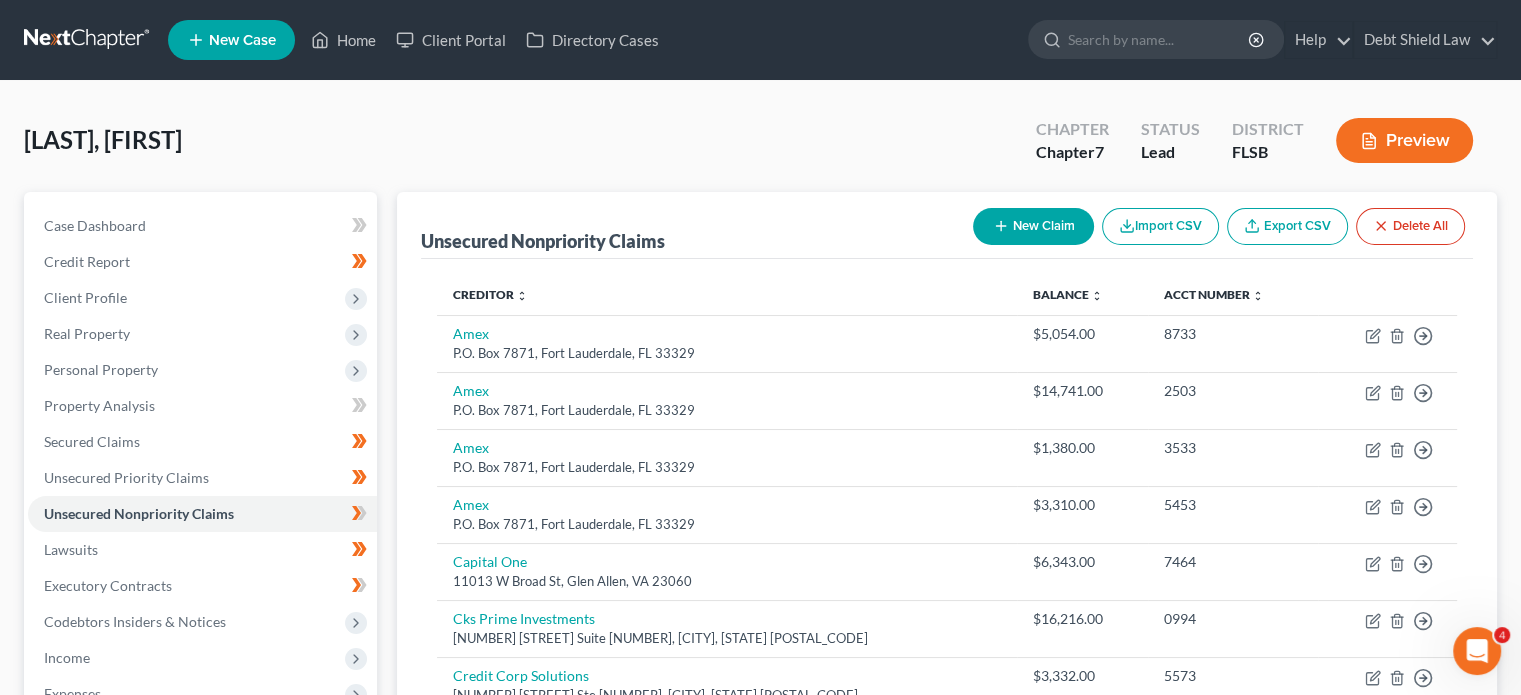 click 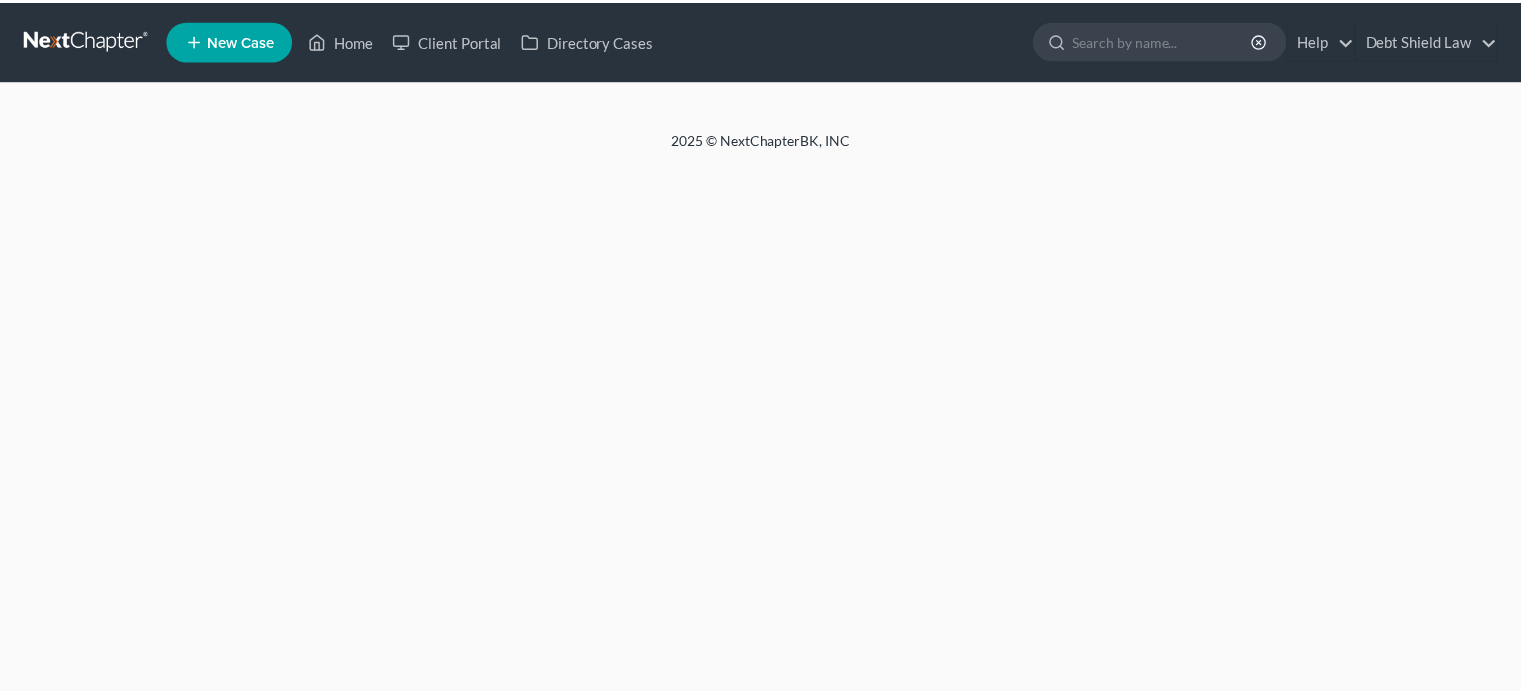 scroll, scrollTop: 0, scrollLeft: 0, axis: both 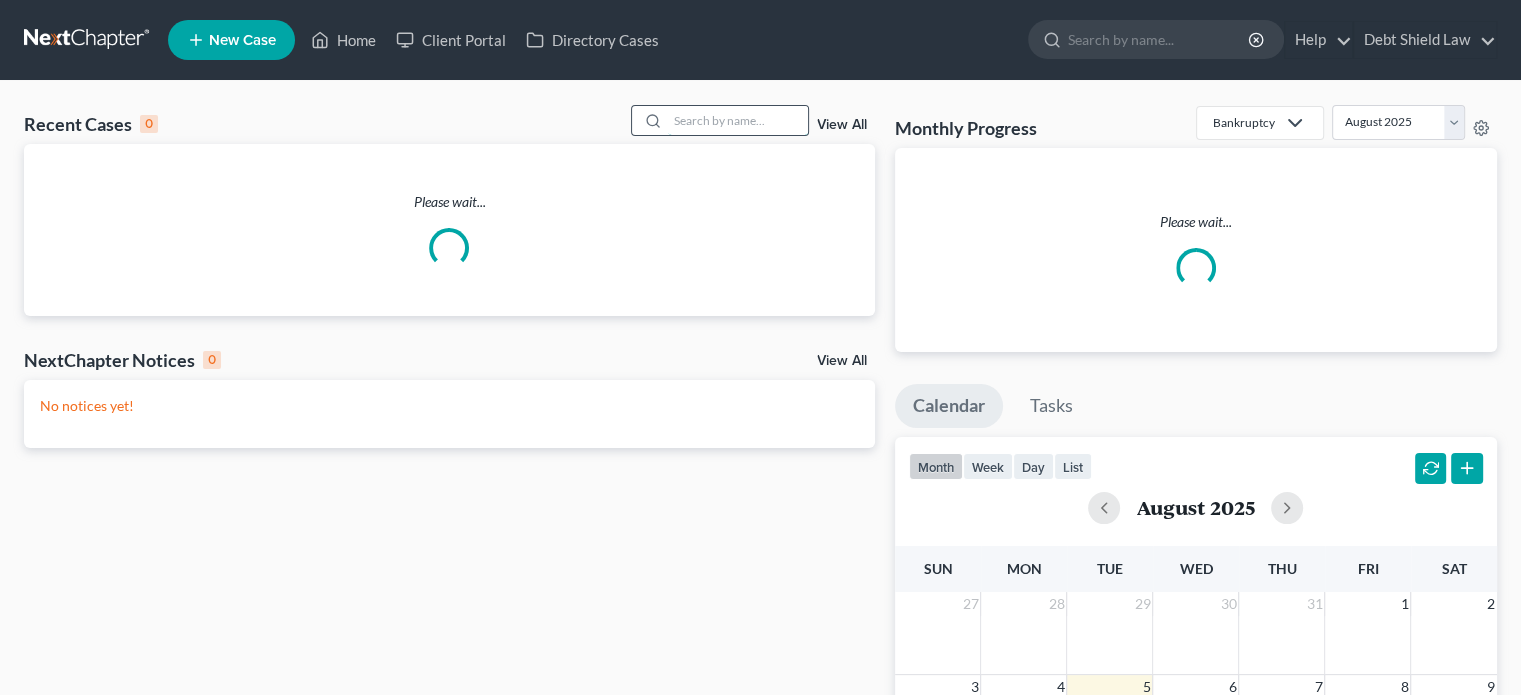 click at bounding box center [738, 120] 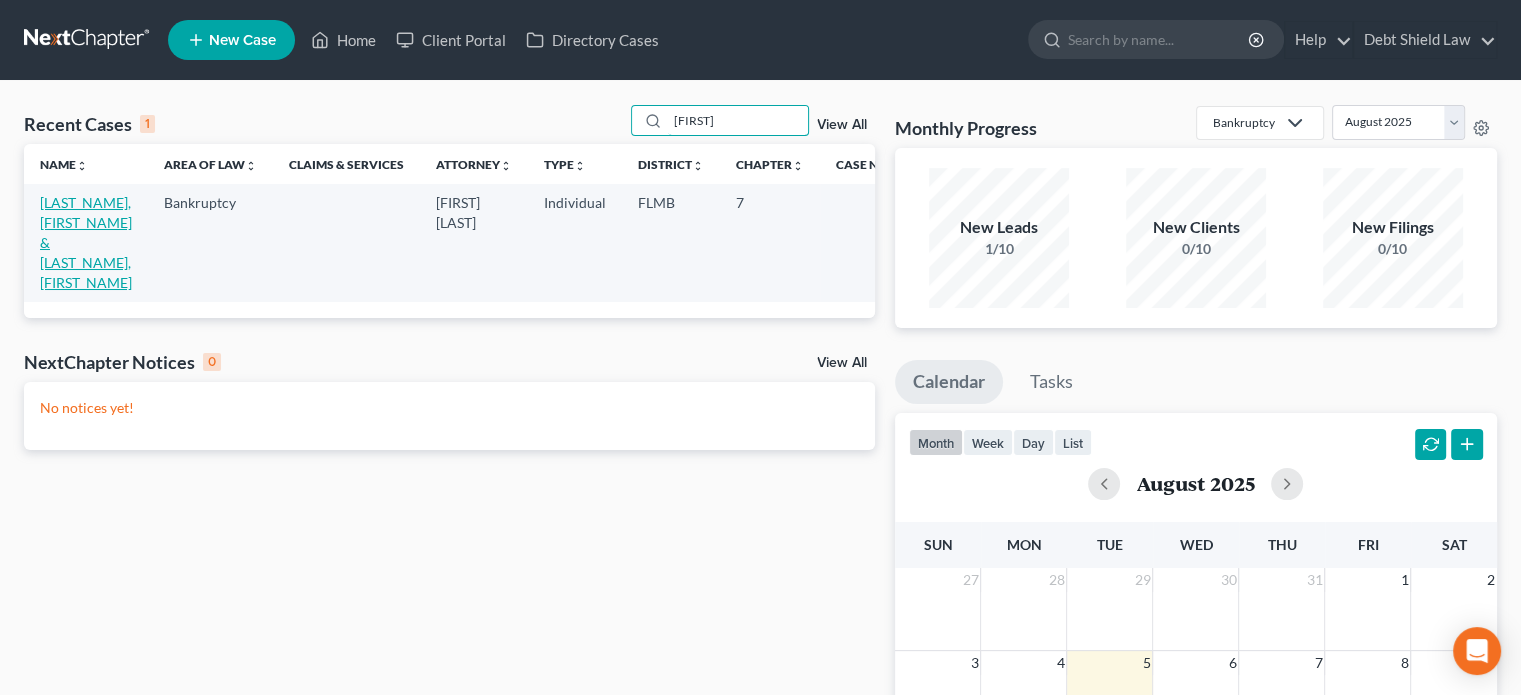 type on "[FIRST]" 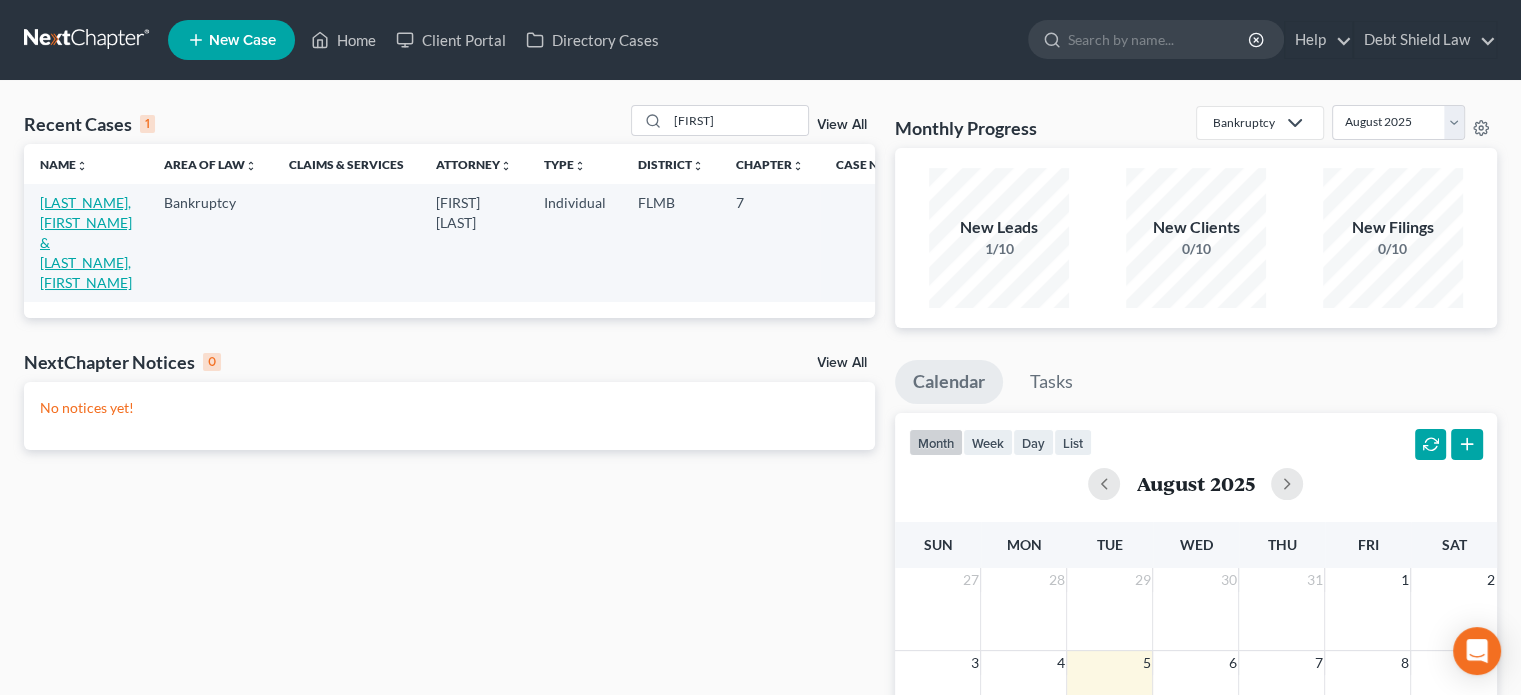 click on "[LAST_NAME], [FIRST_NAME] & [LAST_NAME], [FIRST_NAME]" at bounding box center (86, 242) 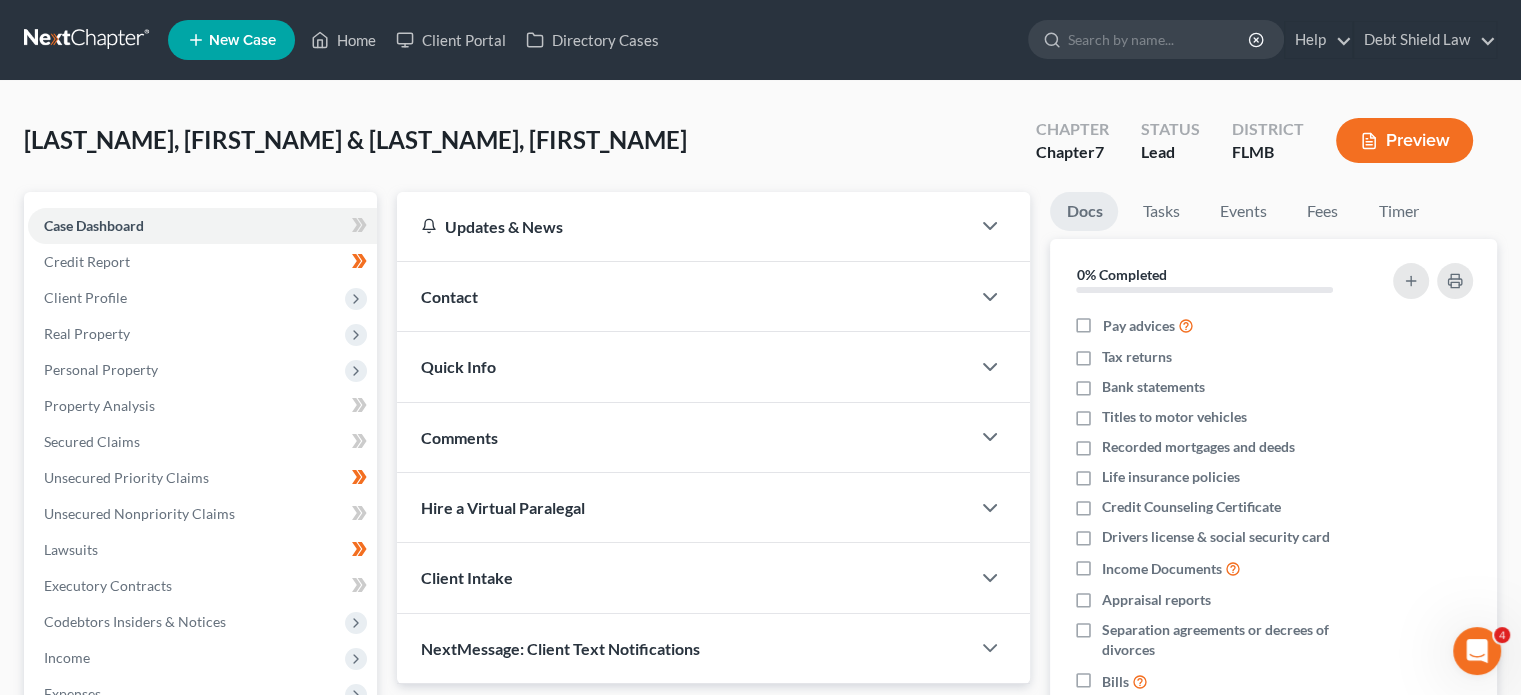 scroll, scrollTop: 0, scrollLeft: 0, axis: both 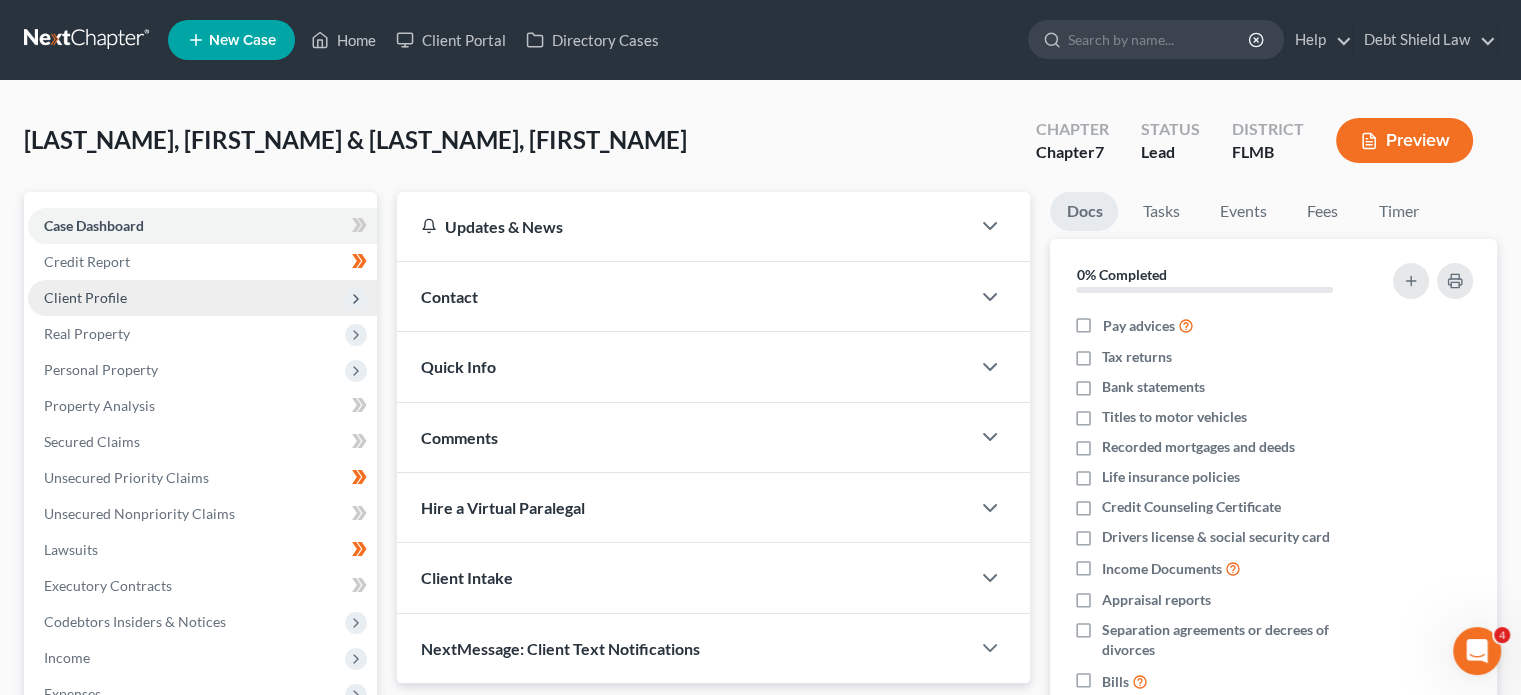 click on "Client Profile" at bounding box center [85, 297] 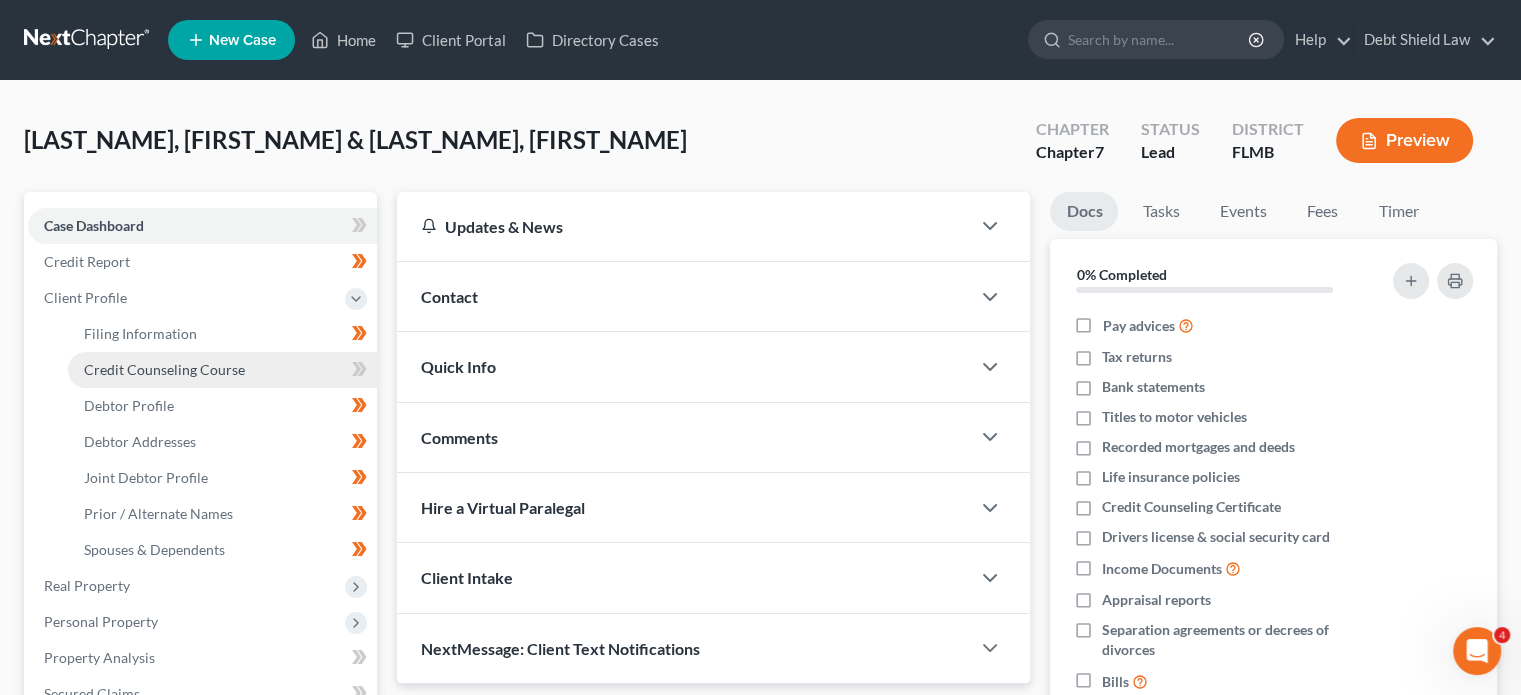 click on "Credit Counseling Course" at bounding box center (222, 370) 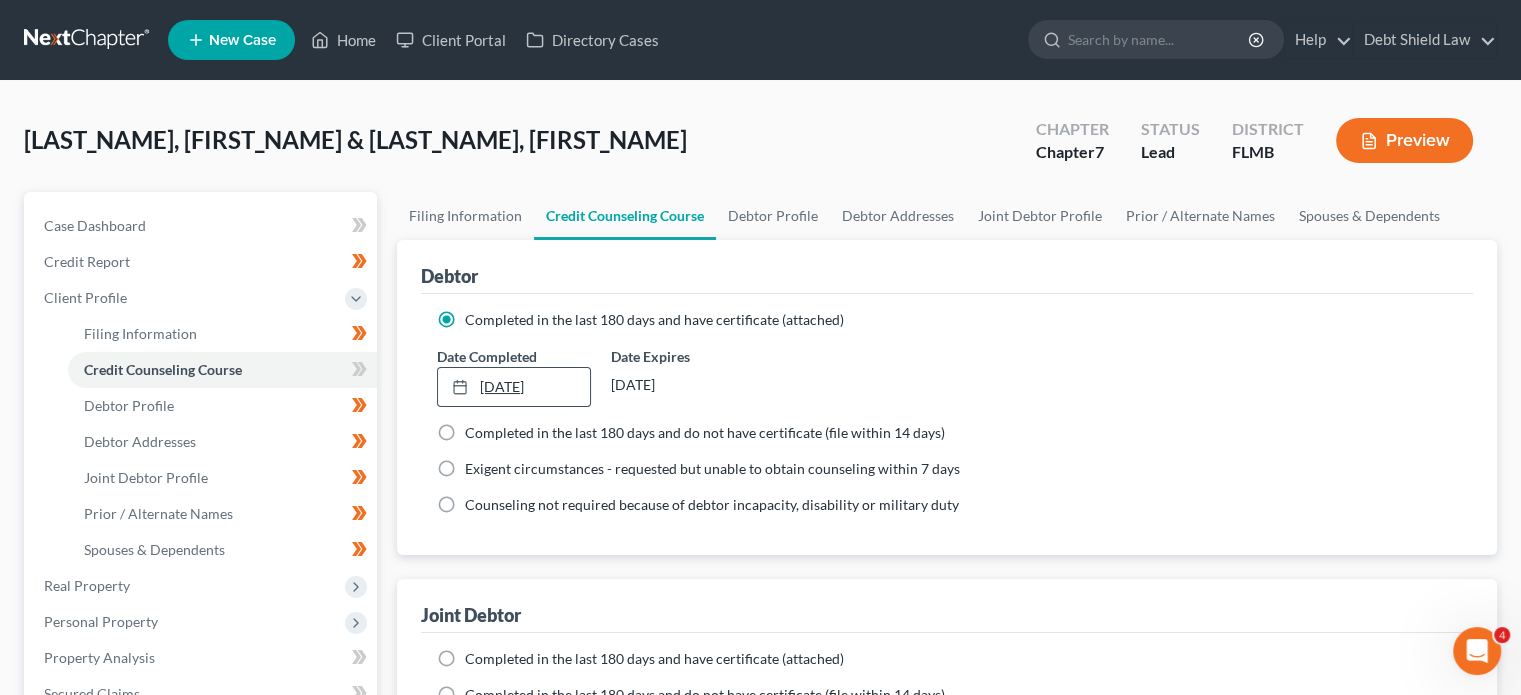 click on "[DATE]" at bounding box center (513, 387) 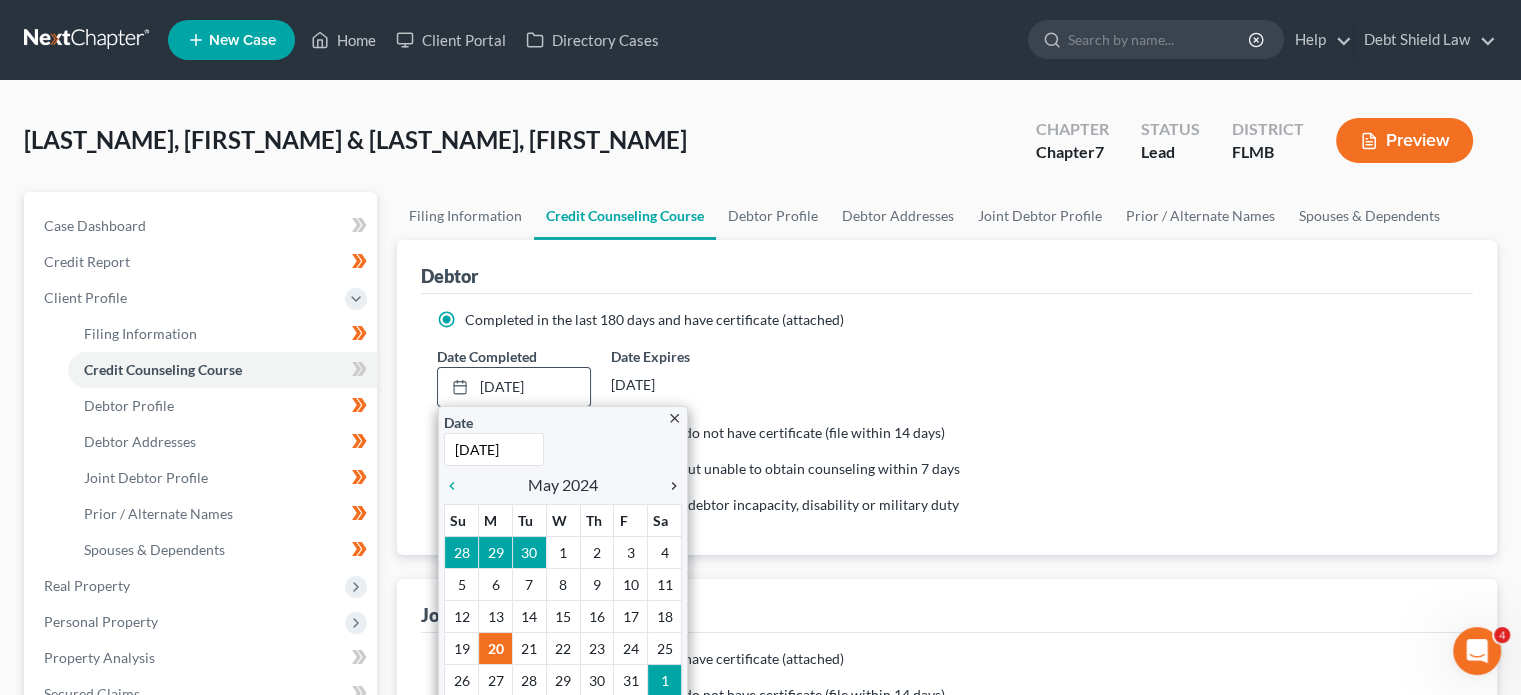click on "chevron_right" at bounding box center [669, 486] 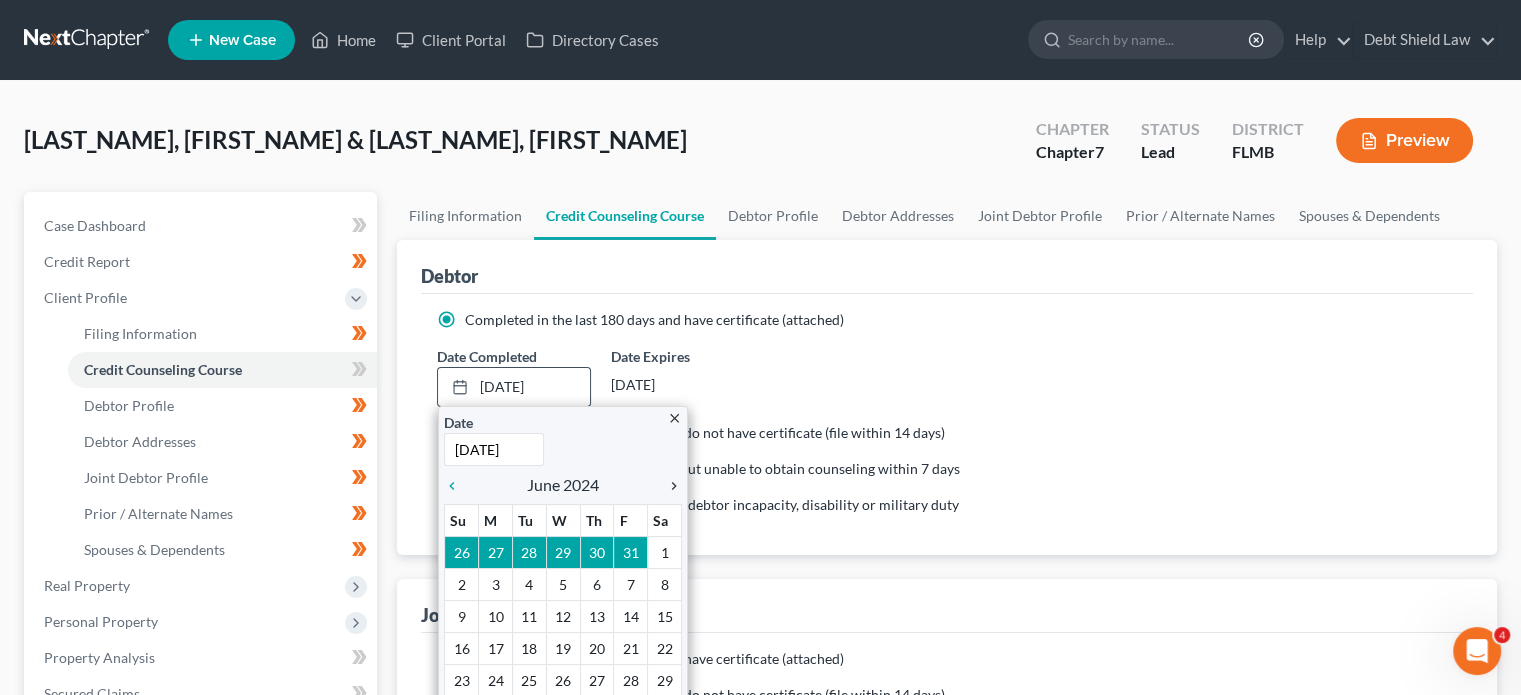 click on "chevron_right" at bounding box center (669, 486) 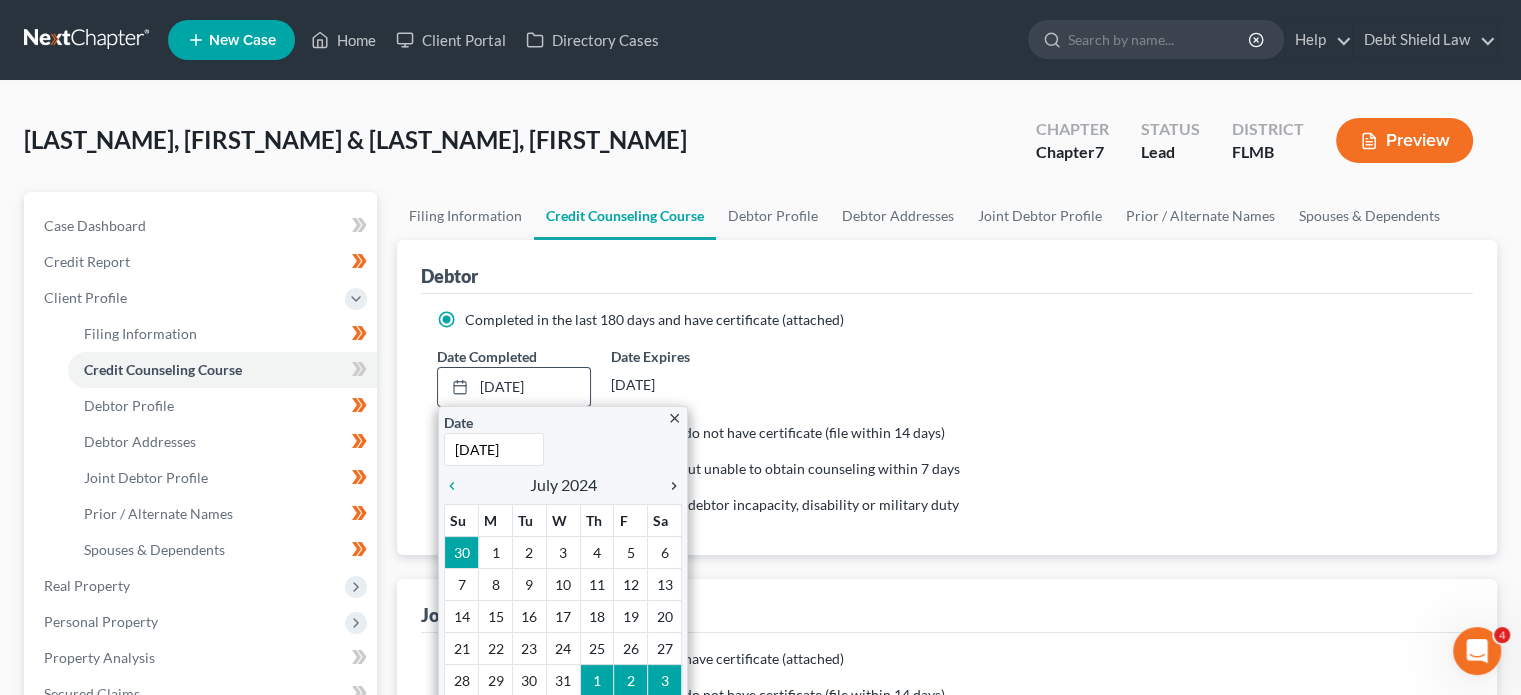 click on "chevron_right" at bounding box center [669, 486] 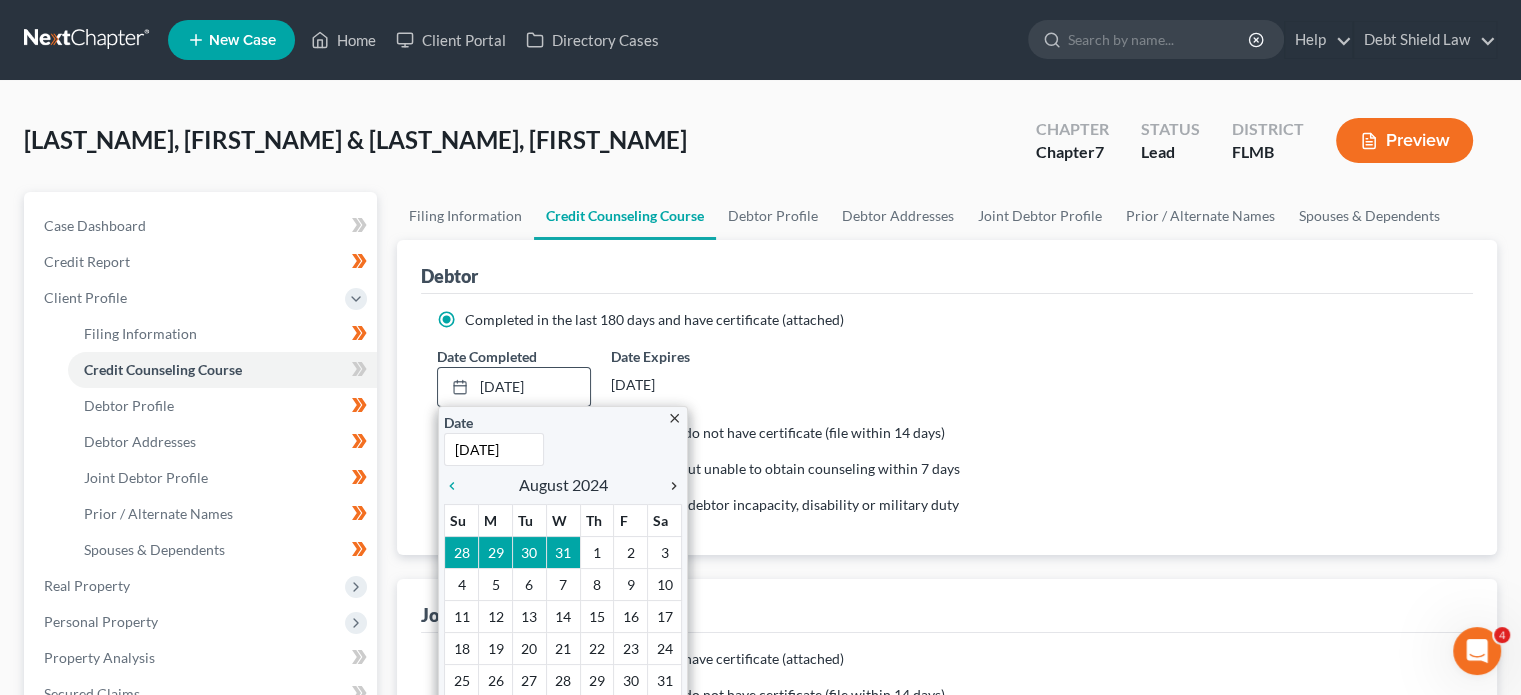 click on "chevron_right" at bounding box center (669, 486) 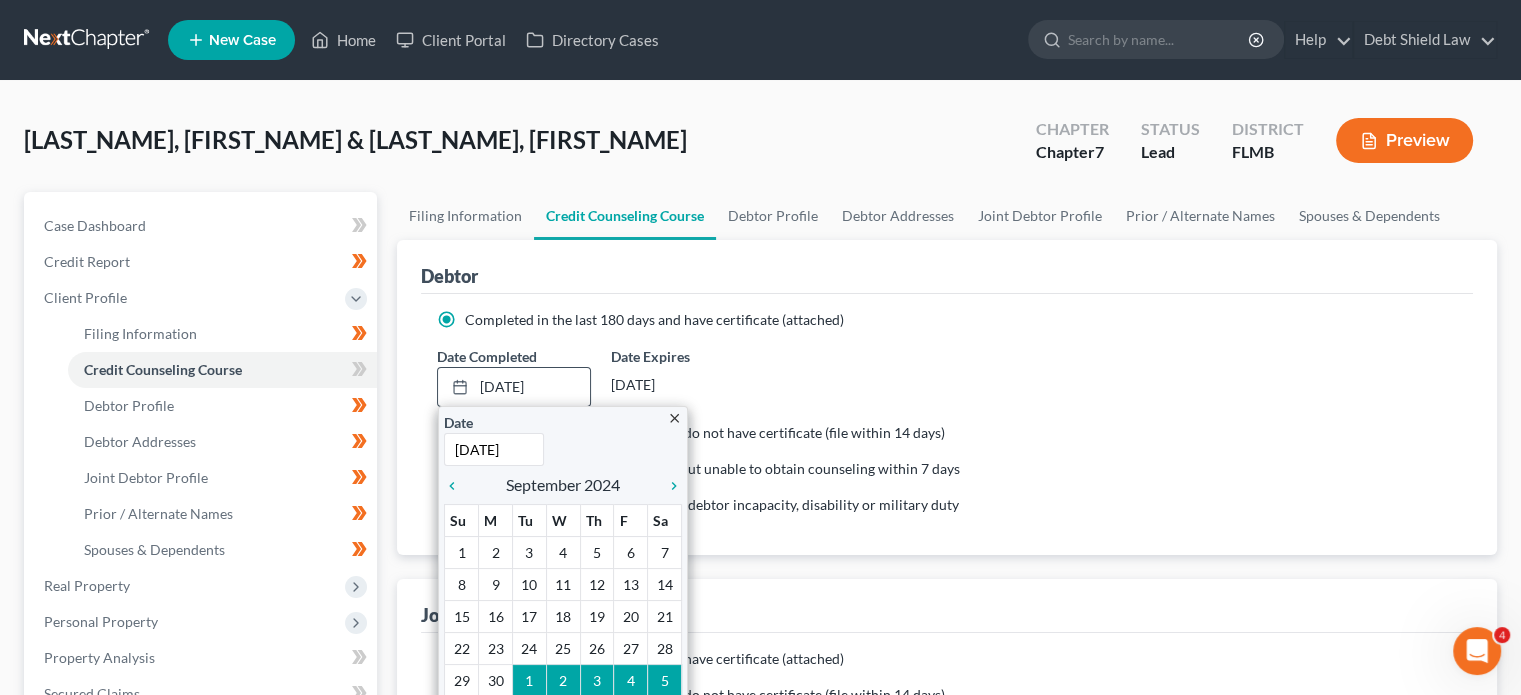click on "[DATE]" at bounding box center (494, 449) 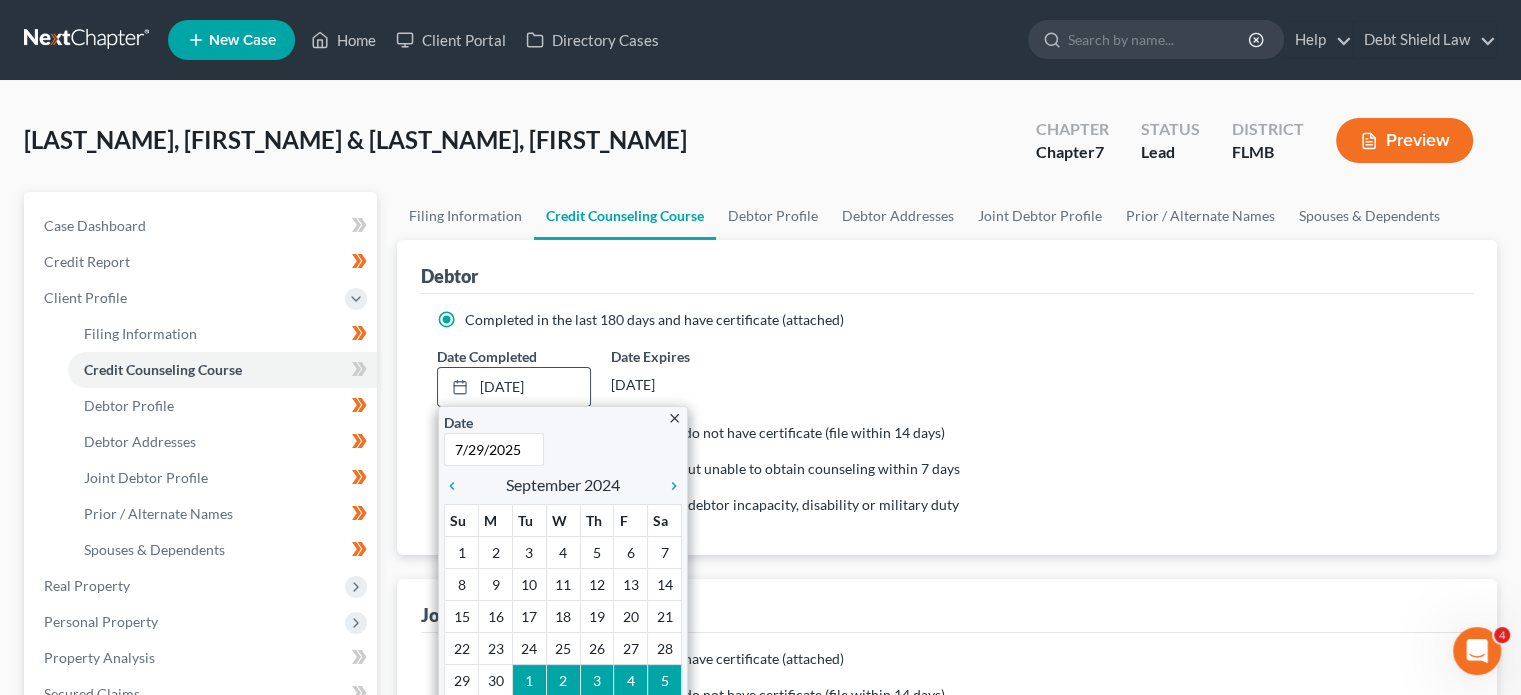 scroll, scrollTop: 160, scrollLeft: 0, axis: vertical 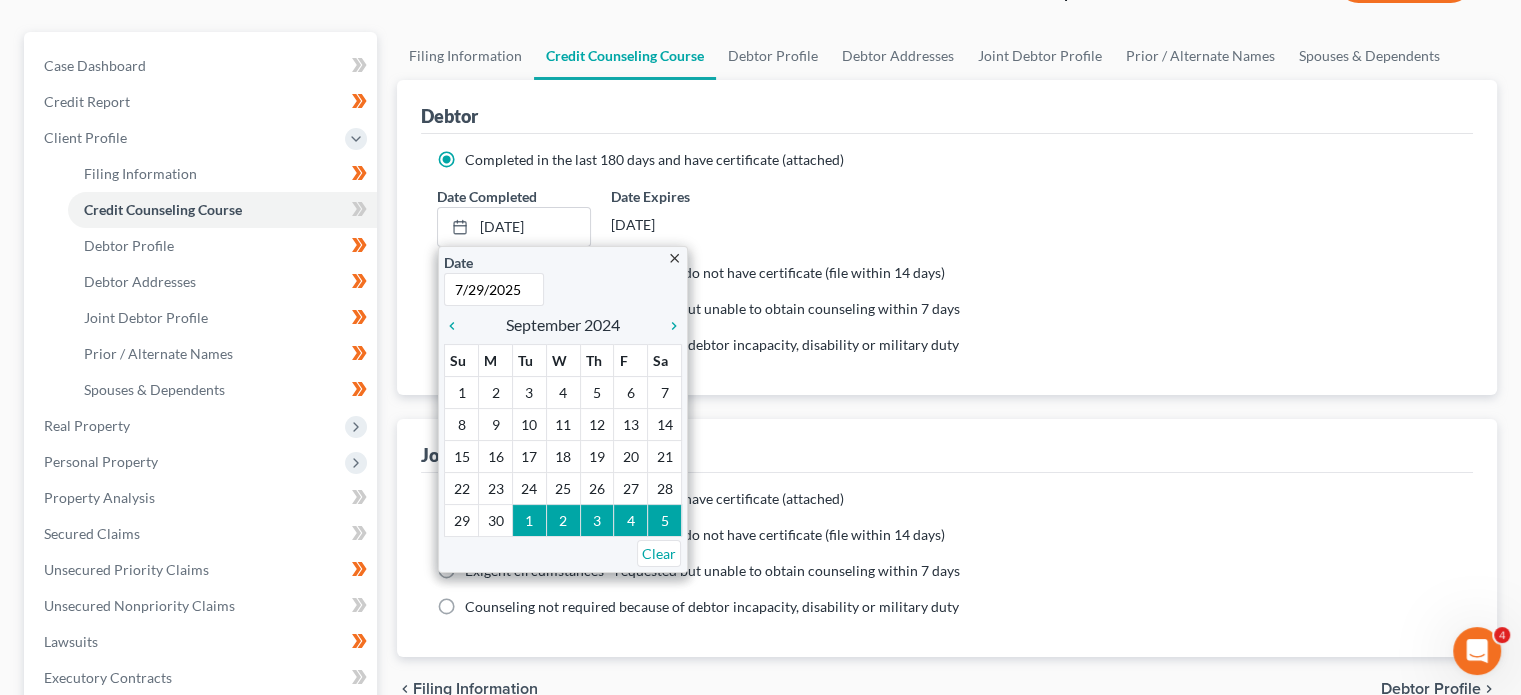 type on "7/29/2025" 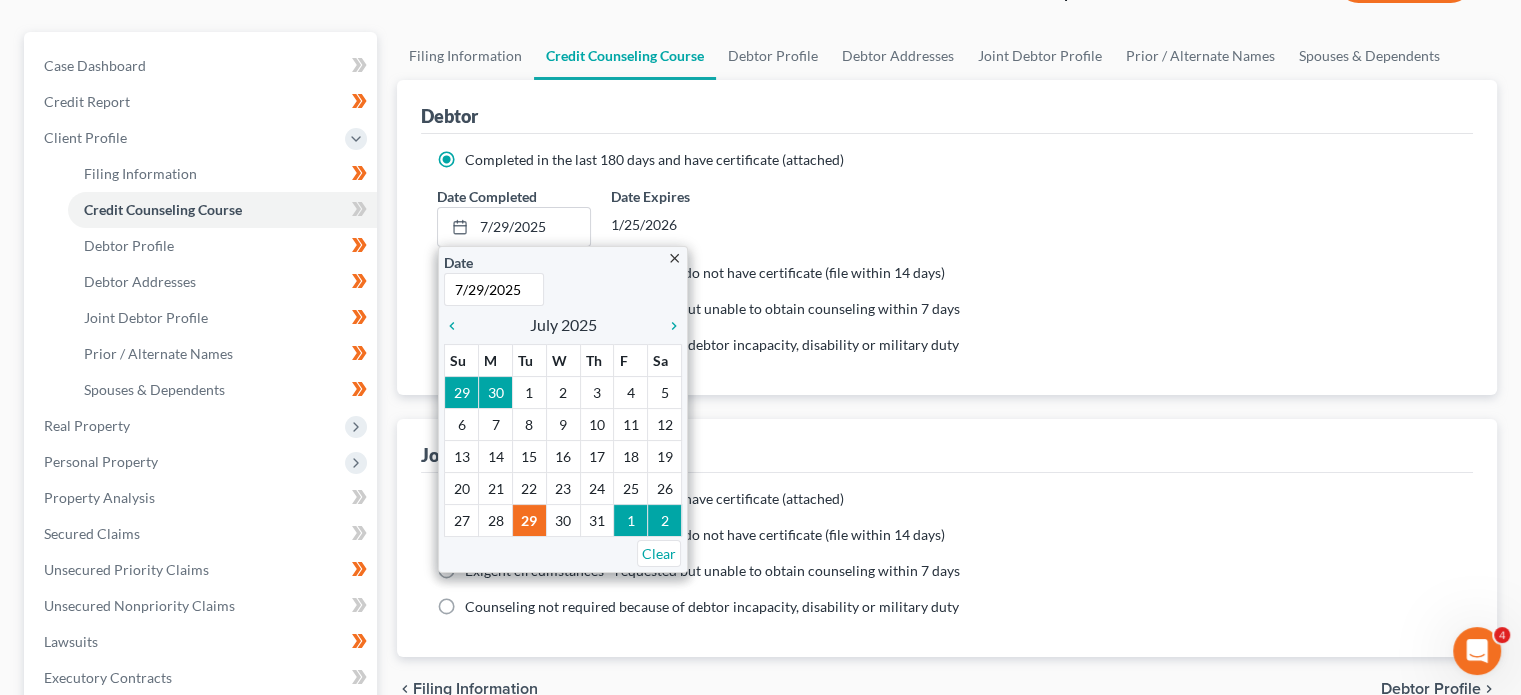 click on "Completed in the last 180 days and have certificate (attached) Date Completed
[DATE]
close
Date
[DATE]
Time
12:00 AM
chevron_left
July 2025
chevron_right
Su M Tu W Th F Sa
29 30 1 2 3 4 5
6 7 8 9 10 11 12
13 14 15 16 17 18 19
20 21 22 23 24 25 26
27 28 29 30 31 1 2
Clear
Date Expires [DATE] Completed in the last 180 days and do not have certificate (file within 14 days) Date Completed
[DATE]
close
Date
[DATE]
Time
12:00 AM
chevron_left
July 2025
chevron_right
Su M Tu W F" at bounding box center [947, 264] 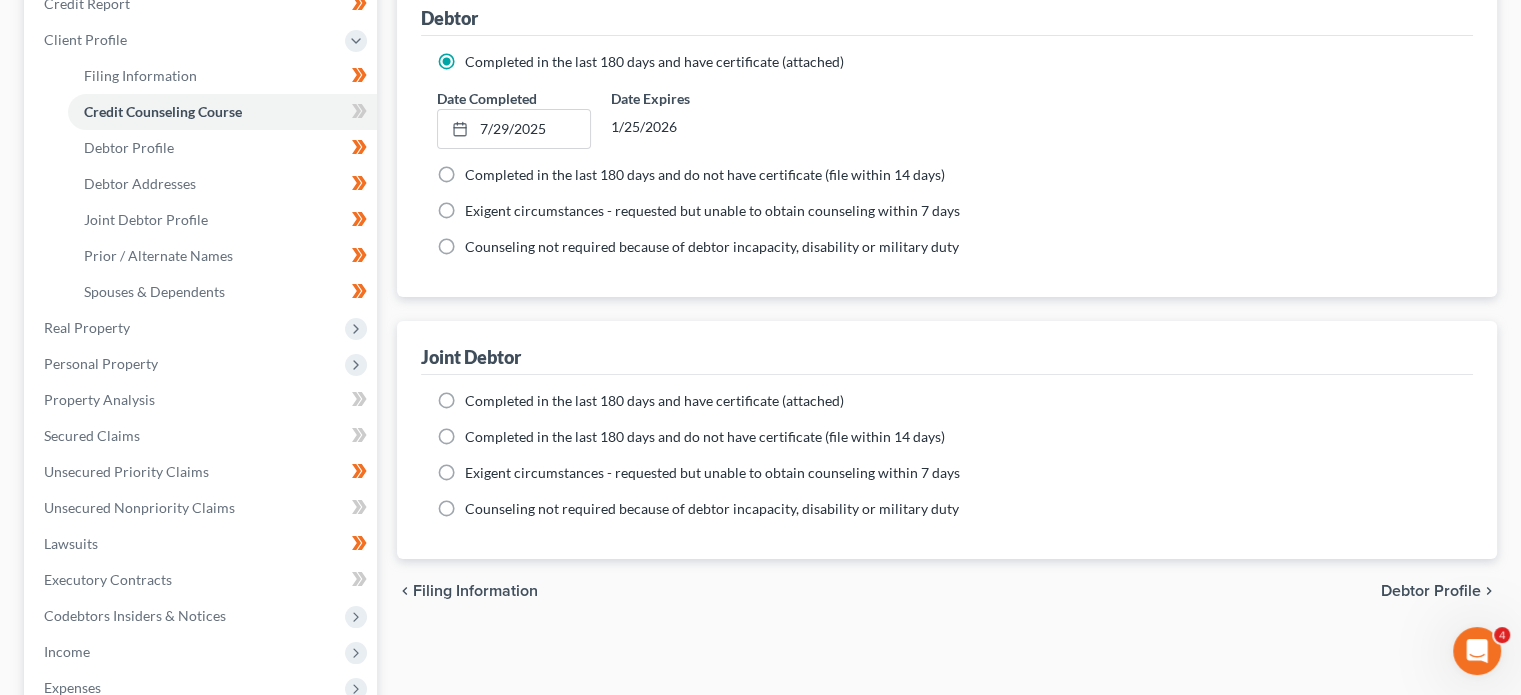 scroll, scrollTop: 260, scrollLeft: 0, axis: vertical 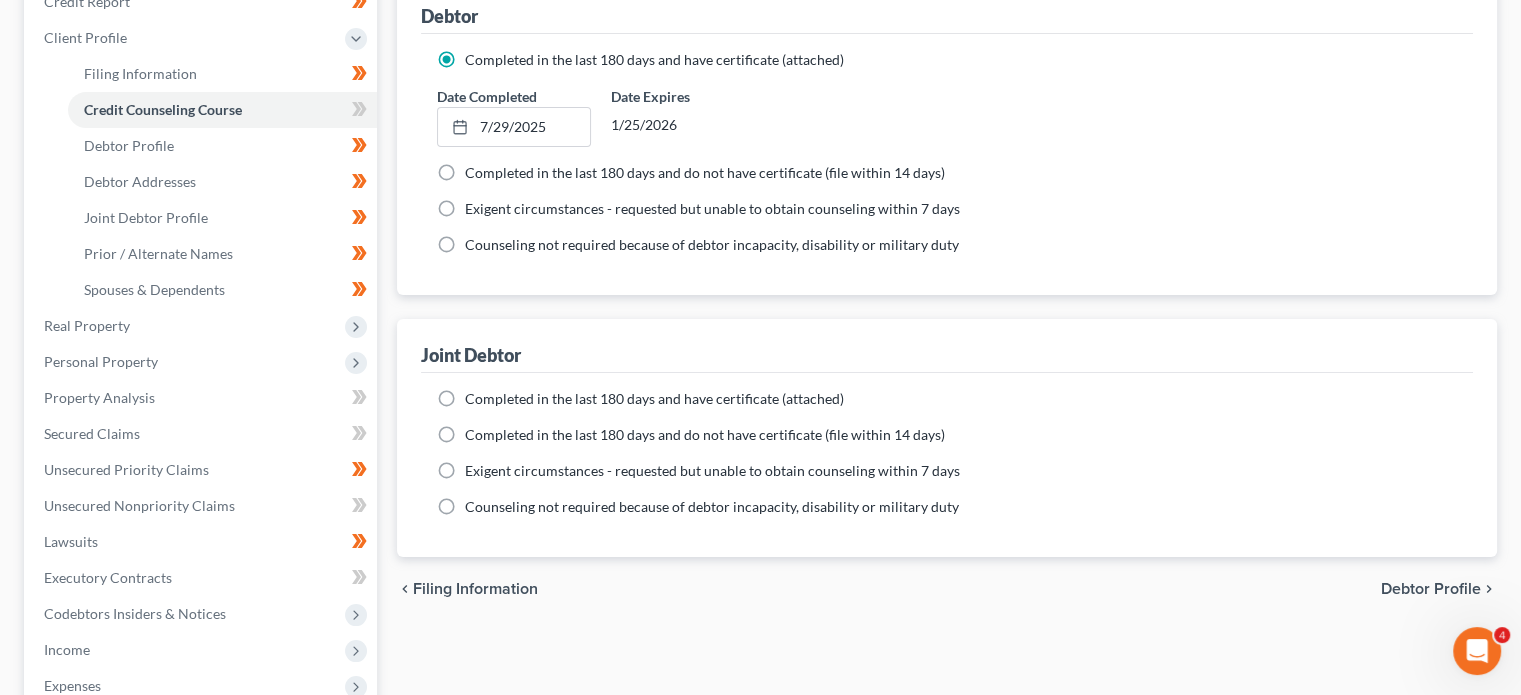click on "Completed in the last 180 days and have certificate (attached)" at bounding box center [654, 399] 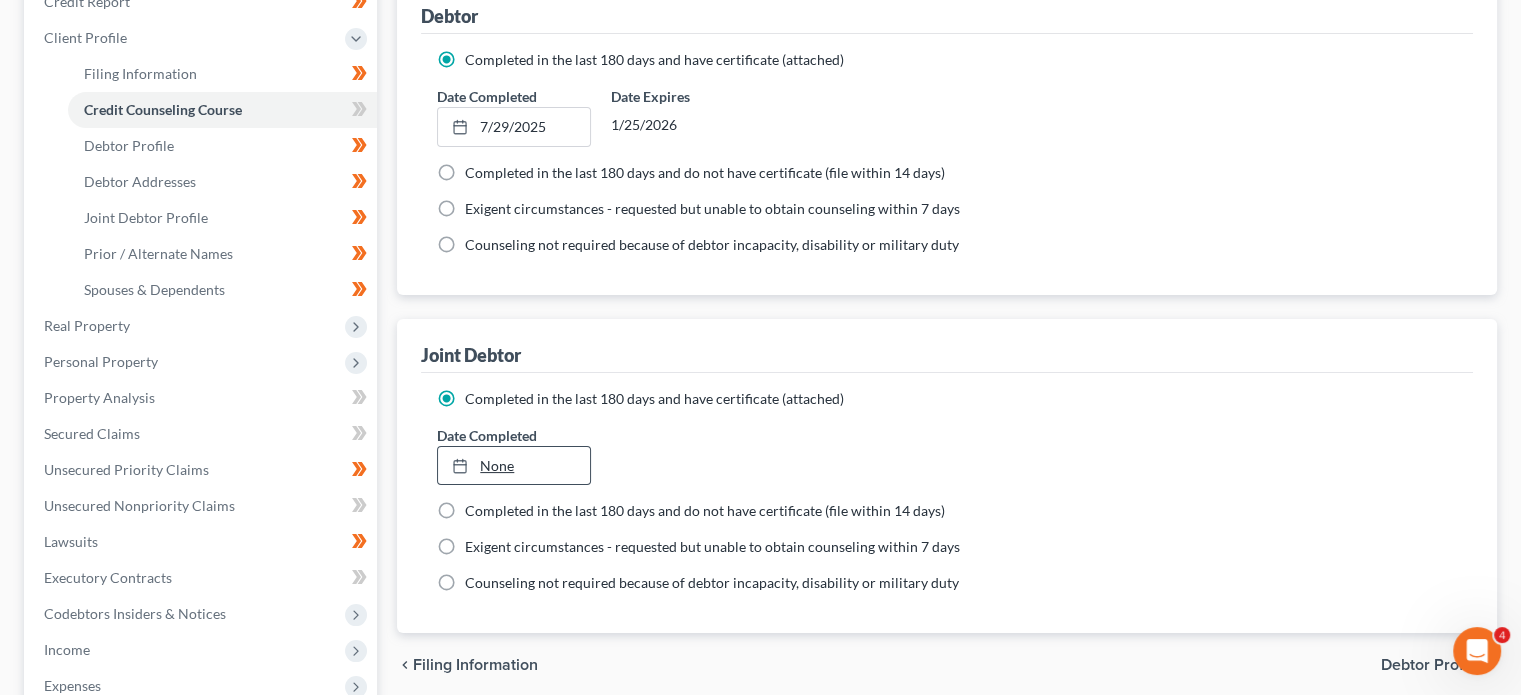 type on "8/5/2025" 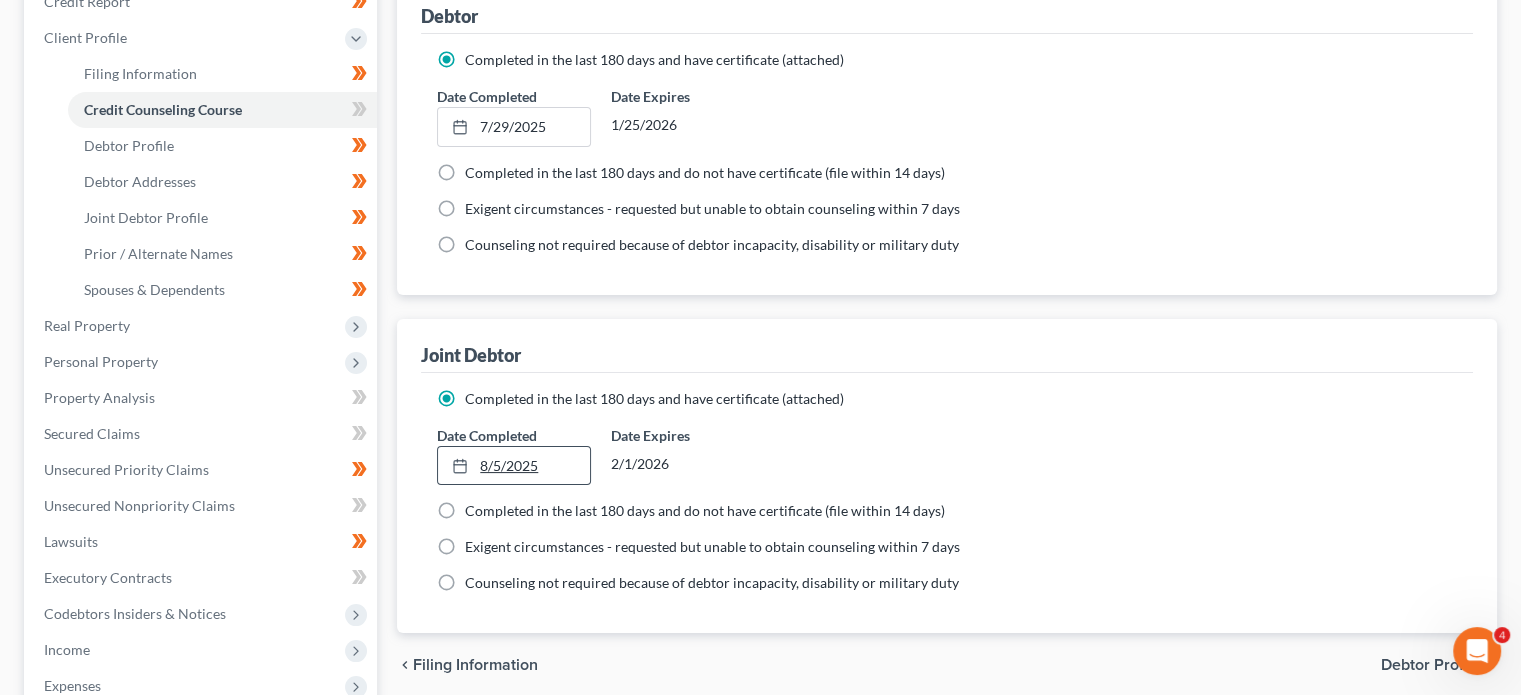 click on "8/5/2025" at bounding box center [513, 466] 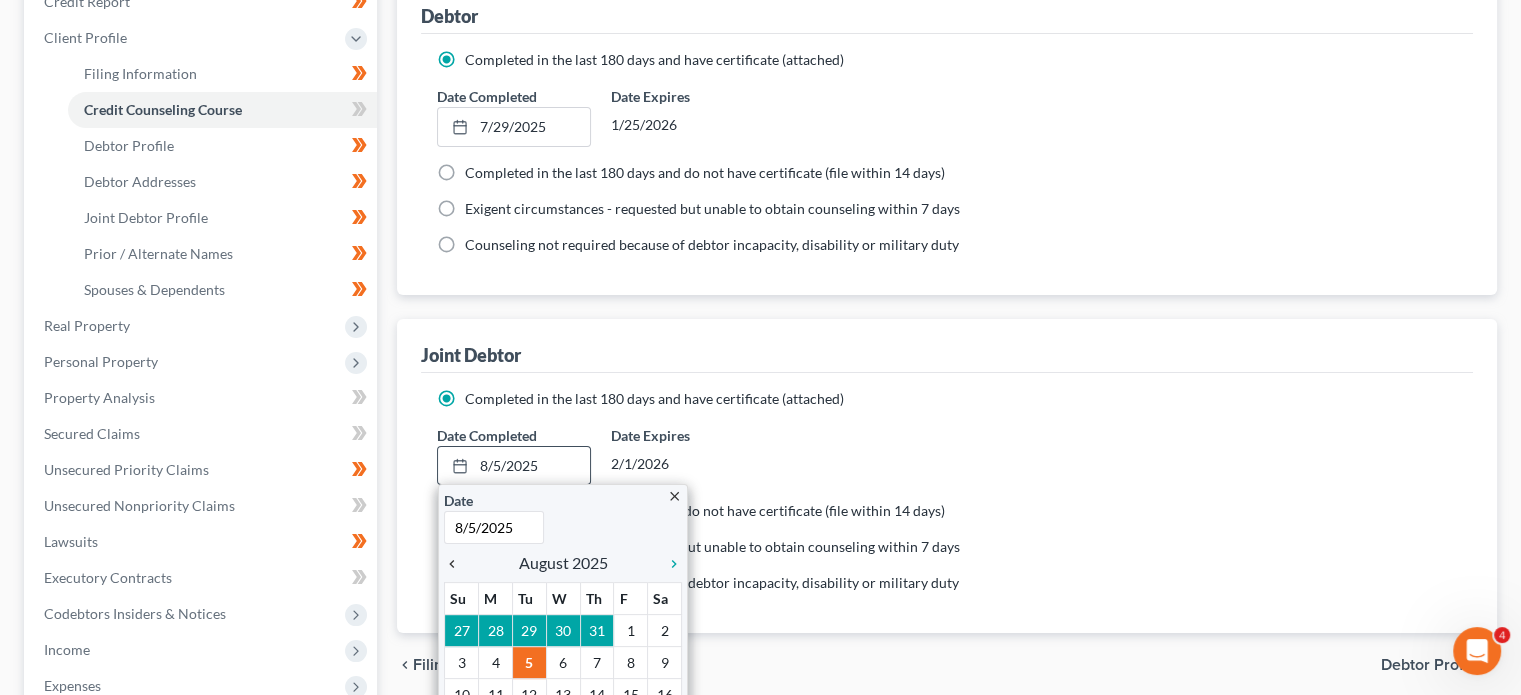 click on "chevron_left" at bounding box center (457, 564) 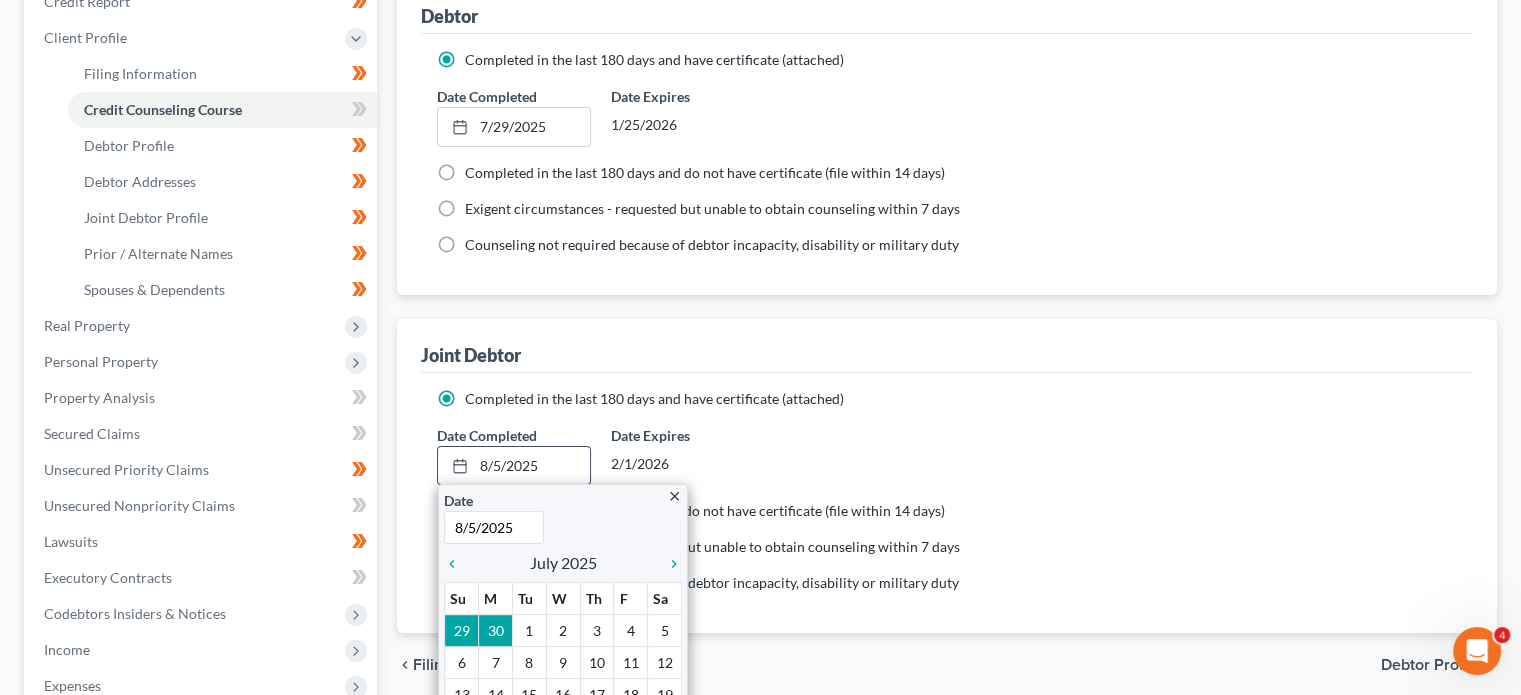 scroll, scrollTop: 408, scrollLeft: 0, axis: vertical 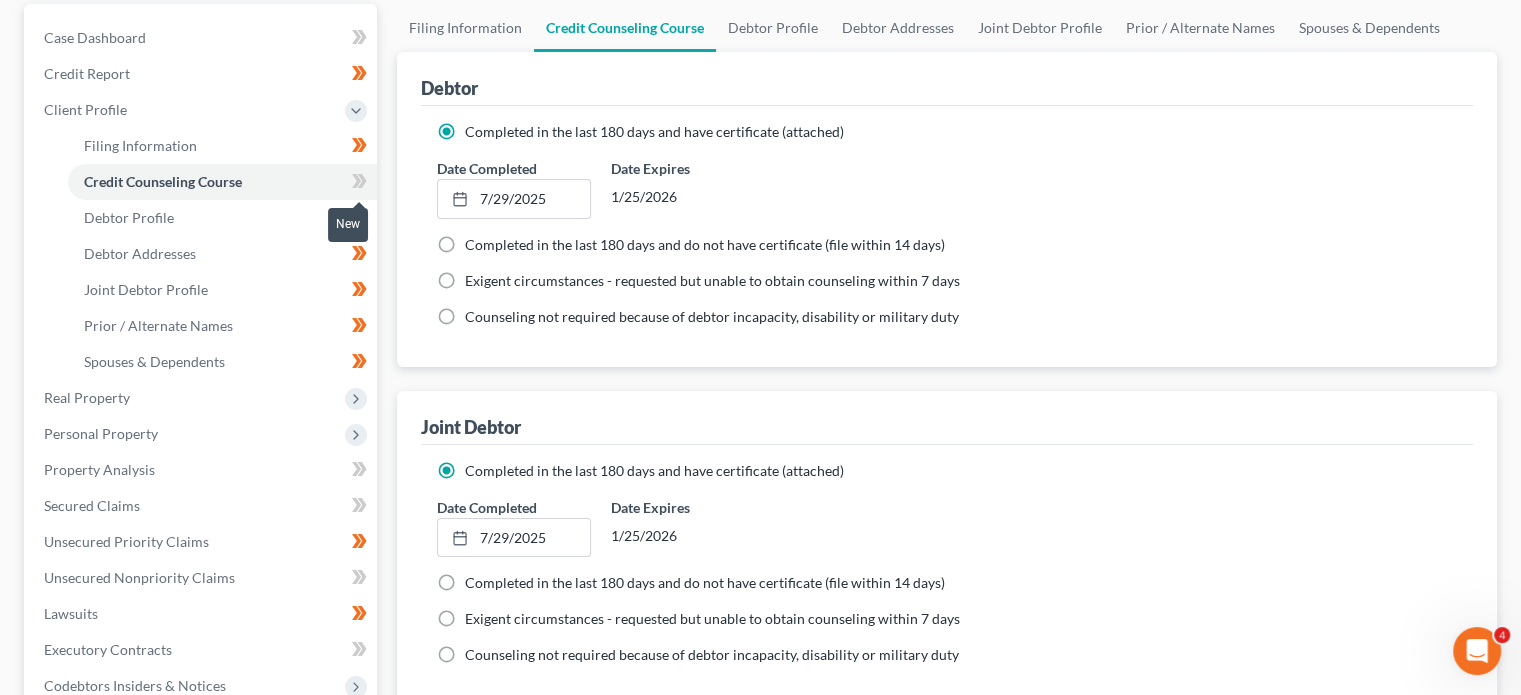 click 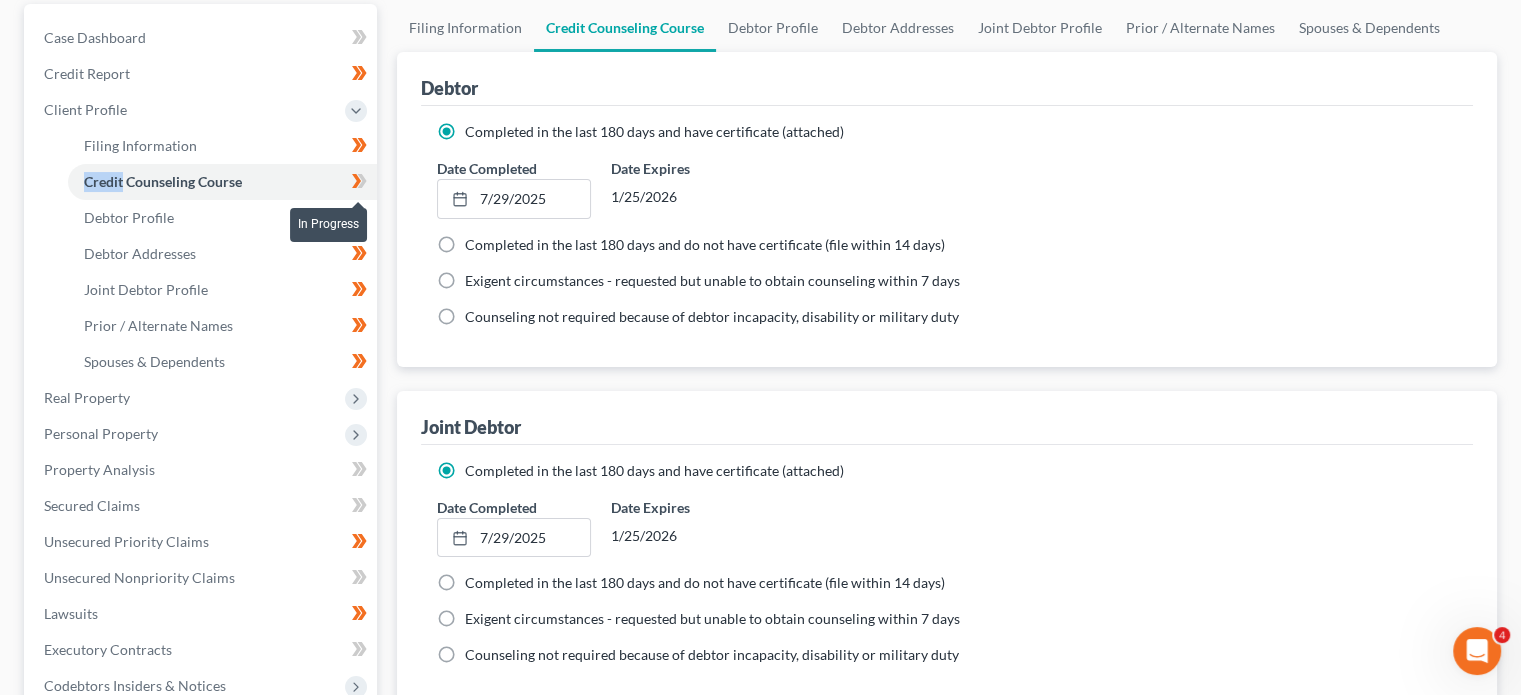 click 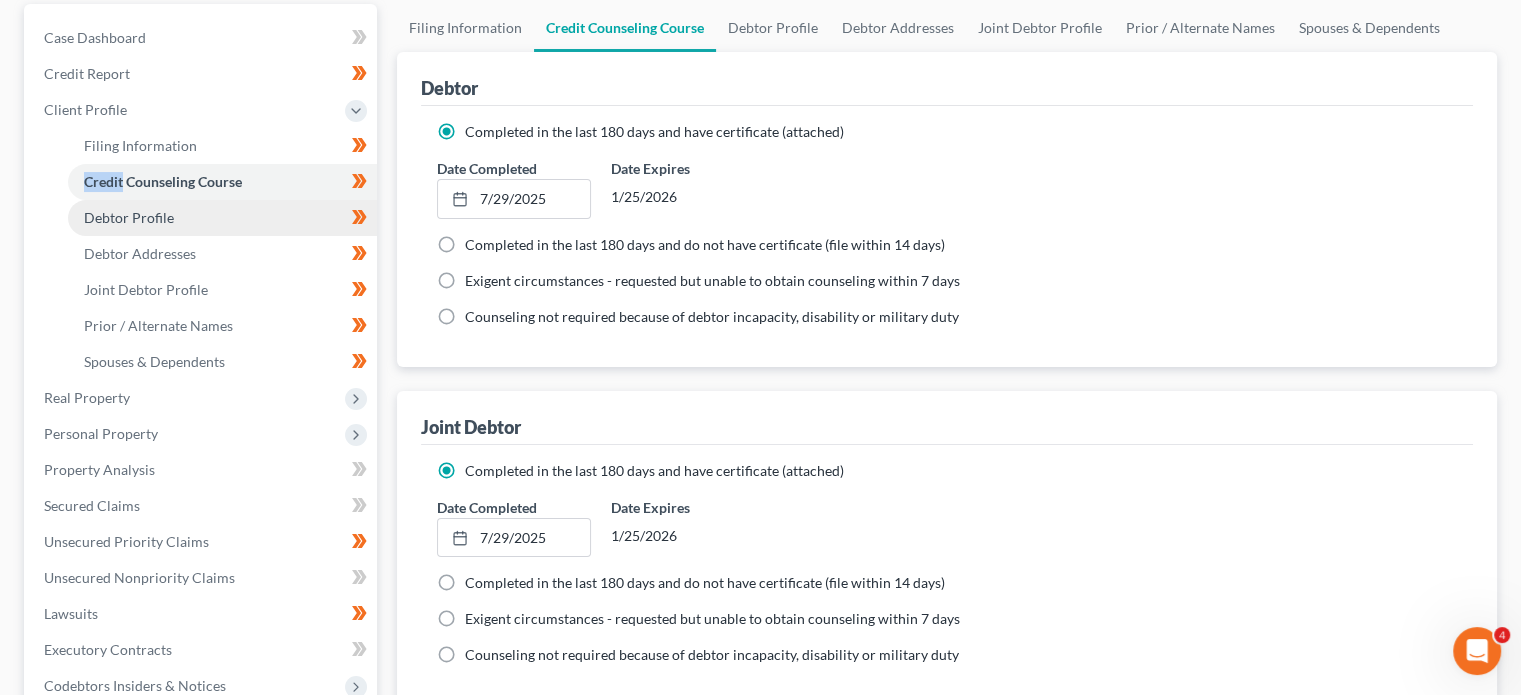 click on "Debtor Profile" at bounding box center (222, 218) 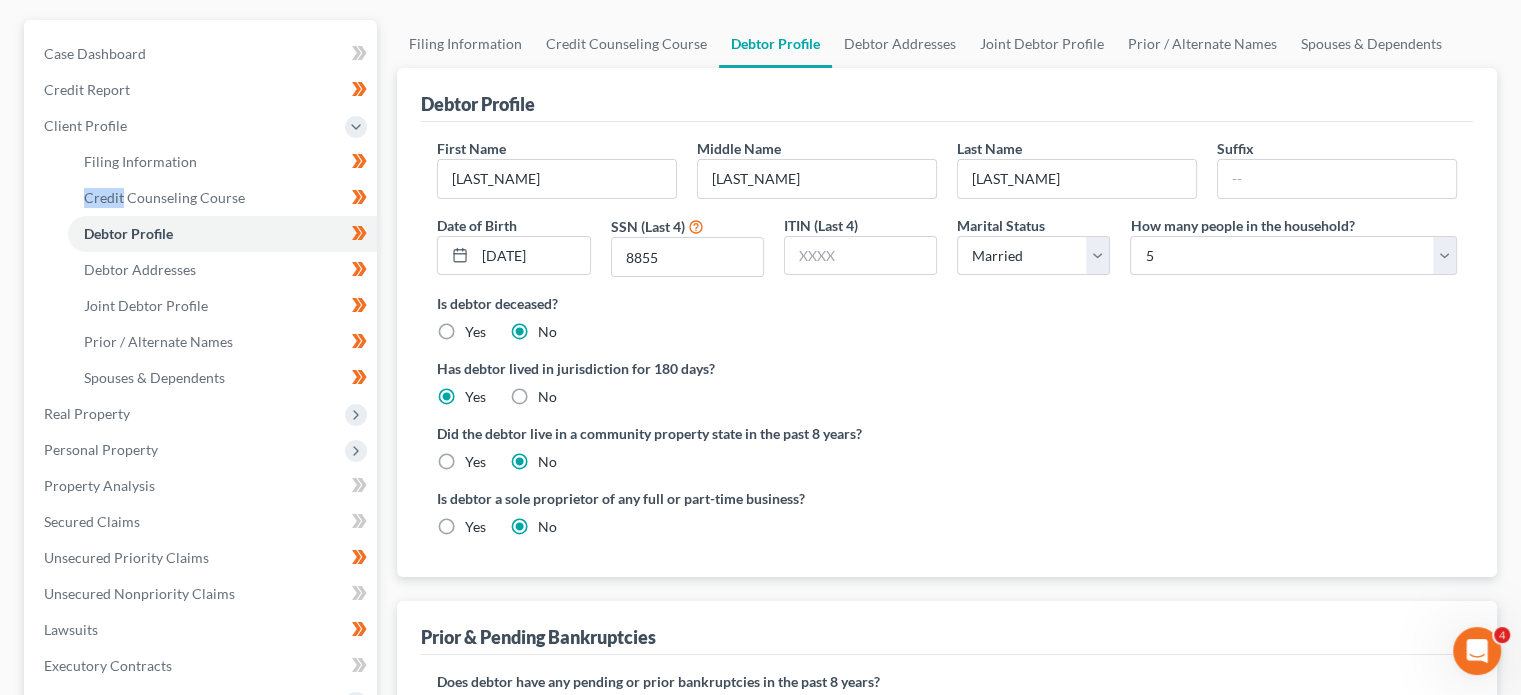 scroll, scrollTop: 179, scrollLeft: 0, axis: vertical 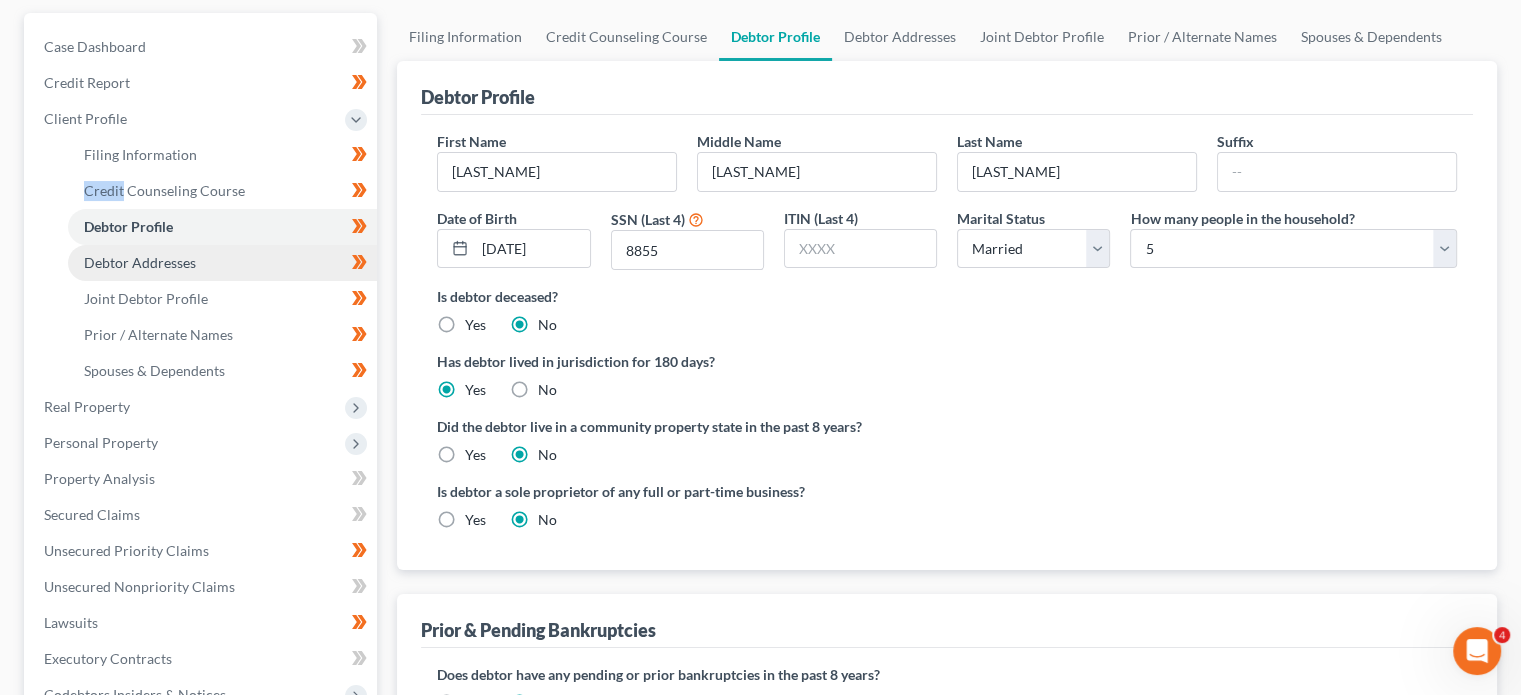 click on "Debtor Addresses" at bounding box center [222, 263] 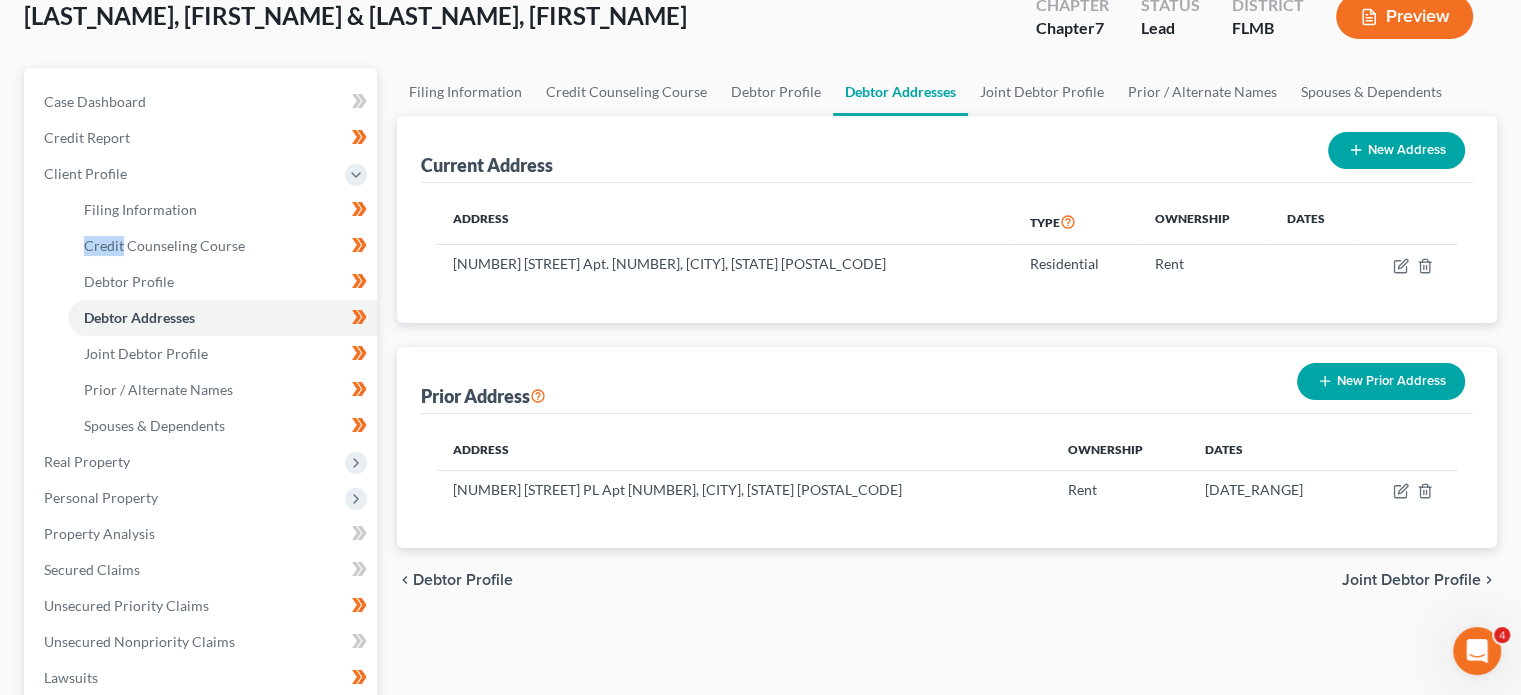 scroll, scrollTop: 144, scrollLeft: 0, axis: vertical 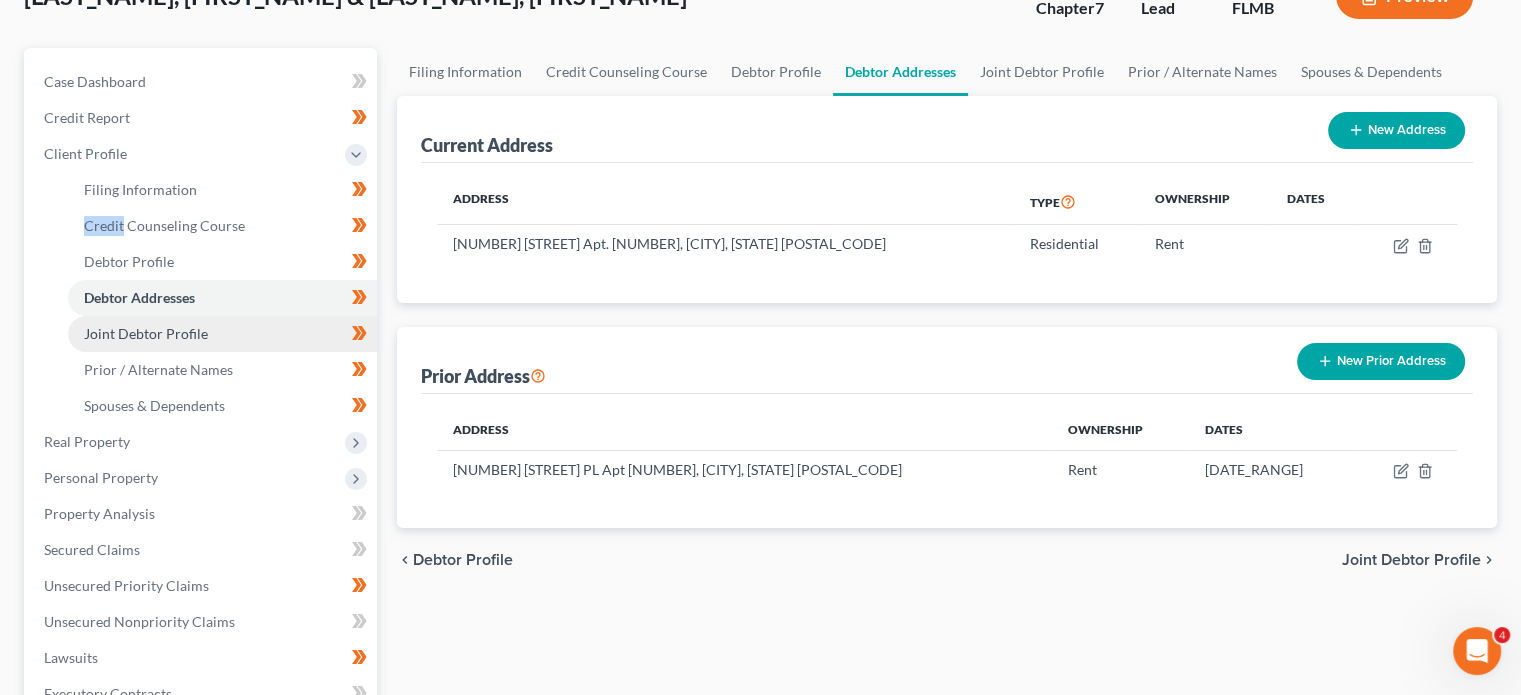 click on "Joint Debtor Profile" at bounding box center (222, 334) 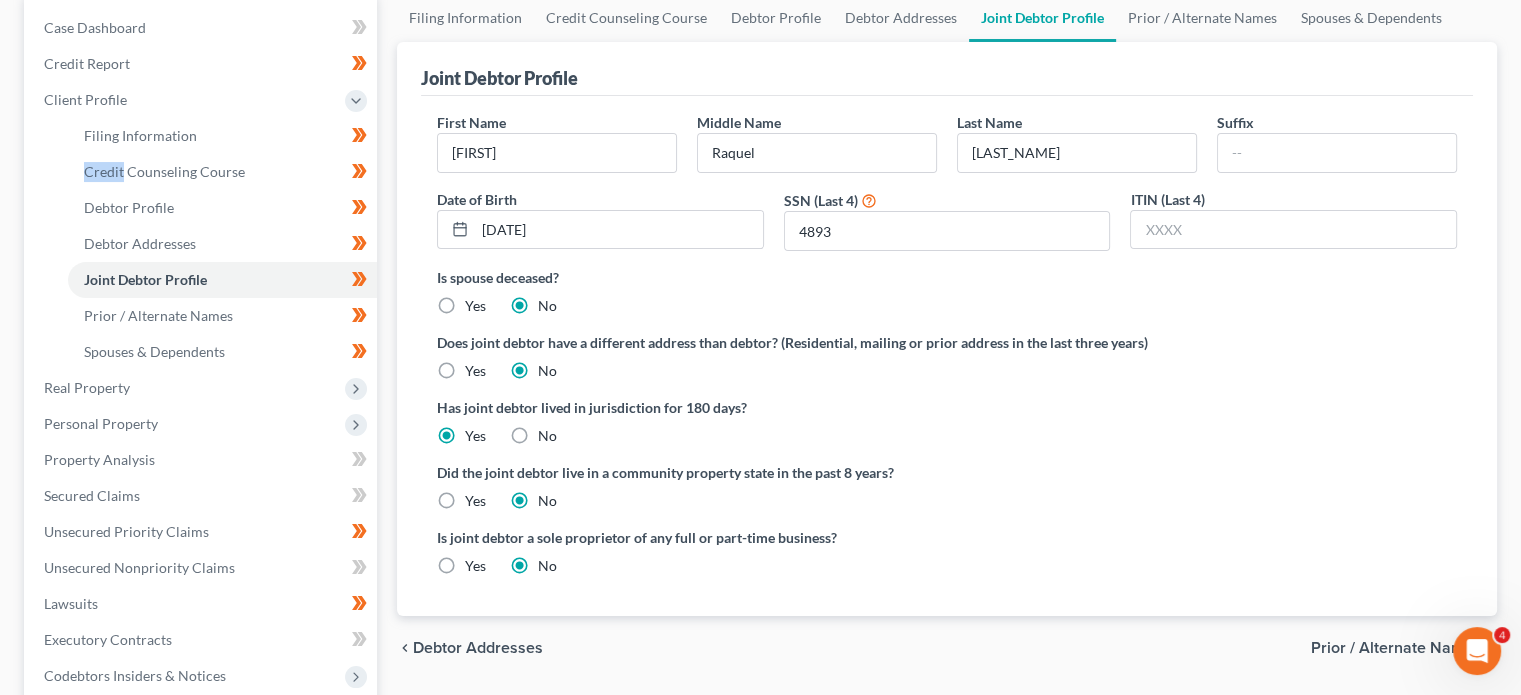 scroll, scrollTop: 199, scrollLeft: 0, axis: vertical 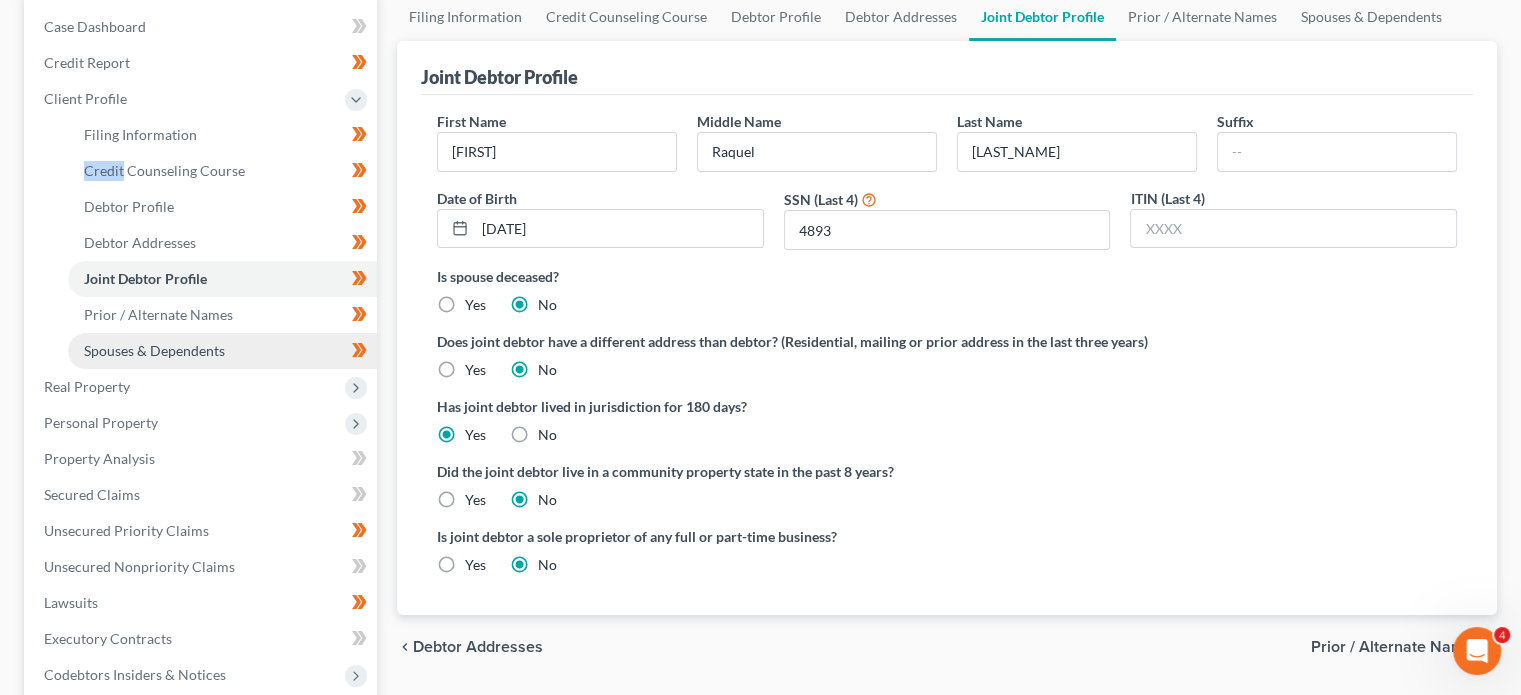 click on "Spouses & Dependents" at bounding box center (154, 350) 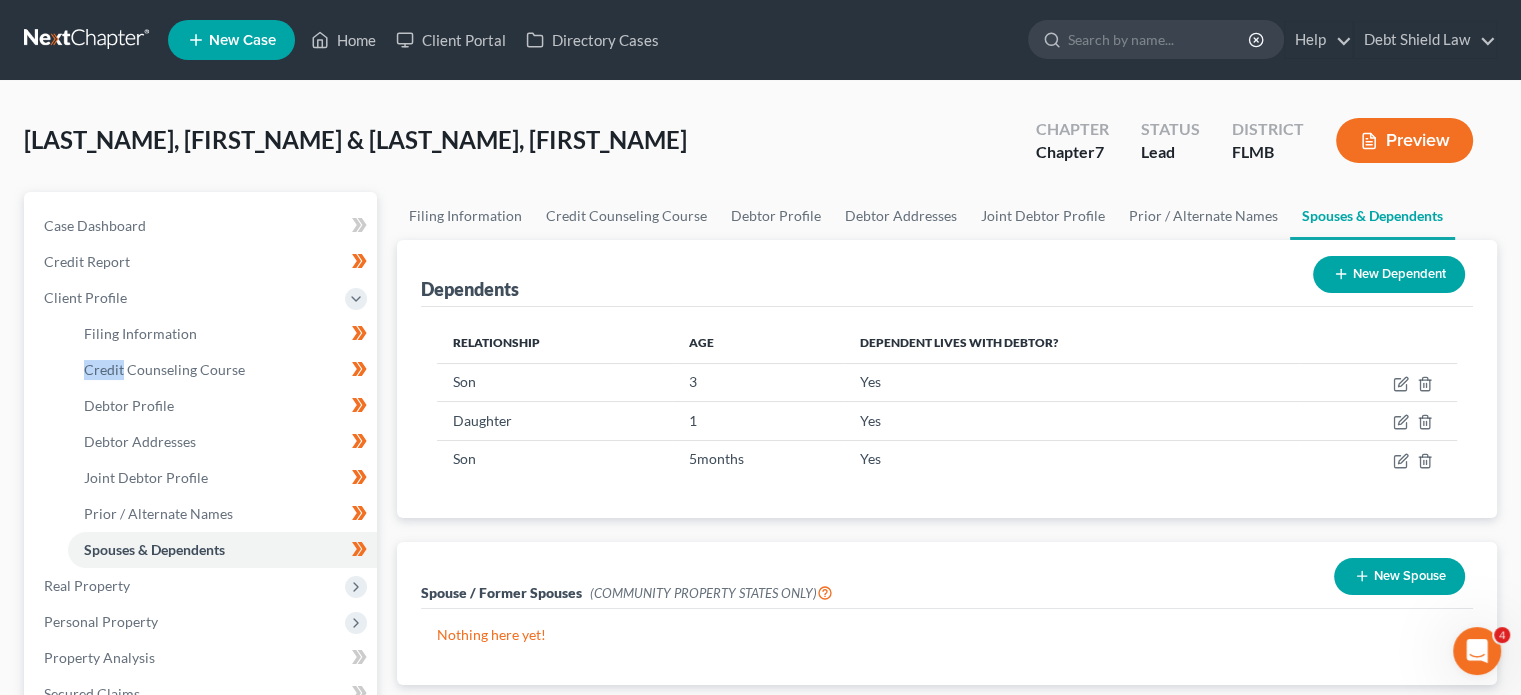 scroll, scrollTop: 88, scrollLeft: 0, axis: vertical 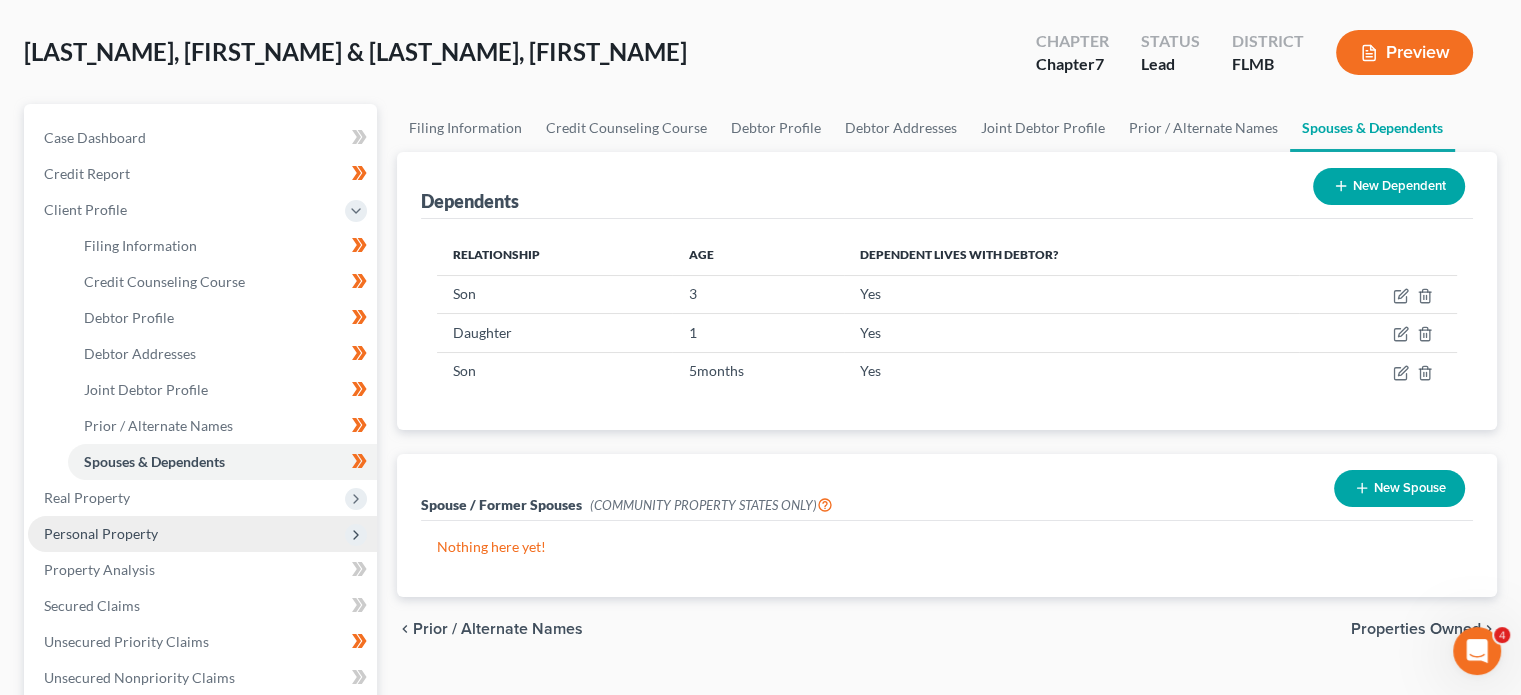 click on "Personal Property" at bounding box center [202, 534] 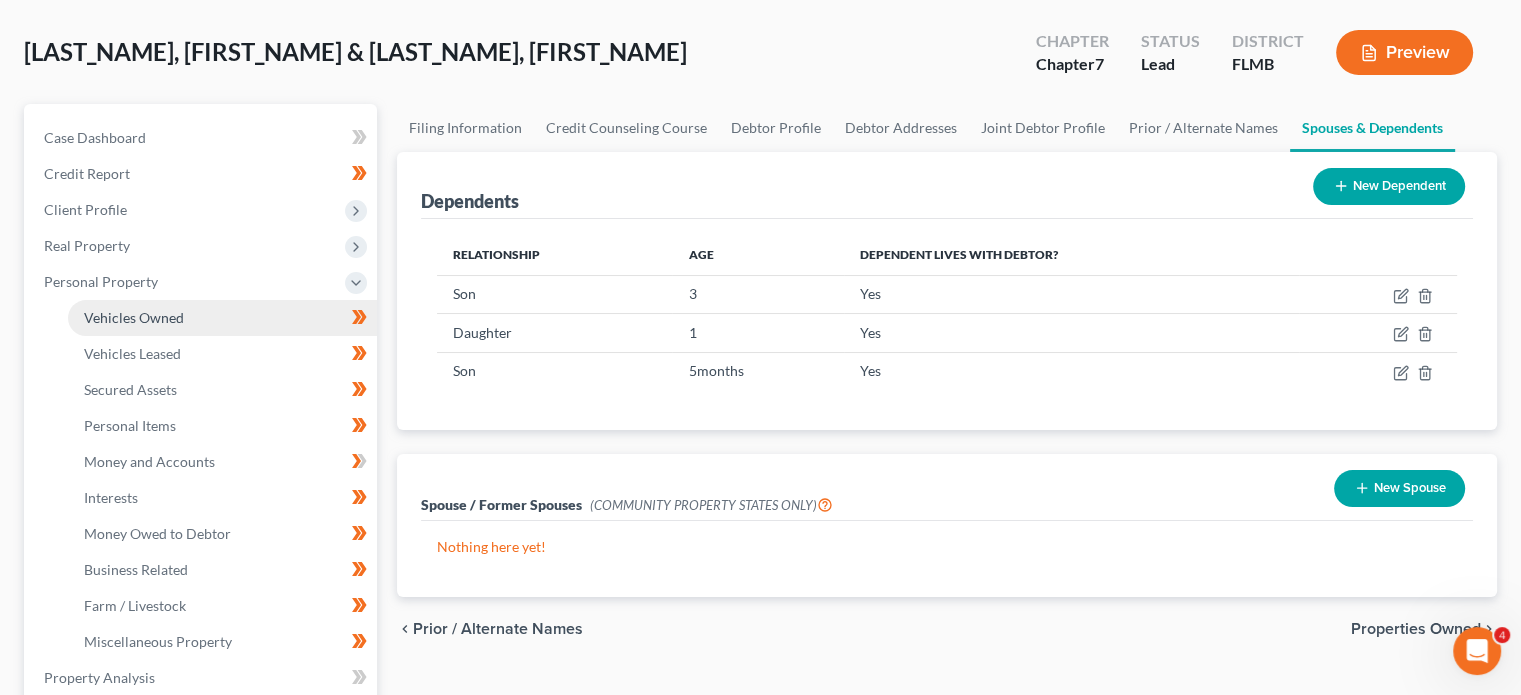 click on "Vehicles Owned" at bounding box center (222, 318) 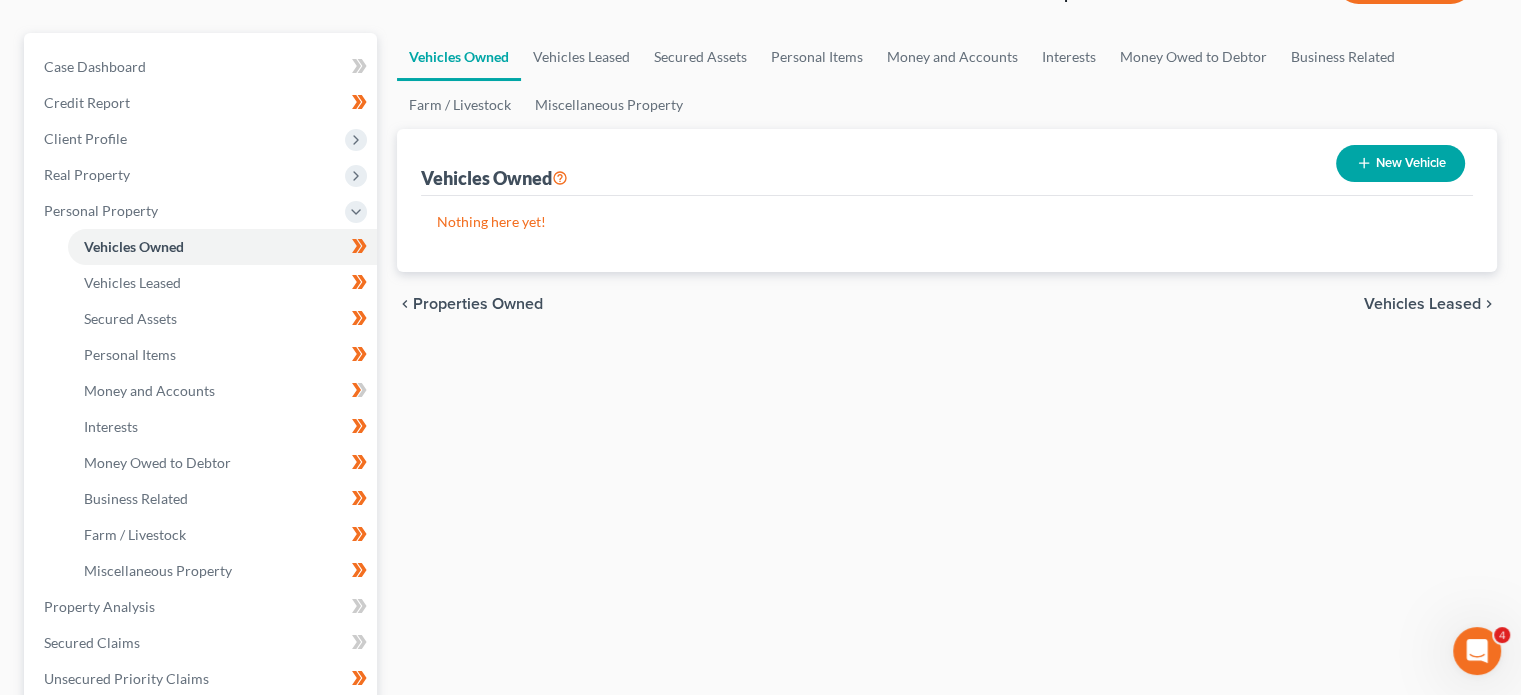 scroll, scrollTop: 160, scrollLeft: 0, axis: vertical 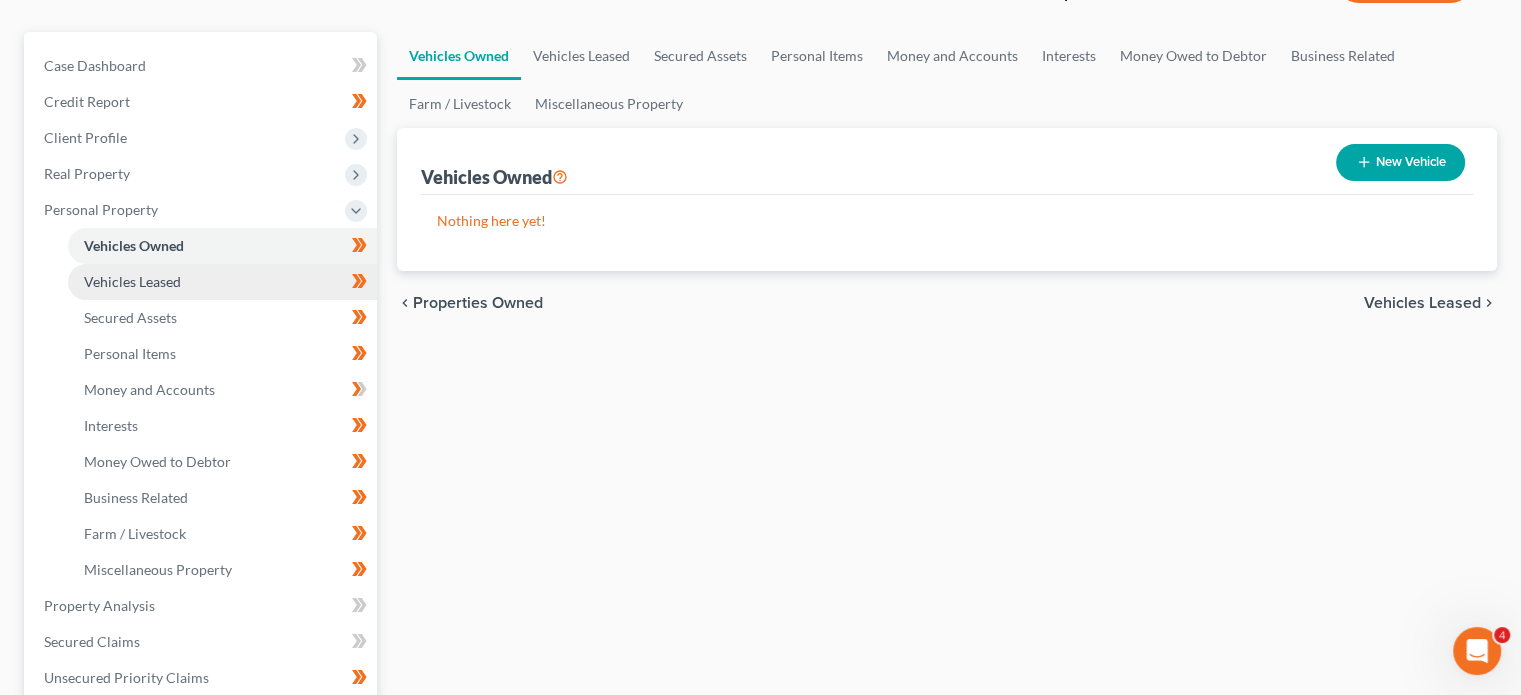 click on "Vehicles Leased" at bounding box center [222, 282] 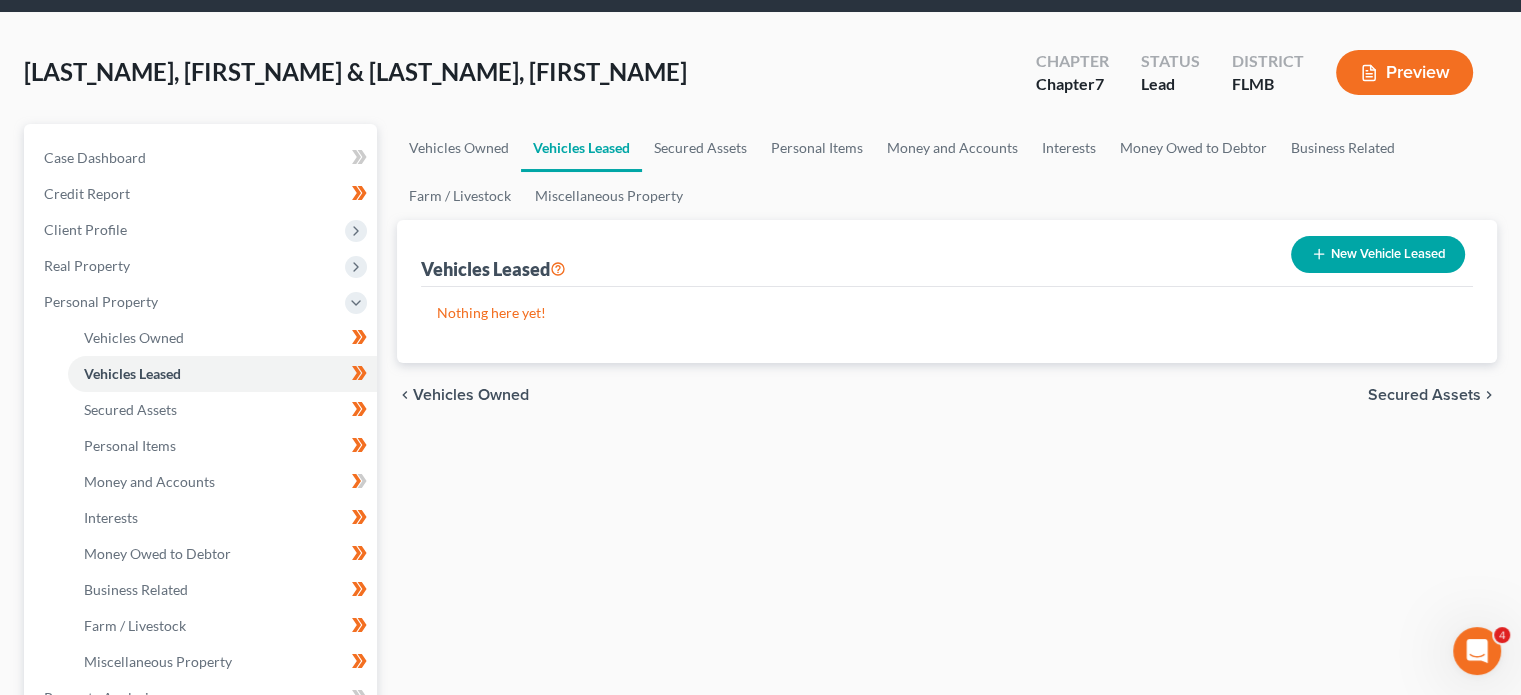 scroll, scrollTop: 52, scrollLeft: 0, axis: vertical 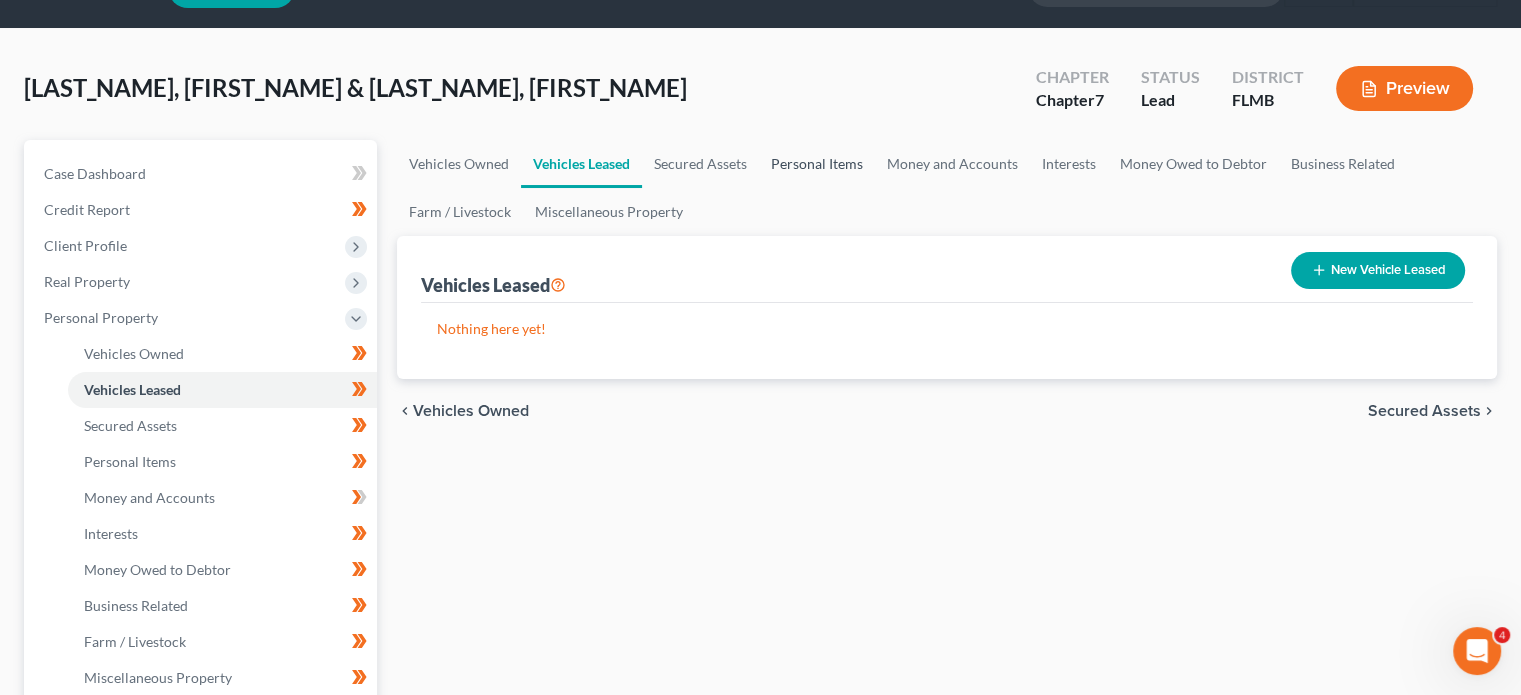click on "Personal Items" at bounding box center (817, 164) 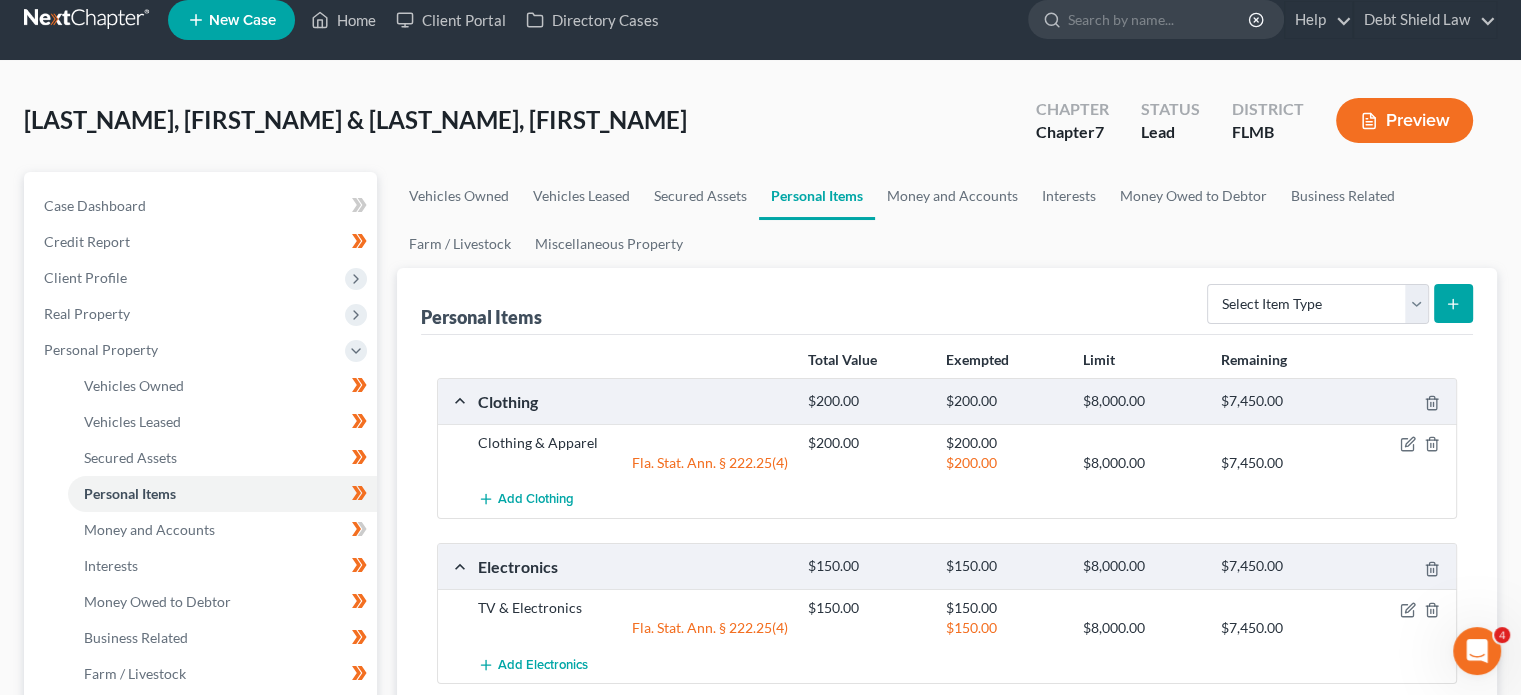 scroll, scrollTop: 16, scrollLeft: 0, axis: vertical 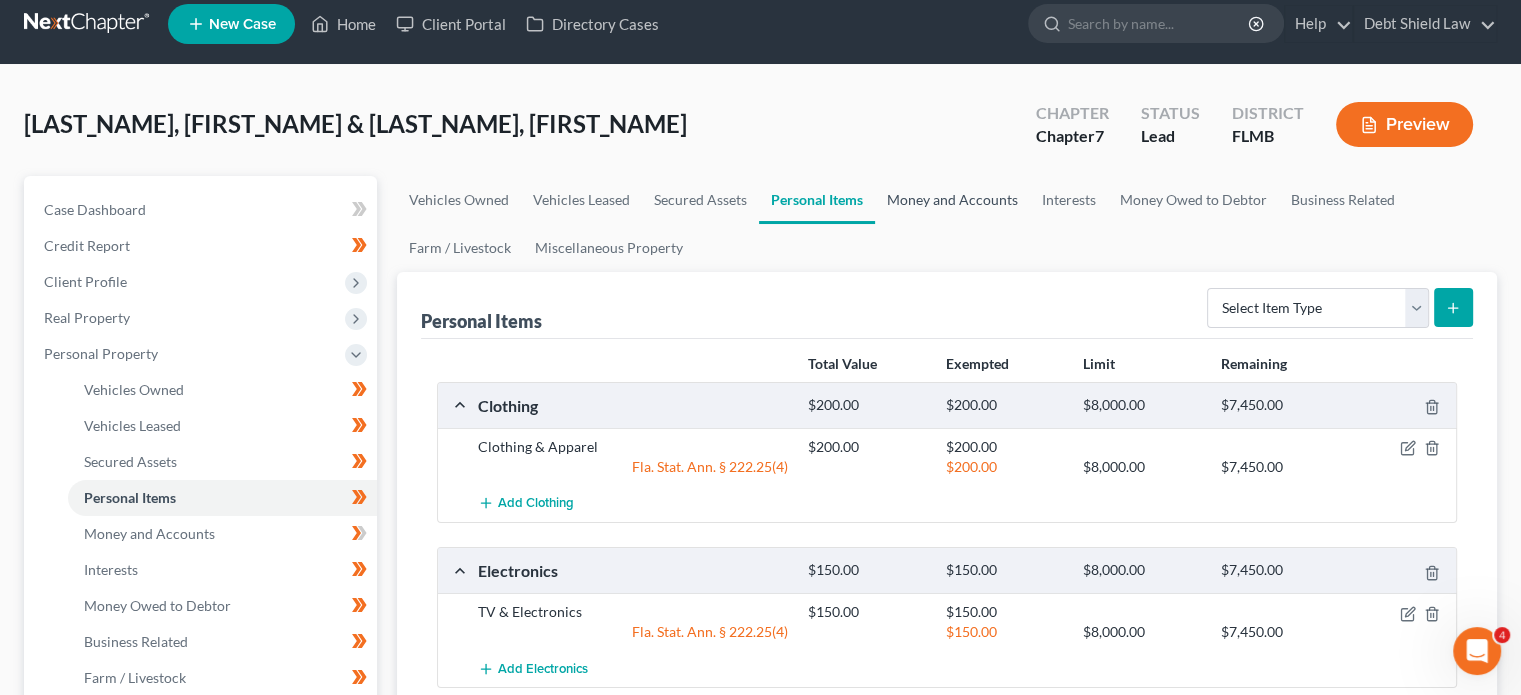 click on "Money and Accounts" at bounding box center [952, 200] 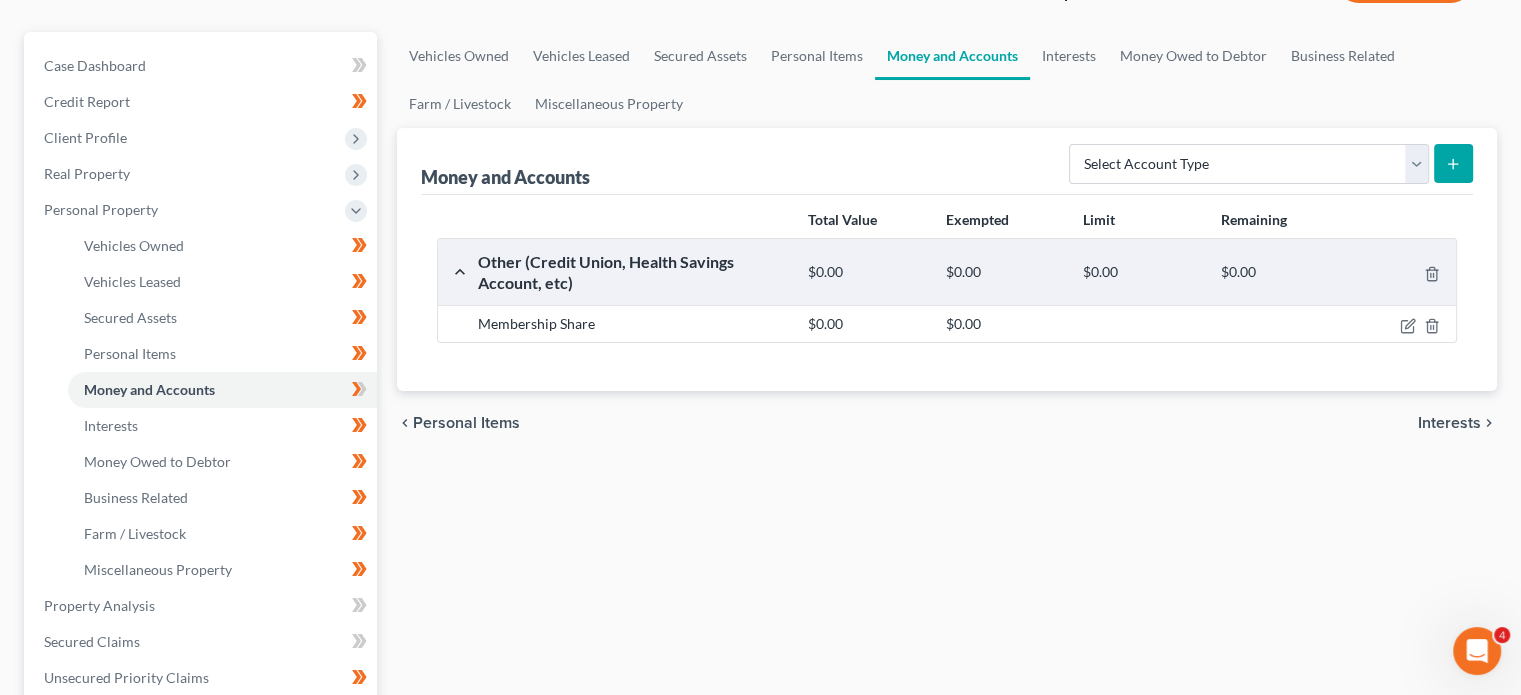 scroll, scrollTop: 168, scrollLeft: 0, axis: vertical 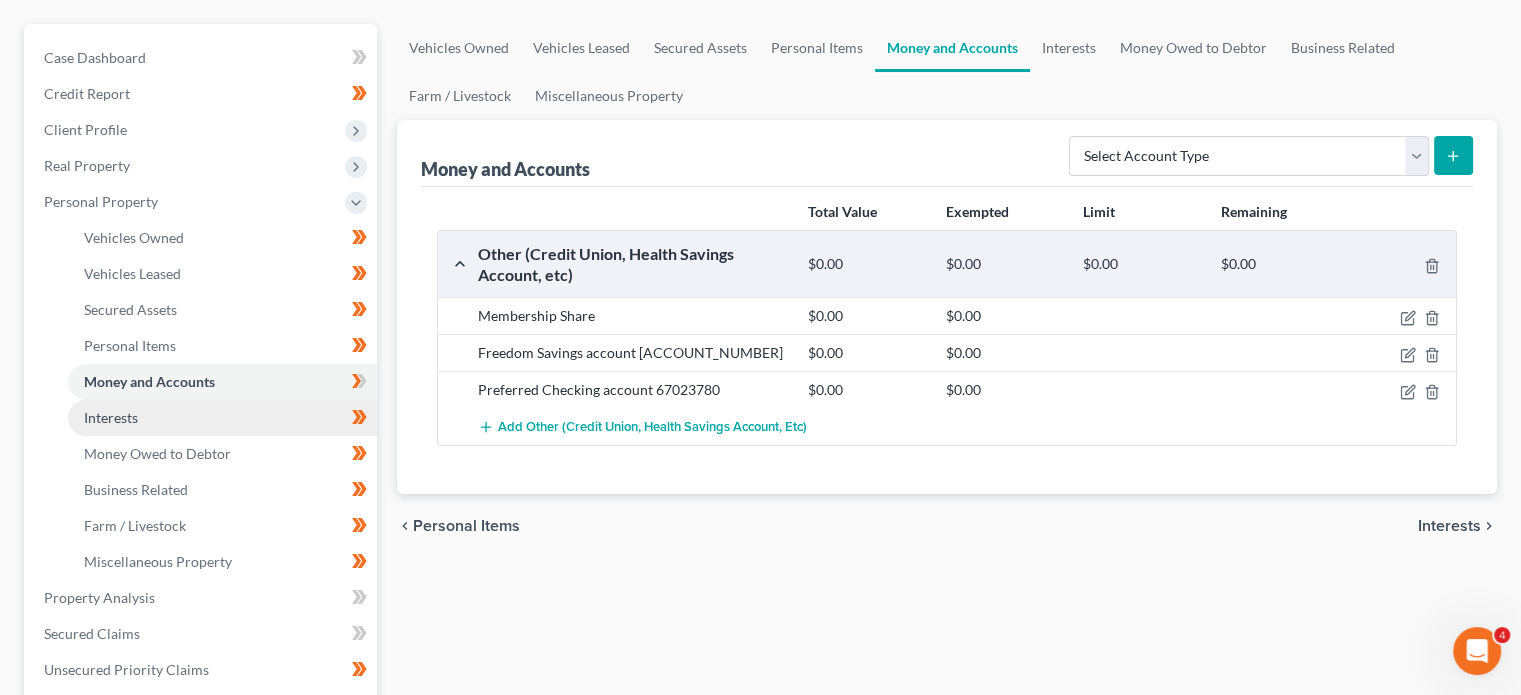 click on "Interests" at bounding box center [222, 418] 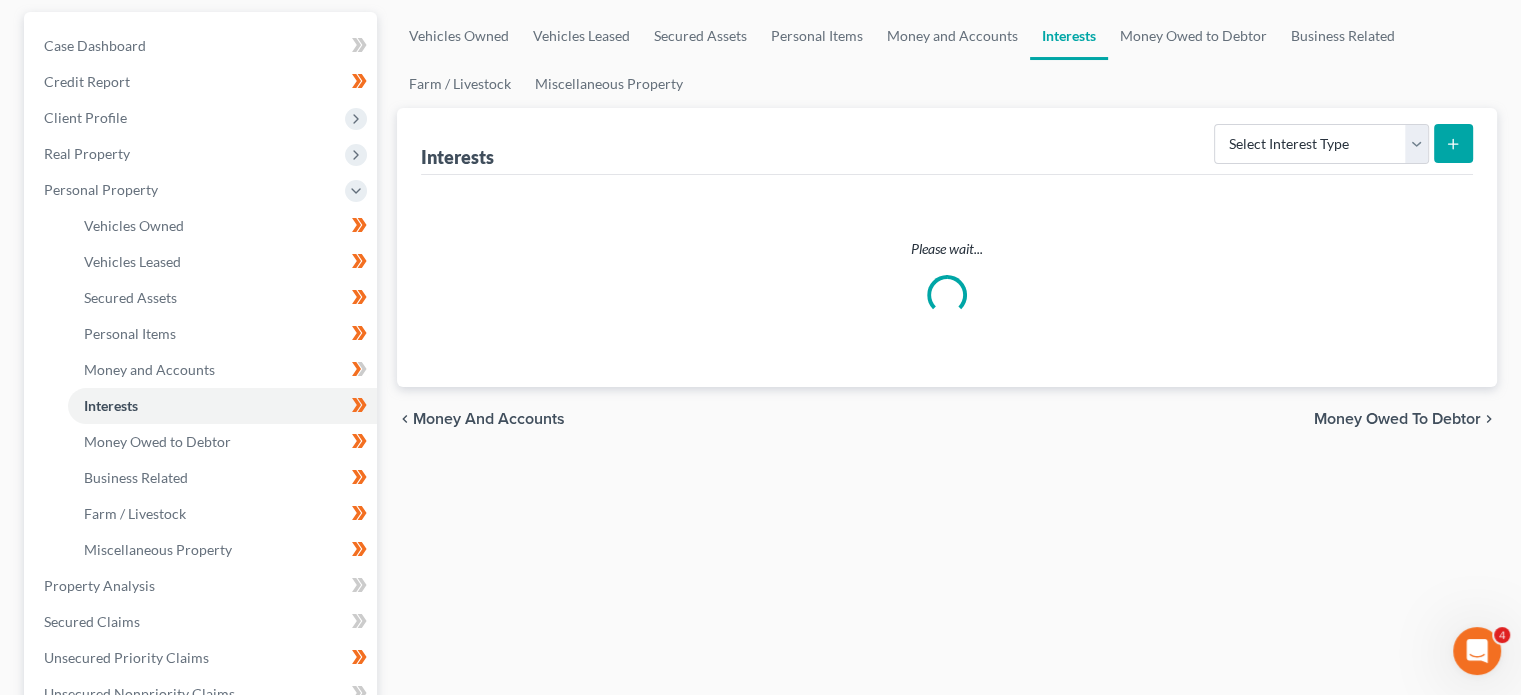 scroll, scrollTop: 202, scrollLeft: 0, axis: vertical 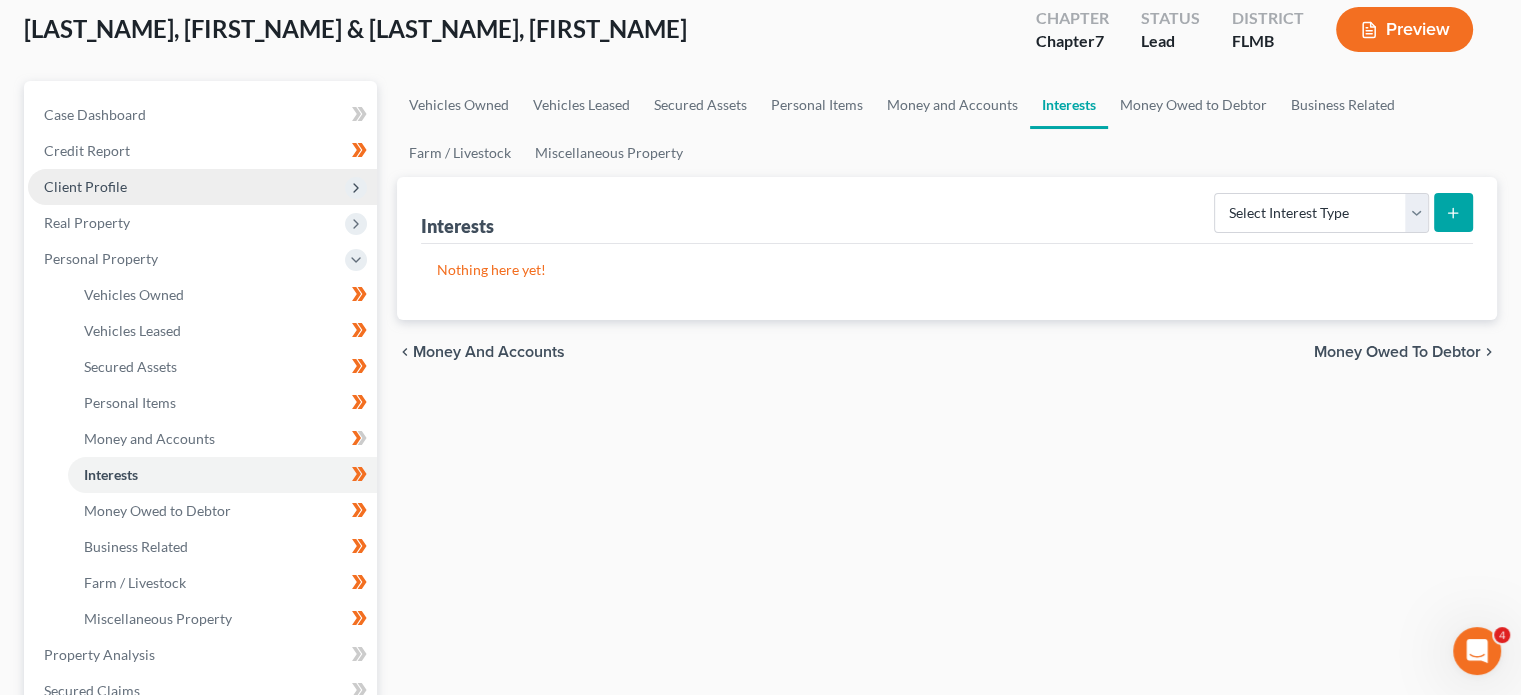 click on "Client Profile" at bounding box center [202, 187] 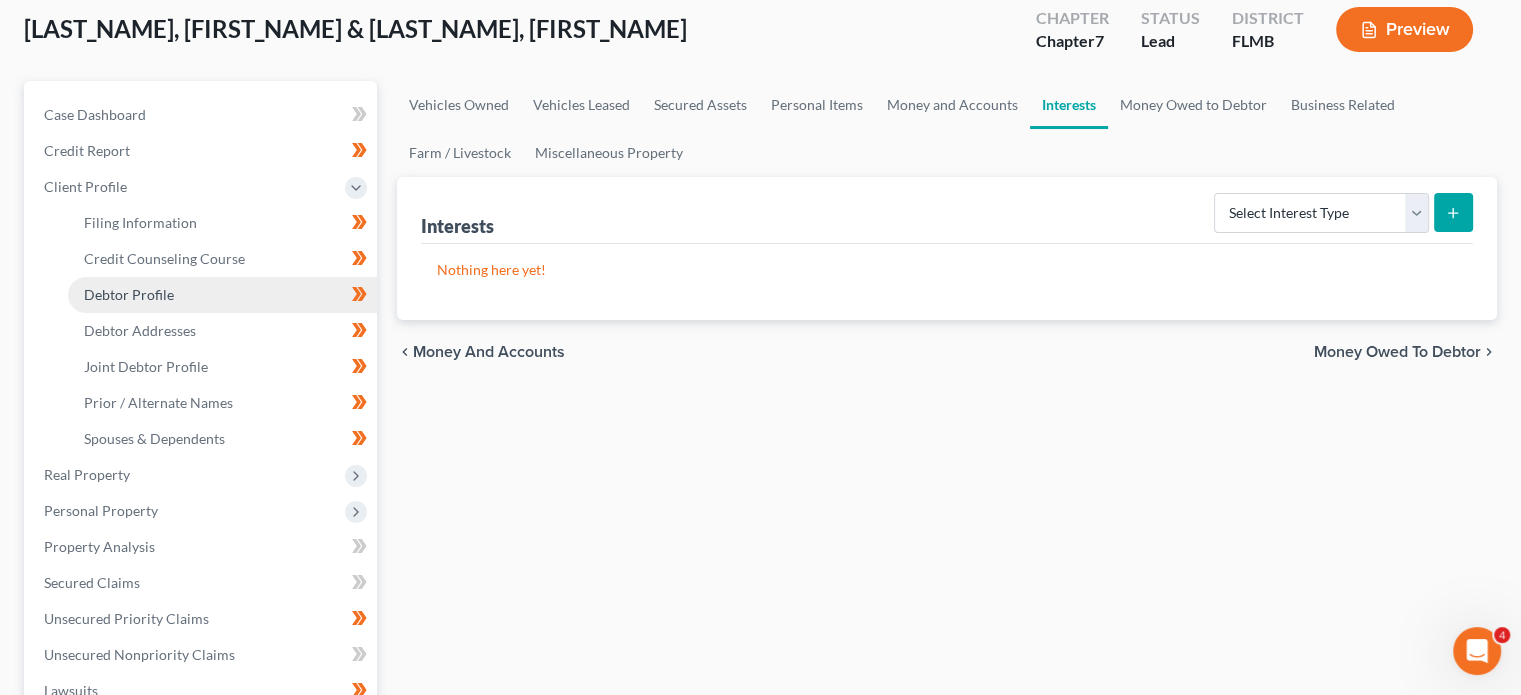 click on "Debtor Profile" at bounding box center (222, 295) 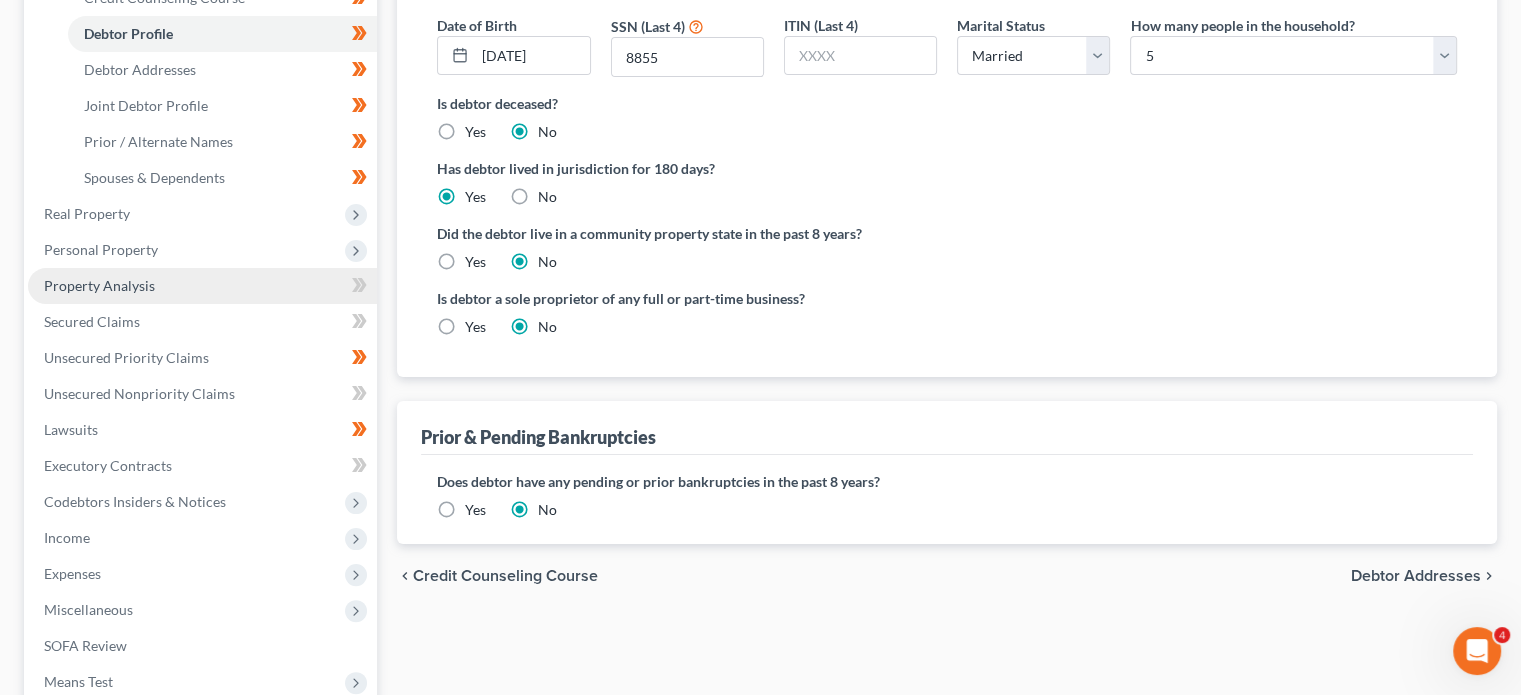 scroll, scrollTop: 375, scrollLeft: 0, axis: vertical 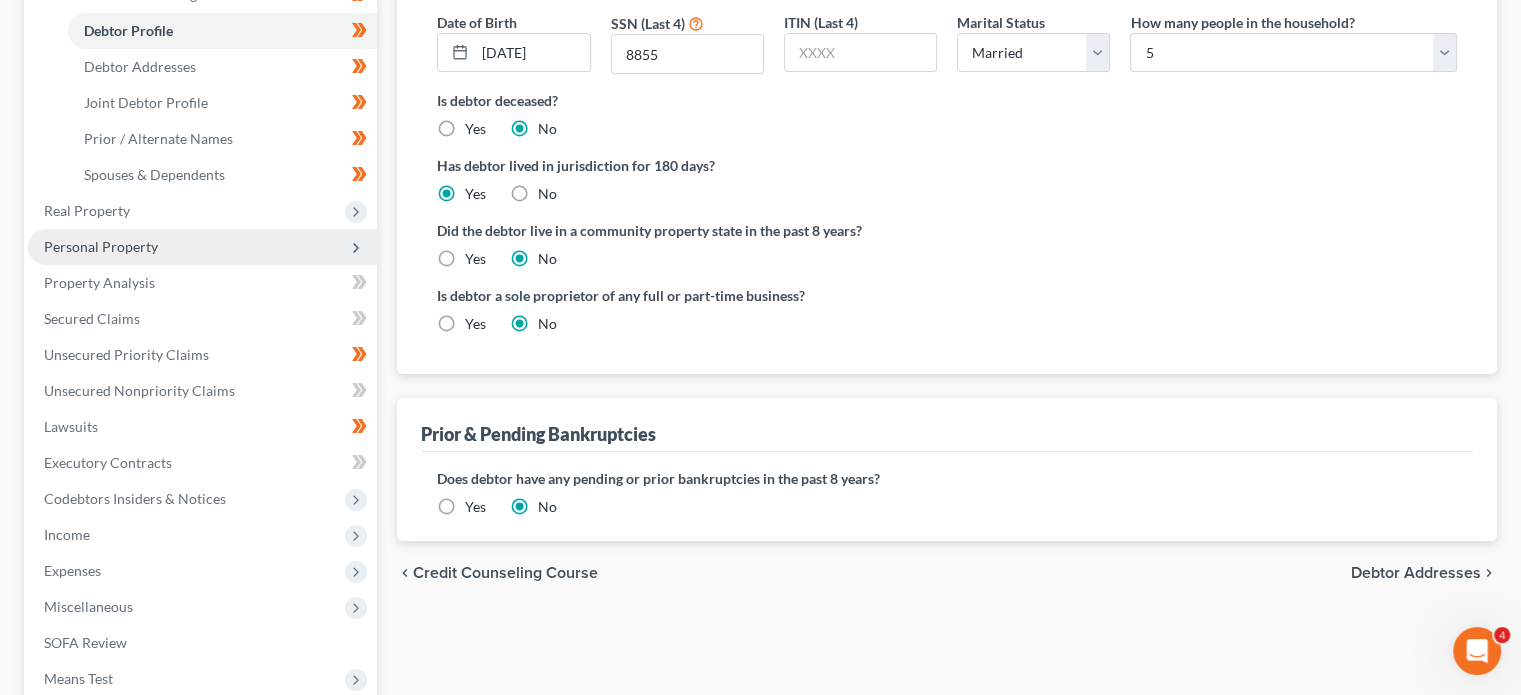 click on "Personal Property" at bounding box center (202, 247) 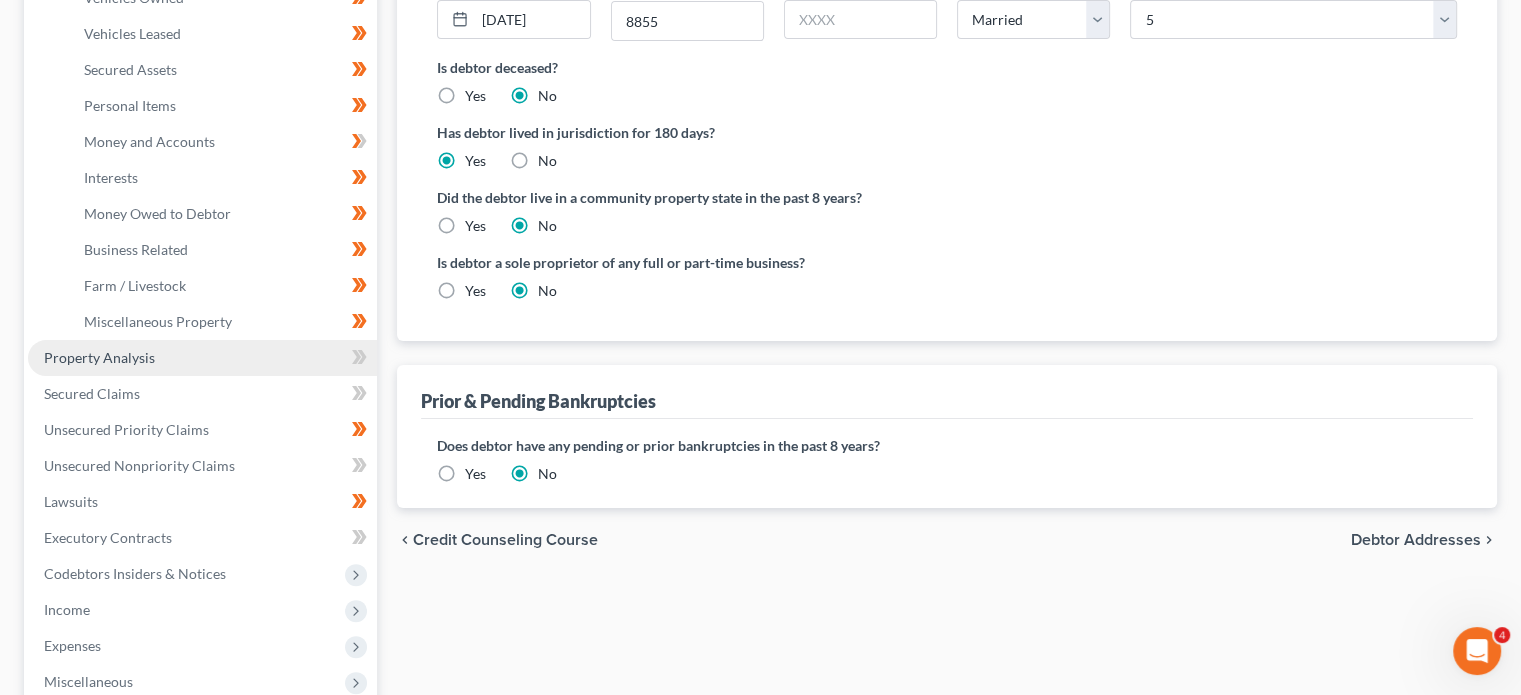scroll, scrollTop: 410, scrollLeft: 0, axis: vertical 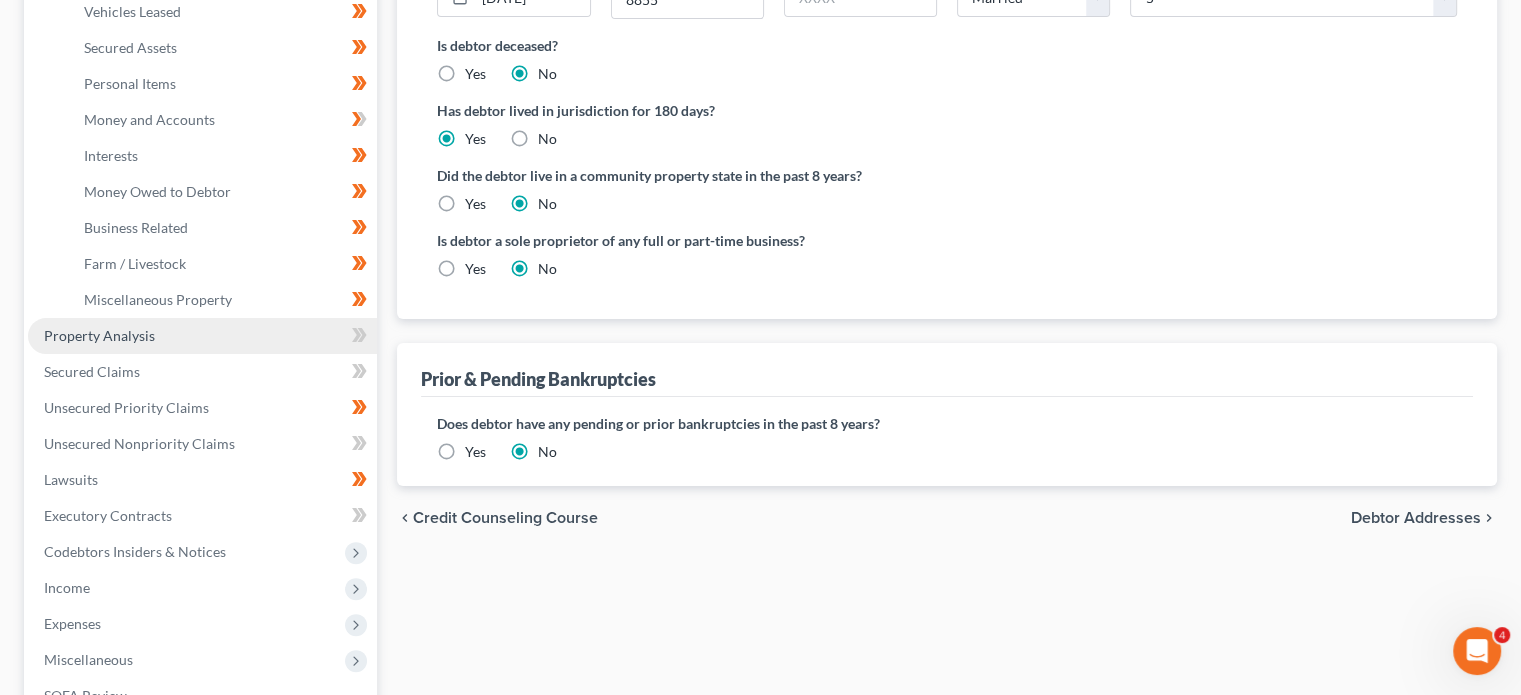 click on "Property Analysis" at bounding box center [202, 336] 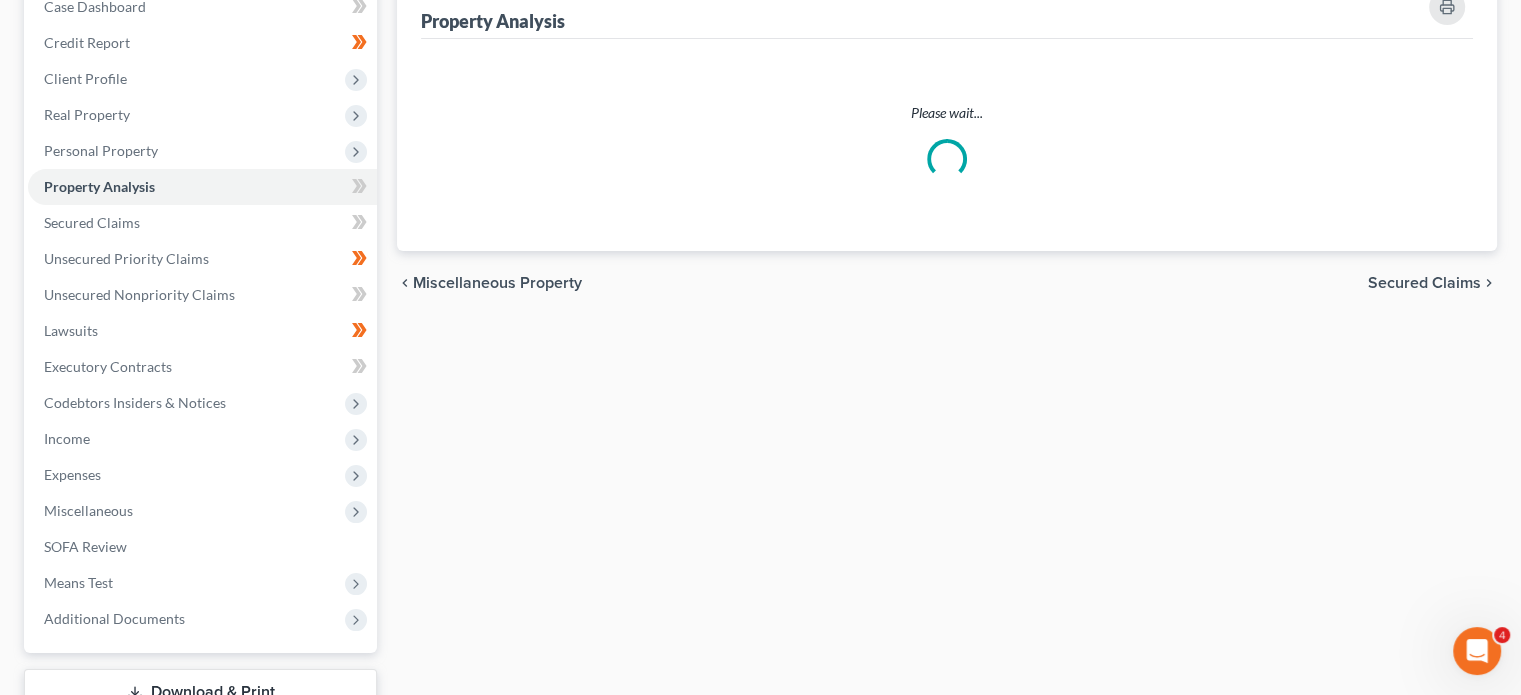 scroll, scrollTop: 220, scrollLeft: 0, axis: vertical 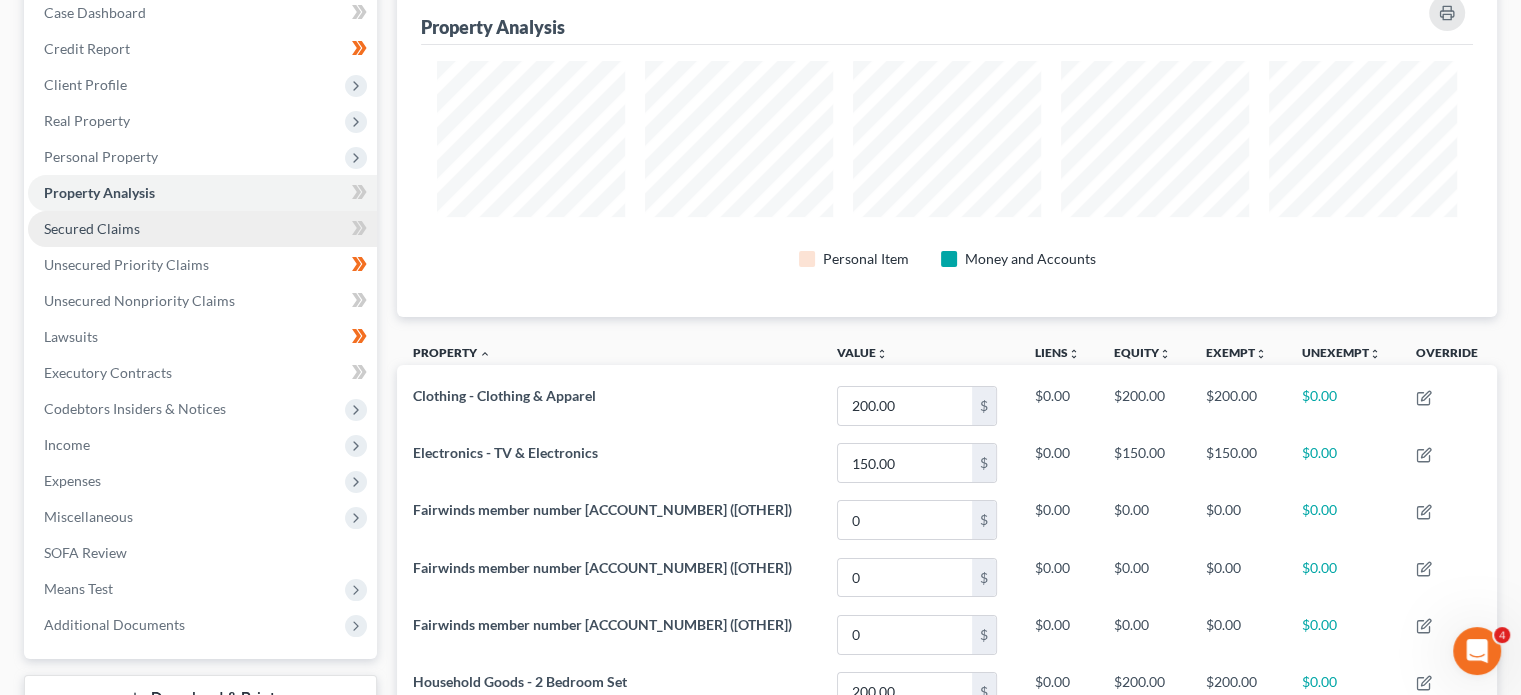 click on "Secured Claims" at bounding box center [202, 229] 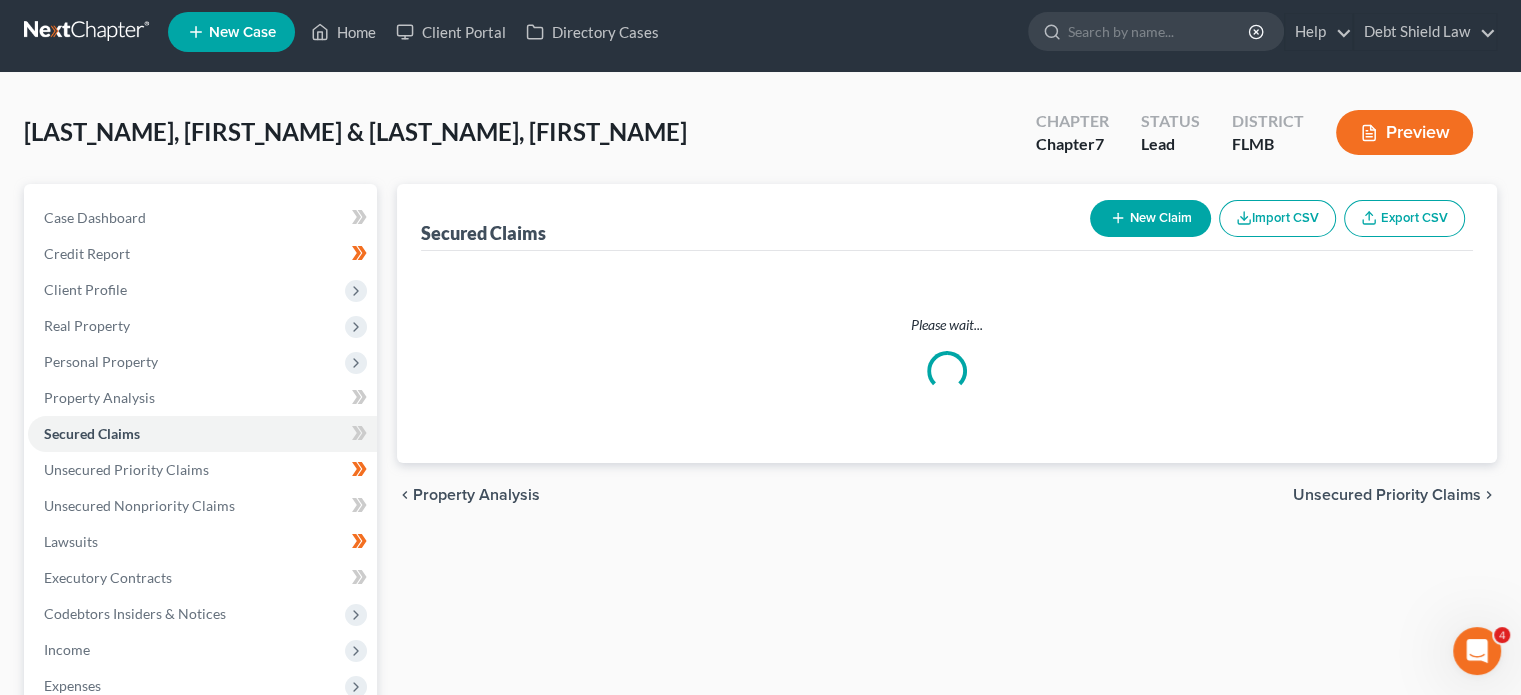scroll, scrollTop: 0, scrollLeft: 0, axis: both 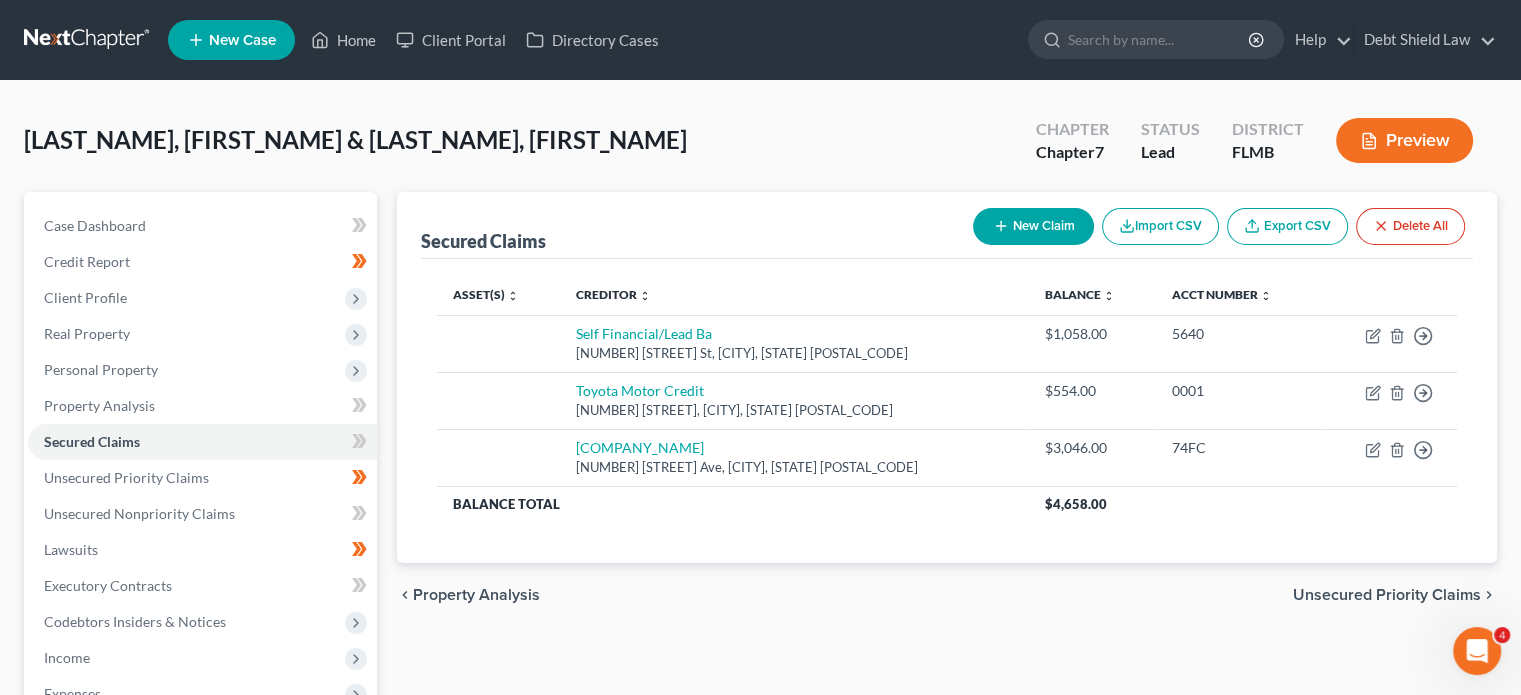 click on "chevron_left
Property Analysis
Unsecured Priority Claims
chevron_right" at bounding box center [947, 595] 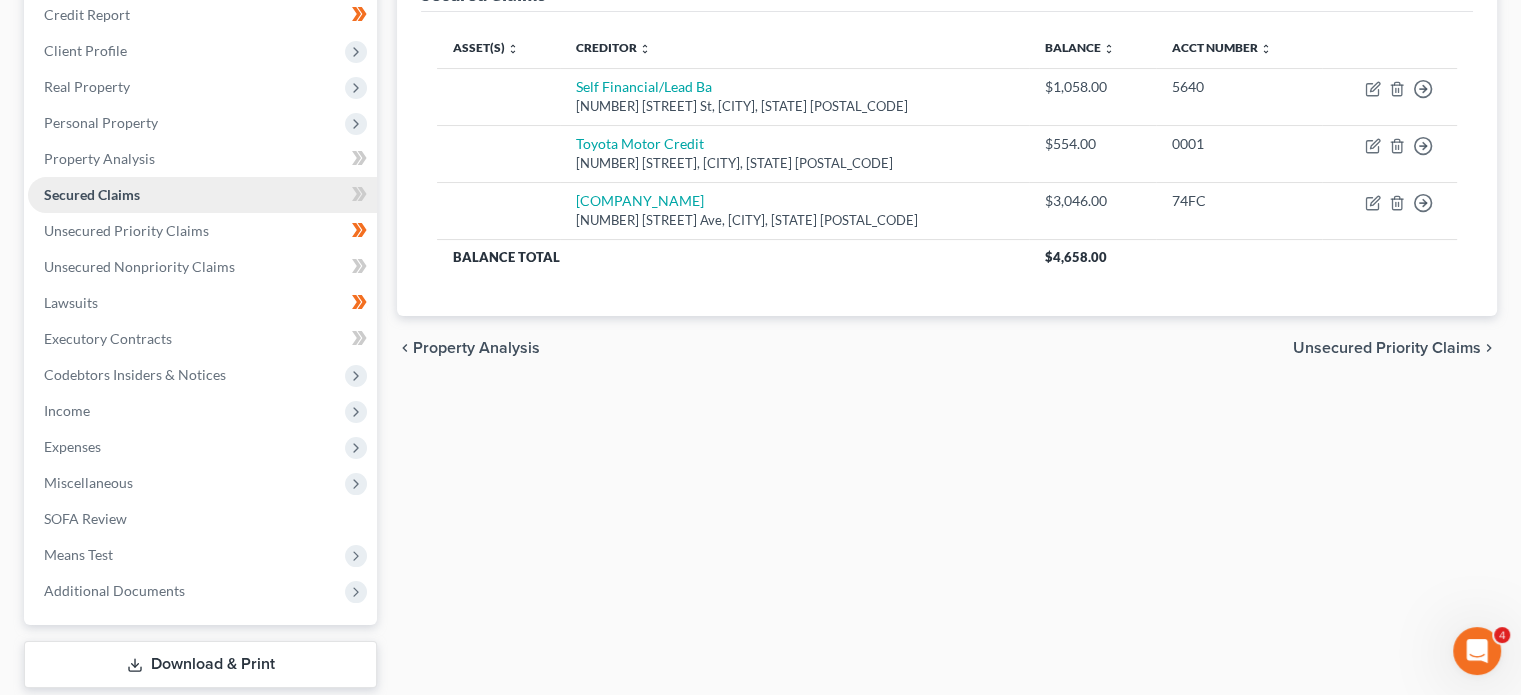 scroll, scrollTop: 248, scrollLeft: 0, axis: vertical 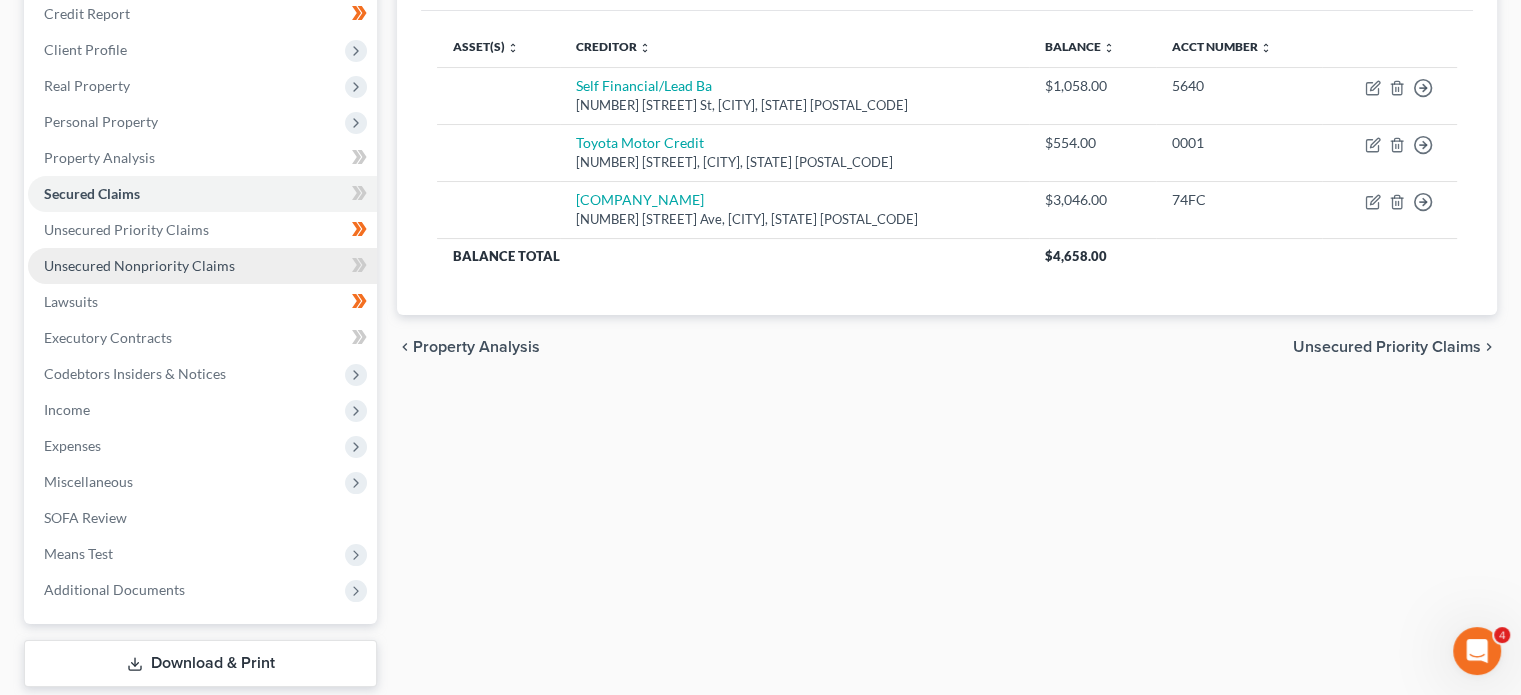 click on "Unsecured Nonpriority Claims" at bounding box center [139, 265] 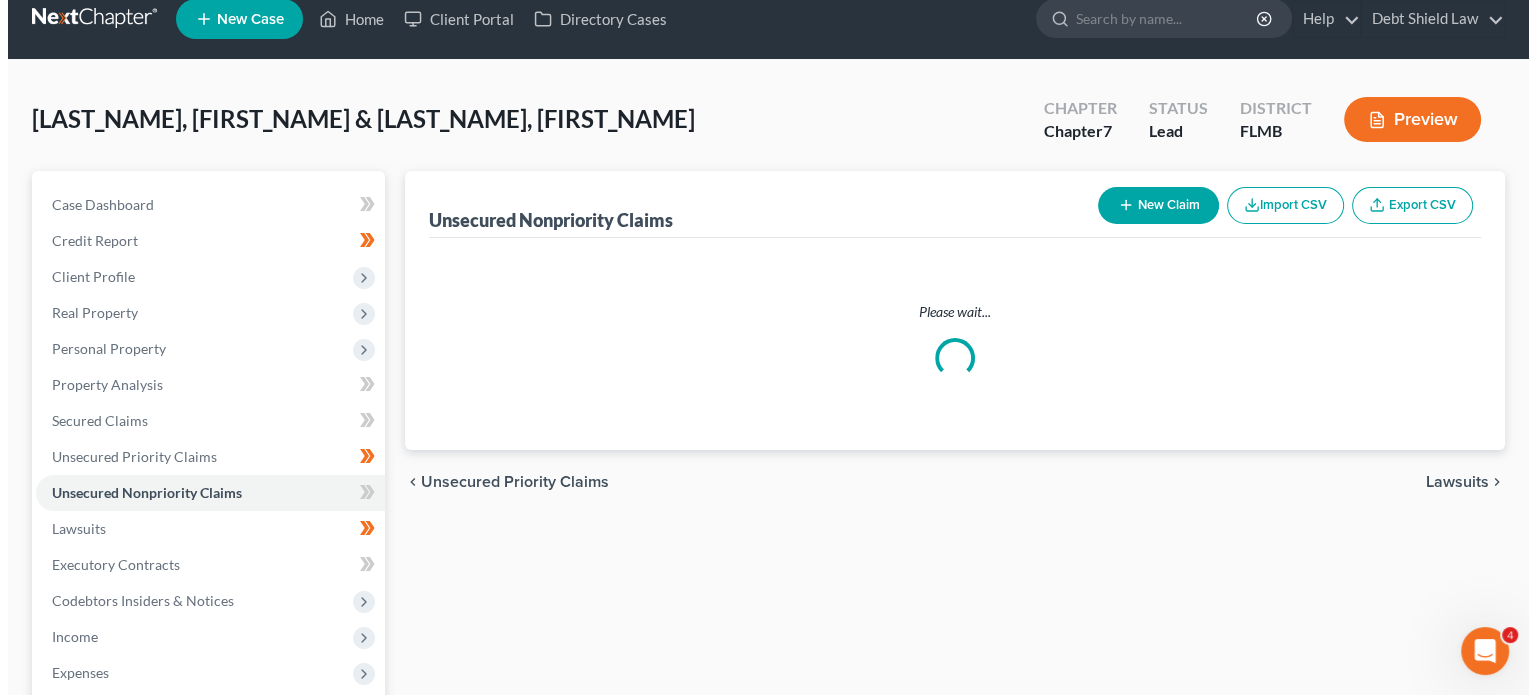 scroll, scrollTop: 0, scrollLeft: 0, axis: both 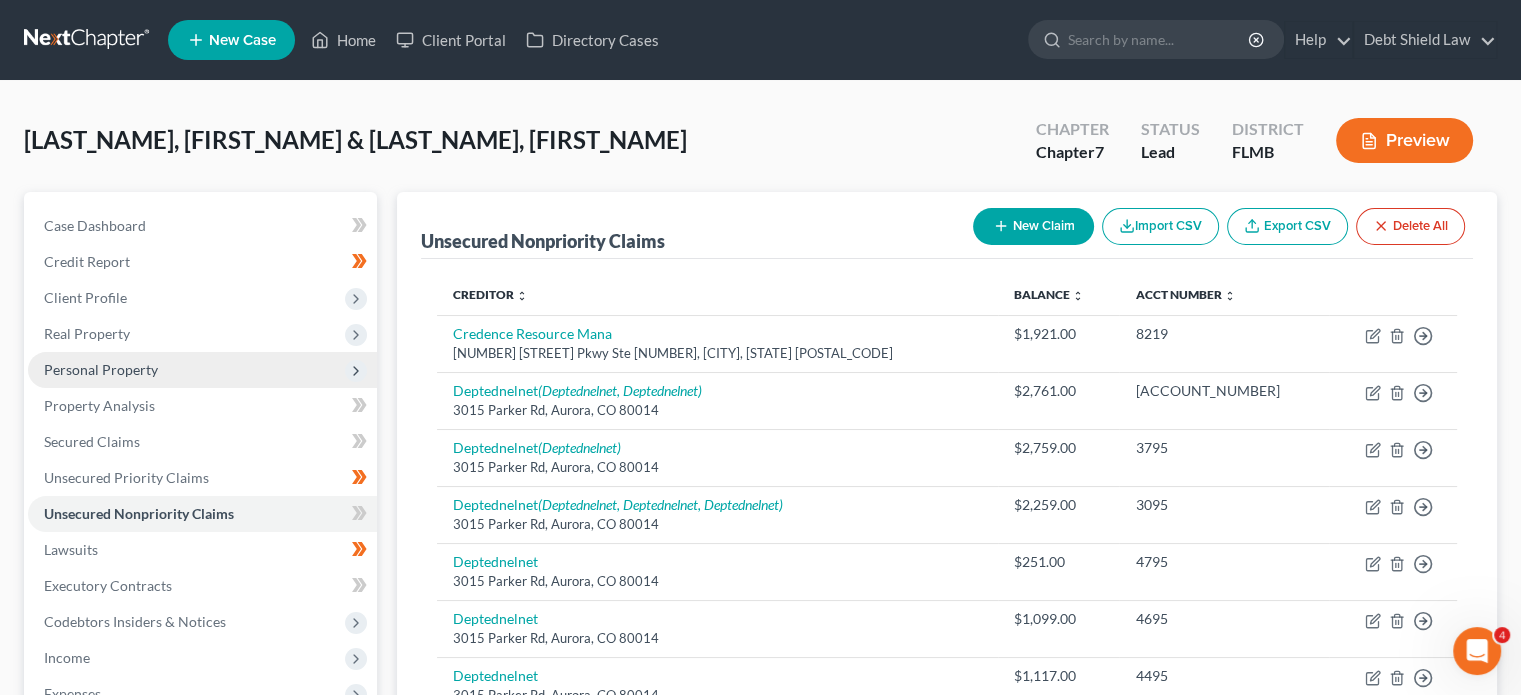 click on "Personal Property" at bounding box center (202, 370) 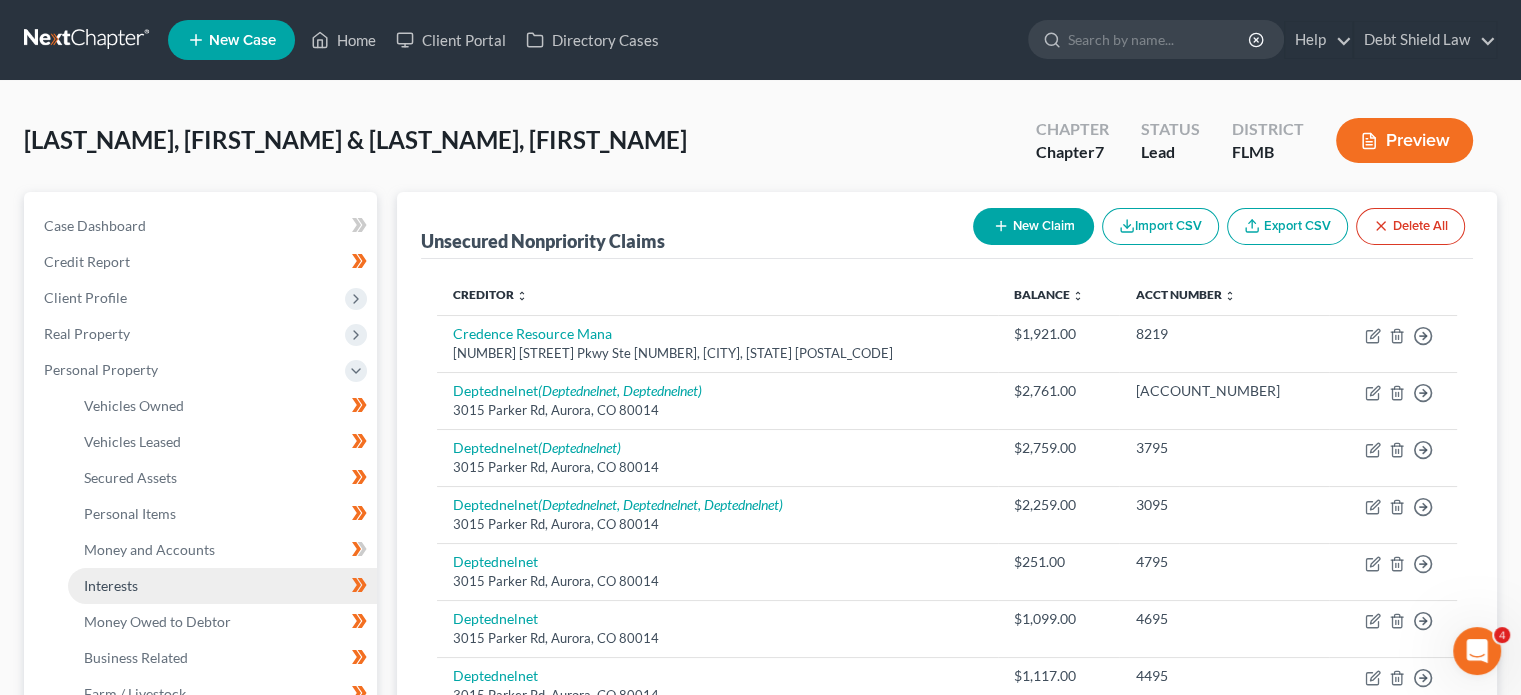 click on "Interests" at bounding box center (222, 586) 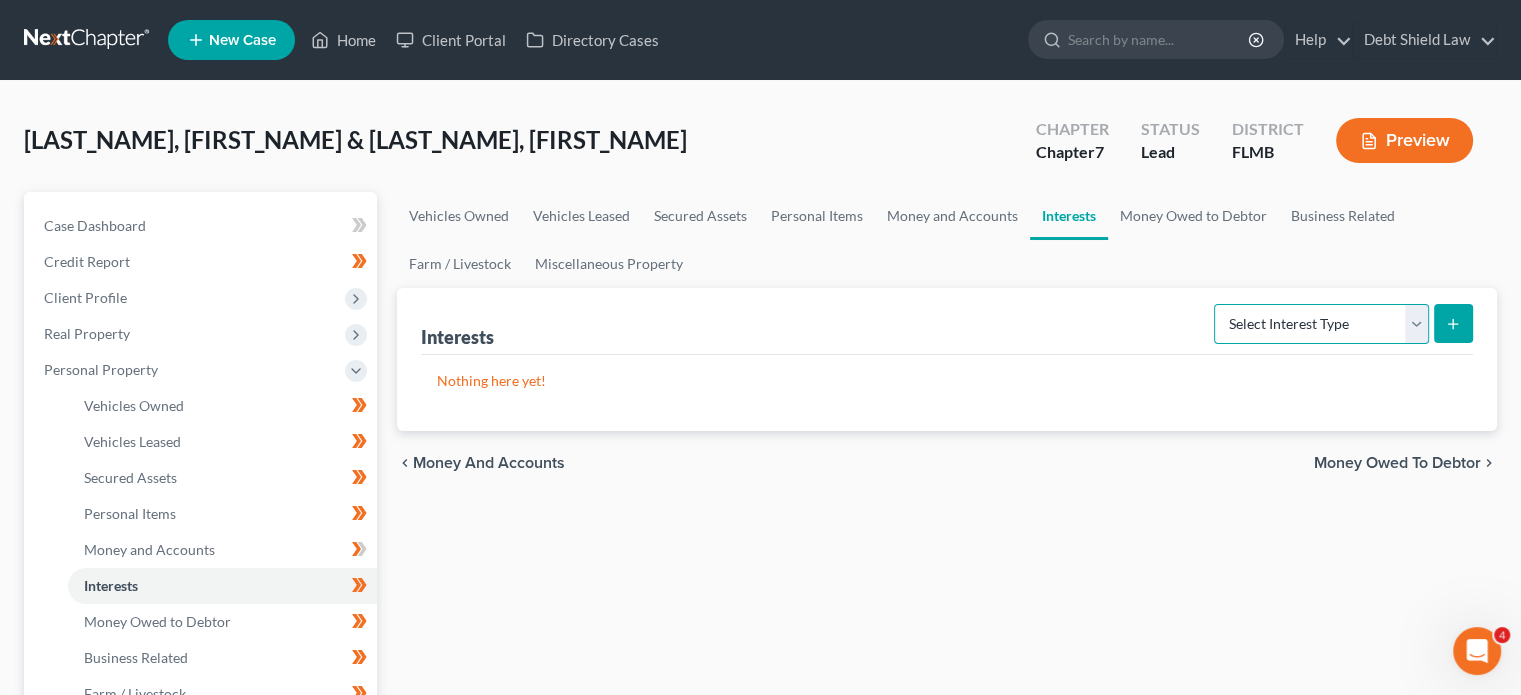 click on "Select Interest Type 401K Annuity Bond Education IRA Government Bond Government Pension Plan Incorporated Business IRA Joint Venture (Active) Joint Venture (Inactive) Keogh Mutual Fund Other Retirement Plan Partnership (Active) Partnership (Inactive) Pension Plan Stock Term Life Insurance Unincorporated Business Whole Life Insurance" at bounding box center (1321, 324) 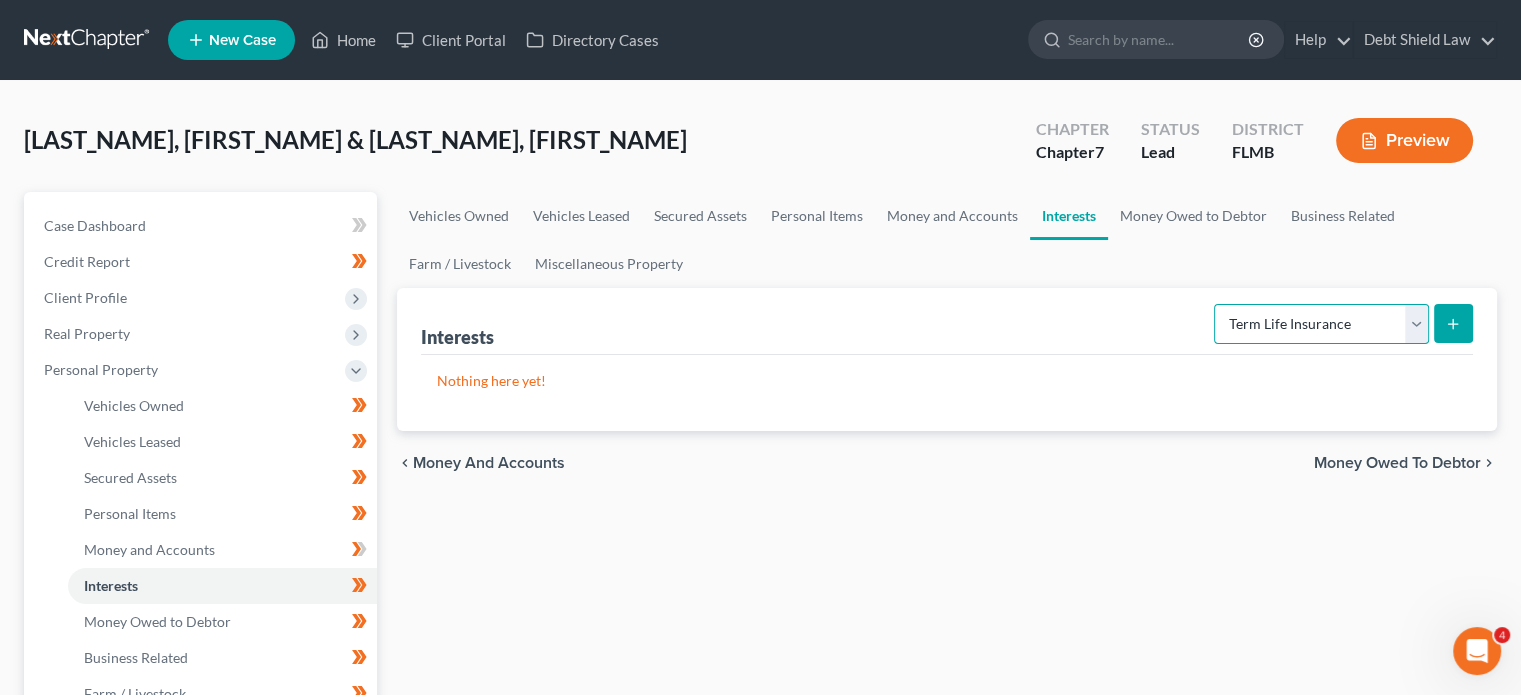 click on "Select Interest Type 401K Annuity Bond Education IRA Government Bond Government Pension Plan Incorporated Business IRA Joint Venture (Active) Joint Venture (Inactive) Keogh Mutual Fund Other Retirement Plan Partnership (Active) Partnership (Inactive) Pension Plan Stock Term Life Insurance Unincorporated Business Whole Life Insurance" at bounding box center (1321, 324) 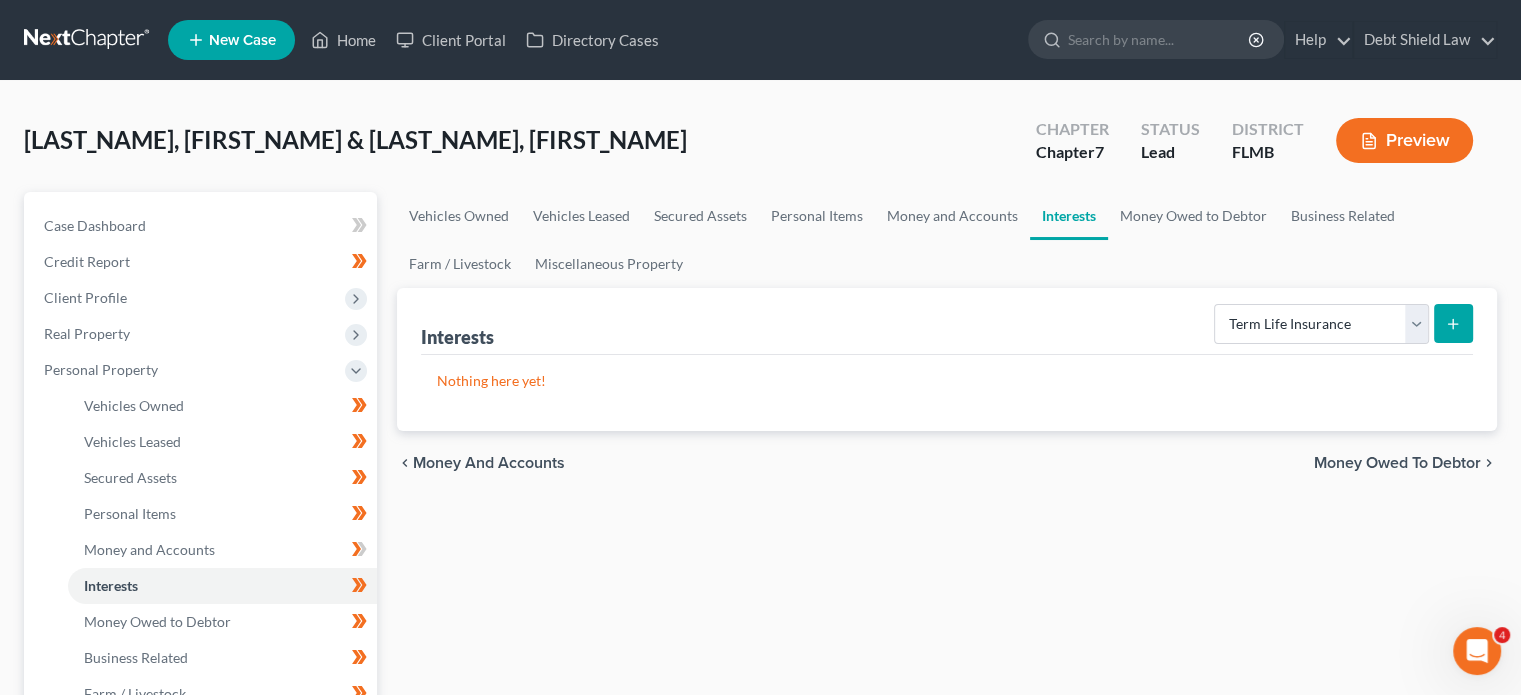 click at bounding box center (1453, 323) 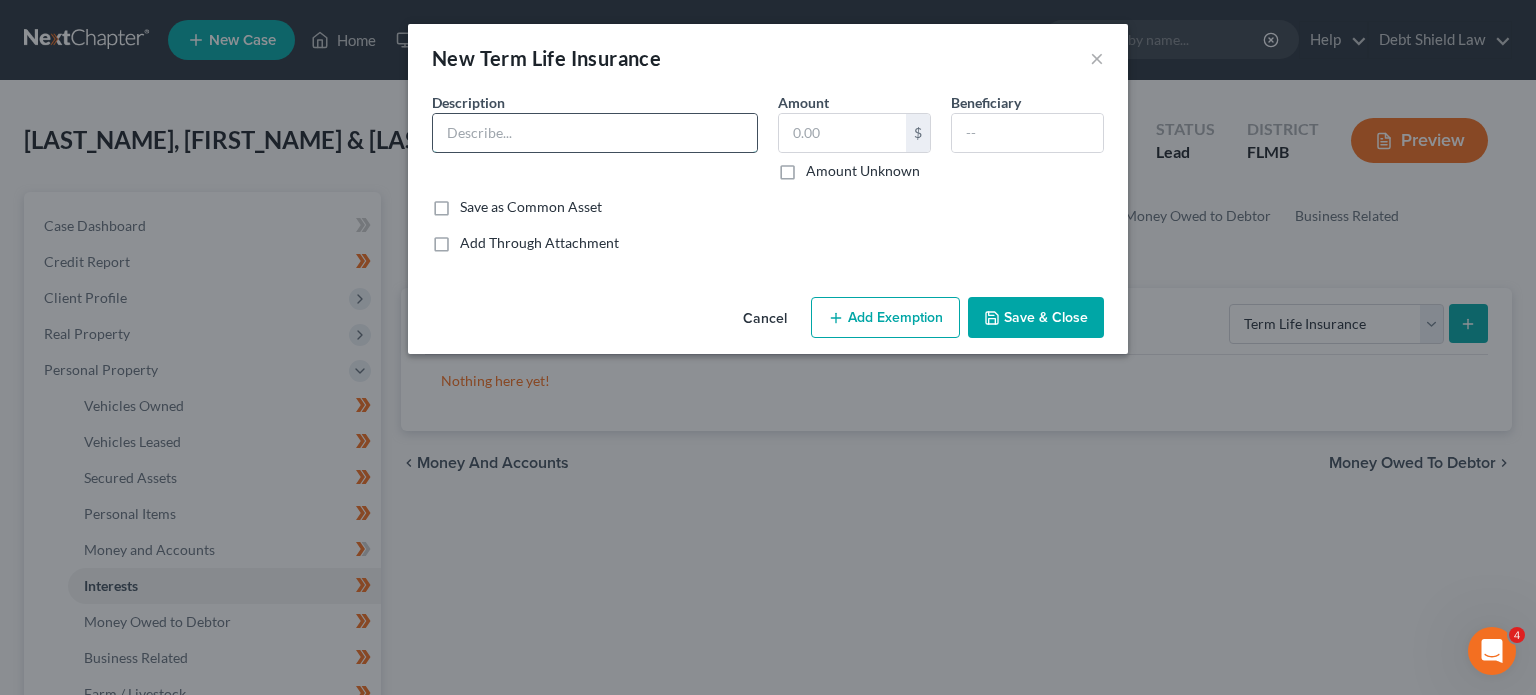 click at bounding box center (595, 133) 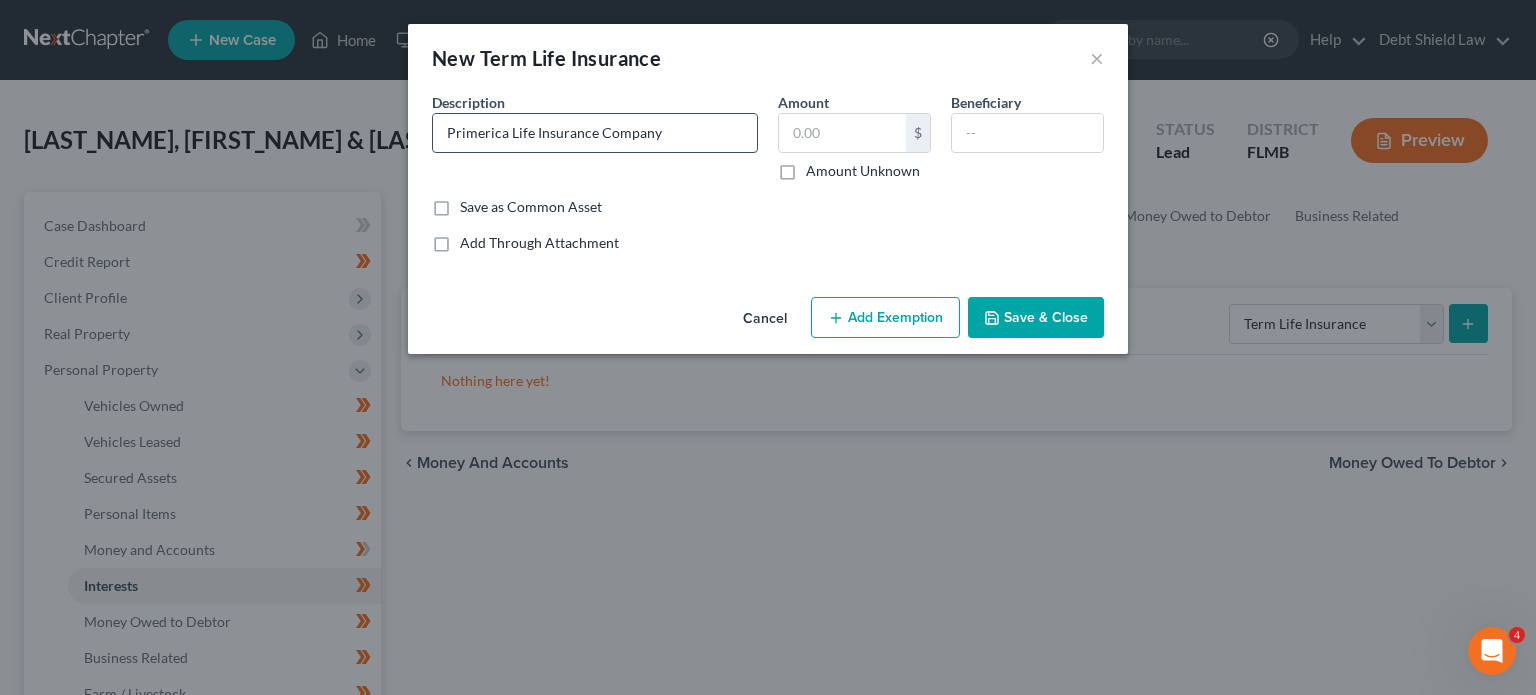 drag, startPoint x: 601, startPoint y: 134, endPoint x: 702, endPoint y: 137, distance: 101.04455 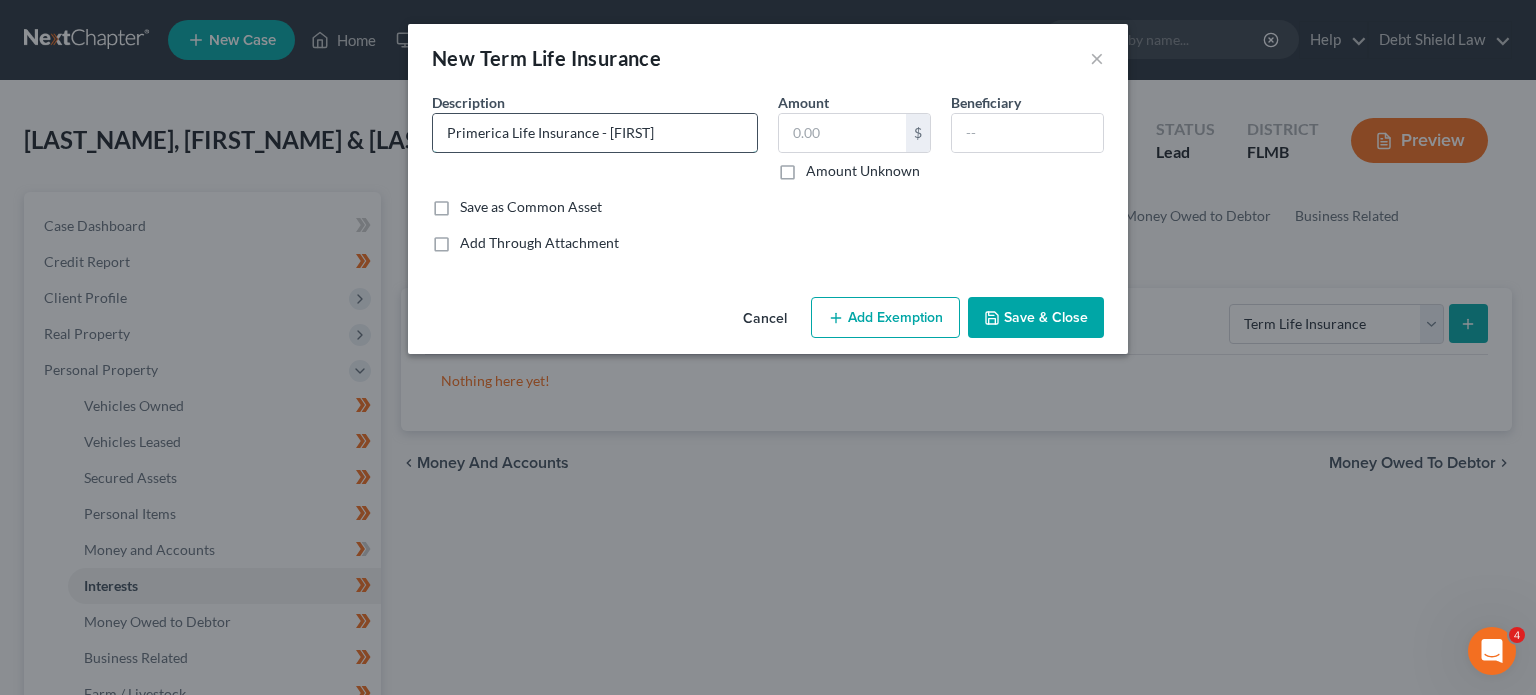 drag, startPoint x: 605, startPoint y: 128, endPoint x: 749, endPoint y: 129, distance: 144.00348 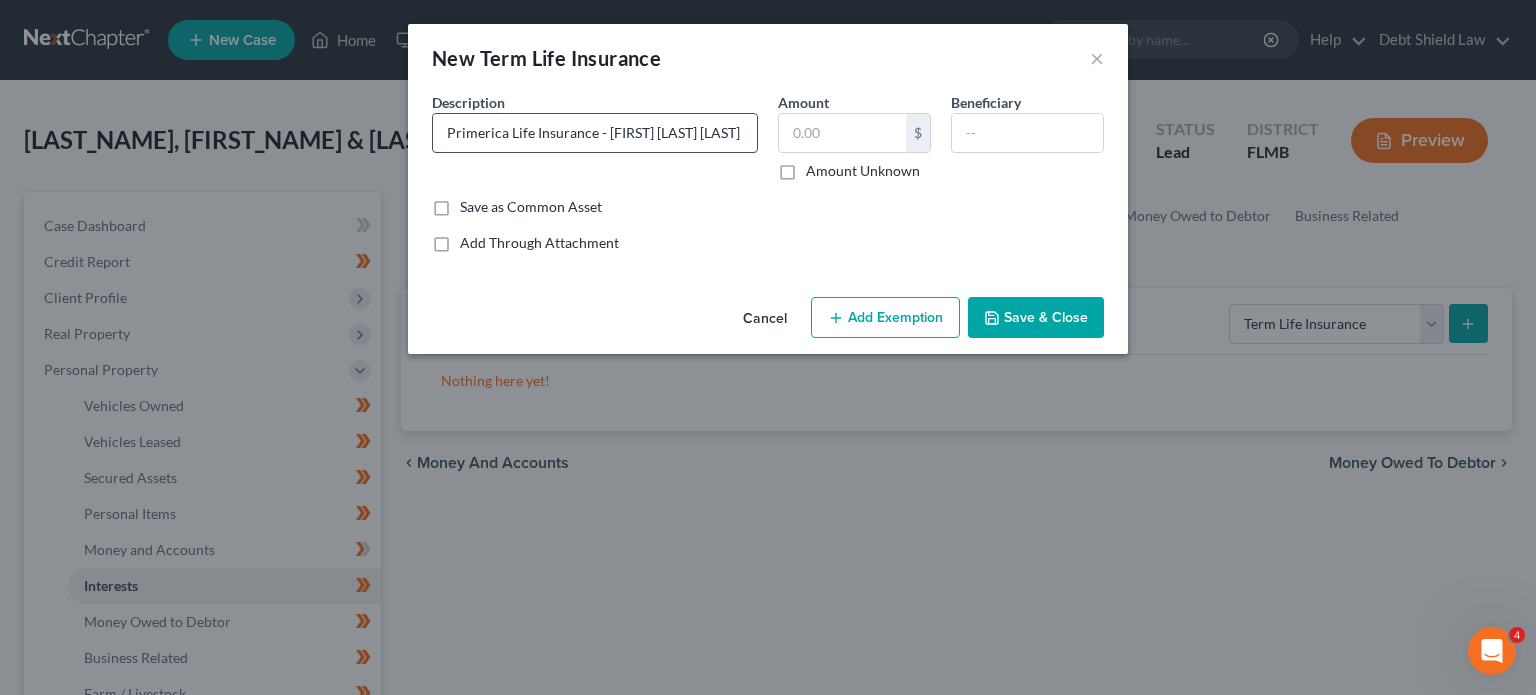 scroll, scrollTop: 0, scrollLeft: 64, axis: horizontal 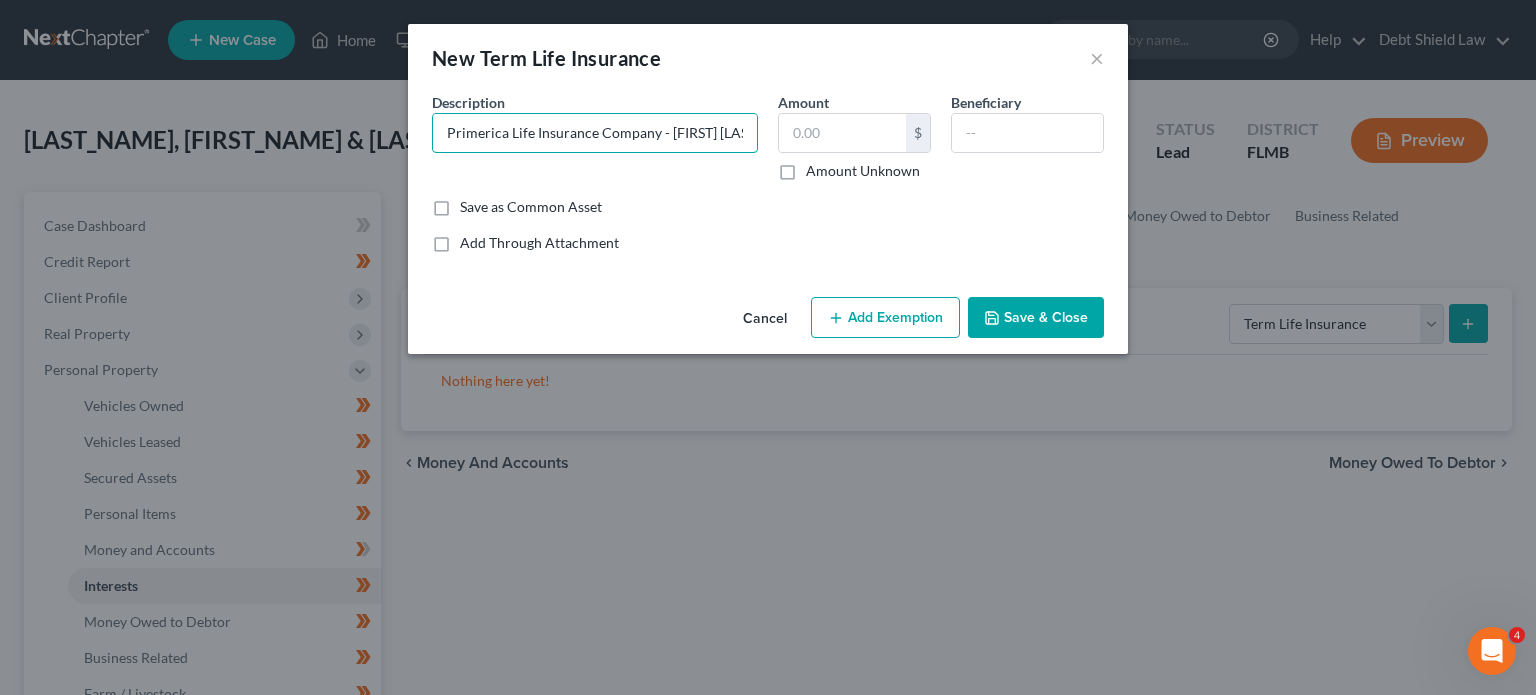 type on "Primerica Life Insurance Company - KATHERINE RAQUEL MORALES" 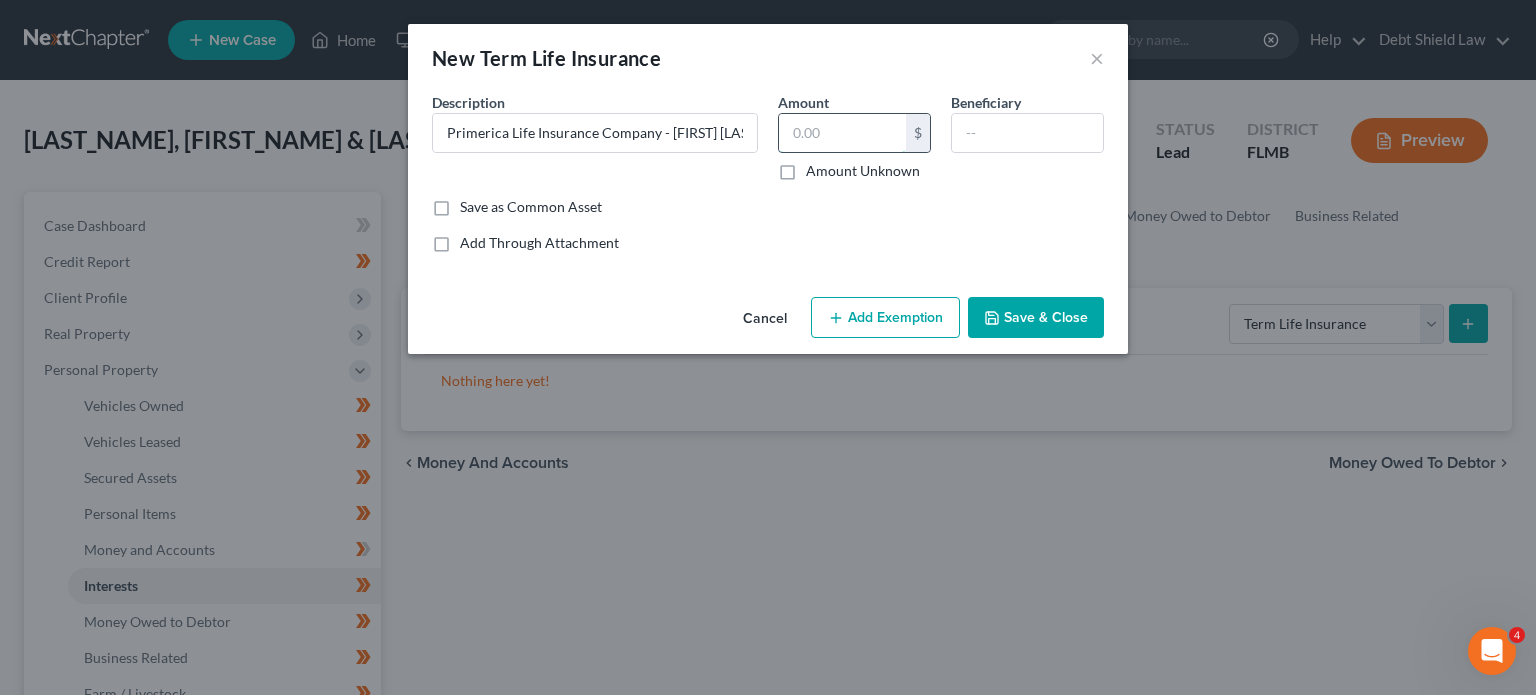 click at bounding box center [842, 133] 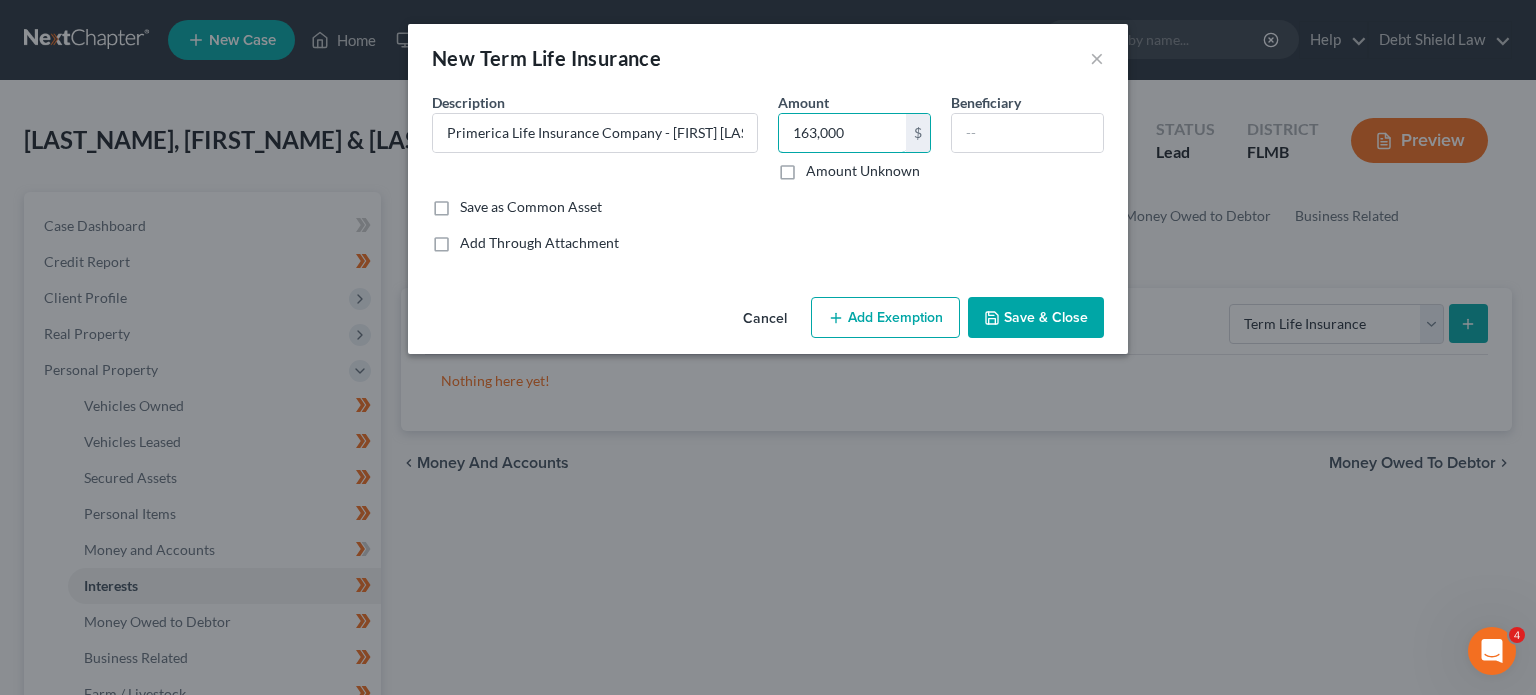 type on "163,000" 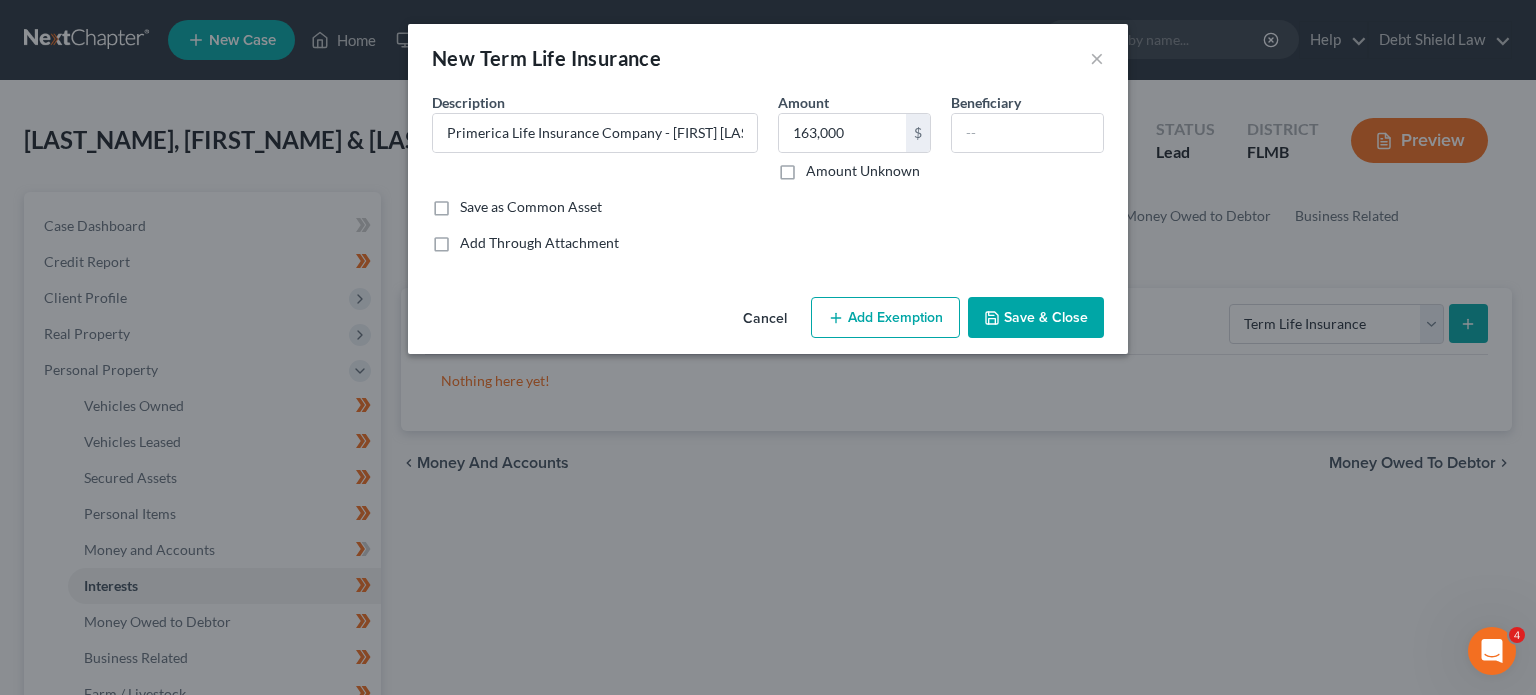click on "Add Exemption" at bounding box center [885, 318] 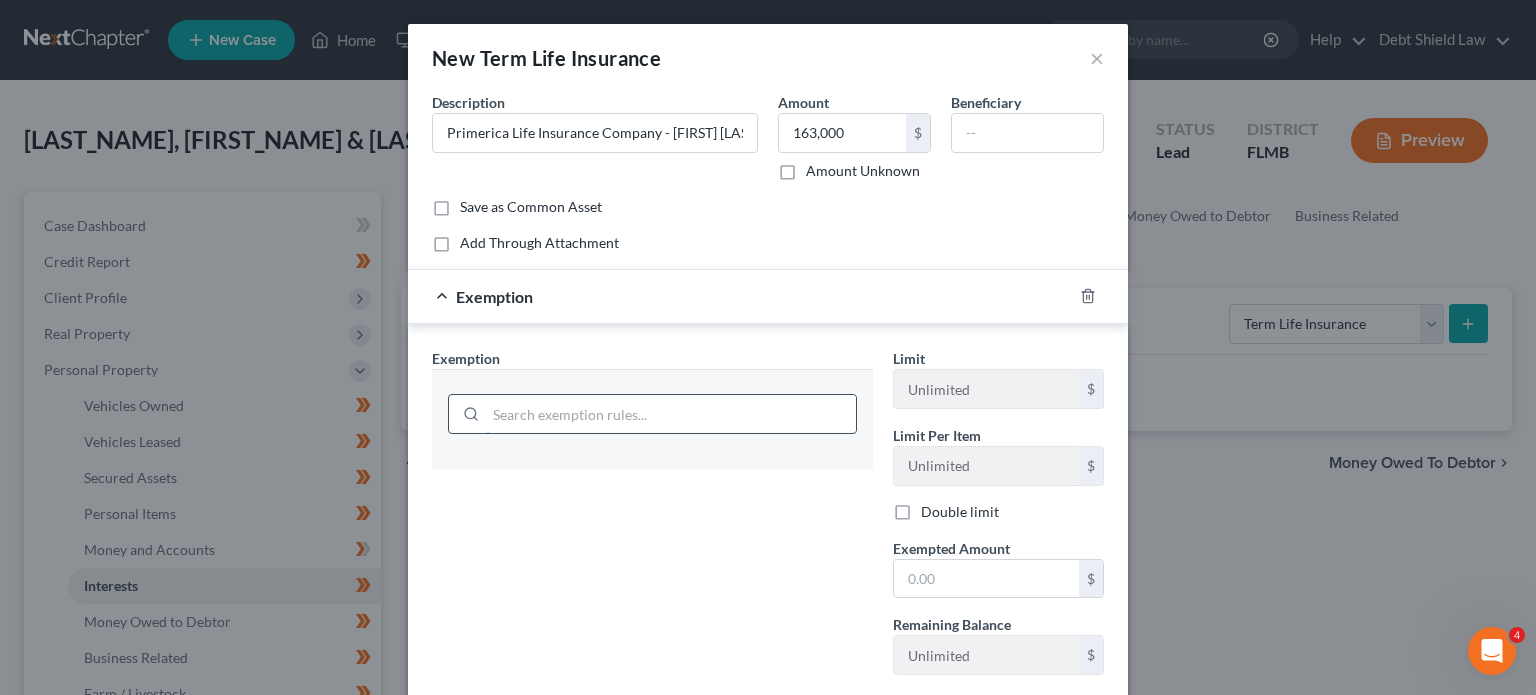 click at bounding box center (671, 414) 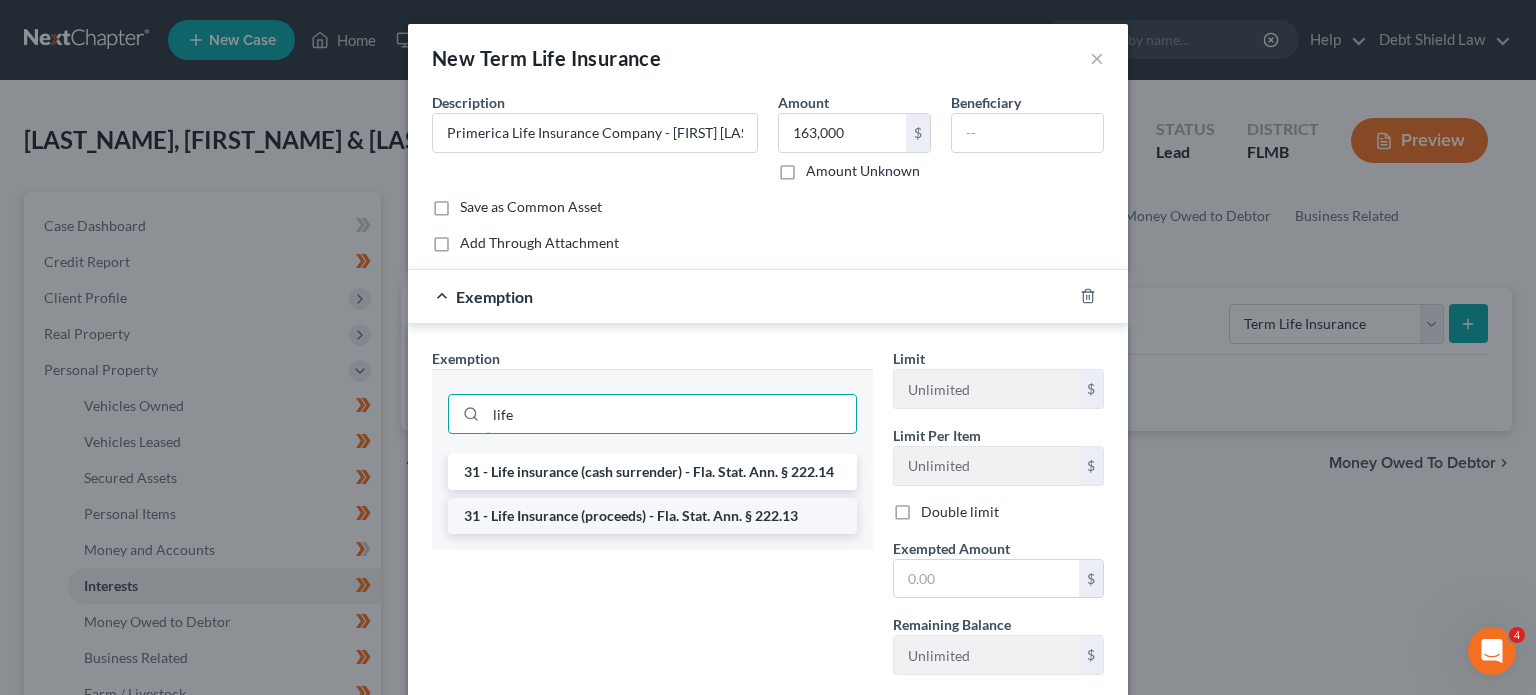 type on "life" 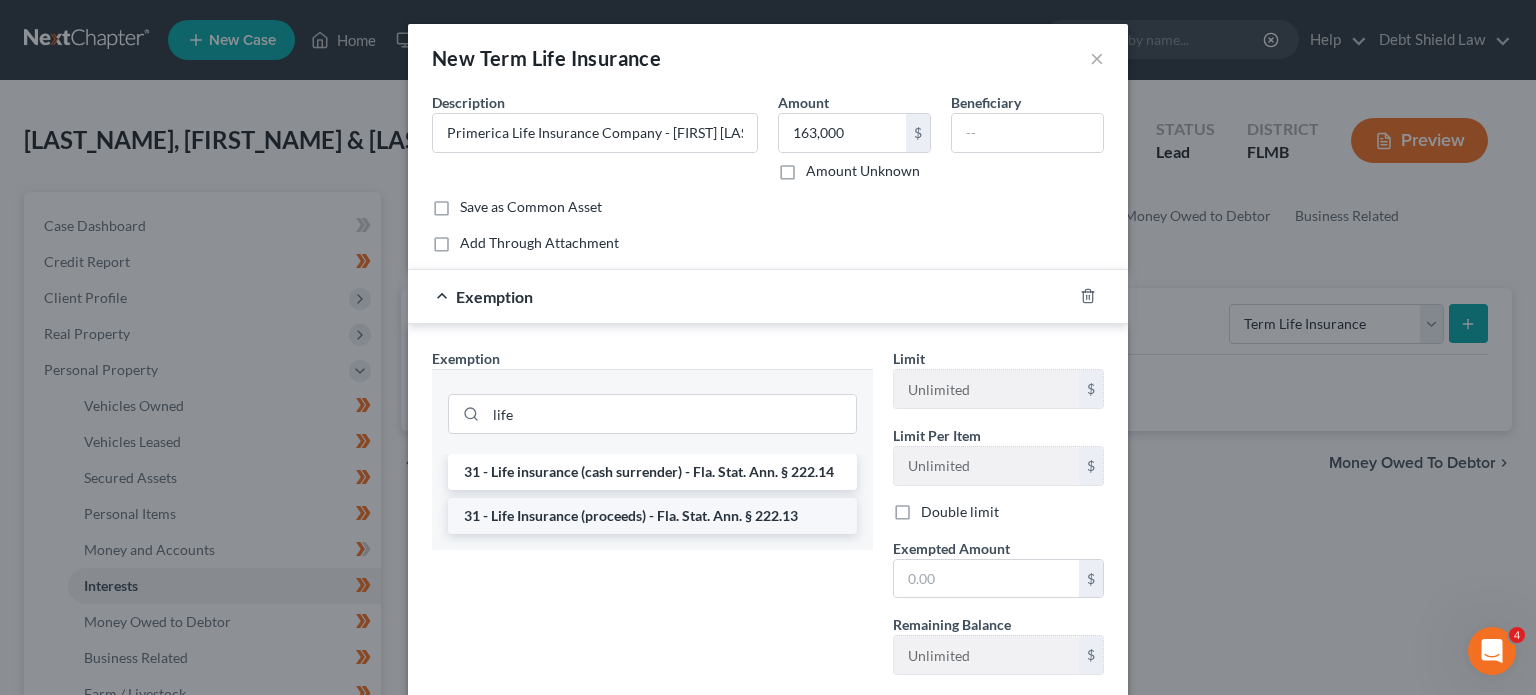 click on "31 - Life Insurance (proceeds) - Fla. Stat. Ann. § 222.13" at bounding box center (652, 516) 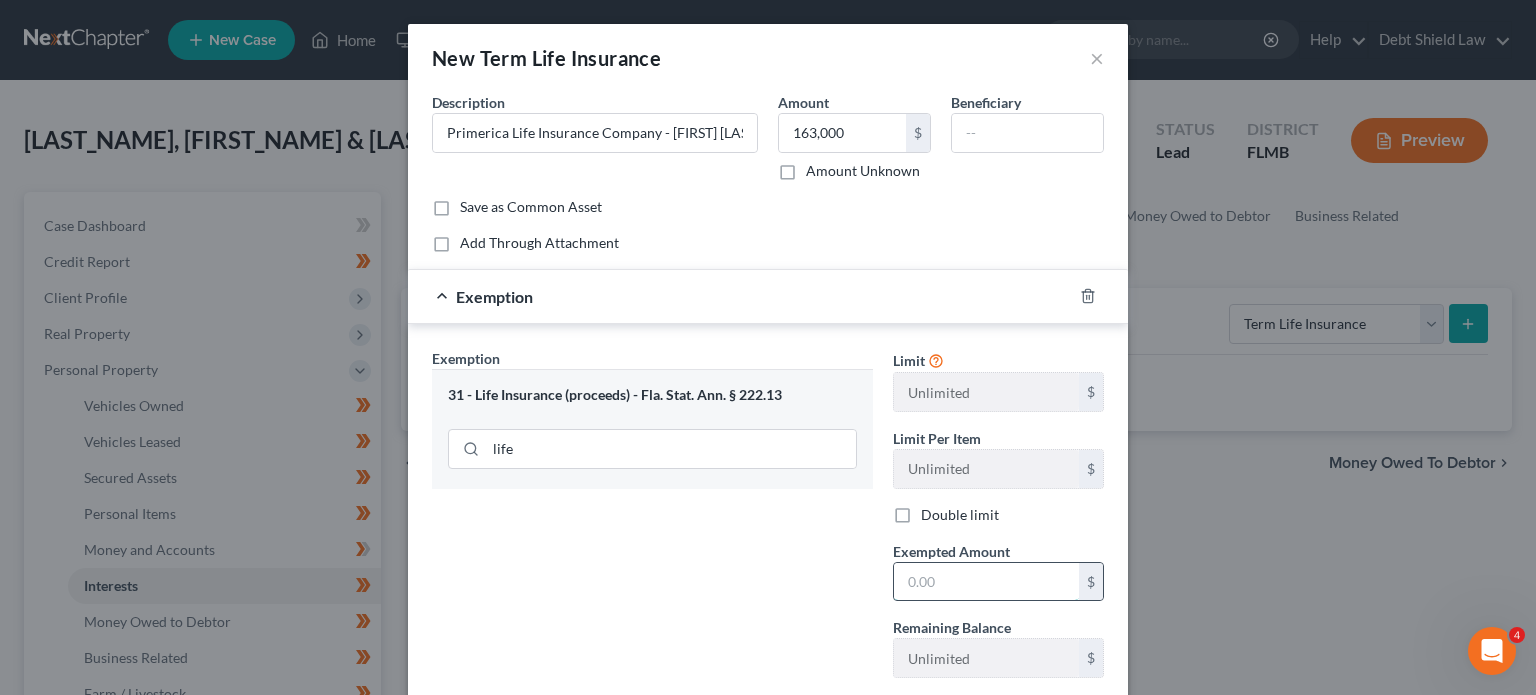 click at bounding box center [986, 582] 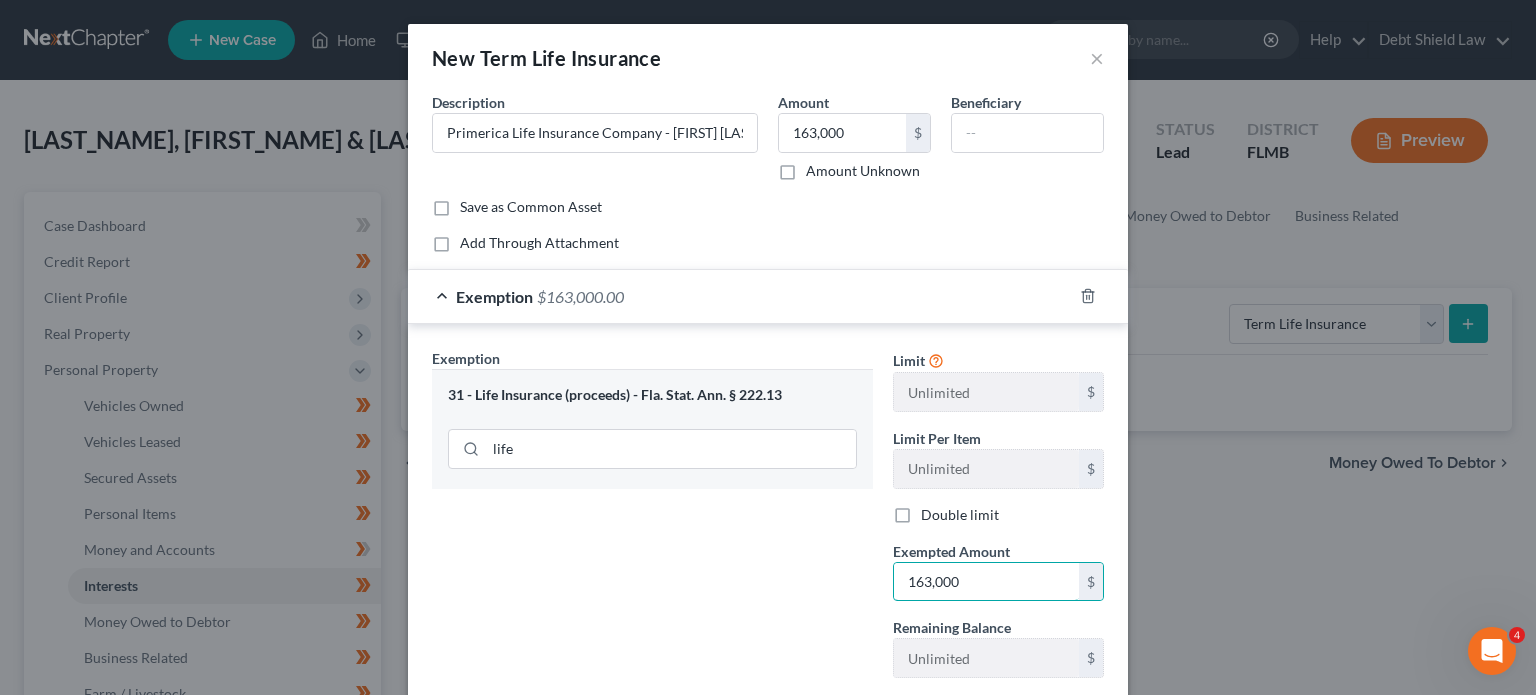 type on "163,000" 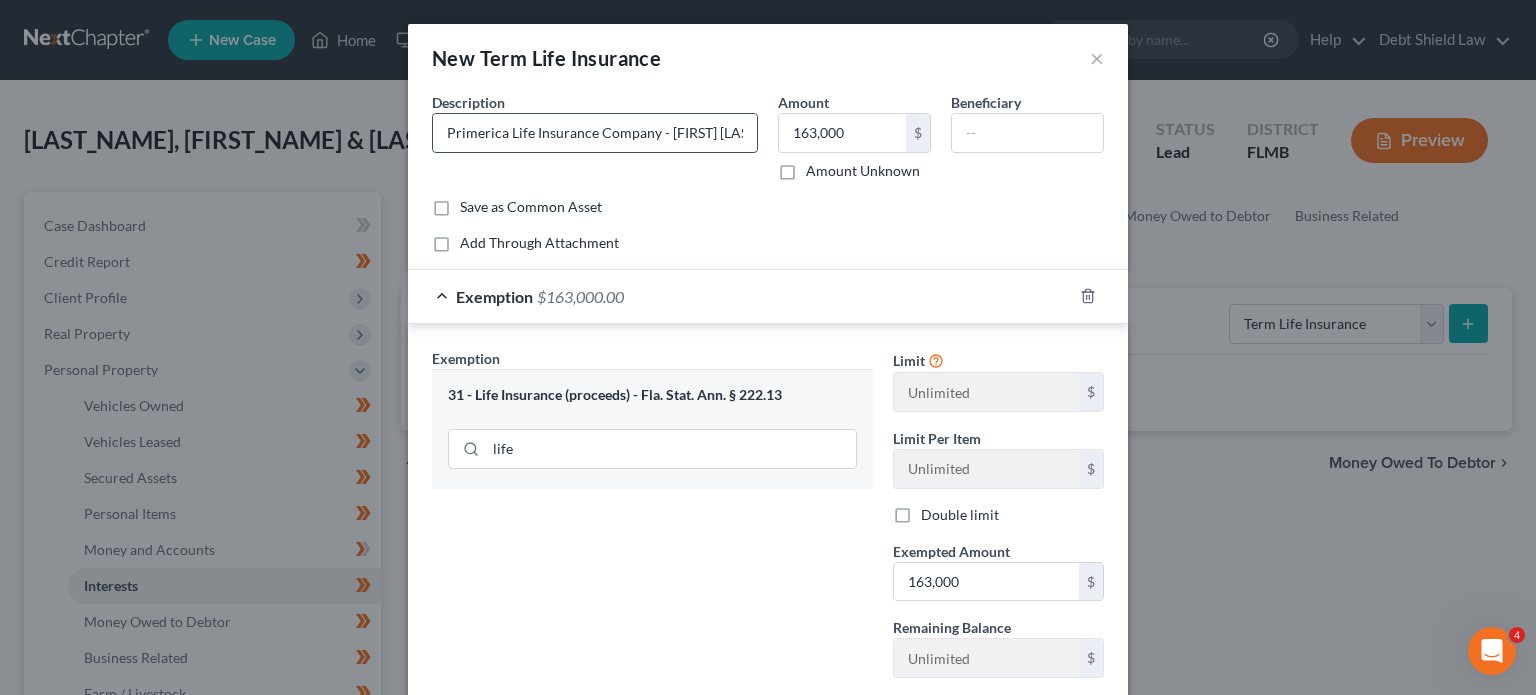 drag, startPoint x: 645, startPoint y: 140, endPoint x: 430, endPoint y: 133, distance: 215.11392 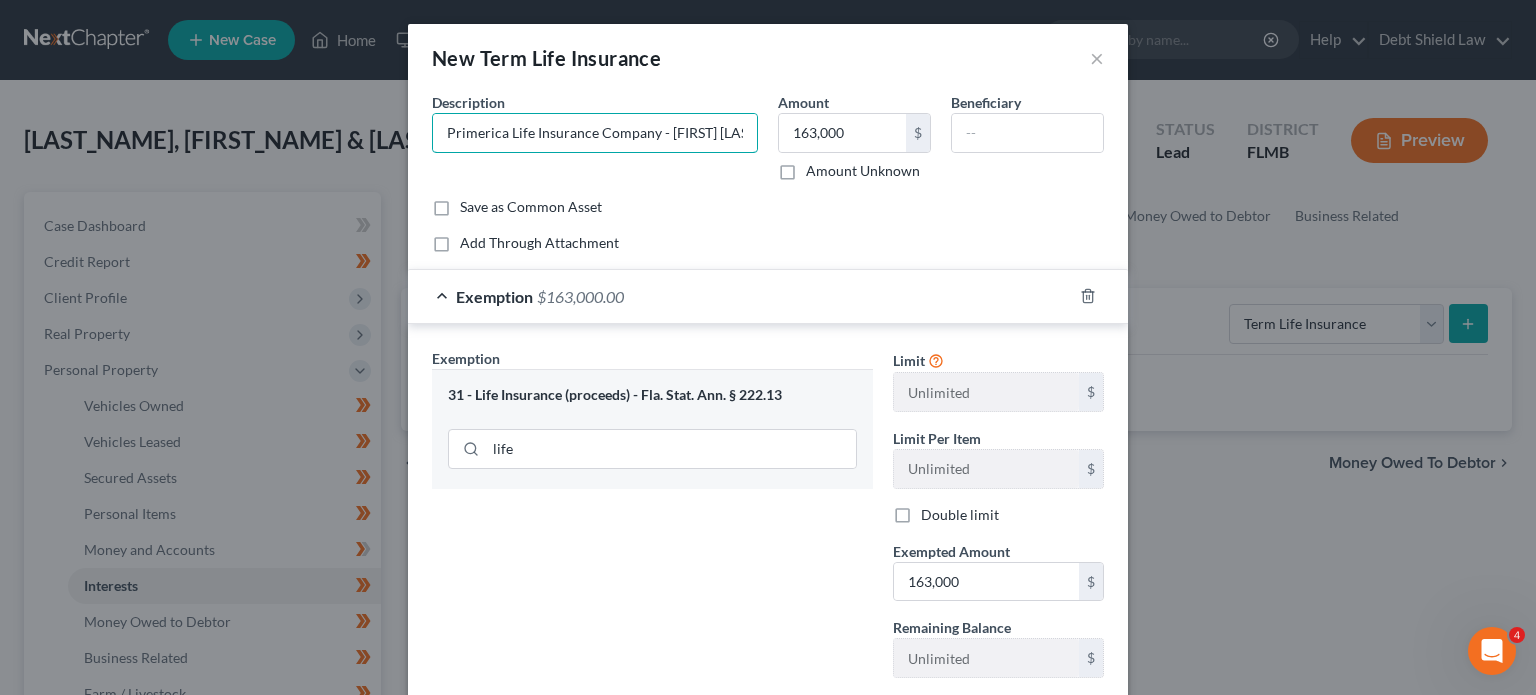 scroll, scrollTop: 202, scrollLeft: 0, axis: vertical 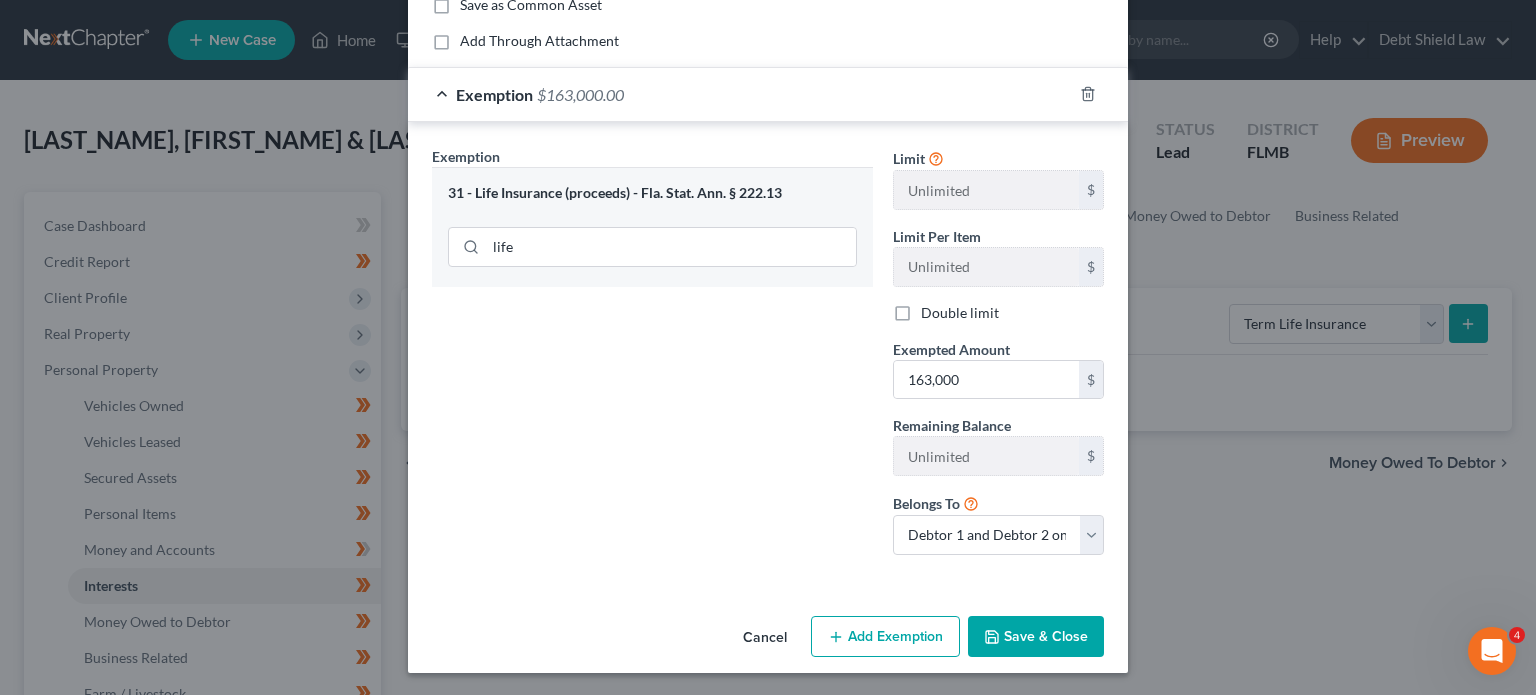 click on "Save & Close" at bounding box center [1036, 637] 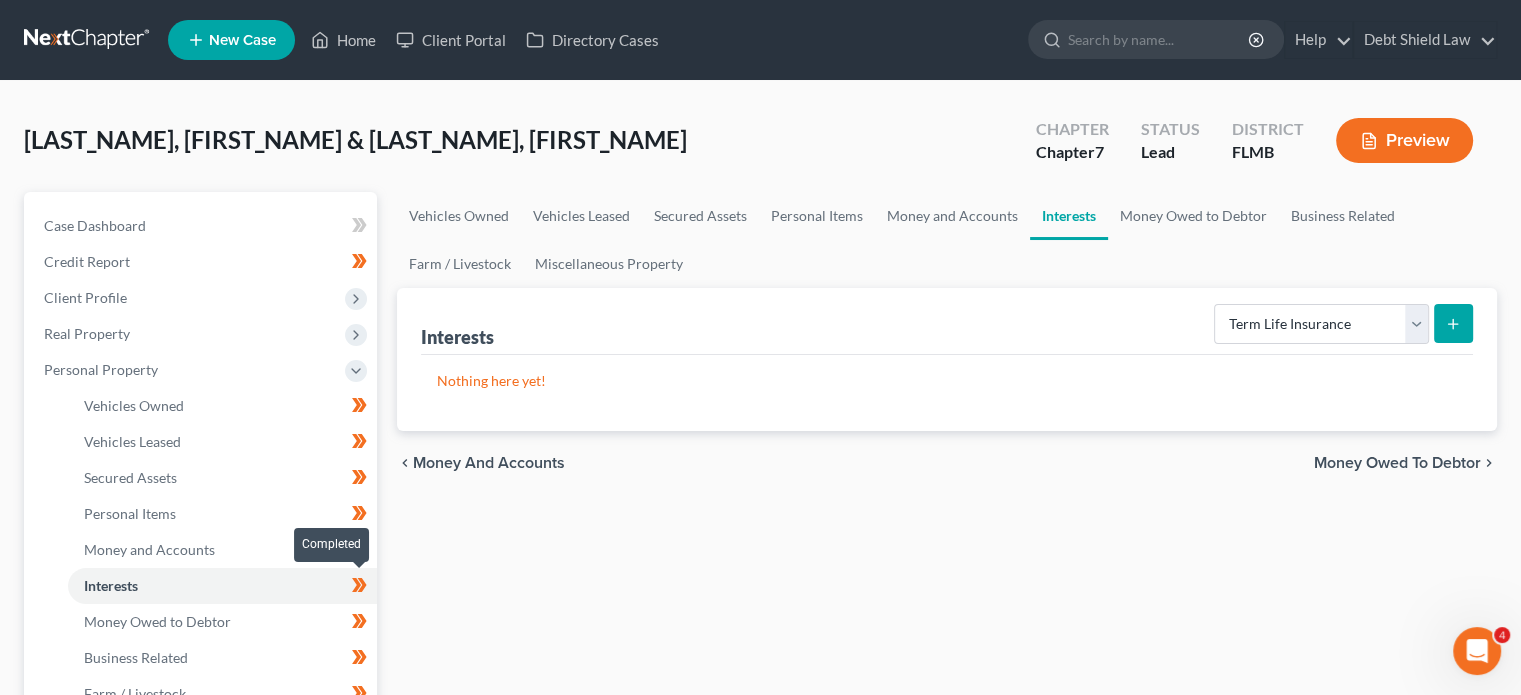 click 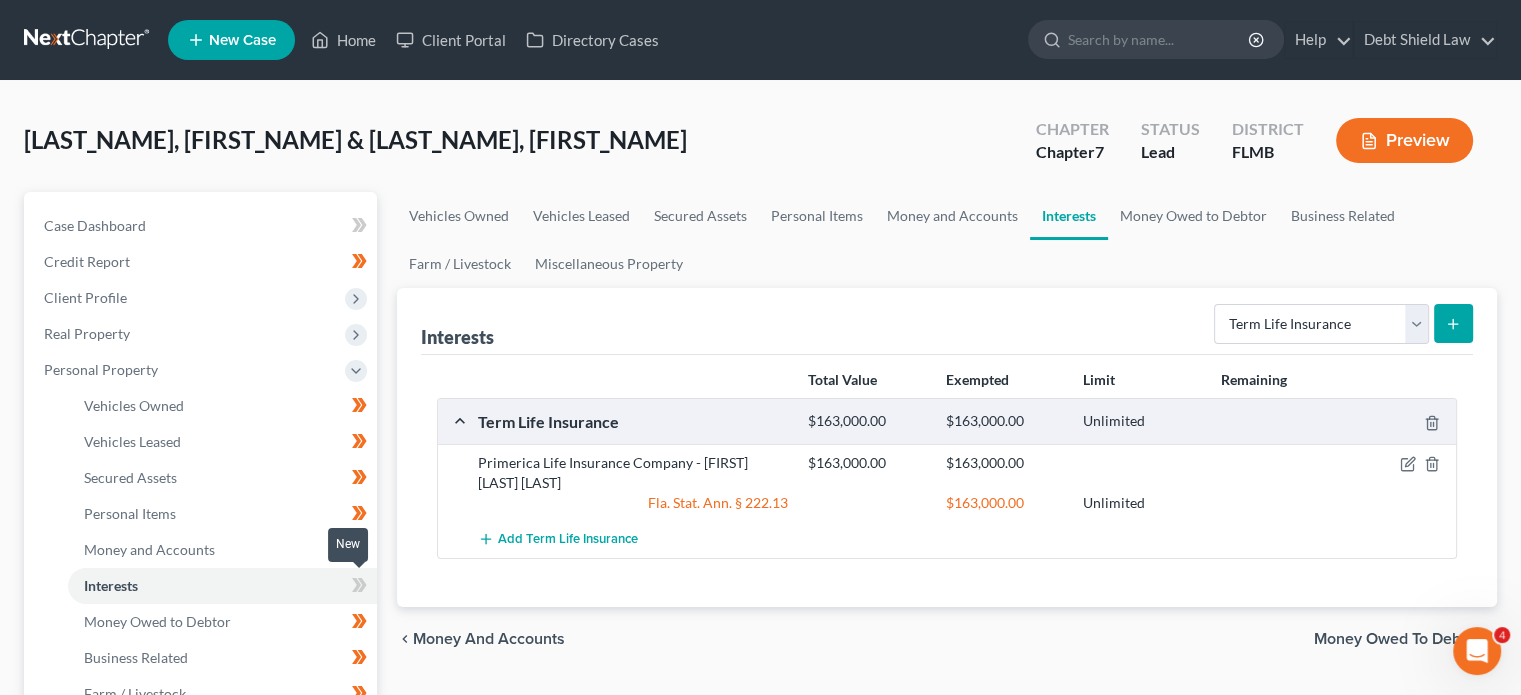 click 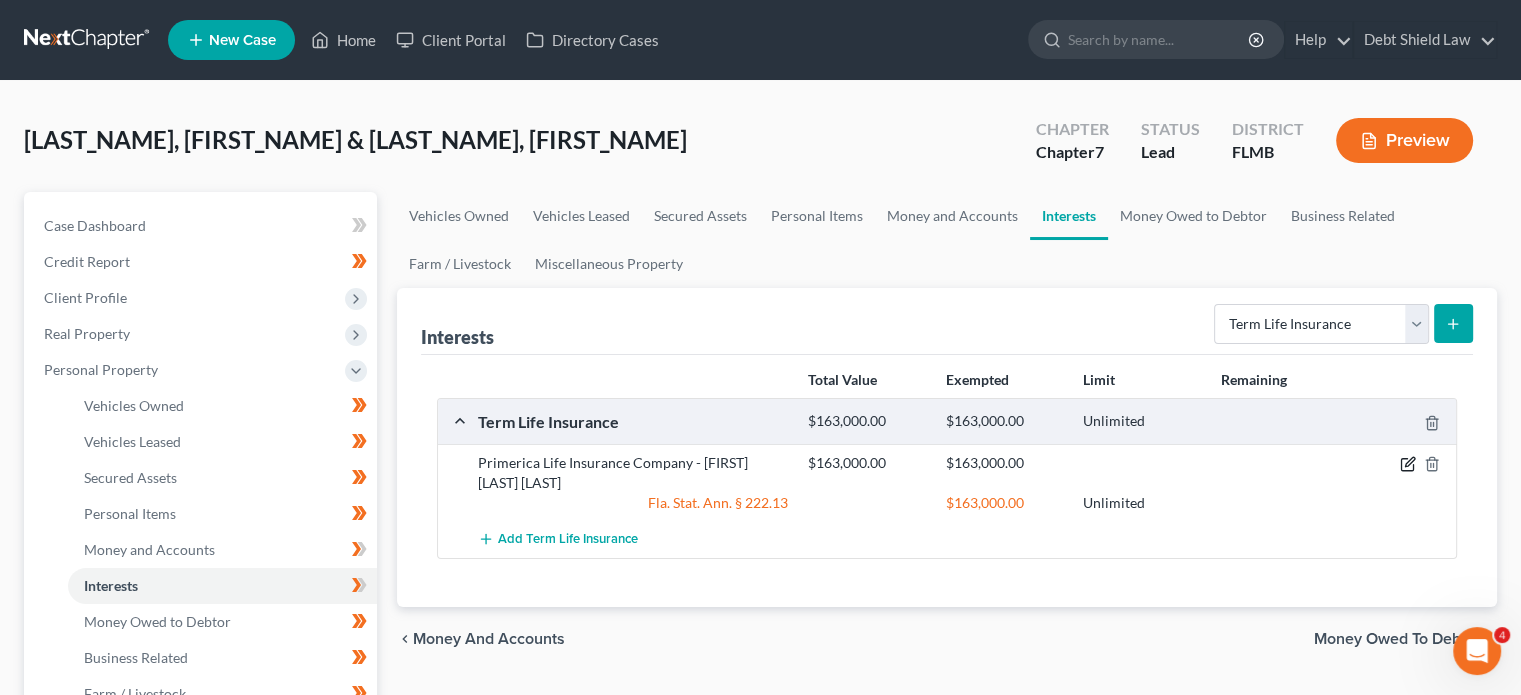 click 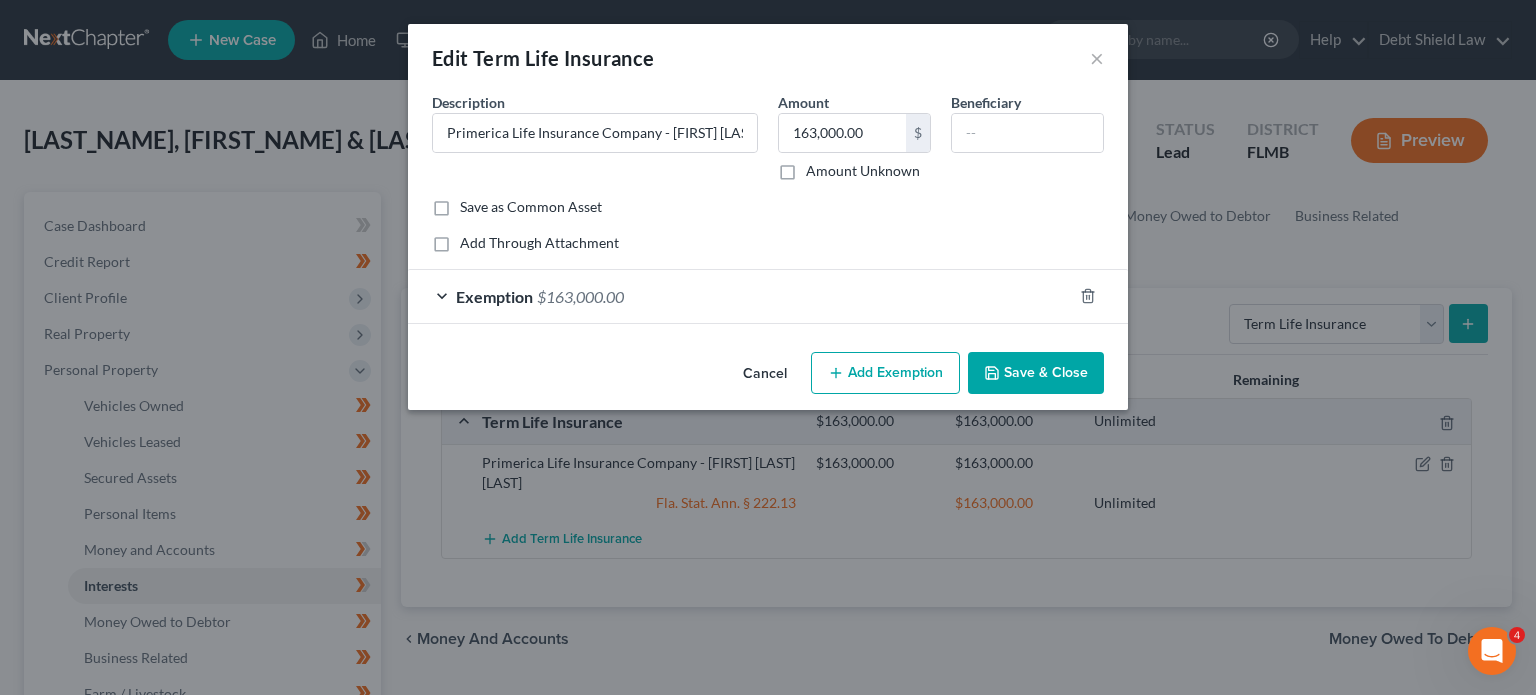 click on "Exemption $163,000.00" at bounding box center [740, 296] 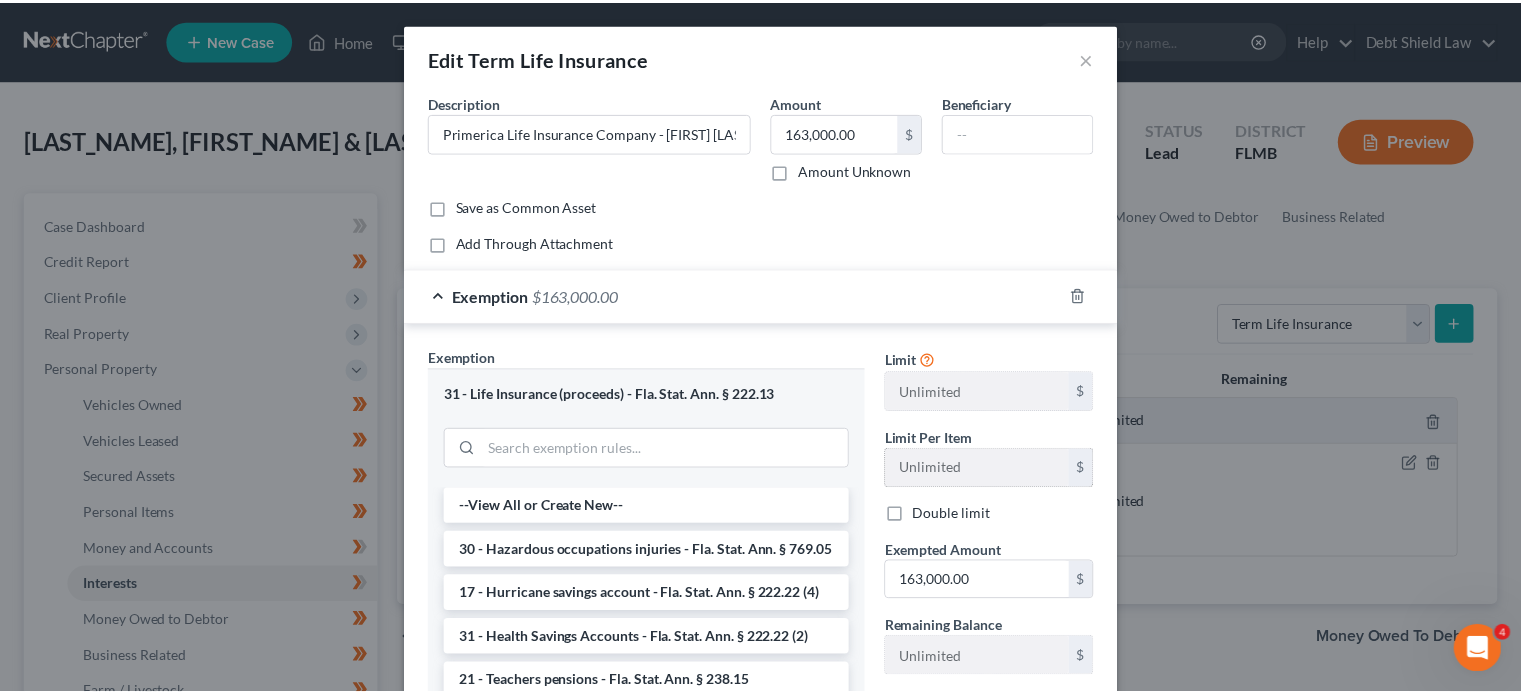 scroll, scrollTop: 228, scrollLeft: 0, axis: vertical 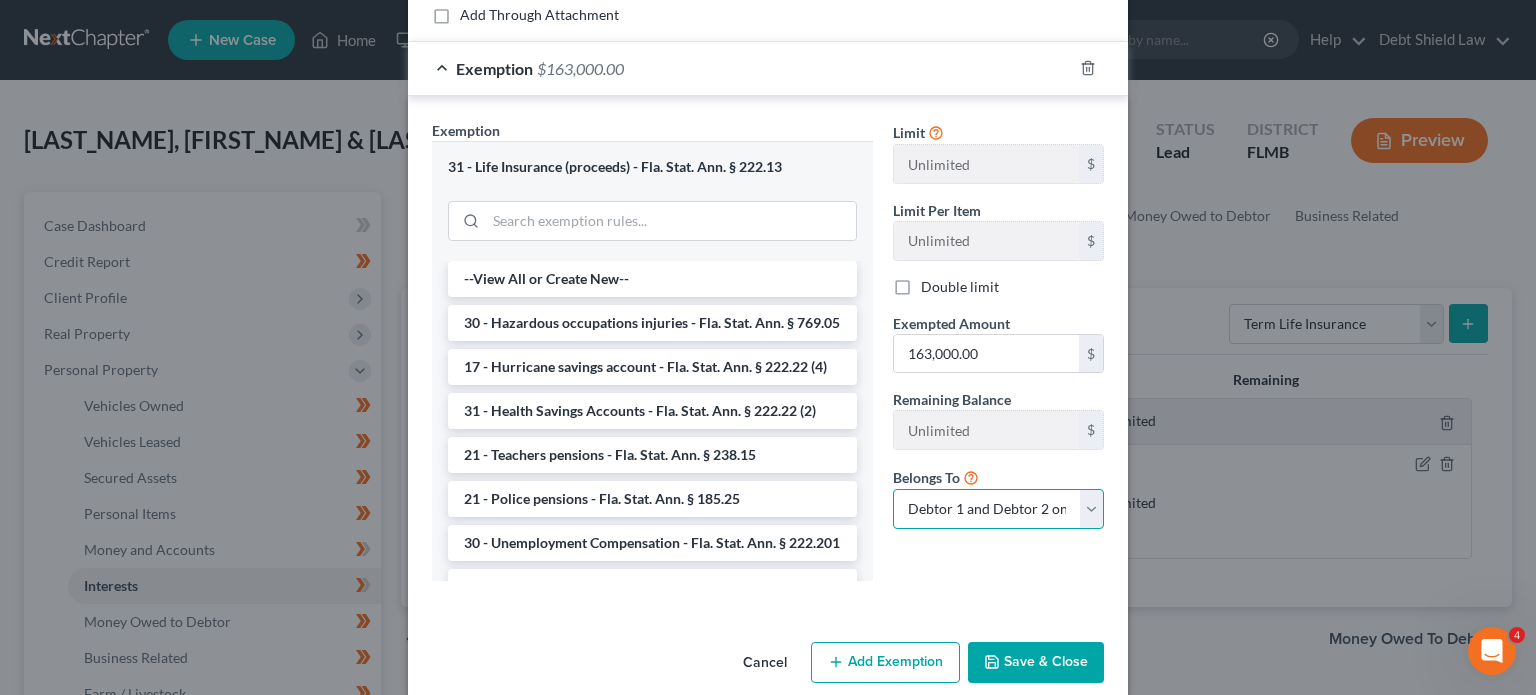 click on "Debtor 1 only Debtor 2 only Debtor 1 and Debtor 2 only" at bounding box center (998, 509) 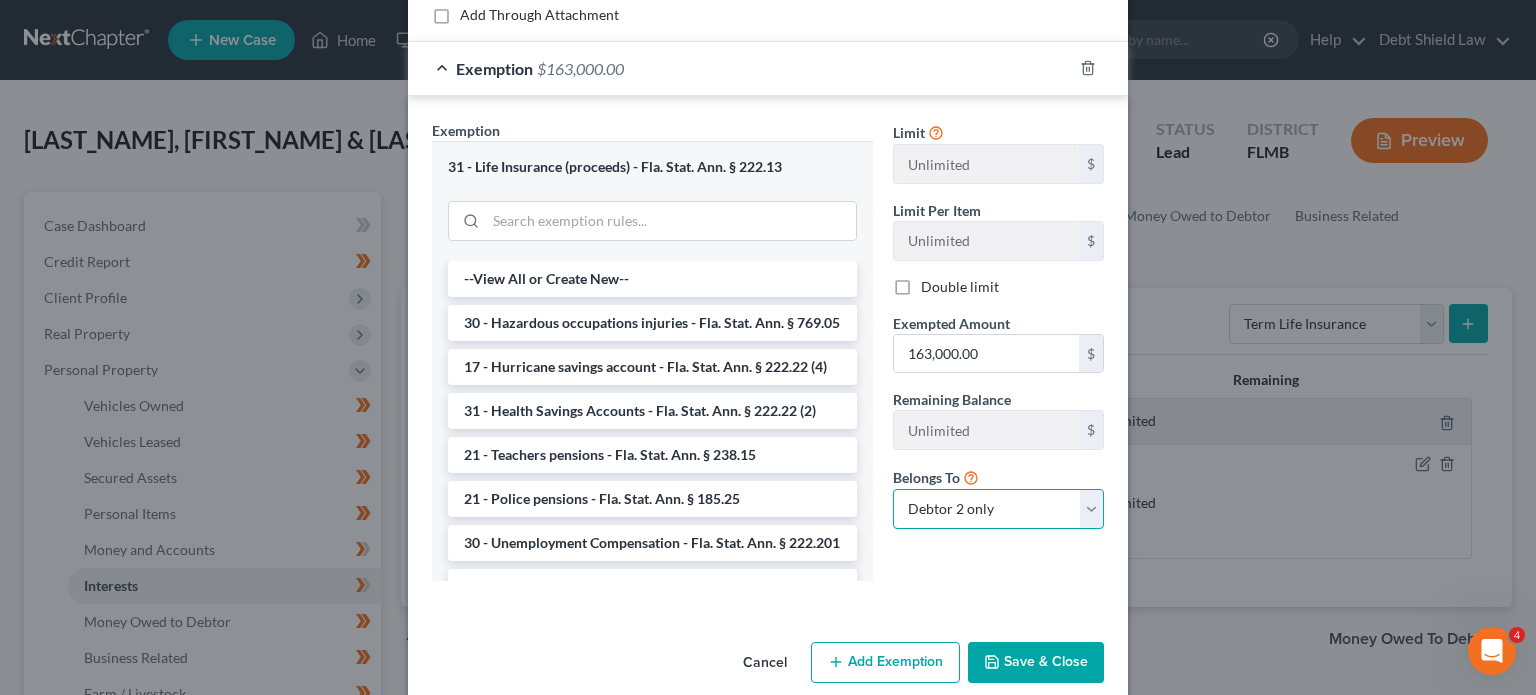 click on "Debtor 1 only Debtor 2 only Debtor 1 and Debtor 2 only" at bounding box center (998, 509) 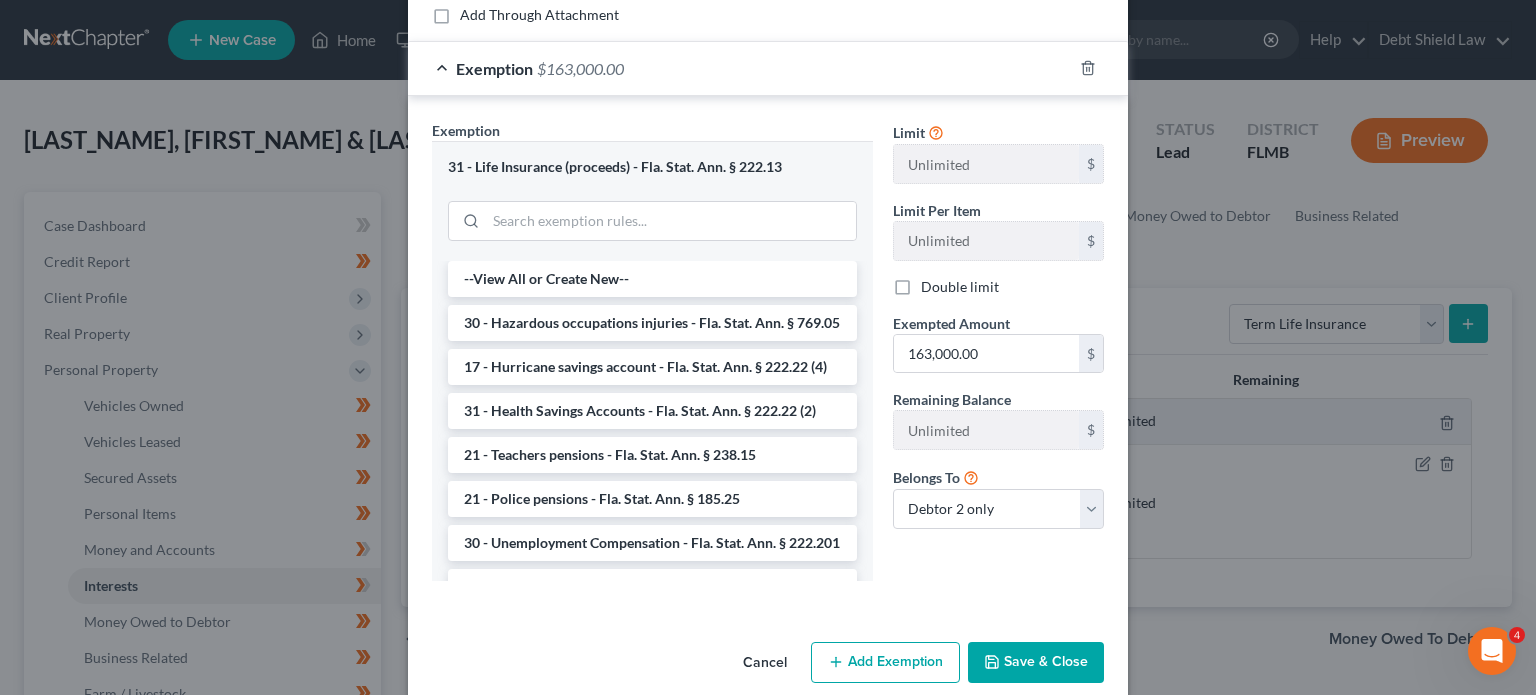 click on "Save & Close" at bounding box center (1036, 663) 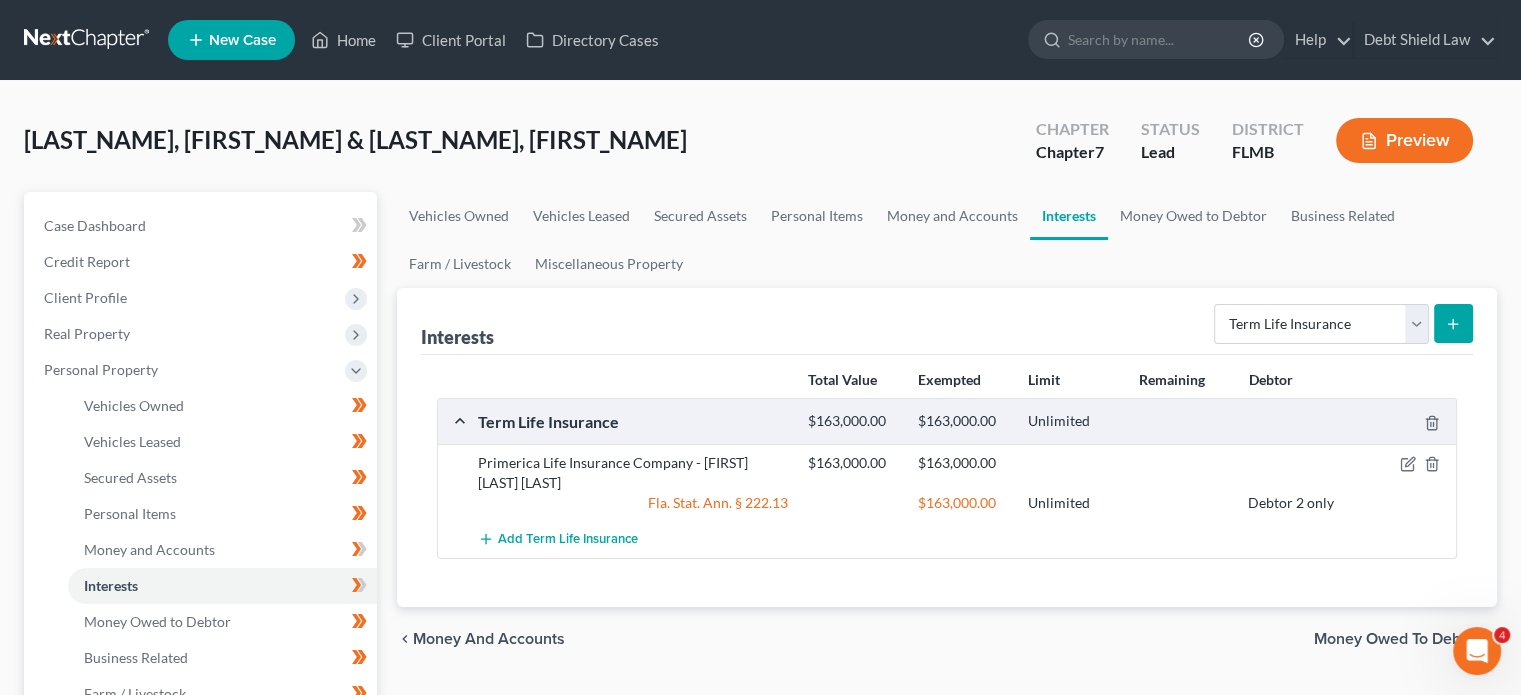 click on "chevron_left
Money and Accounts
Money Owed to Debtor
chevron_right" at bounding box center (947, 639) 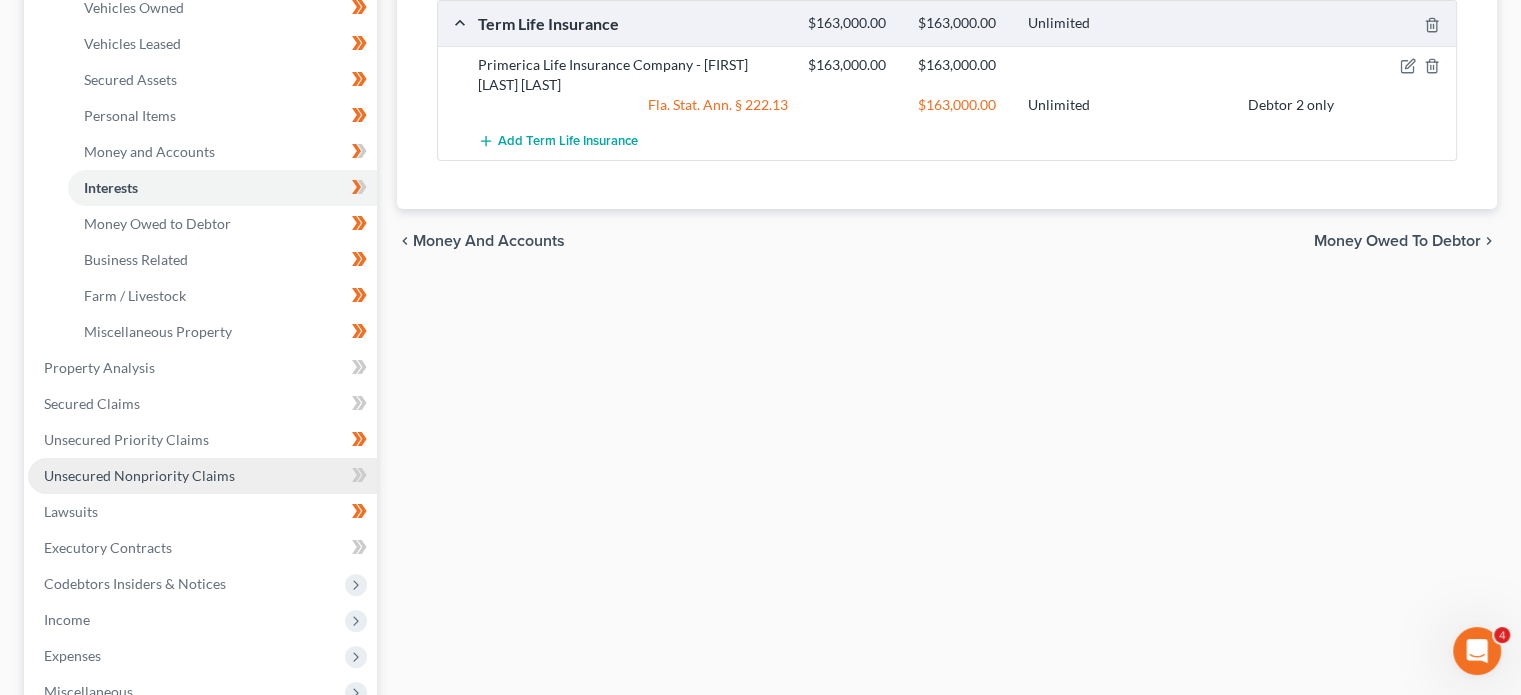 scroll, scrollTop: 399, scrollLeft: 0, axis: vertical 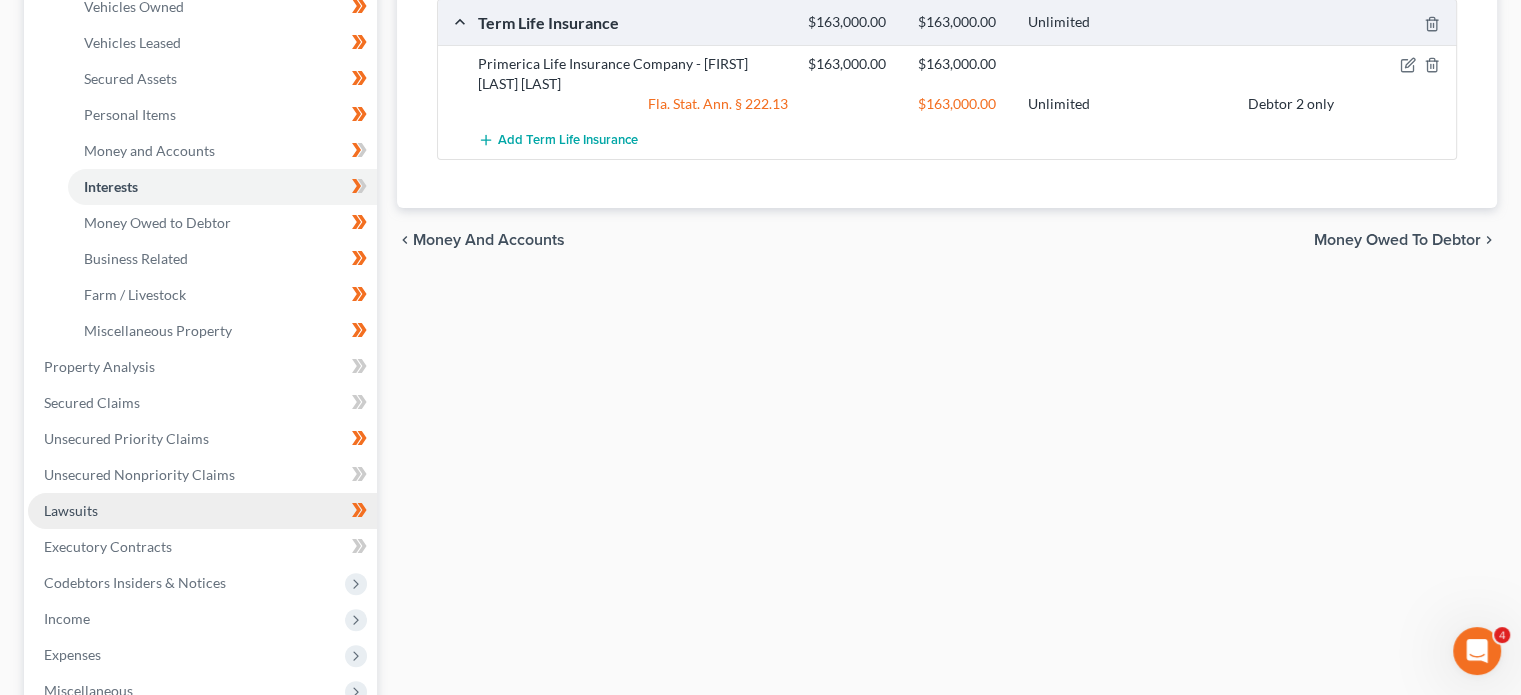 click on "Lawsuits" at bounding box center [202, 511] 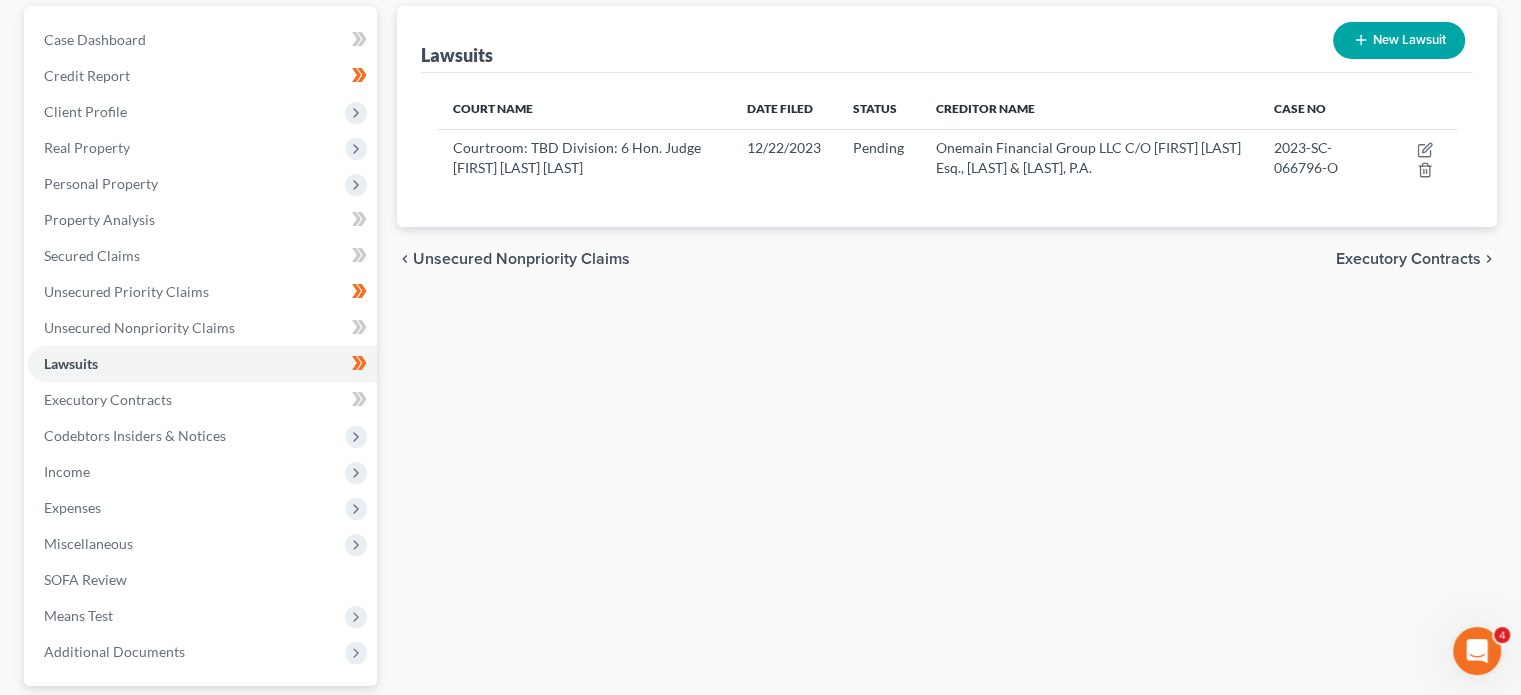 scroll, scrollTop: 187, scrollLeft: 0, axis: vertical 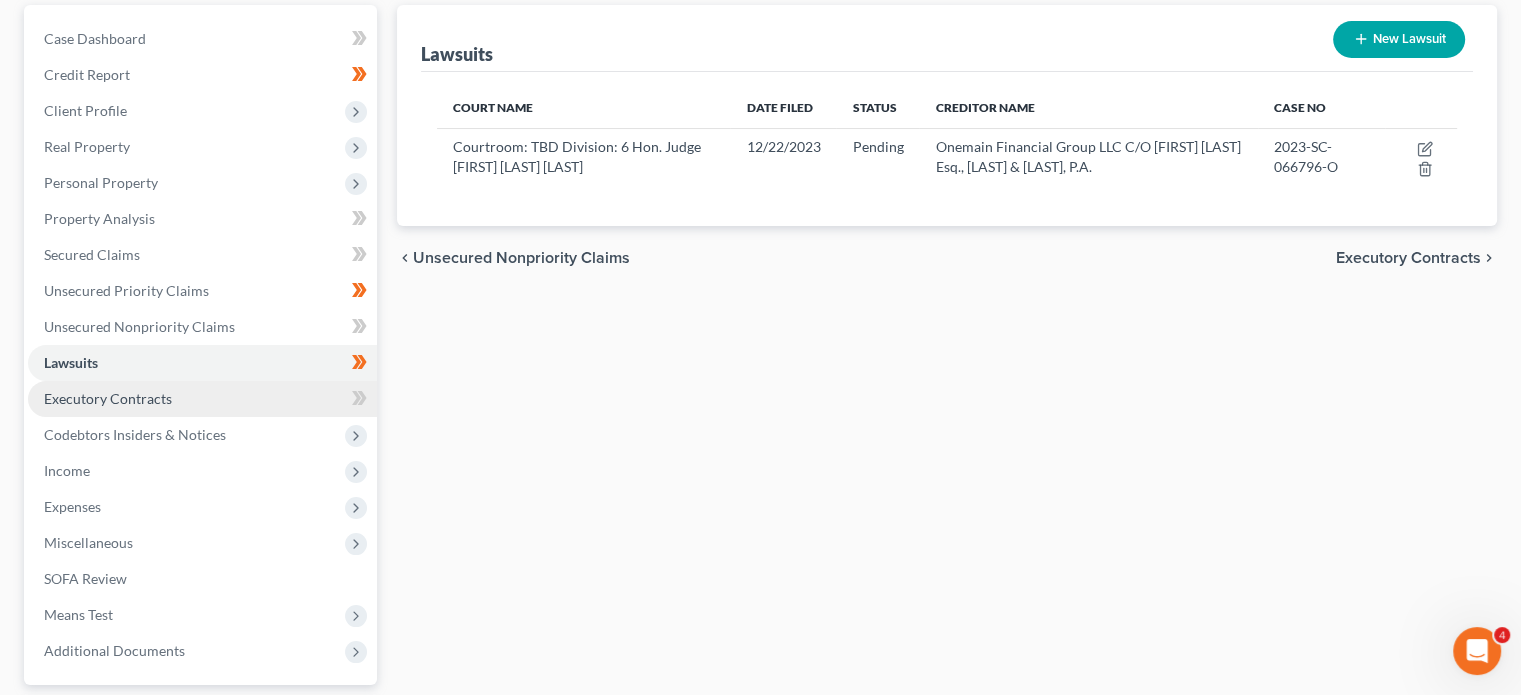 click on "Executory Contracts" at bounding box center [202, 399] 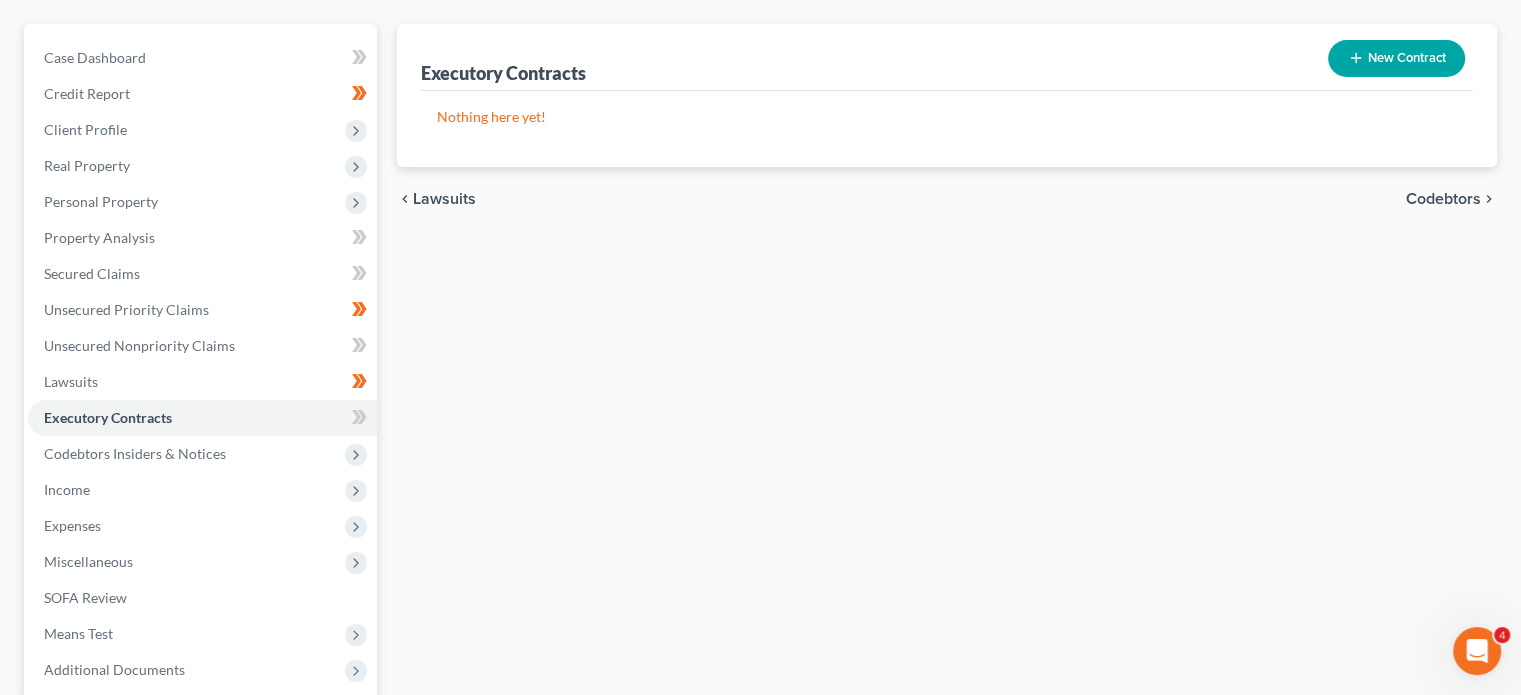 scroll, scrollTop: 174, scrollLeft: 0, axis: vertical 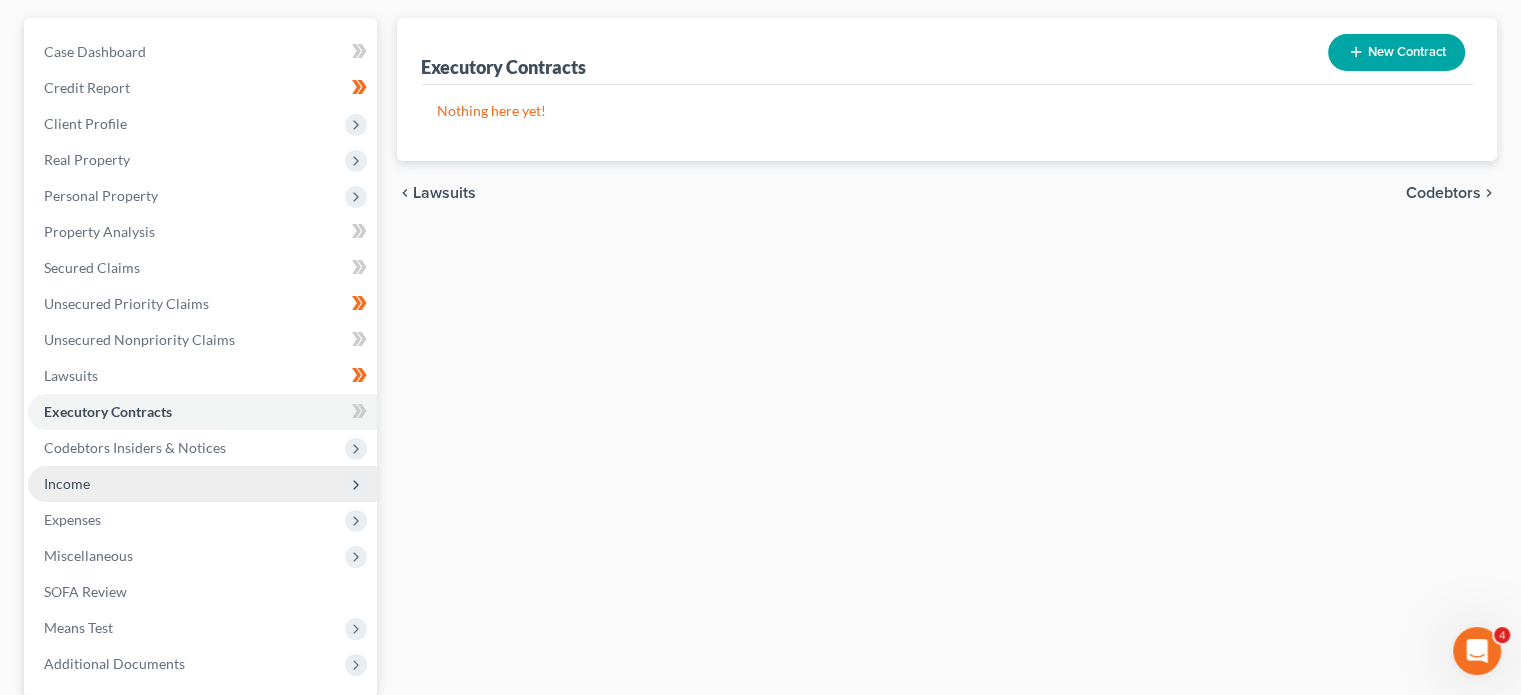 click on "Income" at bounding box center [202, 484] 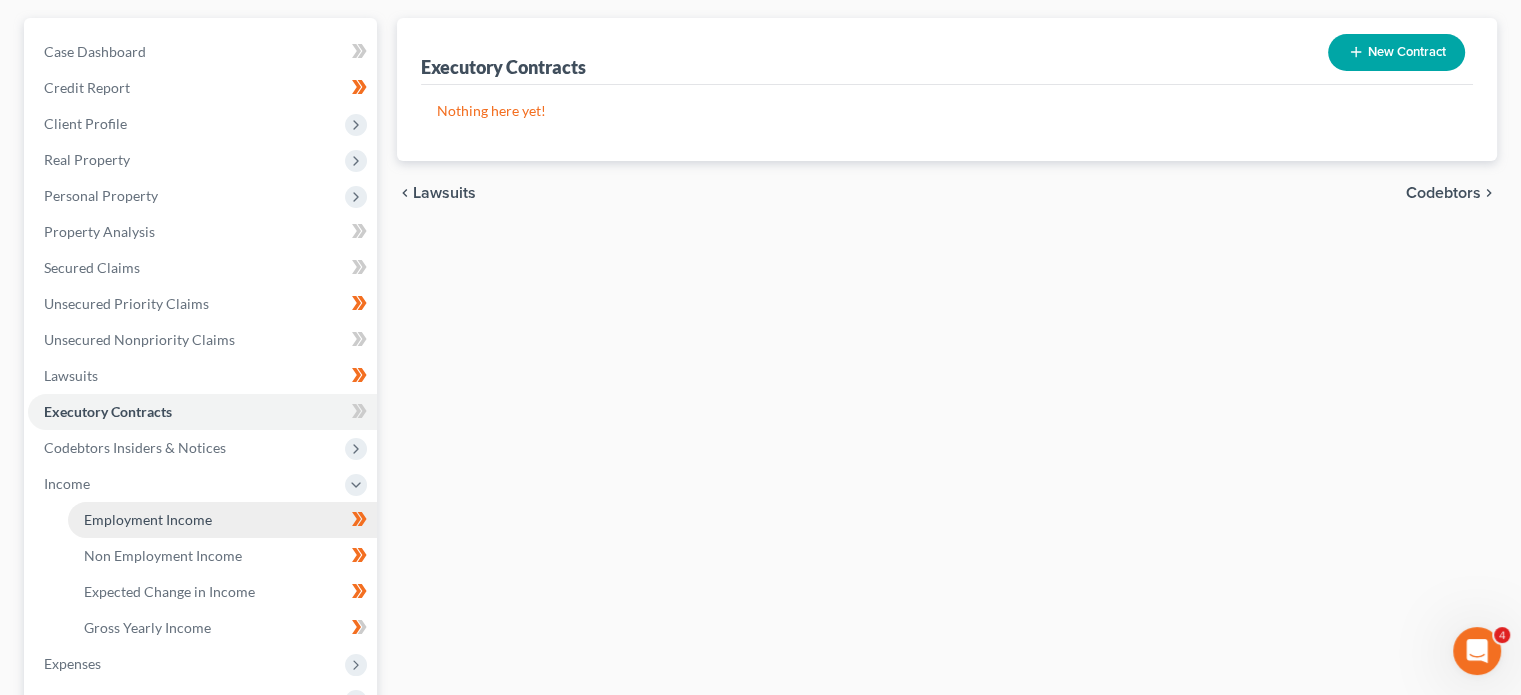 click on "Employment Income" at bounding box center [148, 519] 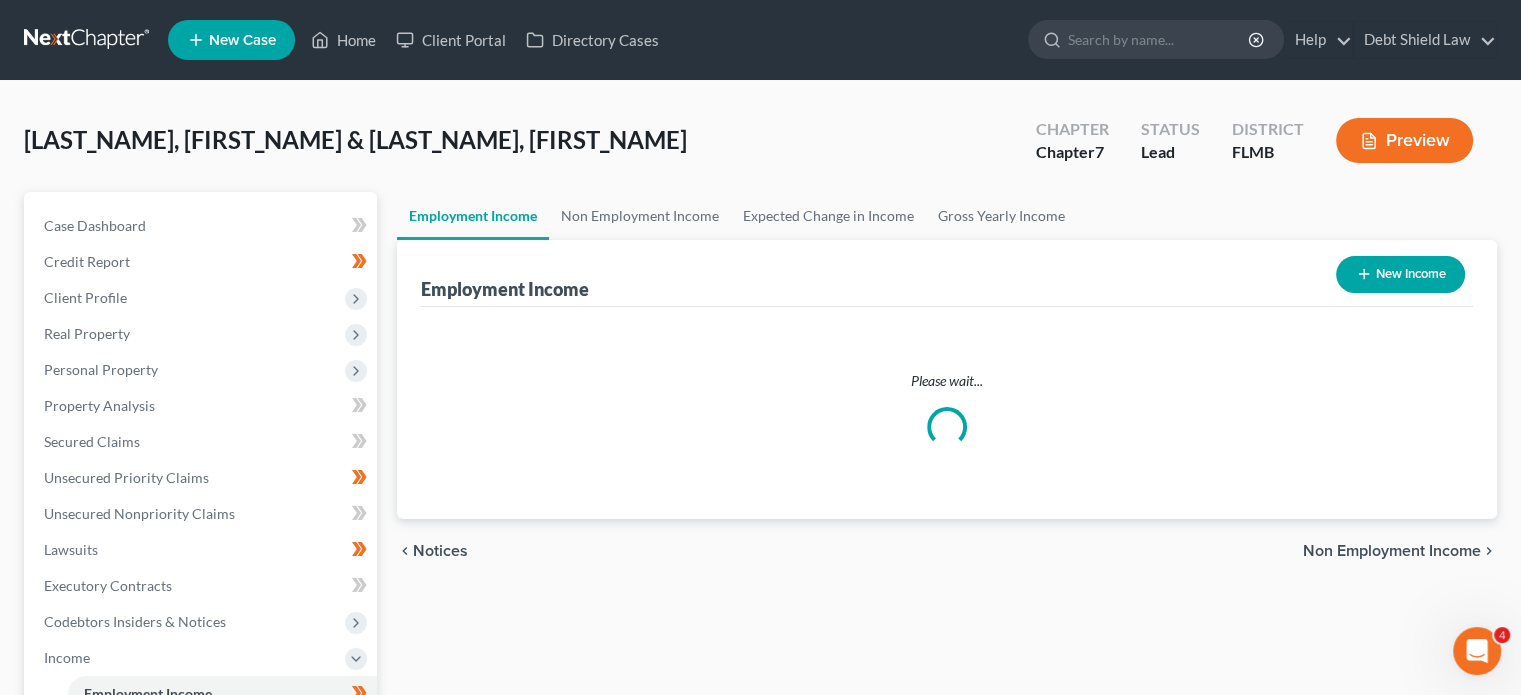 scroll, scrollTop: 0, scrollLeft: 0, axis: both 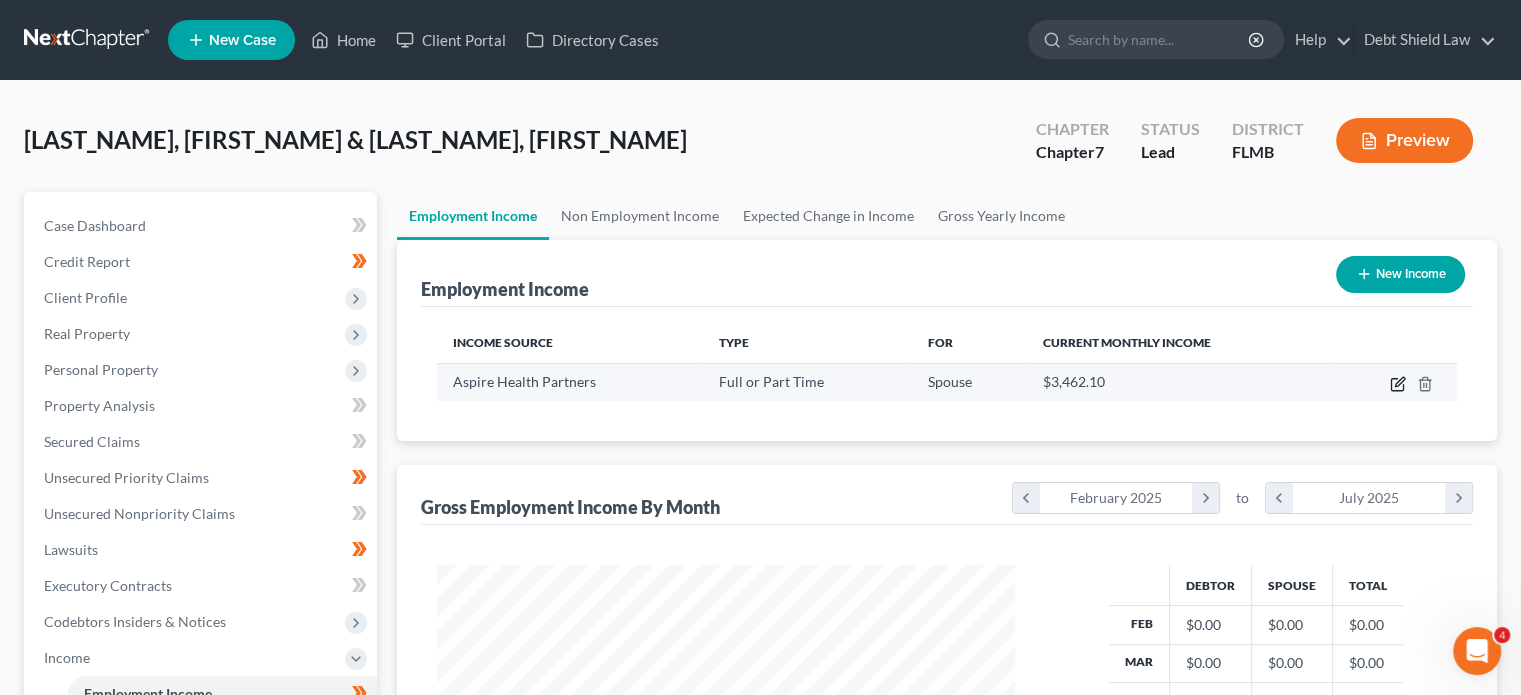click 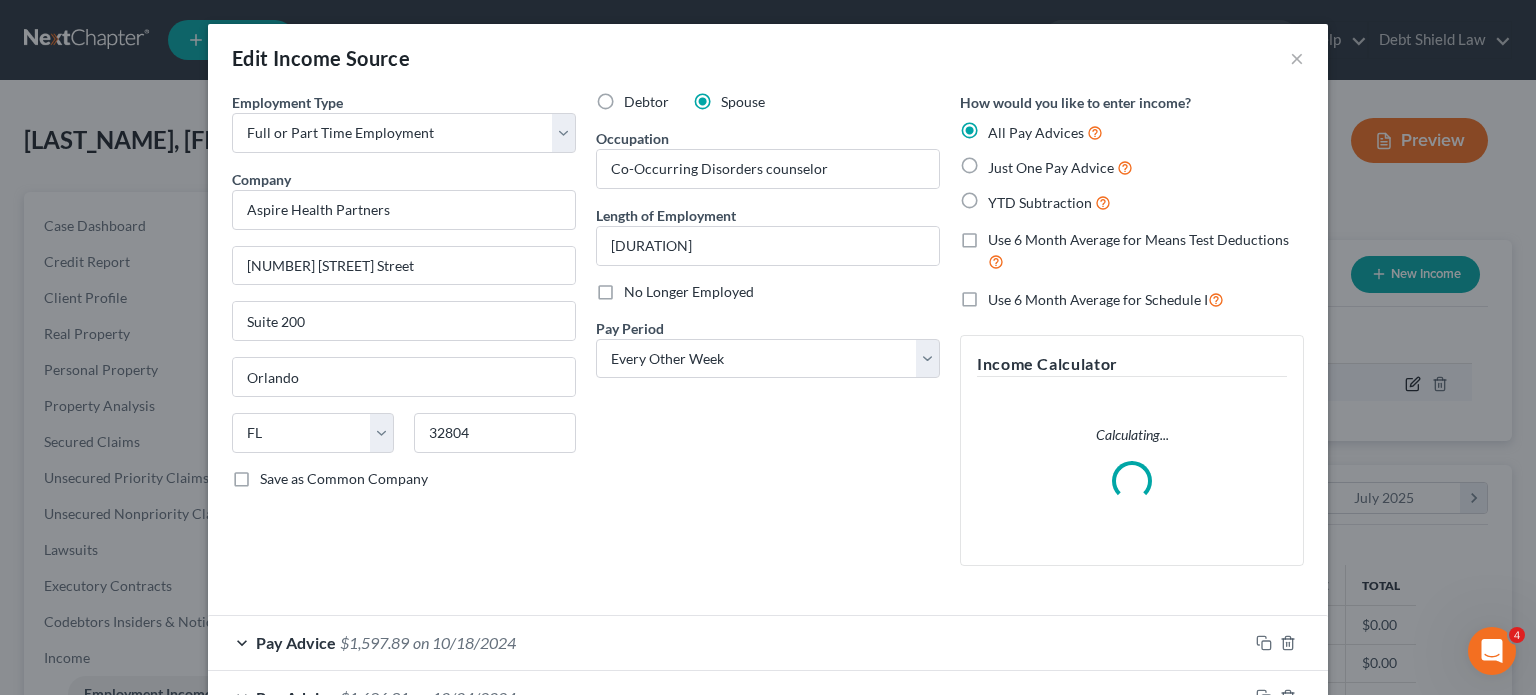 scroll, scrollTop: 999643, scrollLeft: 999375, axis: both 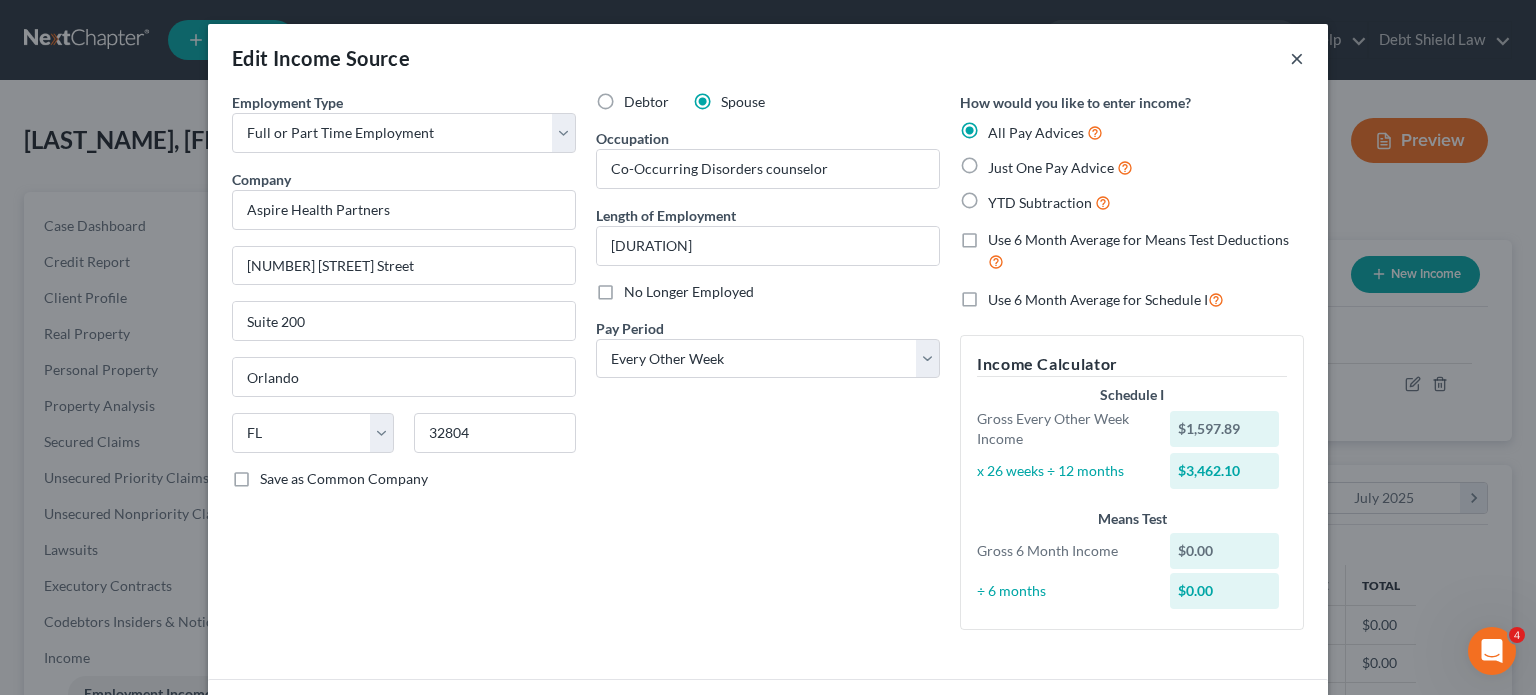 click on "×" at bounding box center (1297, 58) 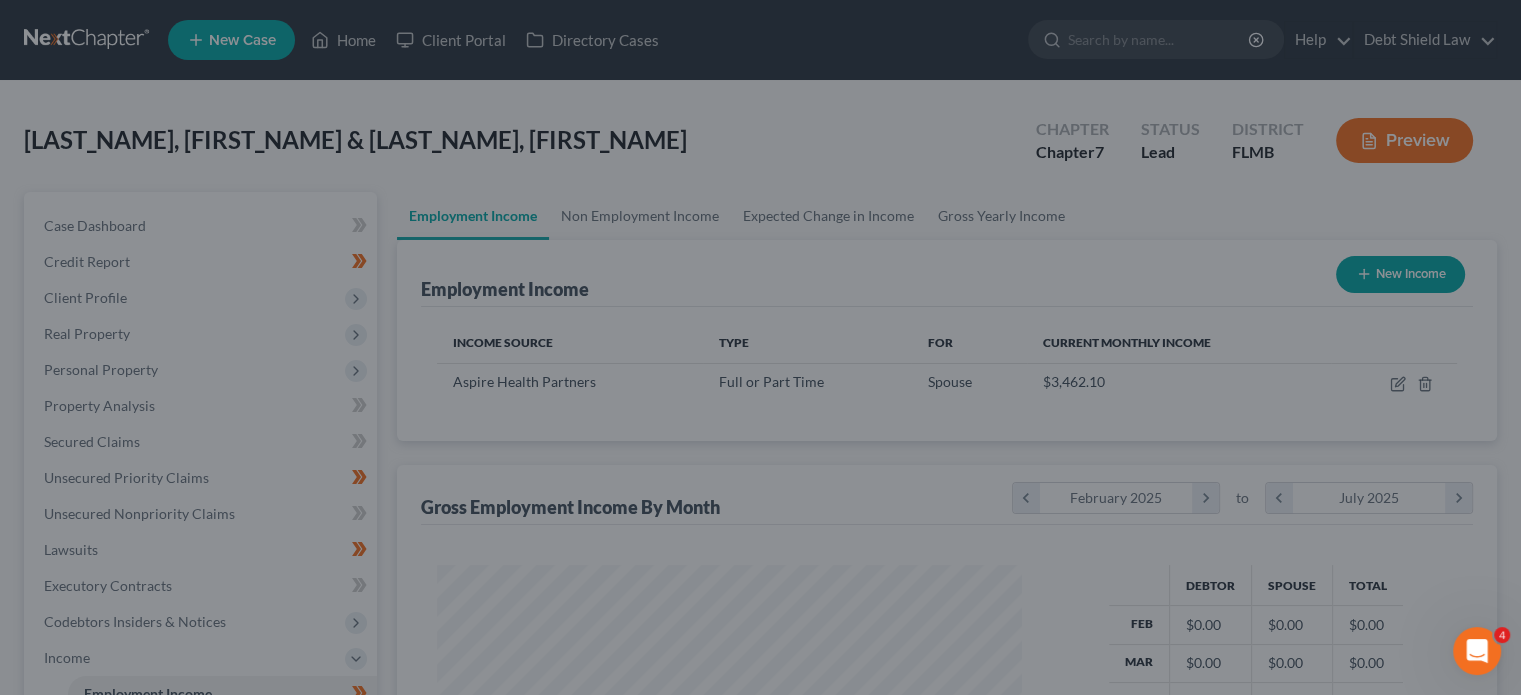 scroll, scrollTop: 356, scrollLeft: 617, axis: both 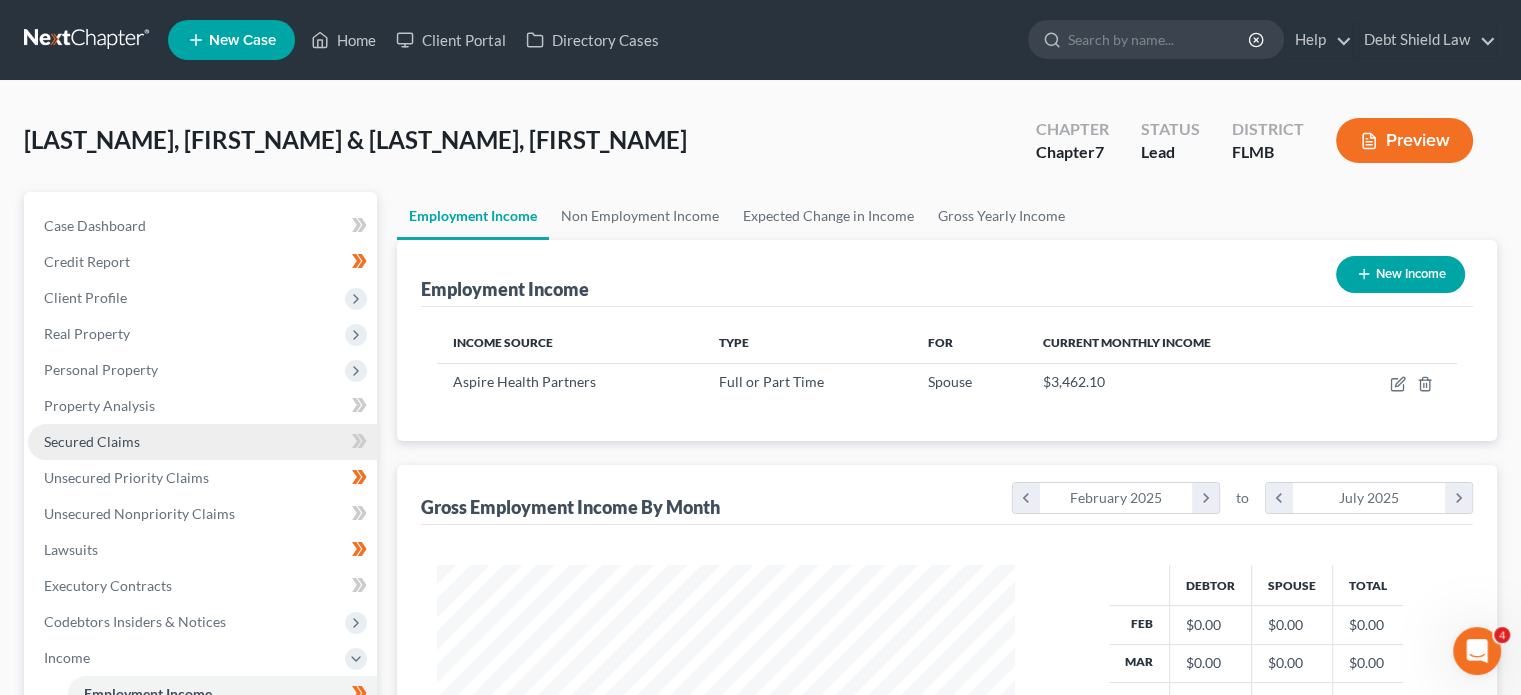 click on "Secured Claims" at bounding box center (202, 442) 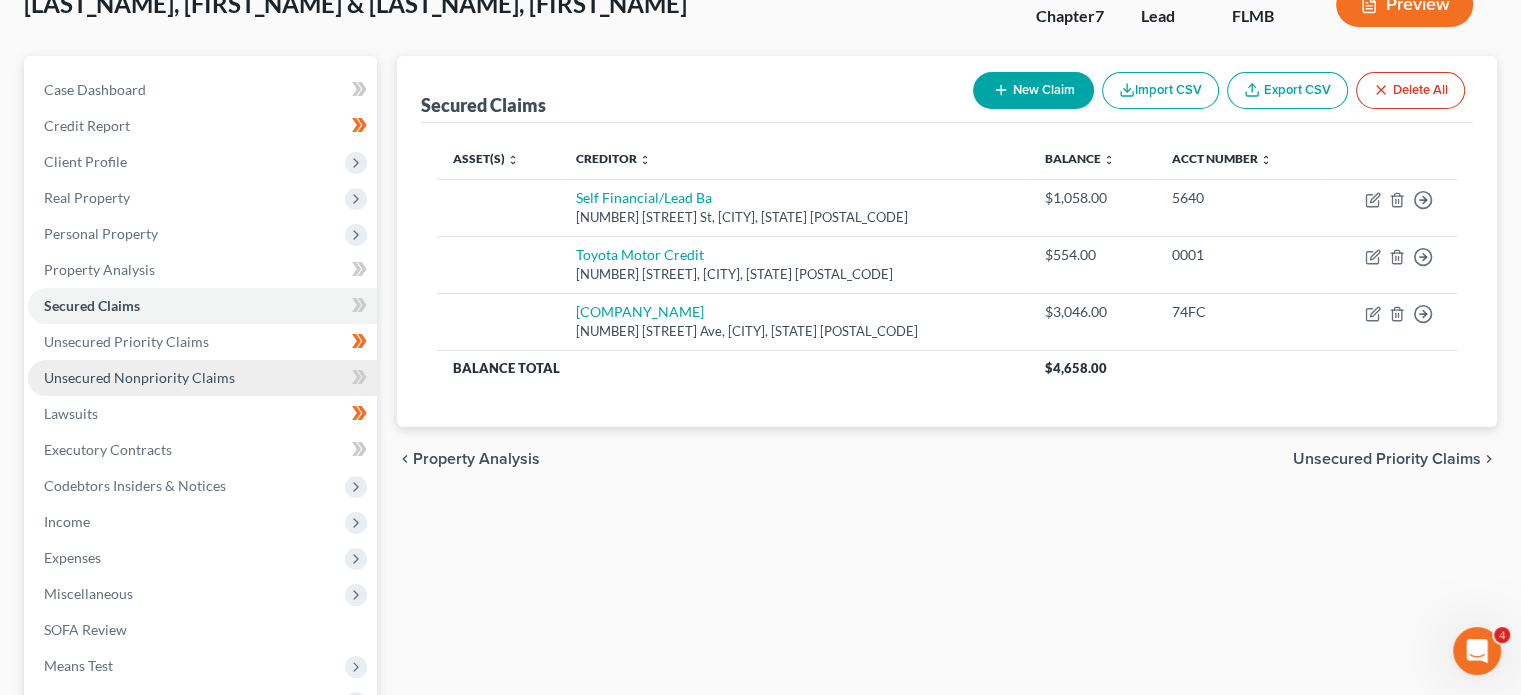 click on "Unsecured Nonpriority Claims" at bounding box center [139, 377] 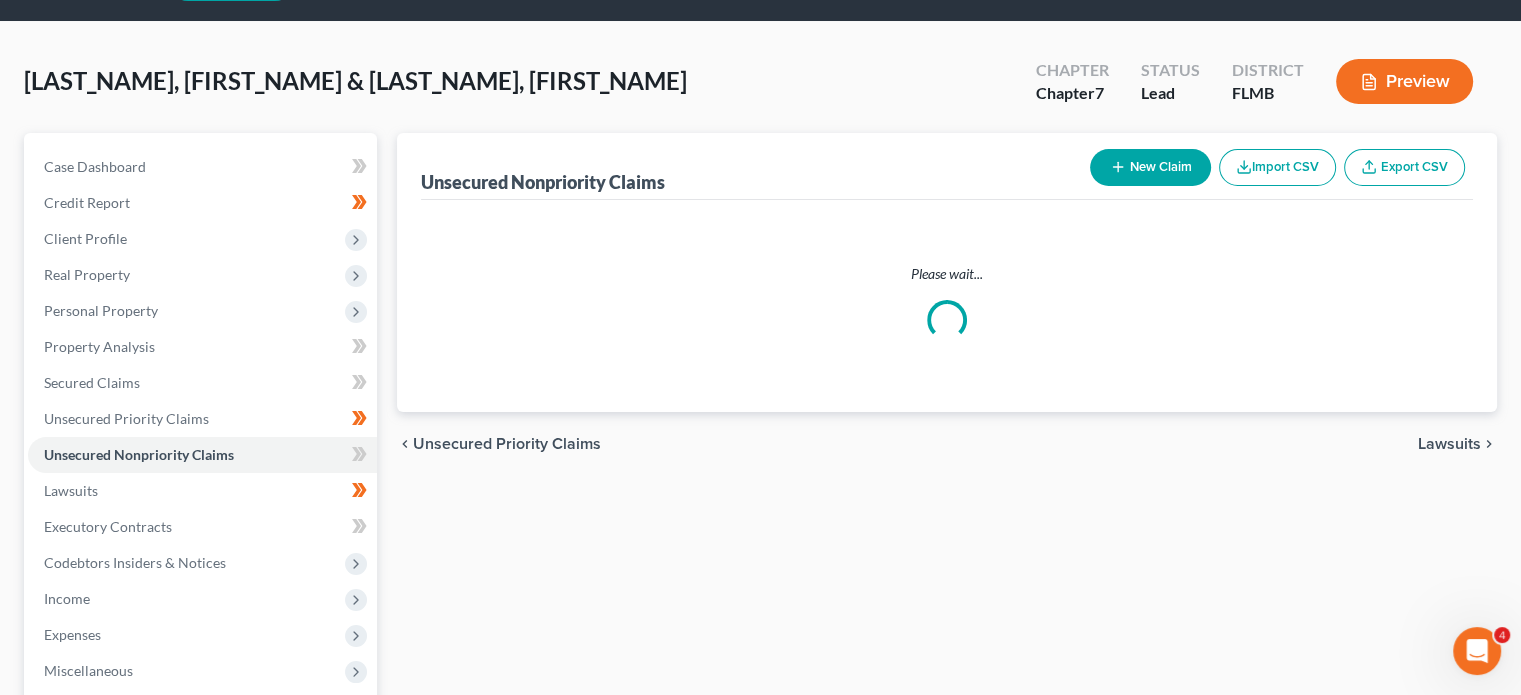 scroll, scrollTop: 0, scrollLeft: 0, axis: both 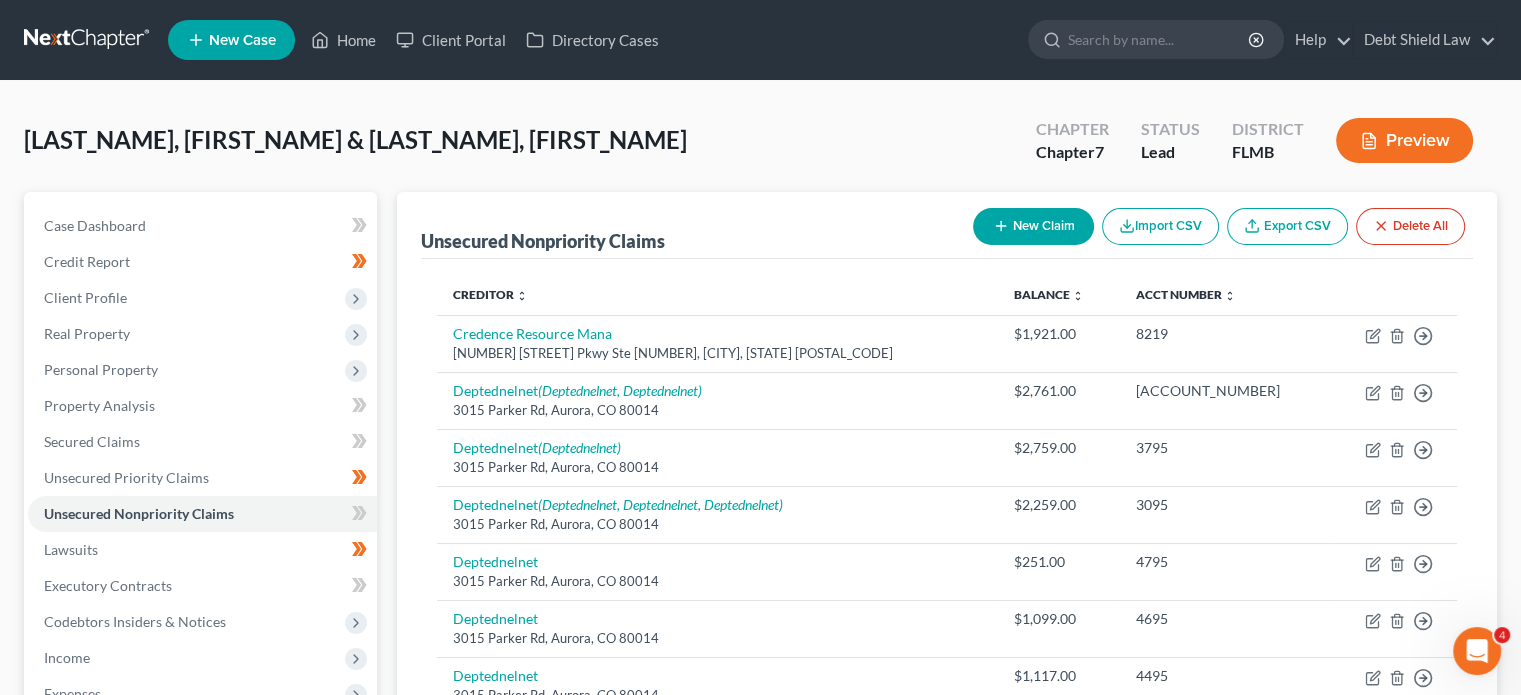 click on "Export CSV" at bounding box center (1287, 226) 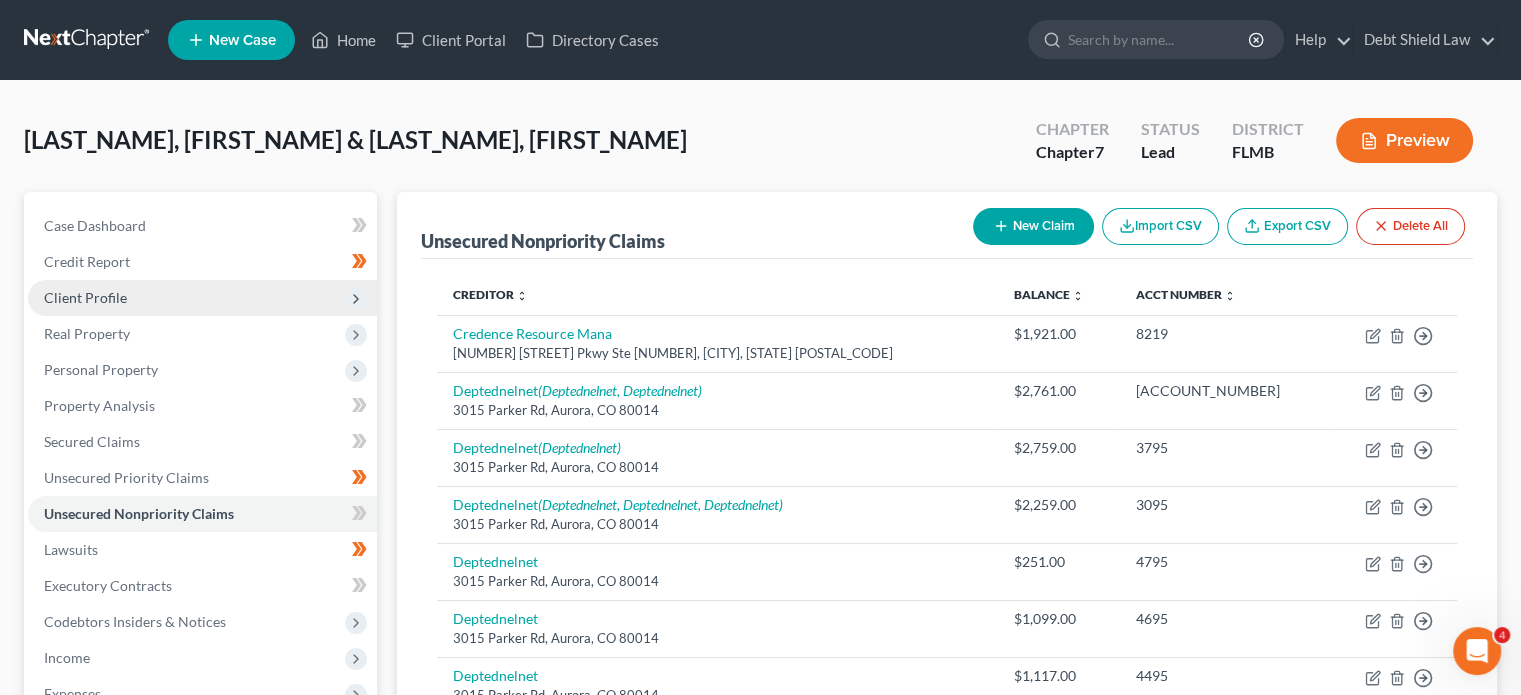 click on "Client Profile" at bounding box center [202, 298] 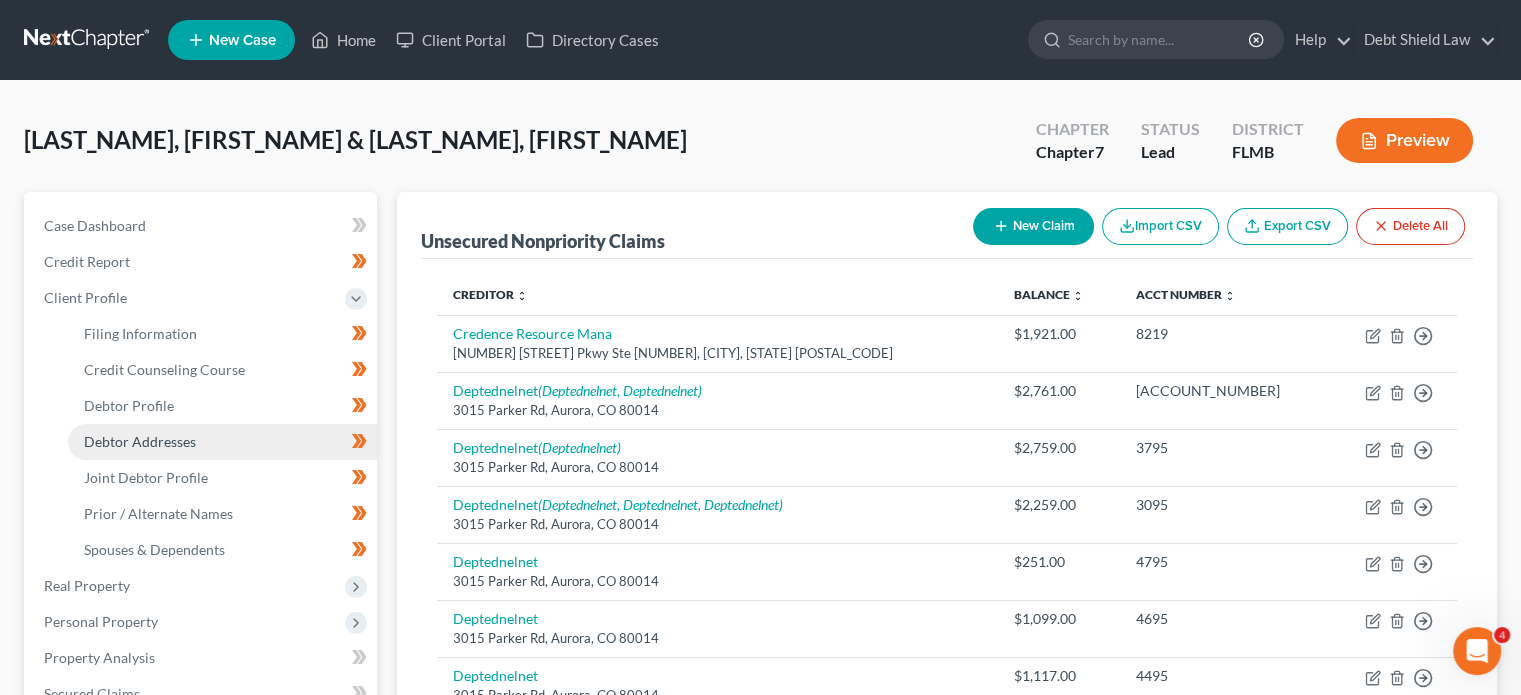 click on "Debtor Addresses" at bounding box center (140, 441) 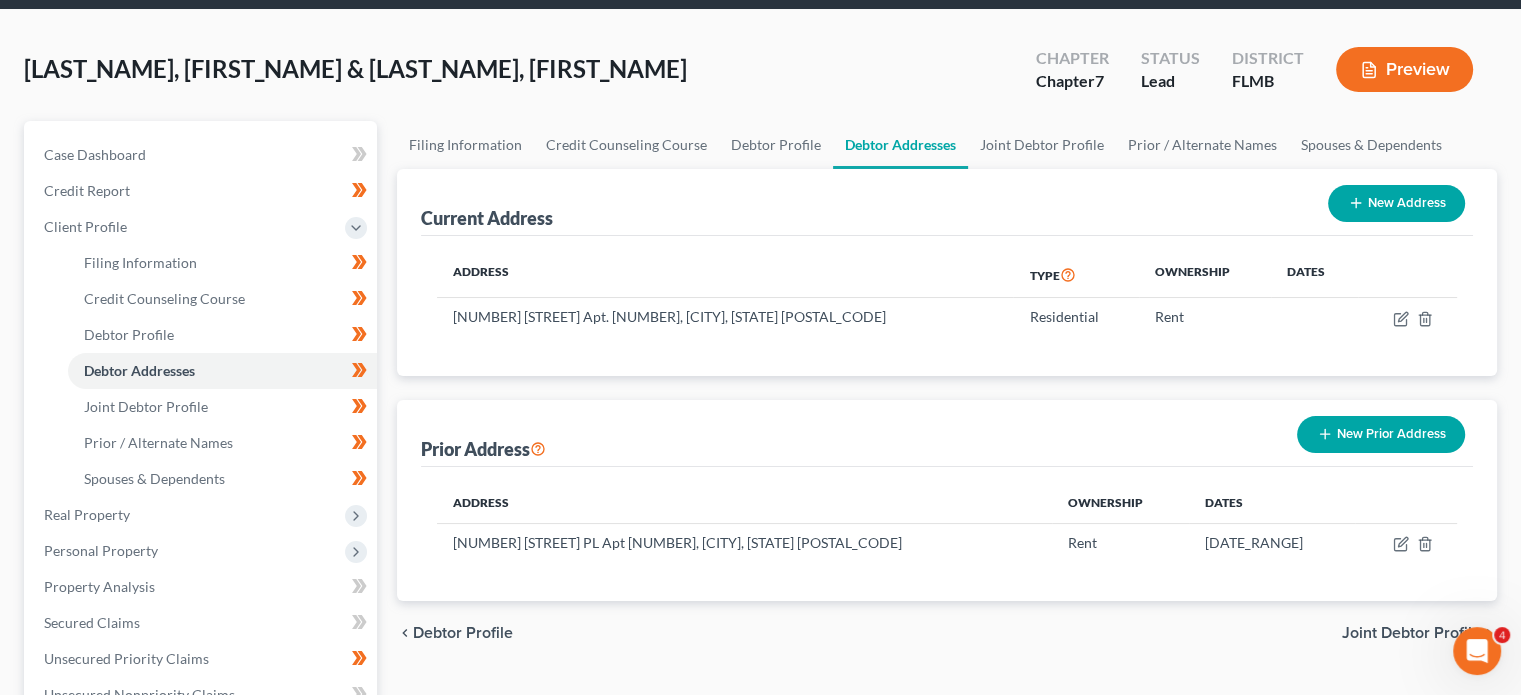scroll, scrollTop: 72, scrollLeft: 0, axis: vertical 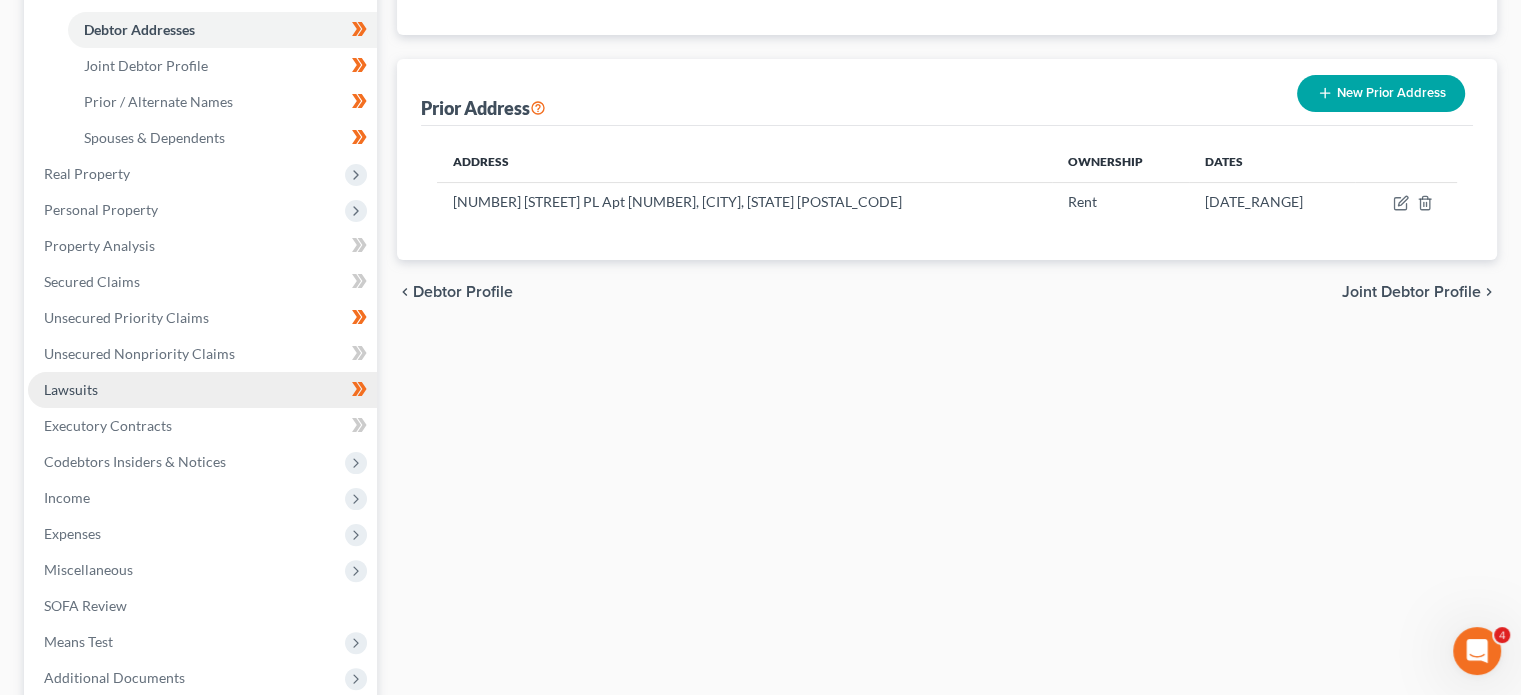 click on "Lawsuits" at bounding box center [202, 390] 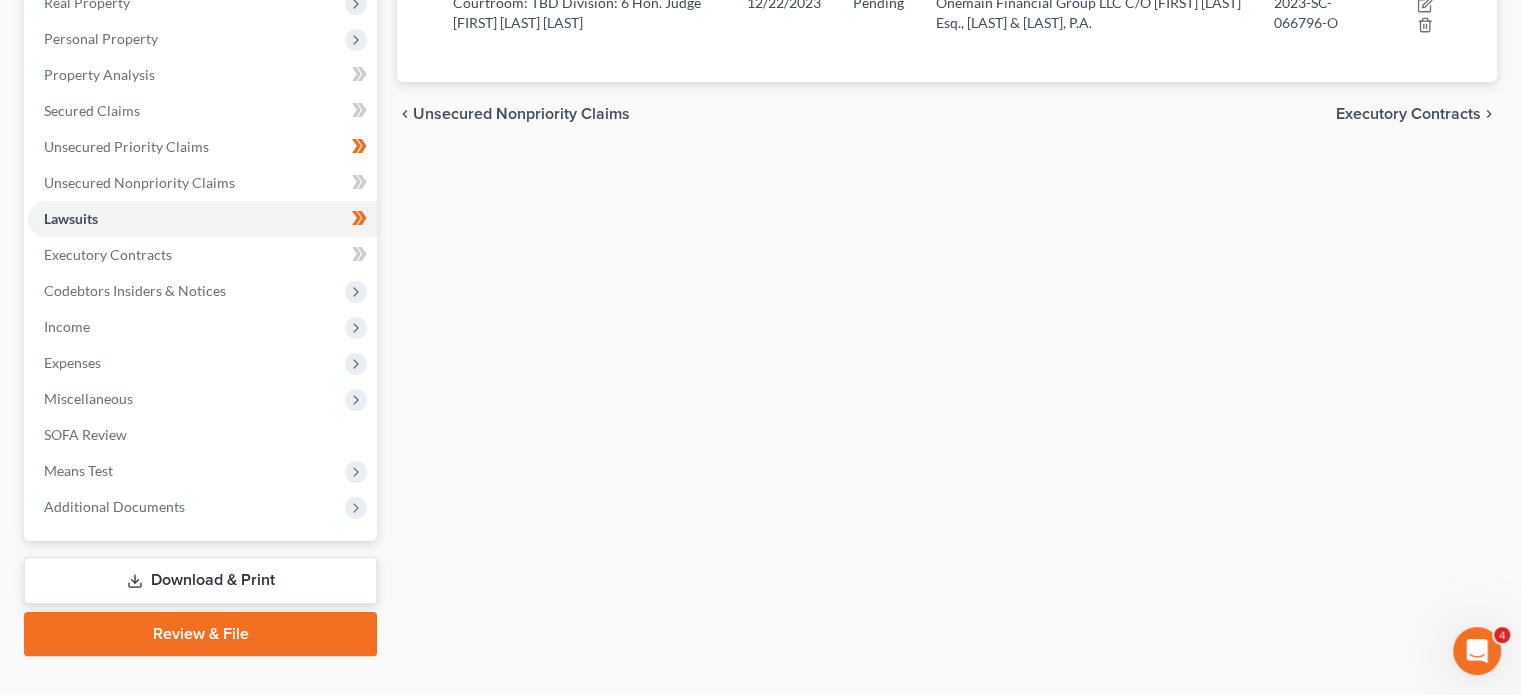 scroll, scrollTop: 126, scrollLeft: 0, axis: vertical 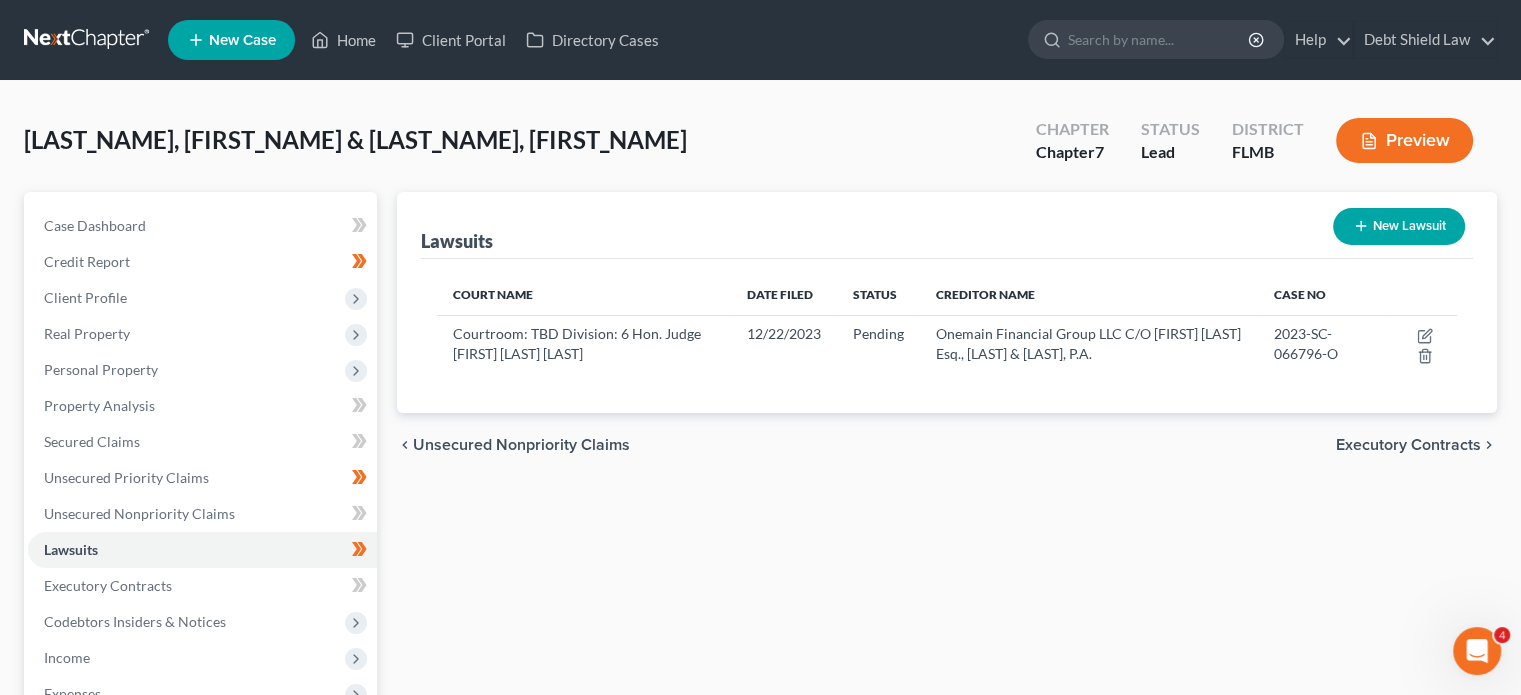 click at bounding box center (88, 40) 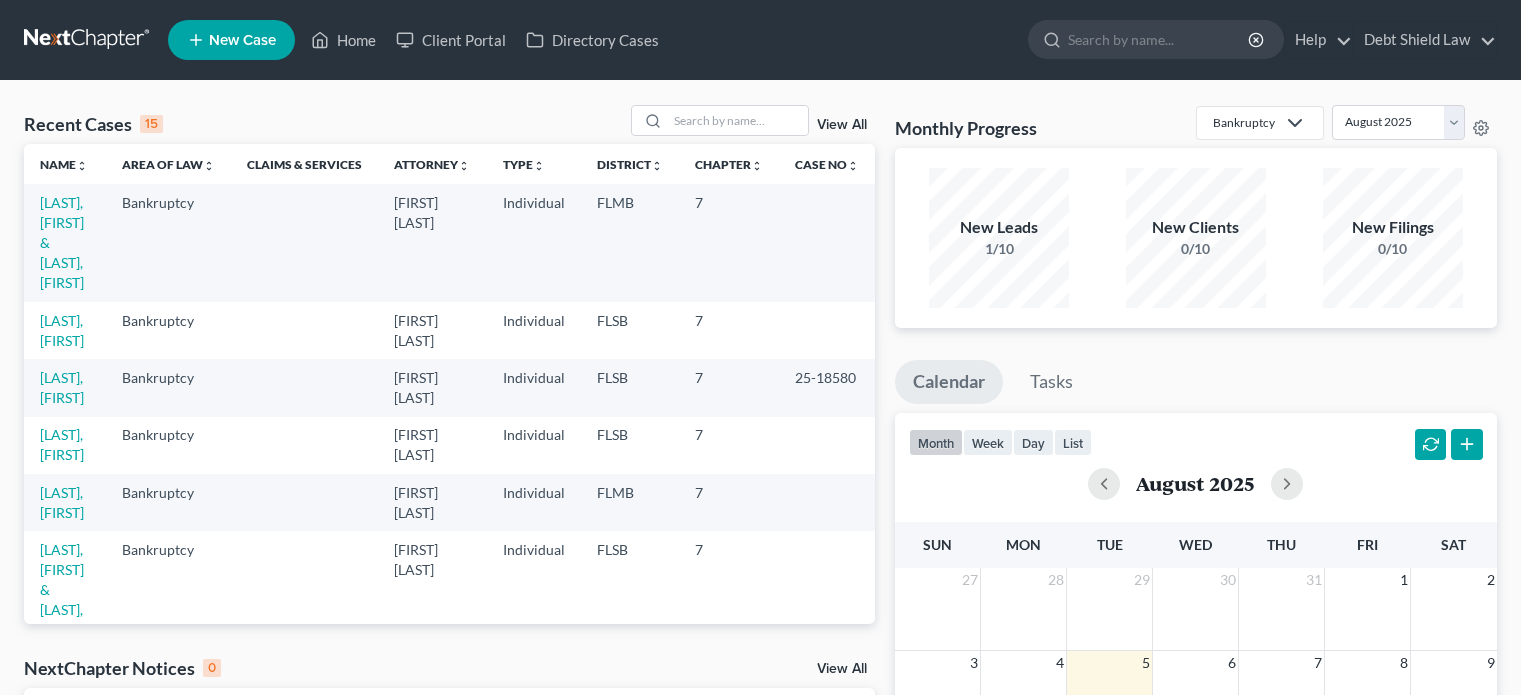 scroll, scrollTop: 0, scrollLeft: 0, axis: both 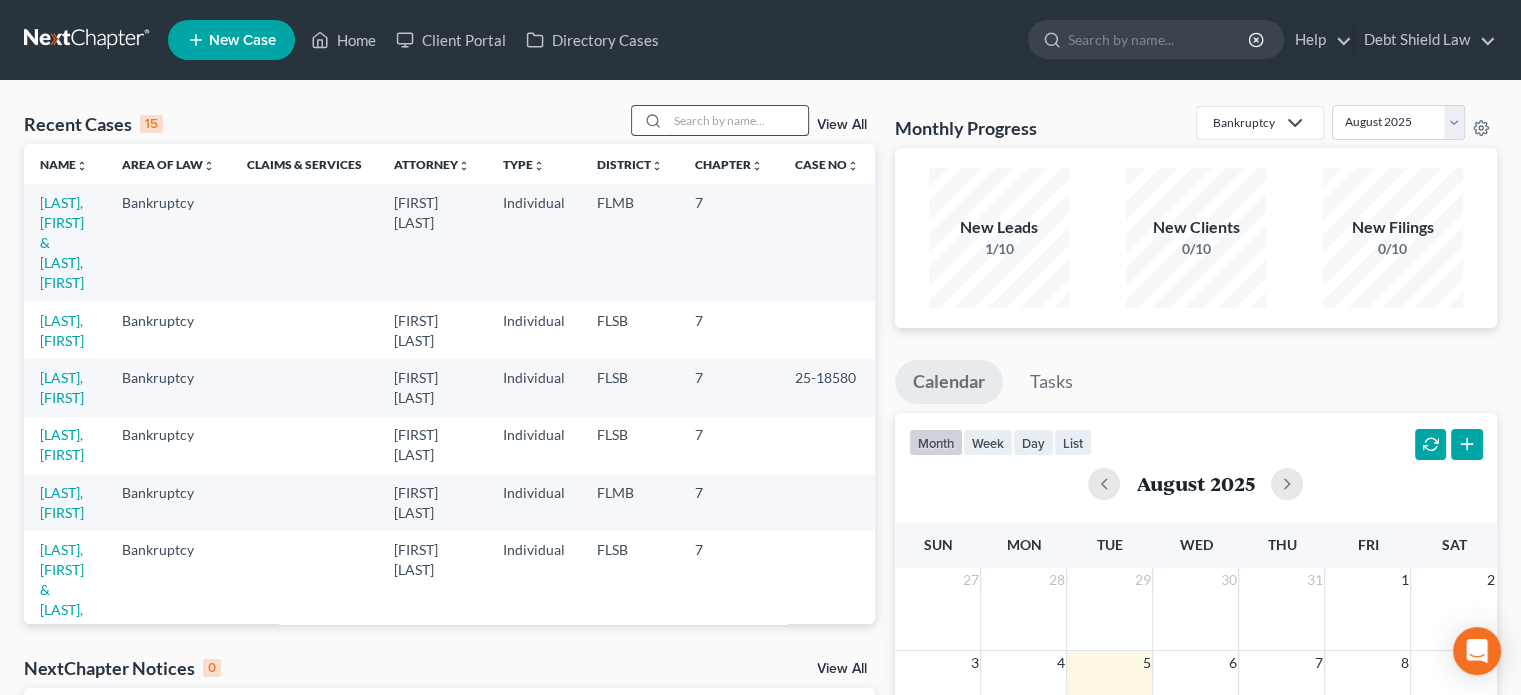 click at bounding box center [738, 120] 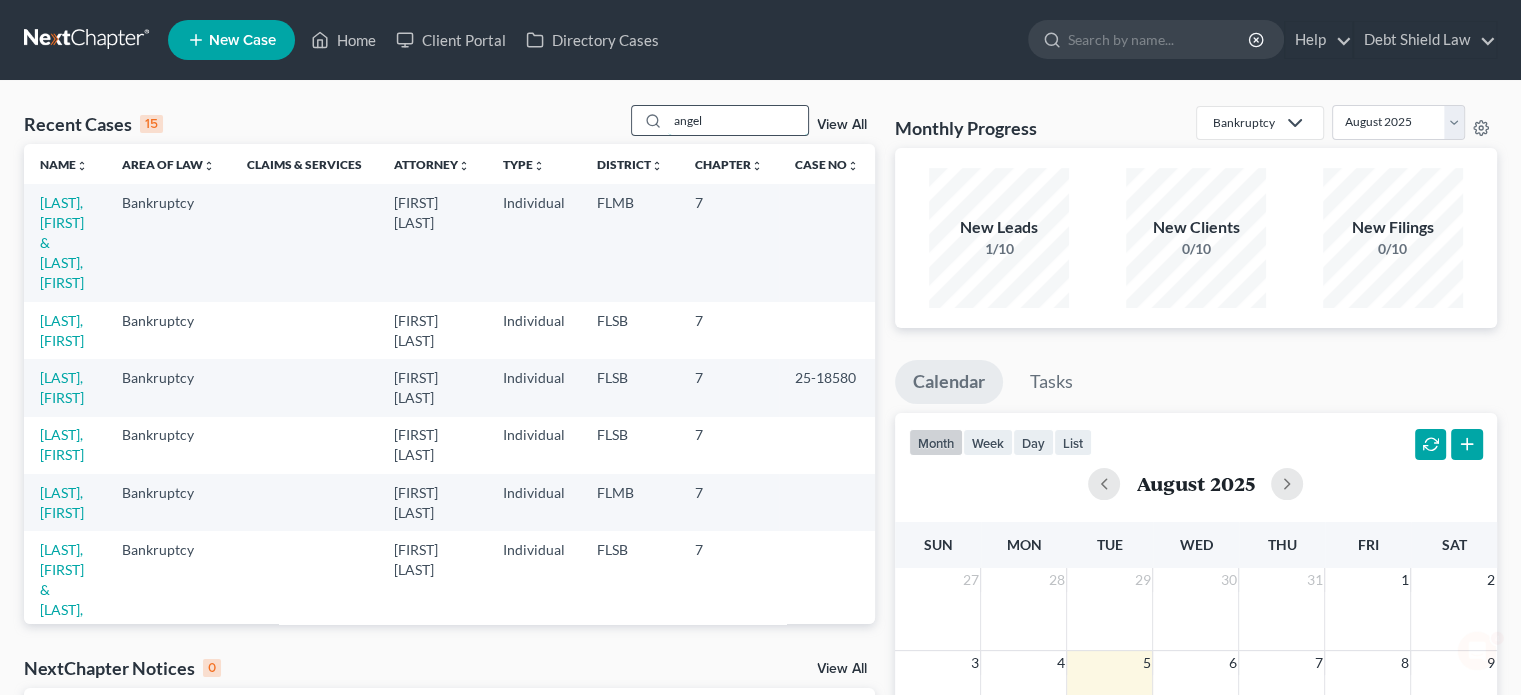 scroll, scrollTop: 0, scrollLeft: 0, axis: both 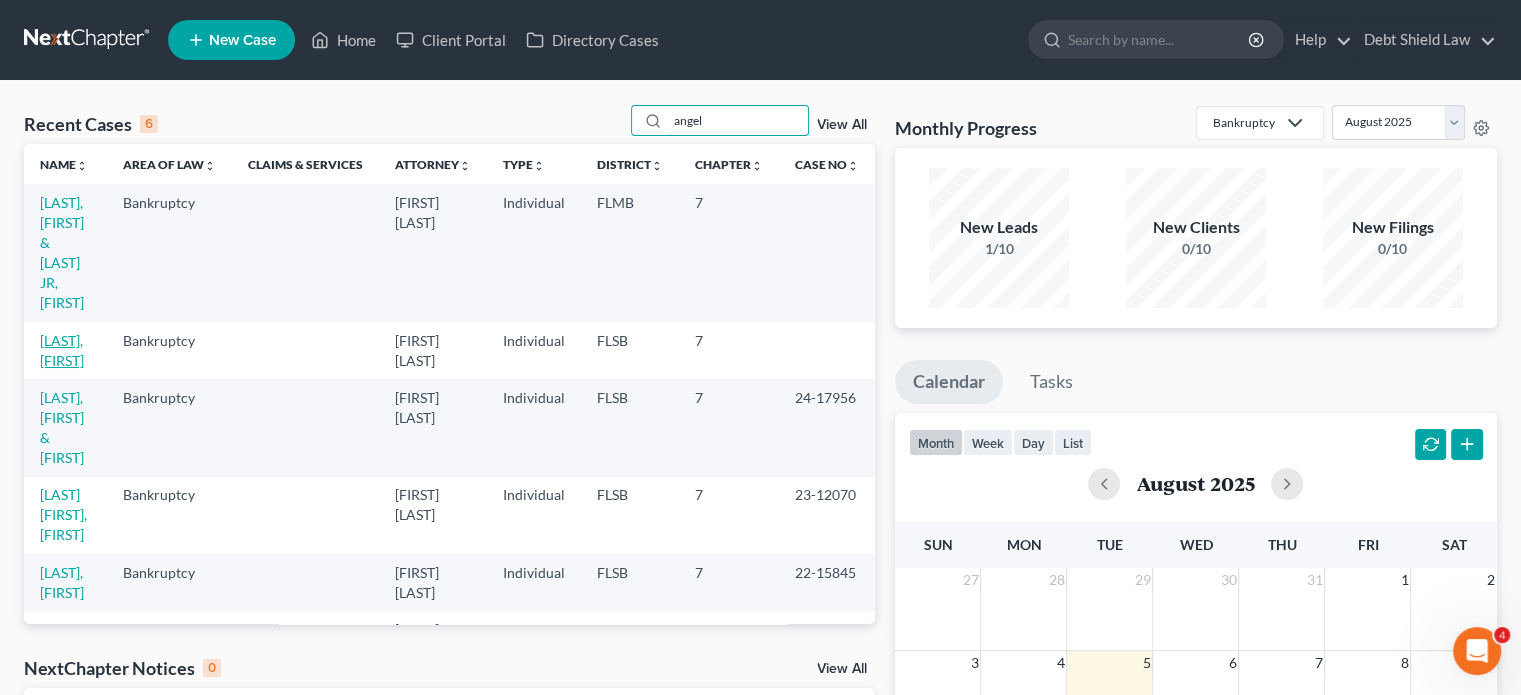 type on "angel" 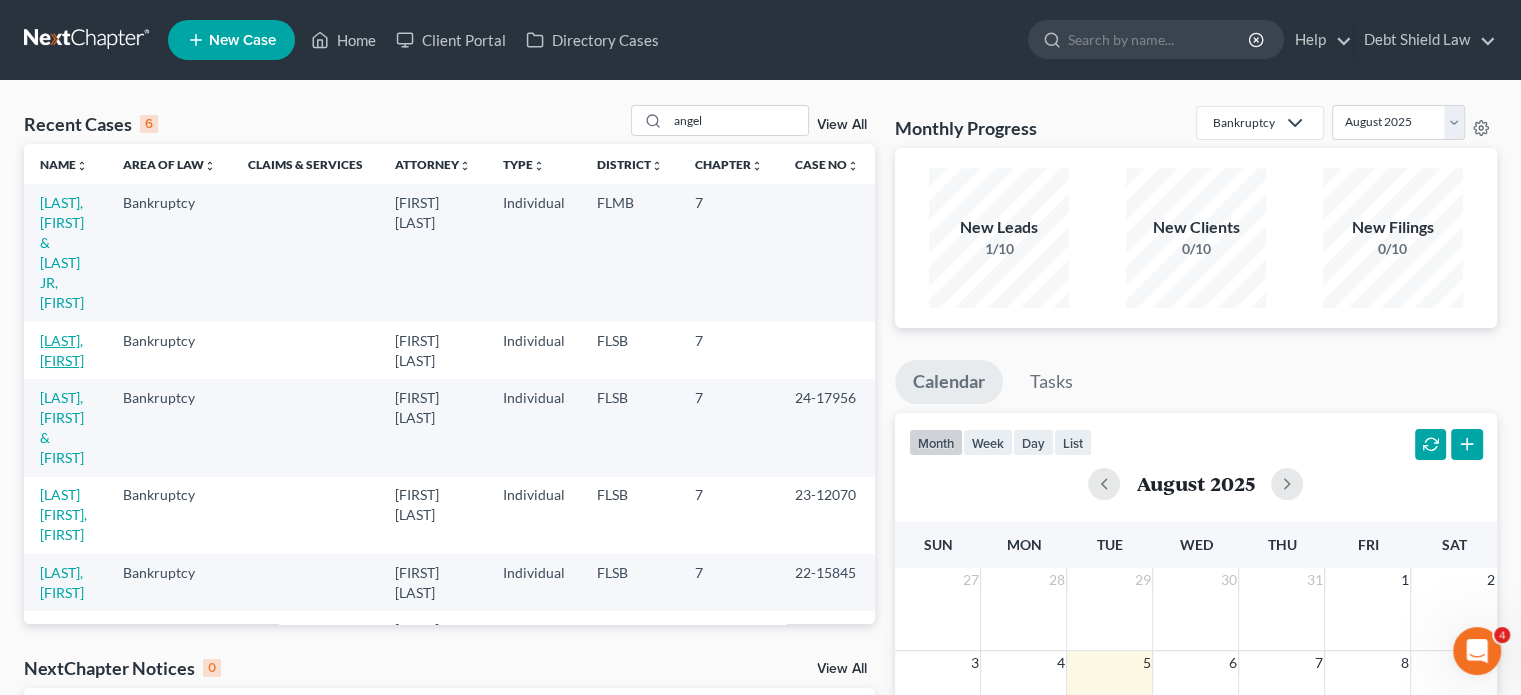 click on "[LAST], [FIRST]" at bounding box center [62, 350] 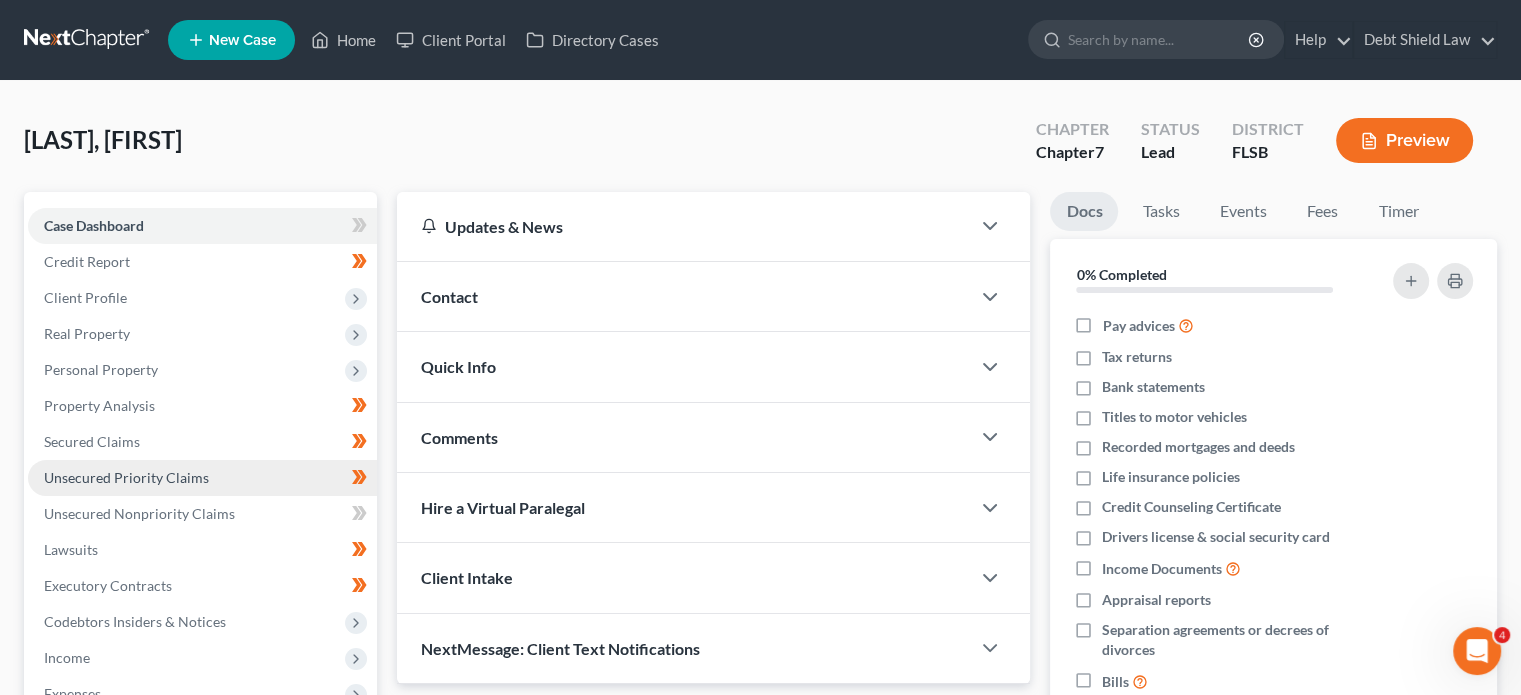 click on "Unsecured Priority Claims" at bounding box center (126, 477) 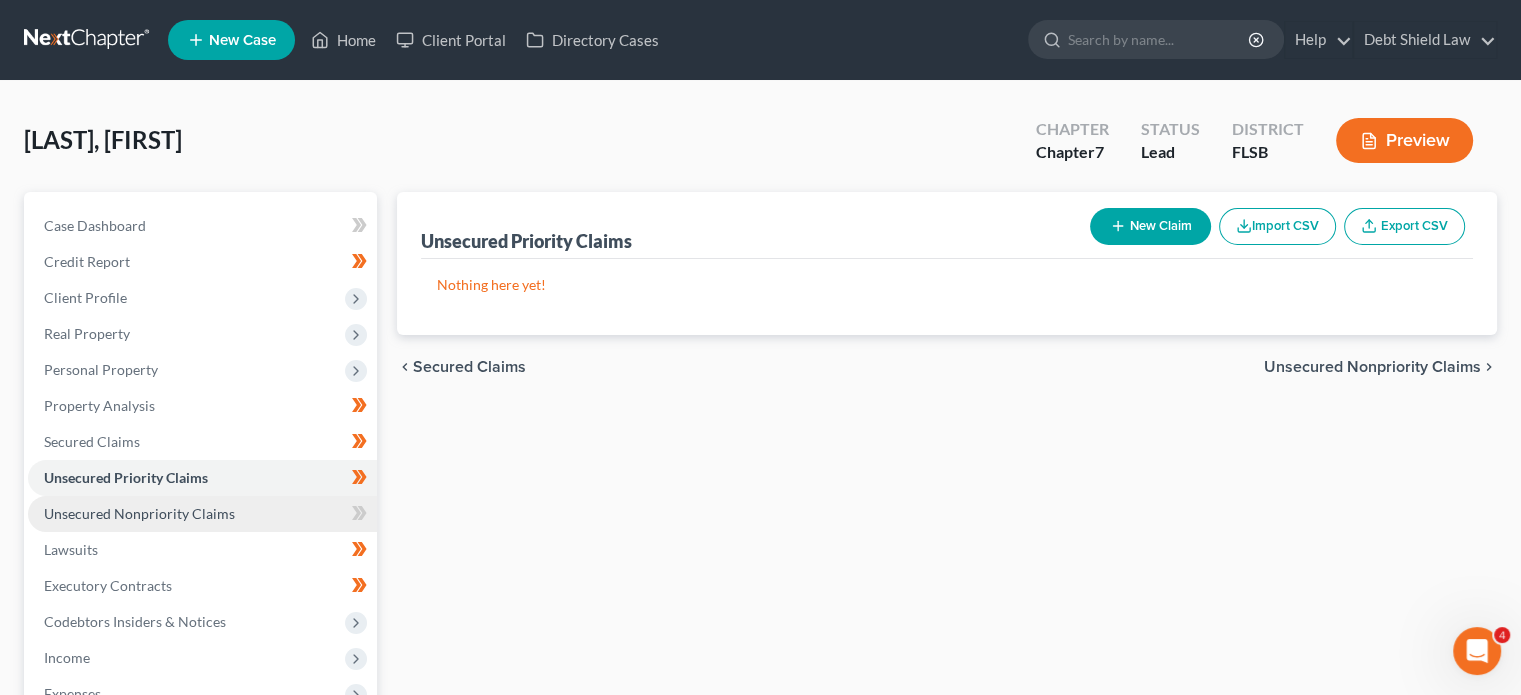 click on "Unsecured Nonpriority Claims" at bounding box center (202, 514) 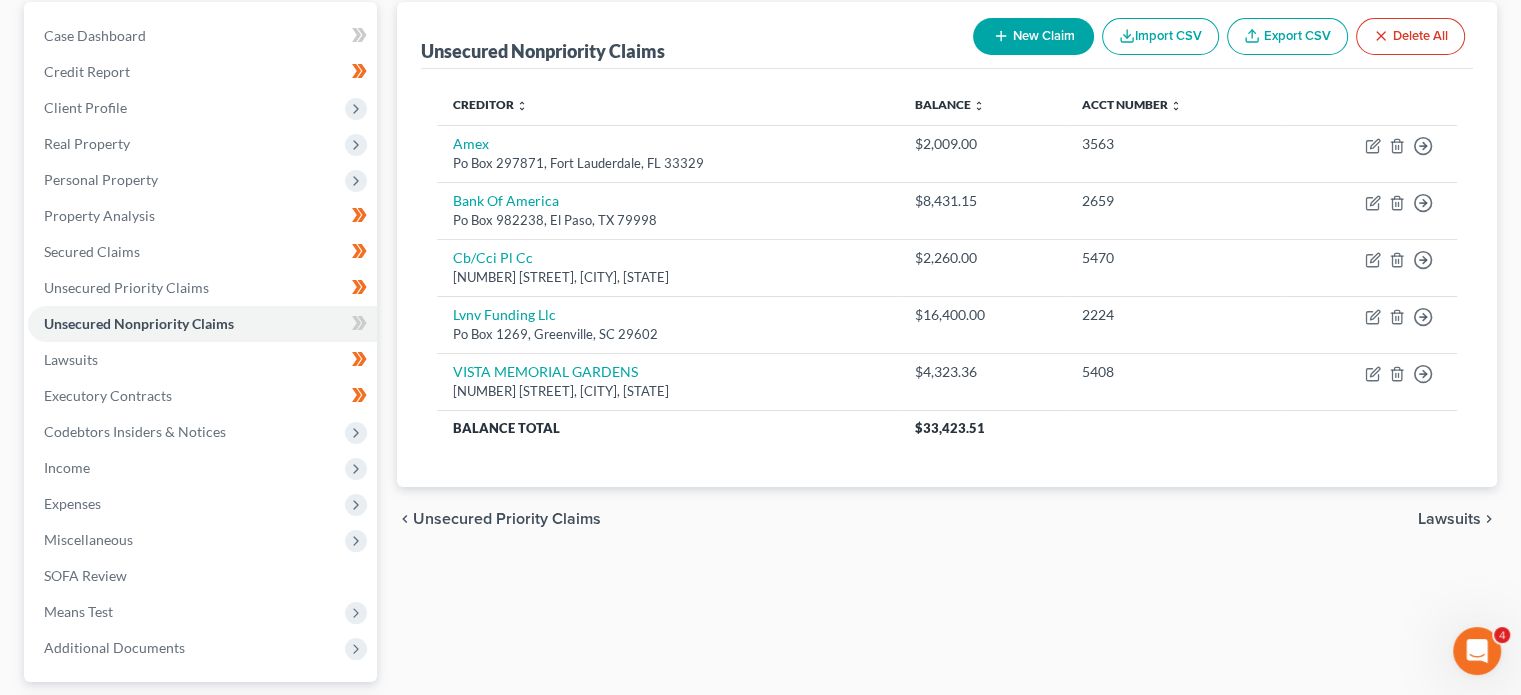 scroll, scrollTop: 191, scrollLeft: 0, axis: vertical 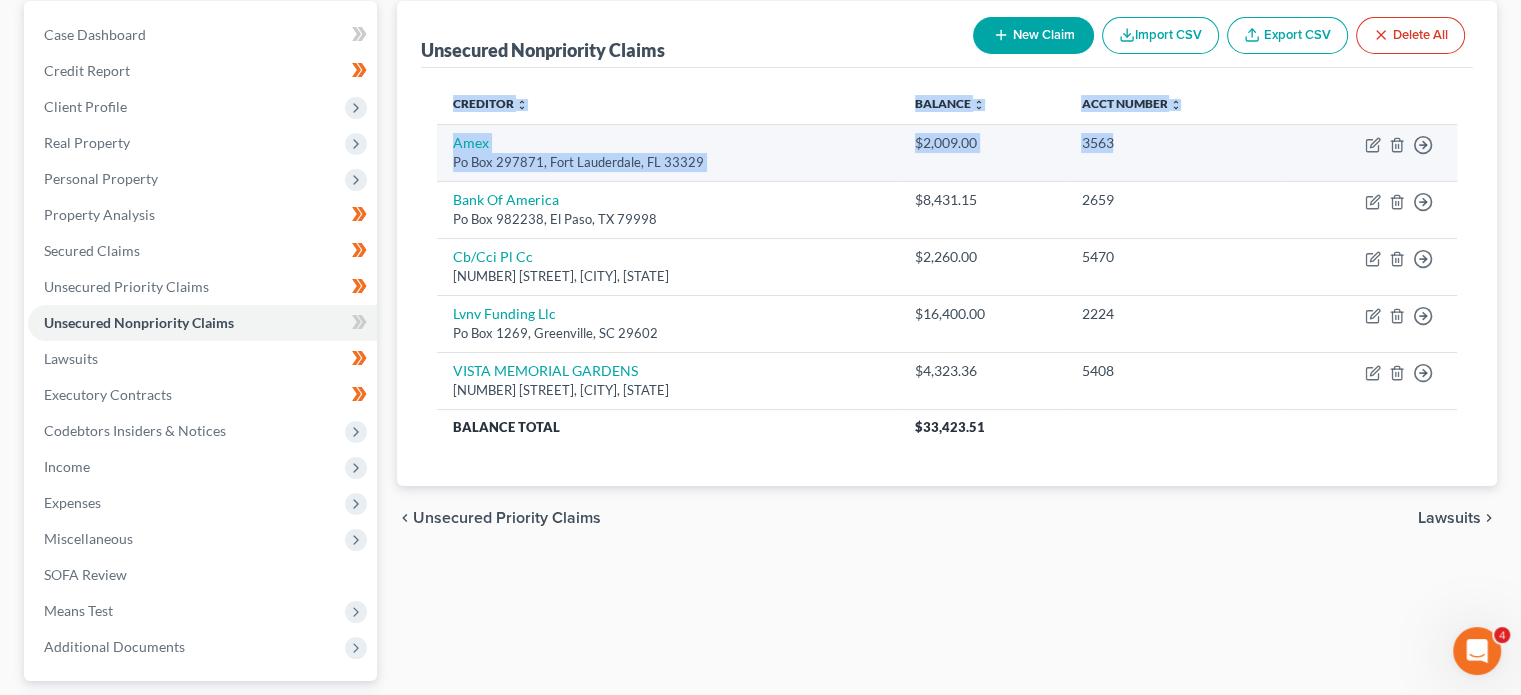 drag, startPoint x: 423, startPoint y: 142, endPoint x: 1125, endPoint y: 168, distance: 702.4813 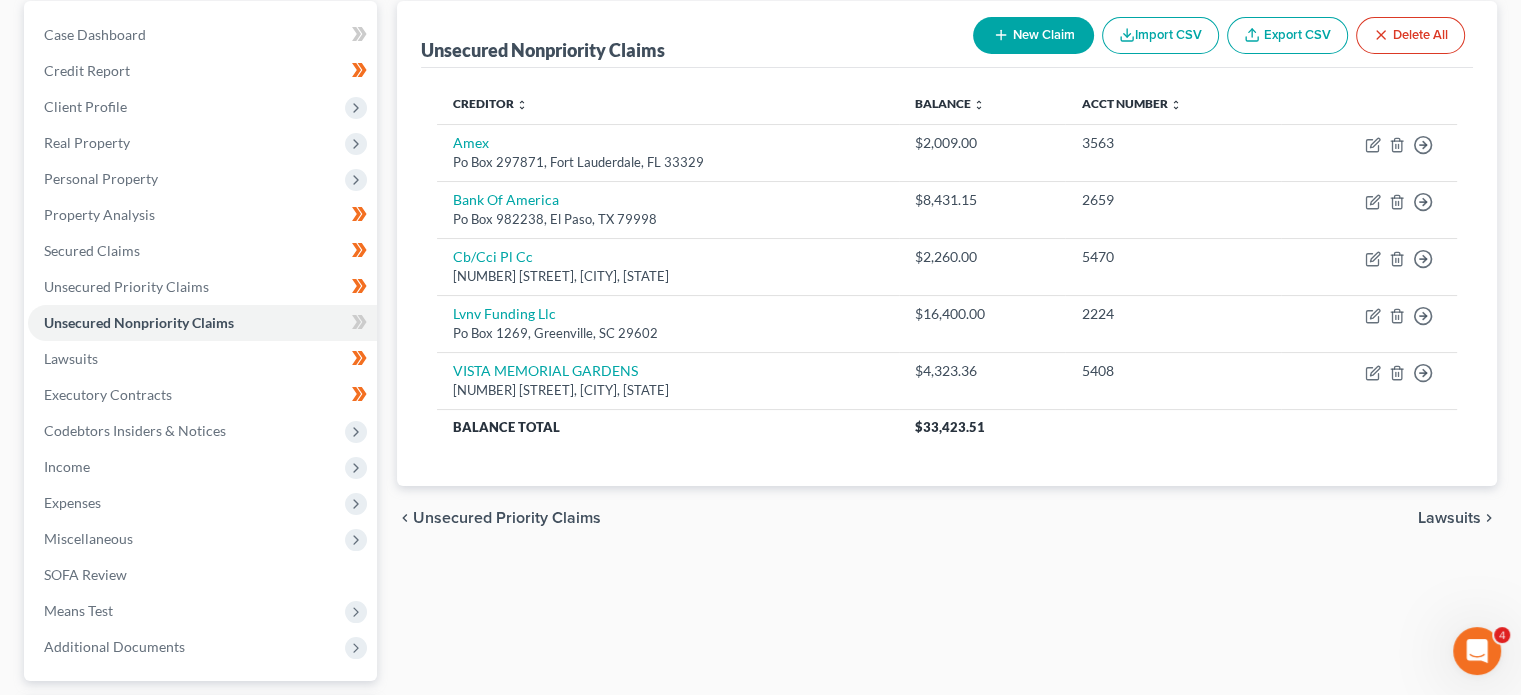 click on "Unsecured Nonpriority Claims New Claim
Import CSV
Export CSV Delete All
Creditor  expand_more   expand_less   unfold_more Balance  expand_more   expand_less   unfold_more Acct Number  expand_more   expand_less   unfold_more Amex Po Box [NUMBER], [CITY], [STATE] $[PRICE] [NUMBER] Move to D Move to E Move to G Move to Notice Only Bank Of America Po Box [NUMBER], [CITY], [STATE] $[PRICE] [NUMBER] Move to D Move to E Move to G Move to Notice Only Cb/Cci Pl Cc [NUMBER] [STREET], [CITY], [STATE] $[PRICE] [NUMBER] Move to D Move to E Move to G Move to Notice Only Lvnv Funding Llc Po Box [NUMBER], [CITY], [STATE] $[PRICE] [NUMBER] Move to D Move to E Move to G Move to Notice Only VISTA MEMORIAL GARDENS [NUMBER] [STREET], [CITY], [STATE] $[PRICE] [NUMBER] Move to D Move to E Move to G Move to Notice Only Balance Total $[PRICE]
Previous
1
Next
chevron_left
Unsecured Priority Claims
Lawsuits
chevron_right" at bounding box center (947, 398) 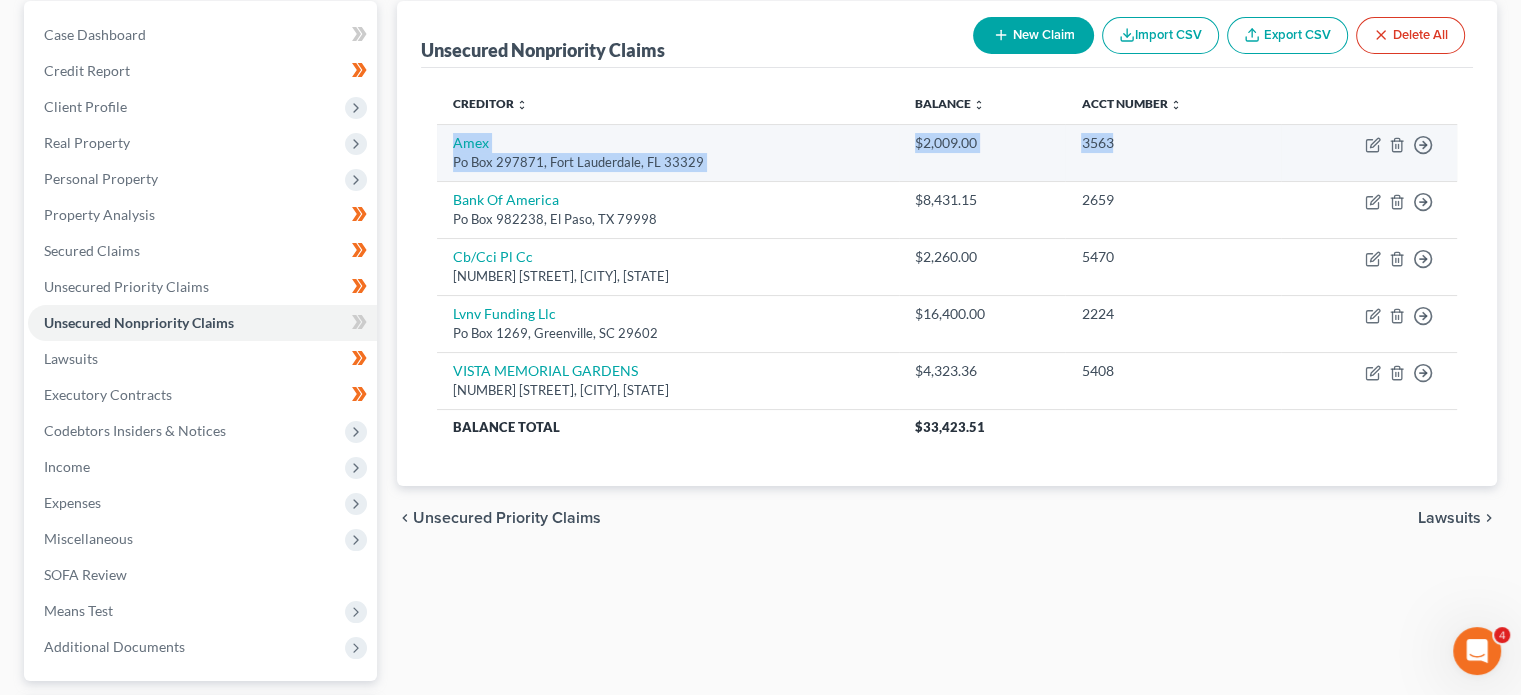 drag, startPoint x: 440, startPoint y: 136, endPoint x: 1130, endPoint y: 155, distance: 690.26154 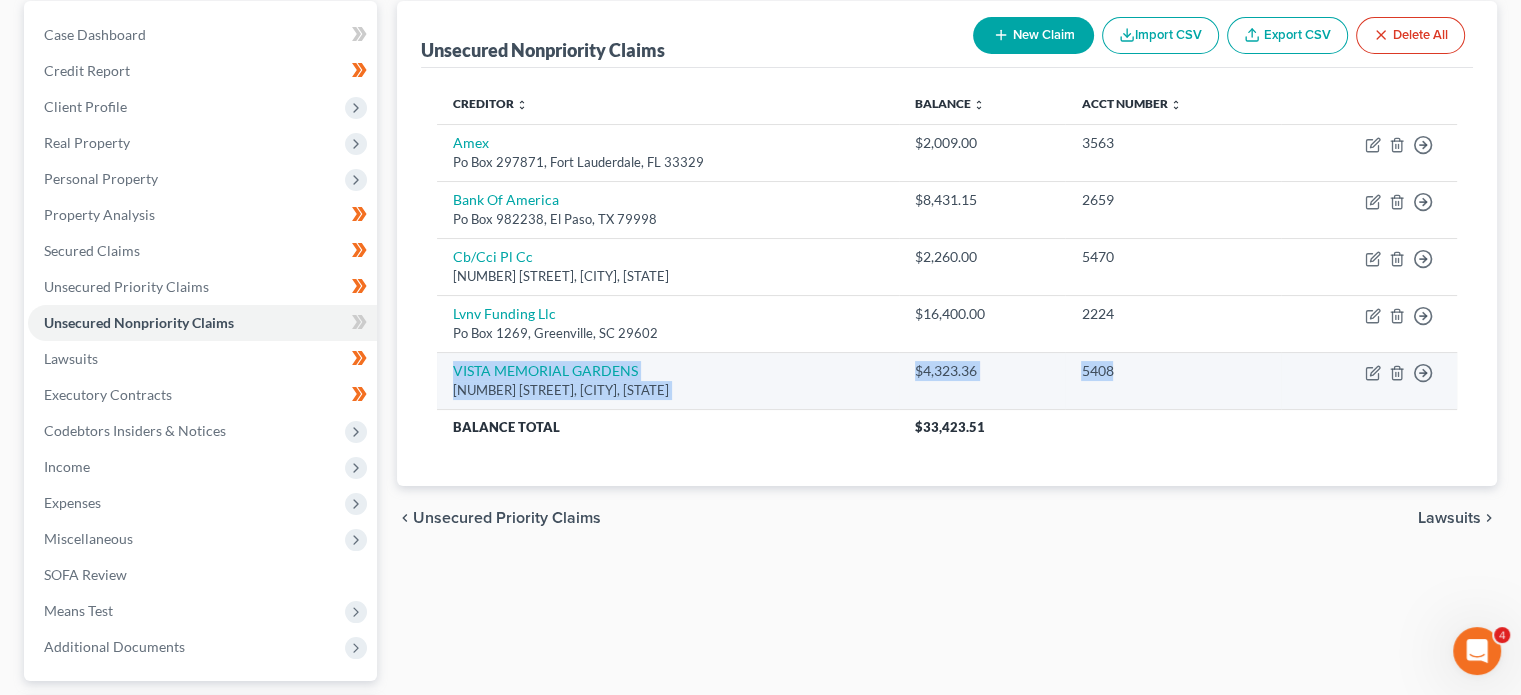 drag, startPoint x: 447, startPoint y: 367, endPoint x: 1123, endPoint y: 377, distance: 676.074 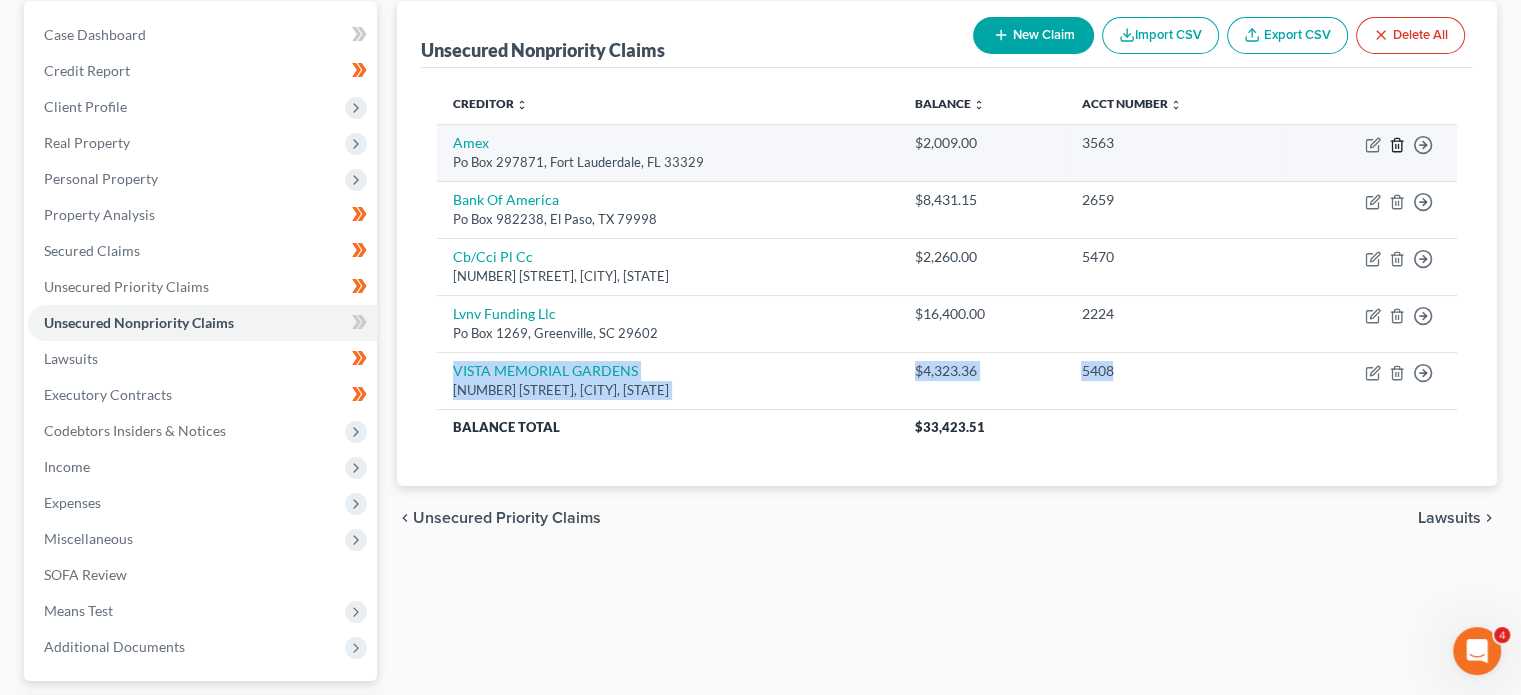 click 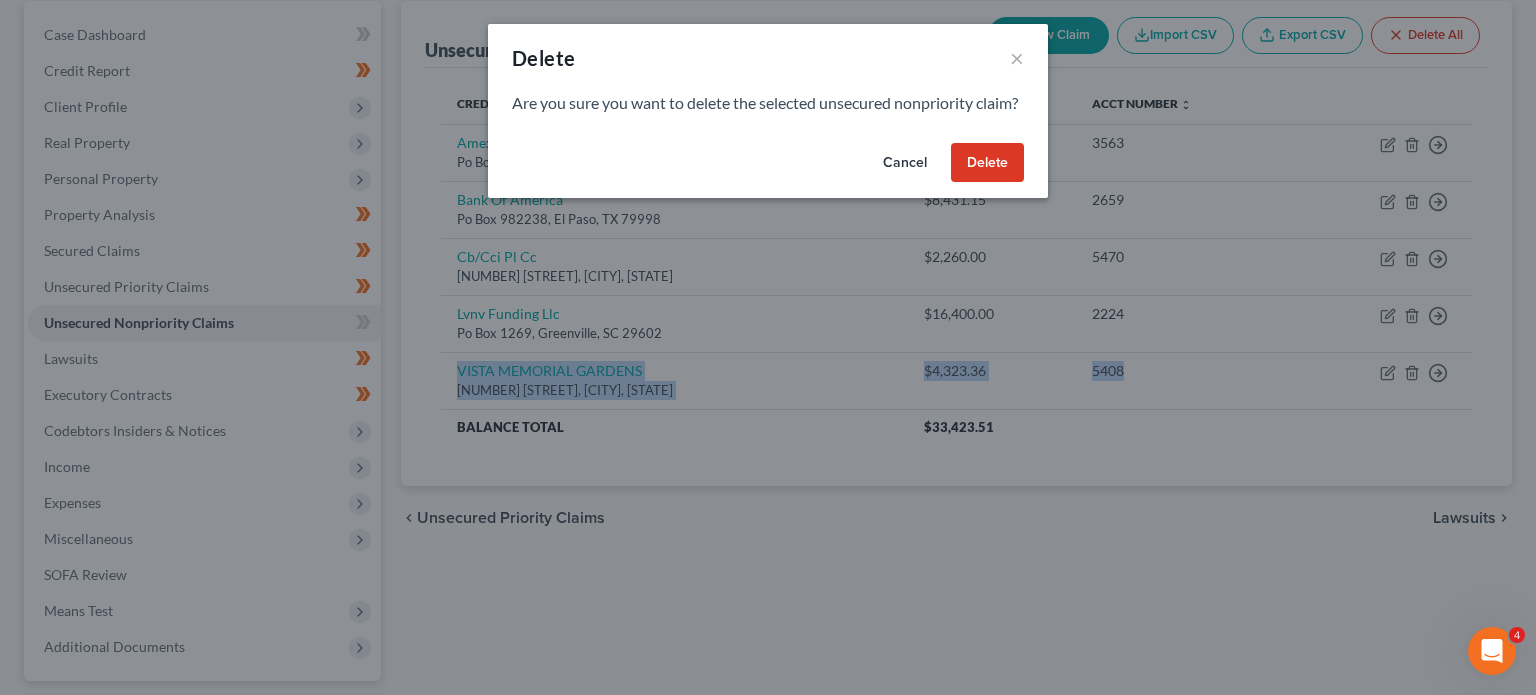click on "Delete" at bounding box center [987, 163] 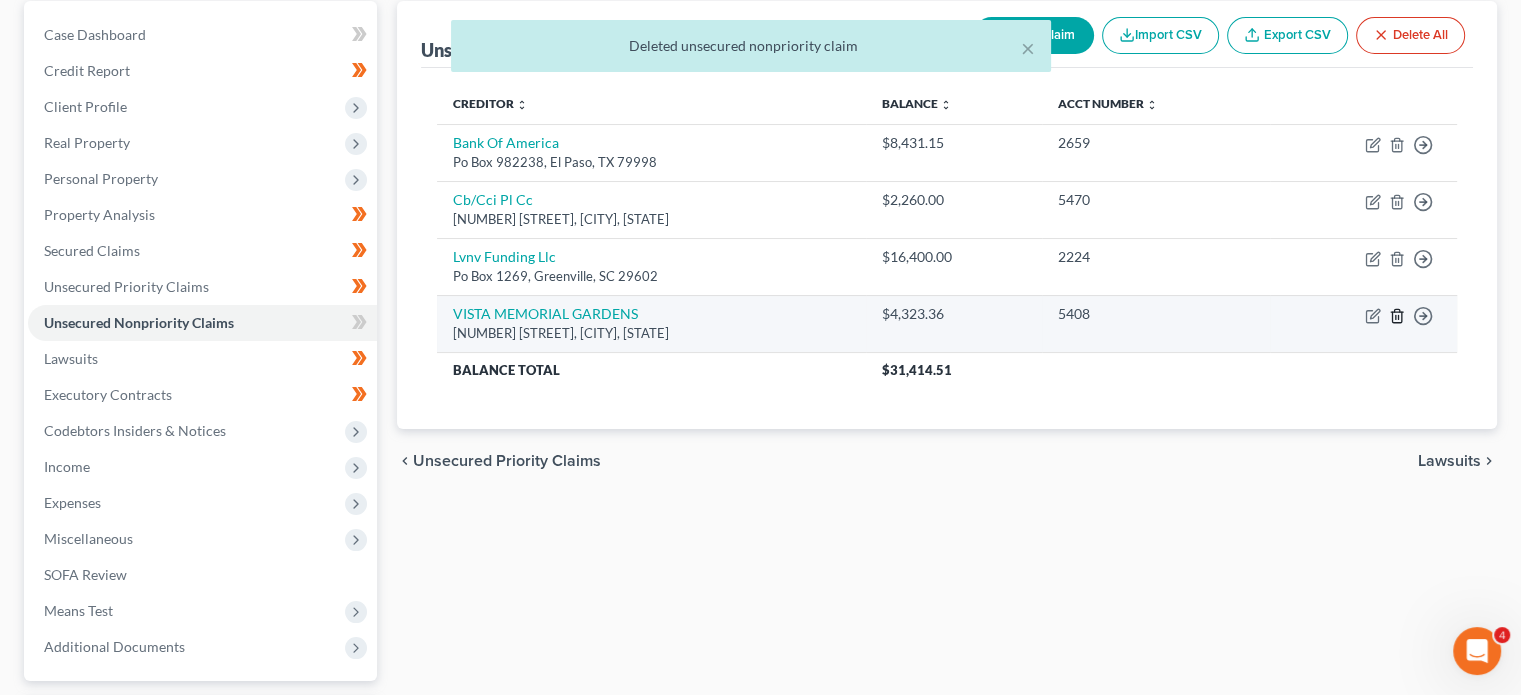 click 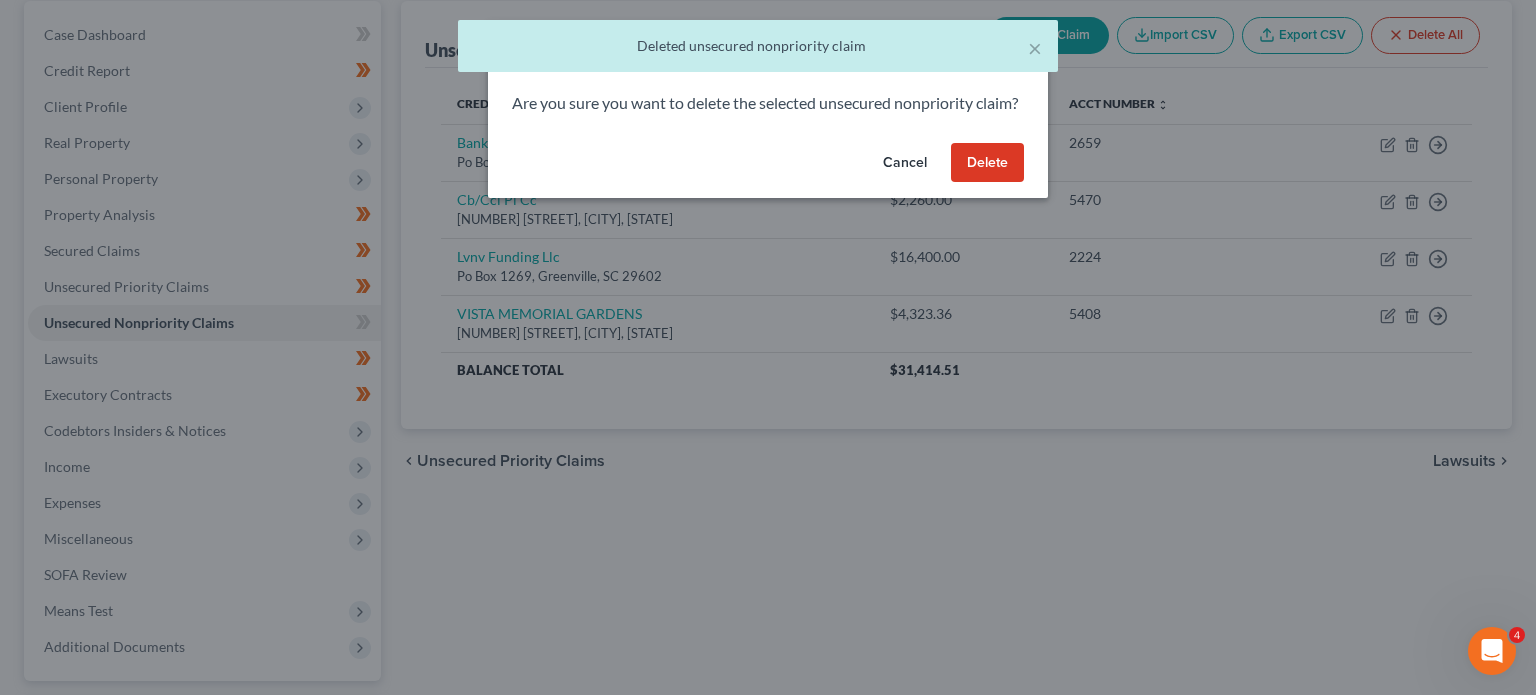 click on "Delete" at bounding box center [987, 163] 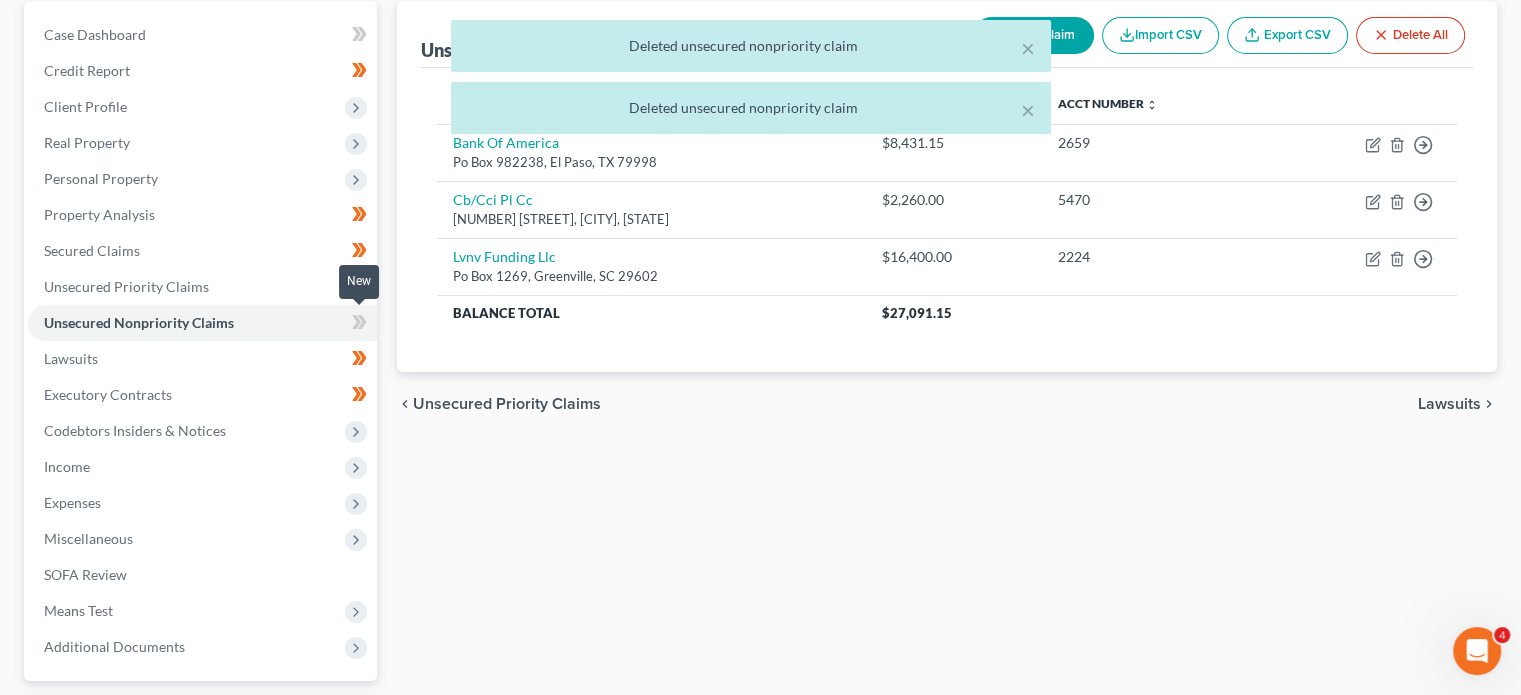 click 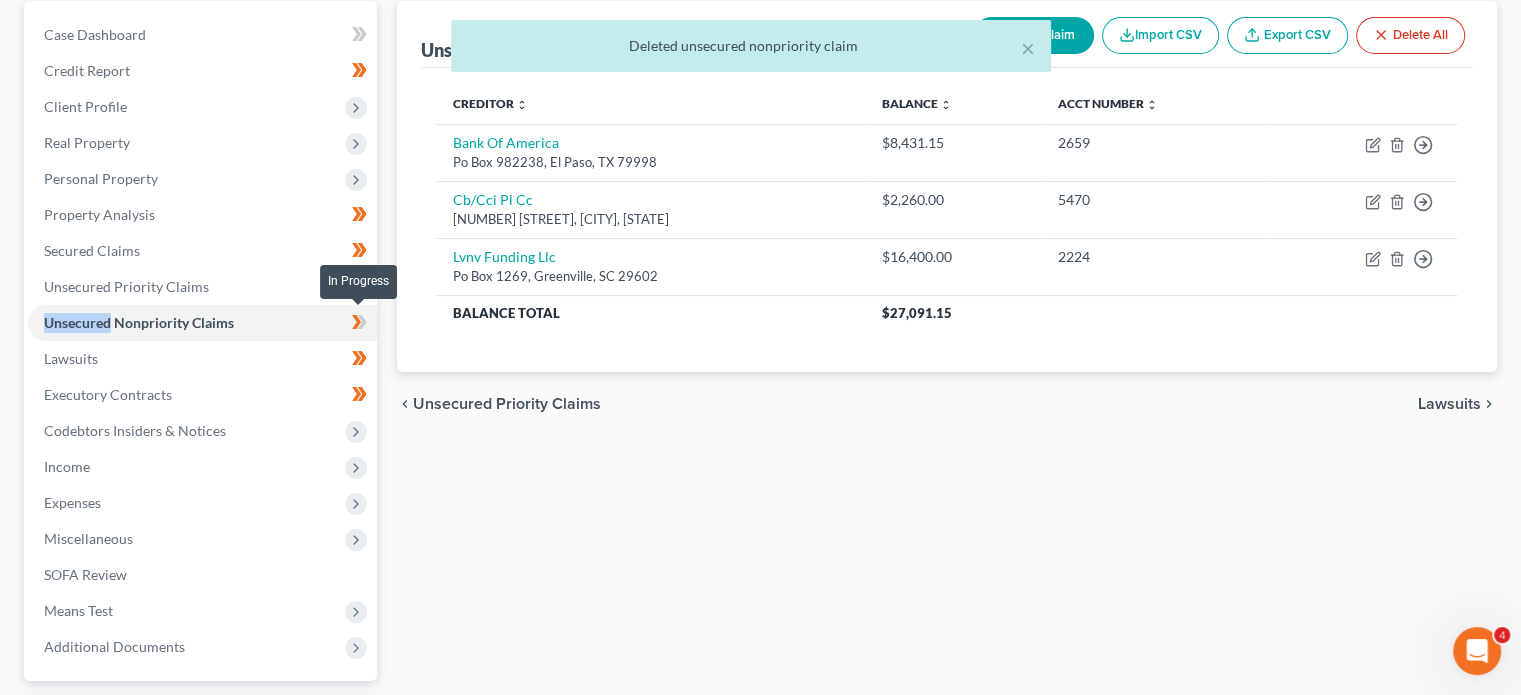 click 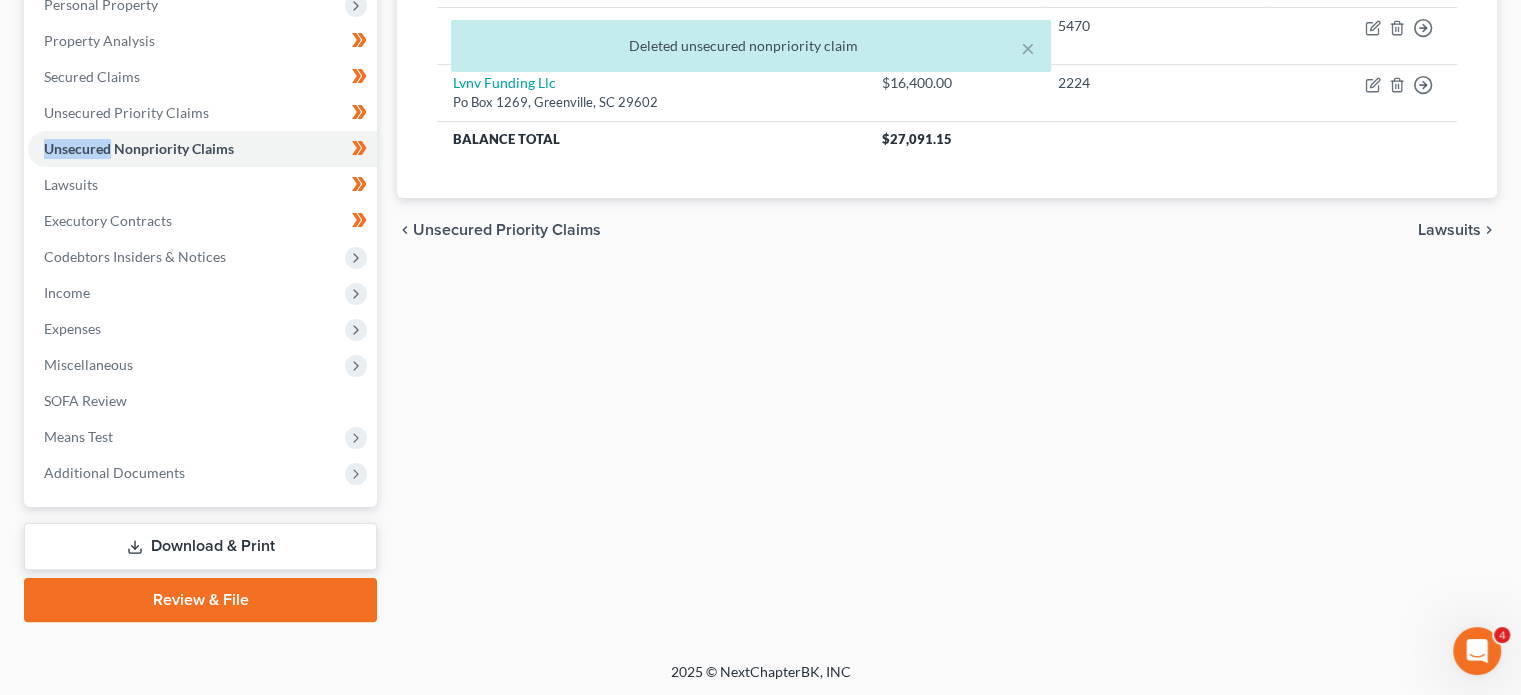 click on "Download & Print" at bounding box center (200, 546) 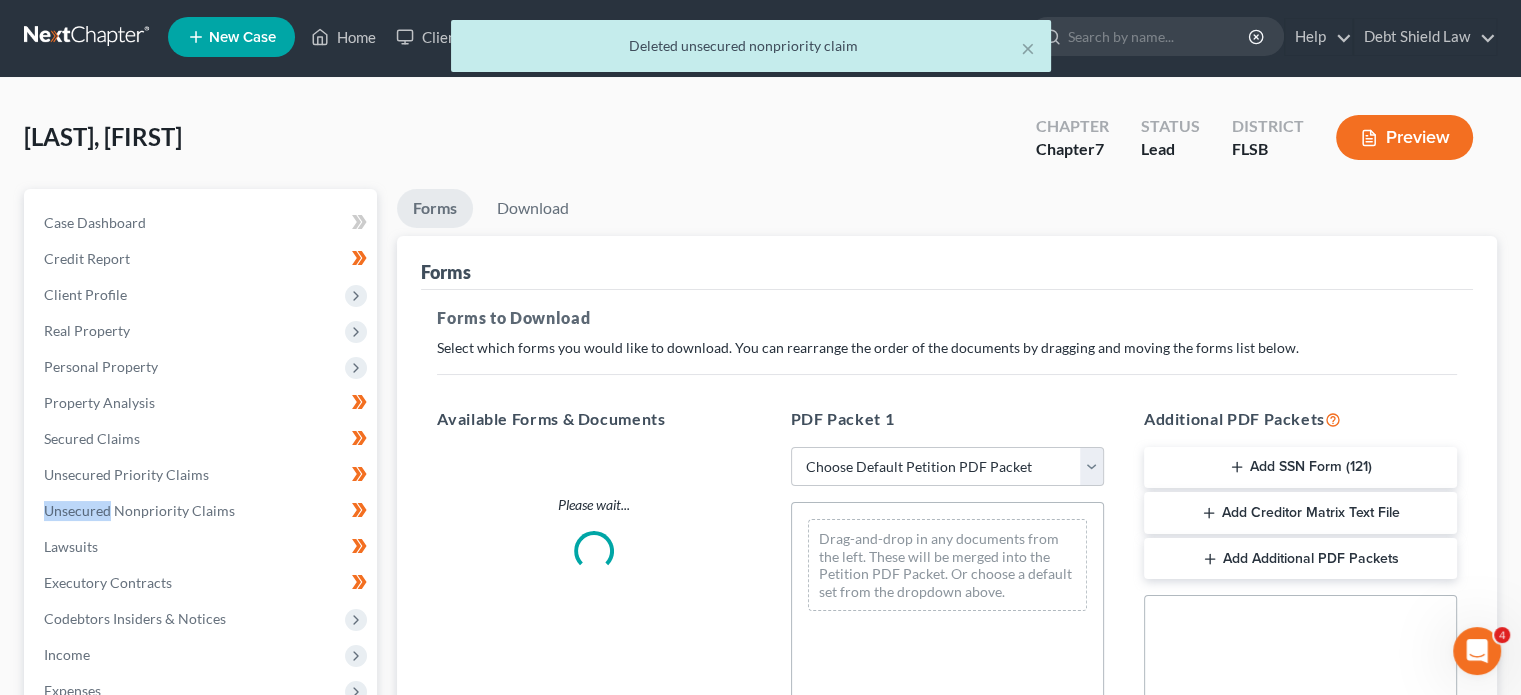 scroll, scrollTop: 0, scrollLeft: 0, axis: both 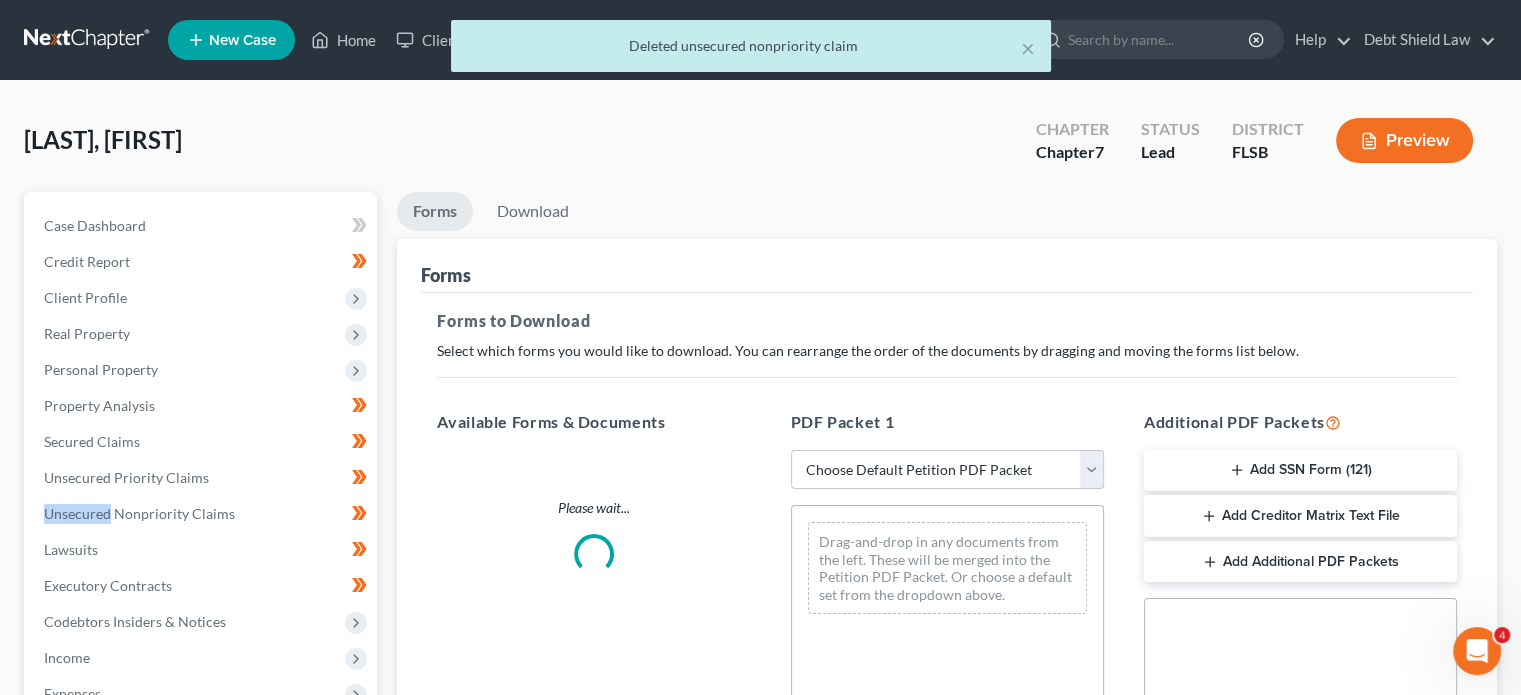 click on "Choose Default Petition PDF Packet Complete Bankruptcy Petition (all forms and schedules) Emergency Filing Forms (Petition and Creditor List Only) Amended Forms Signature Pages Only" at bounding box center (947, 470) 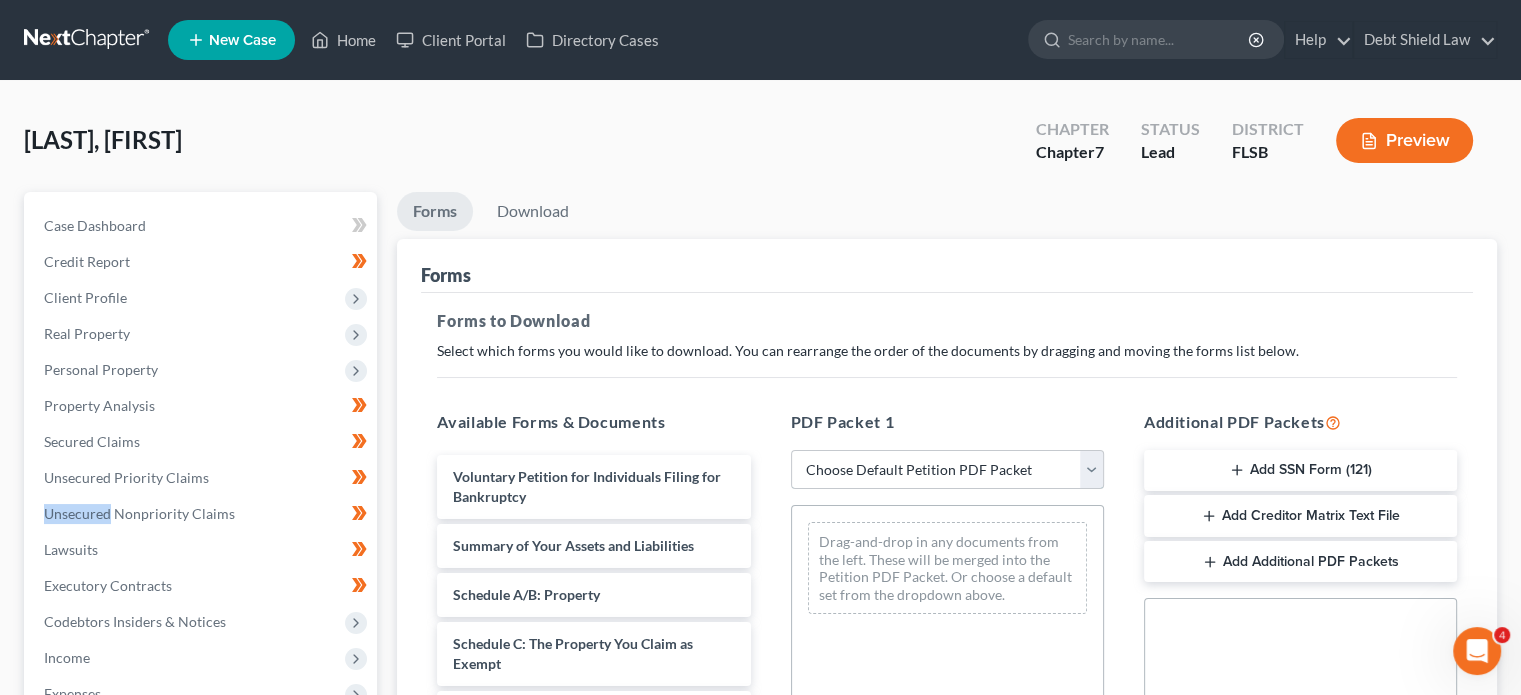 select on "0" 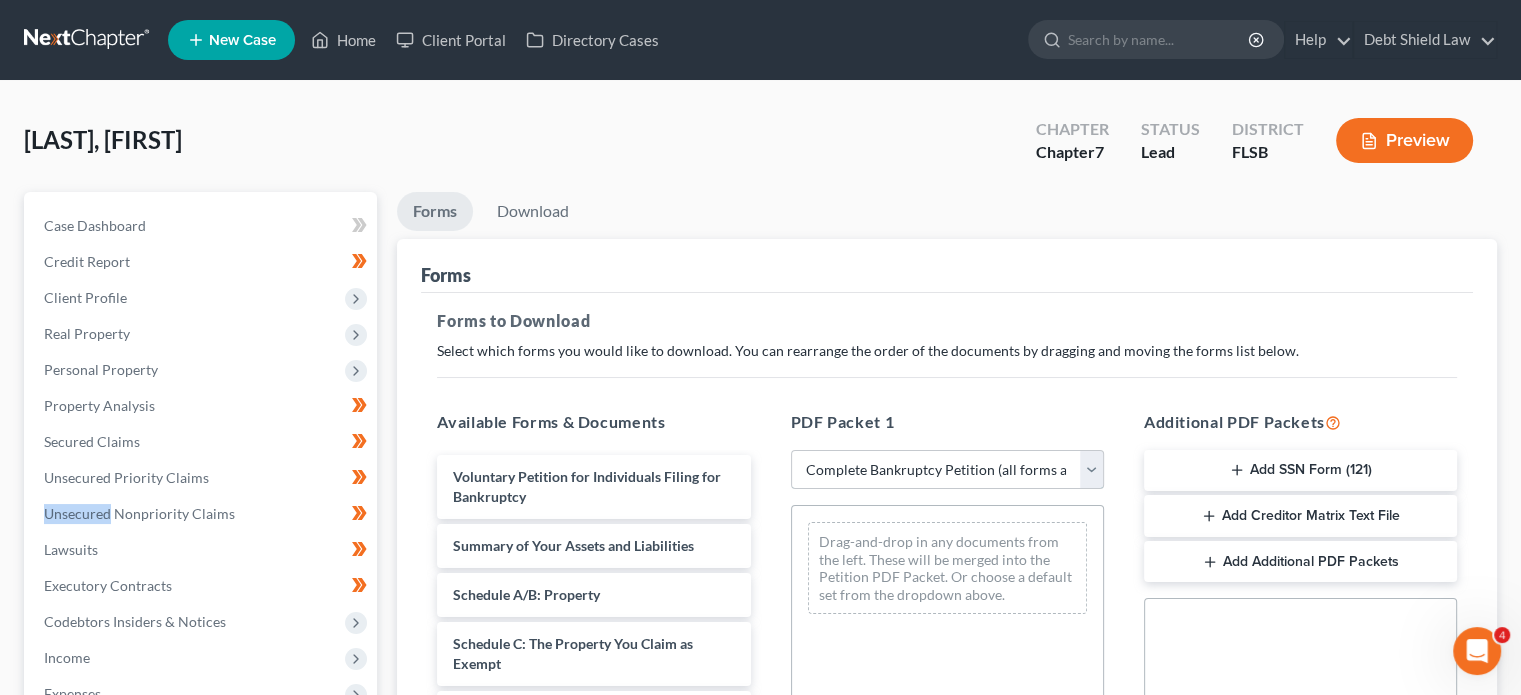 click on "Choose Default Petition PDF Packet Complete Bankruptcy Petition (all forms and schedules) Emergency Filing Forms (Petition and Creditor List Only) Amended Forms Signature Pages Only" at bounding box center (947, 470) 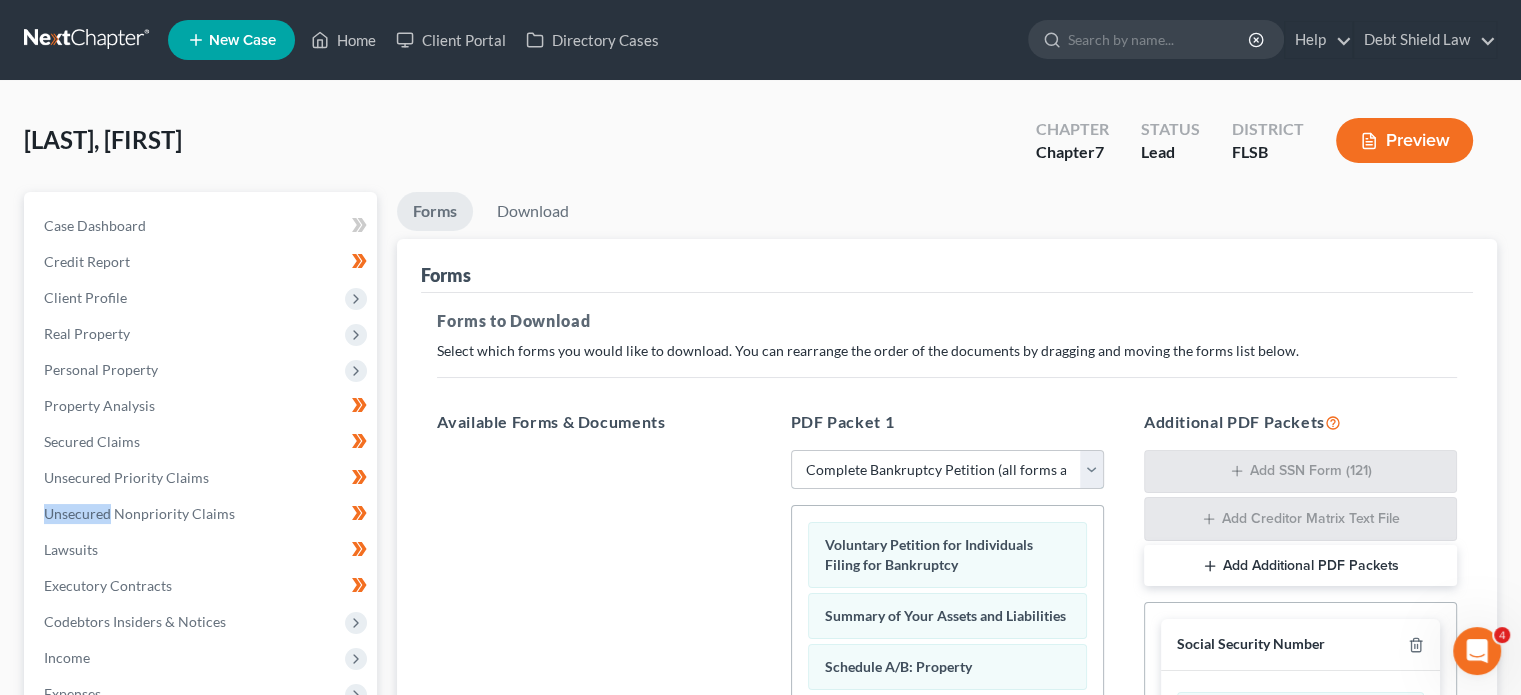 scroll, scrollTop: 540, scrollLeft: 0, axis: vertical 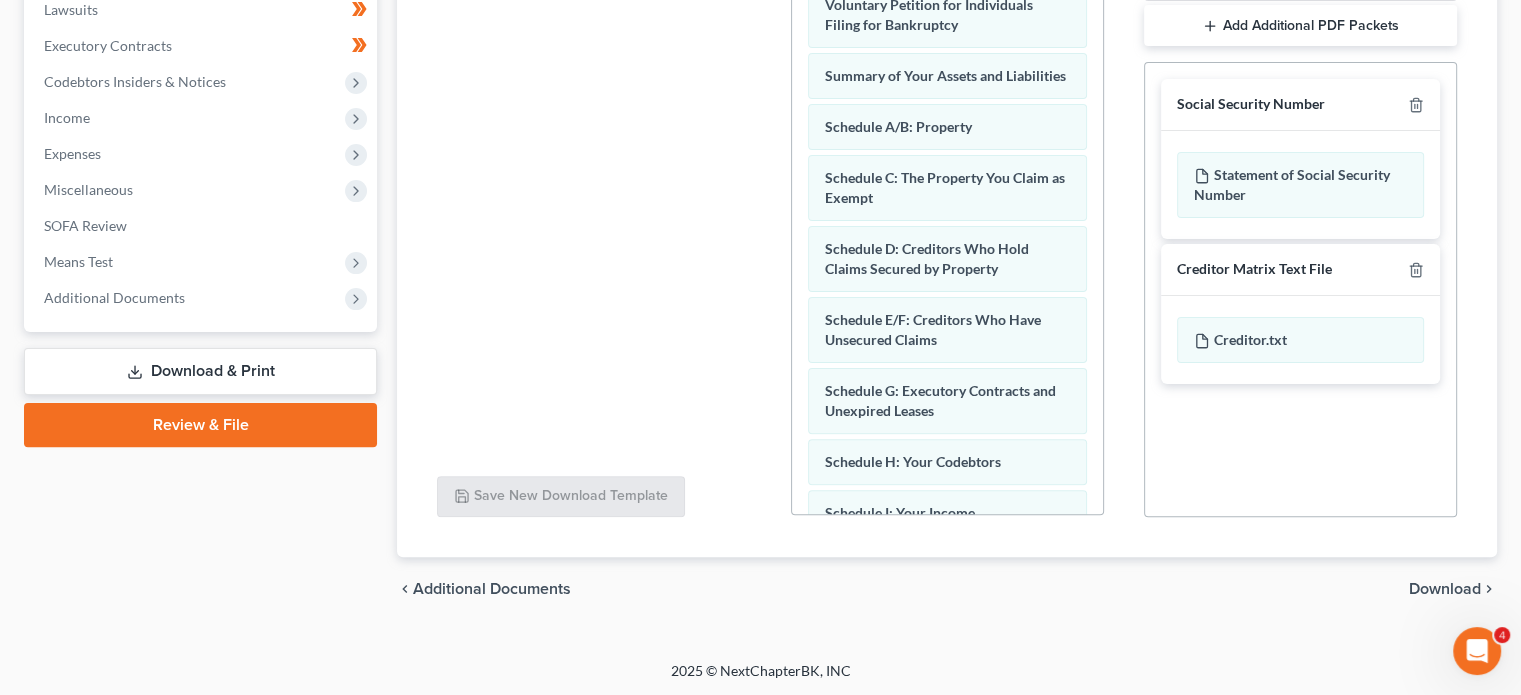 click on "Download" at bounding box center [1445, 589] 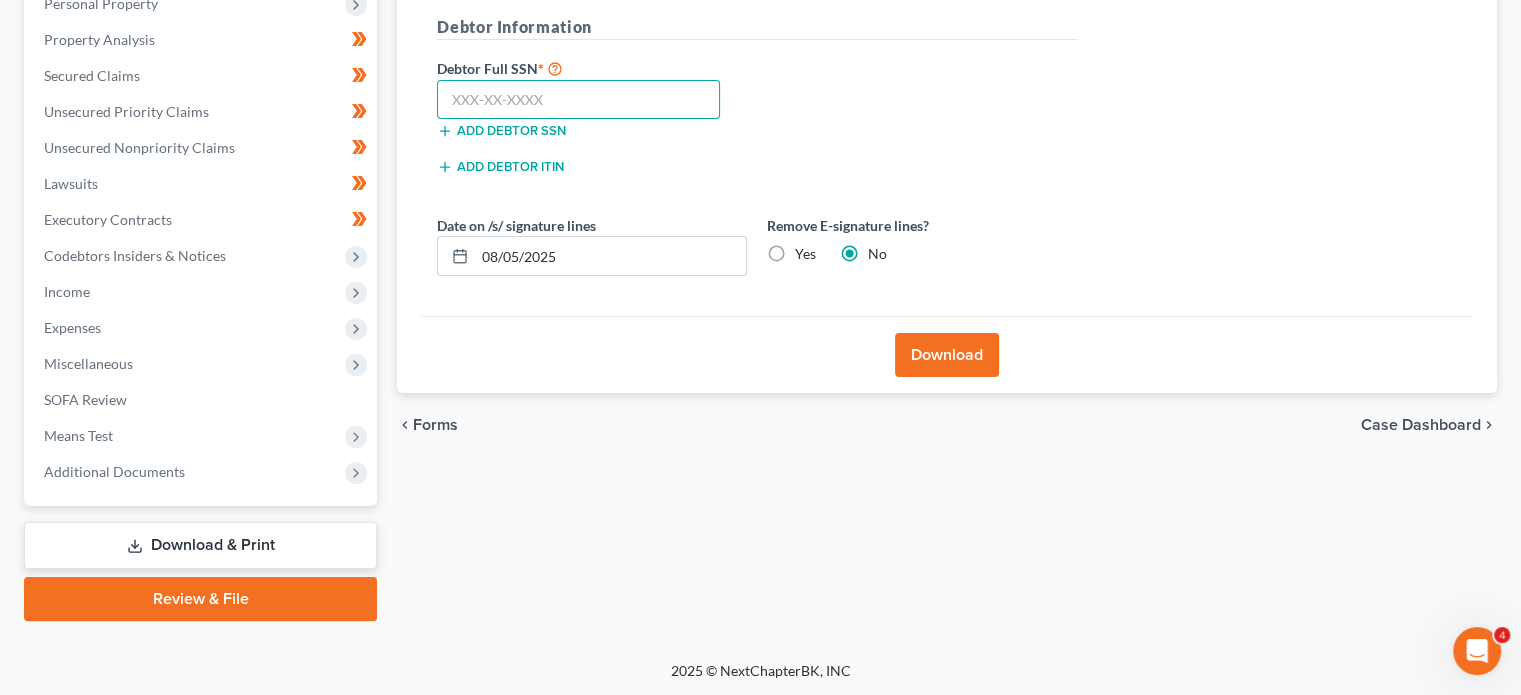 click at bounding box center [578, 100] 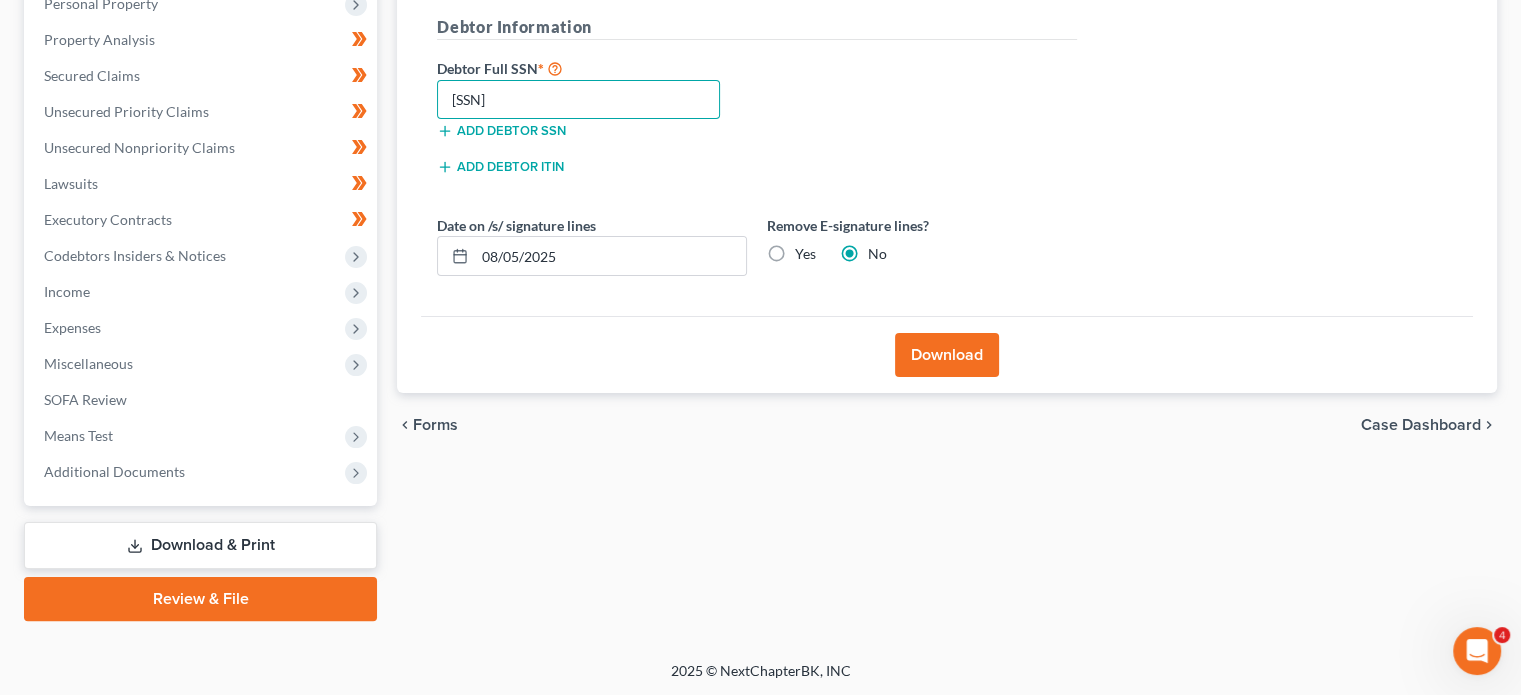 type on "[SSN]" 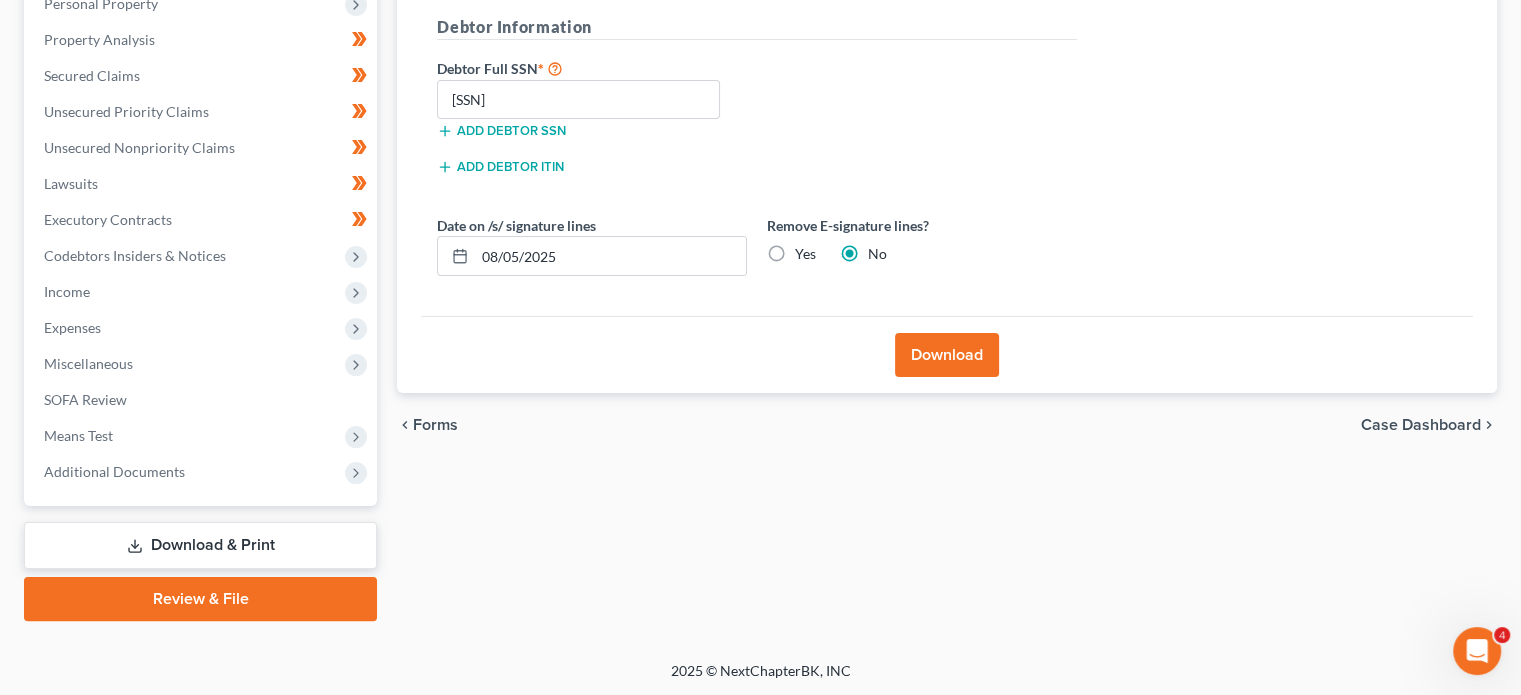 click on "Download" at bounding box center (947, 355) 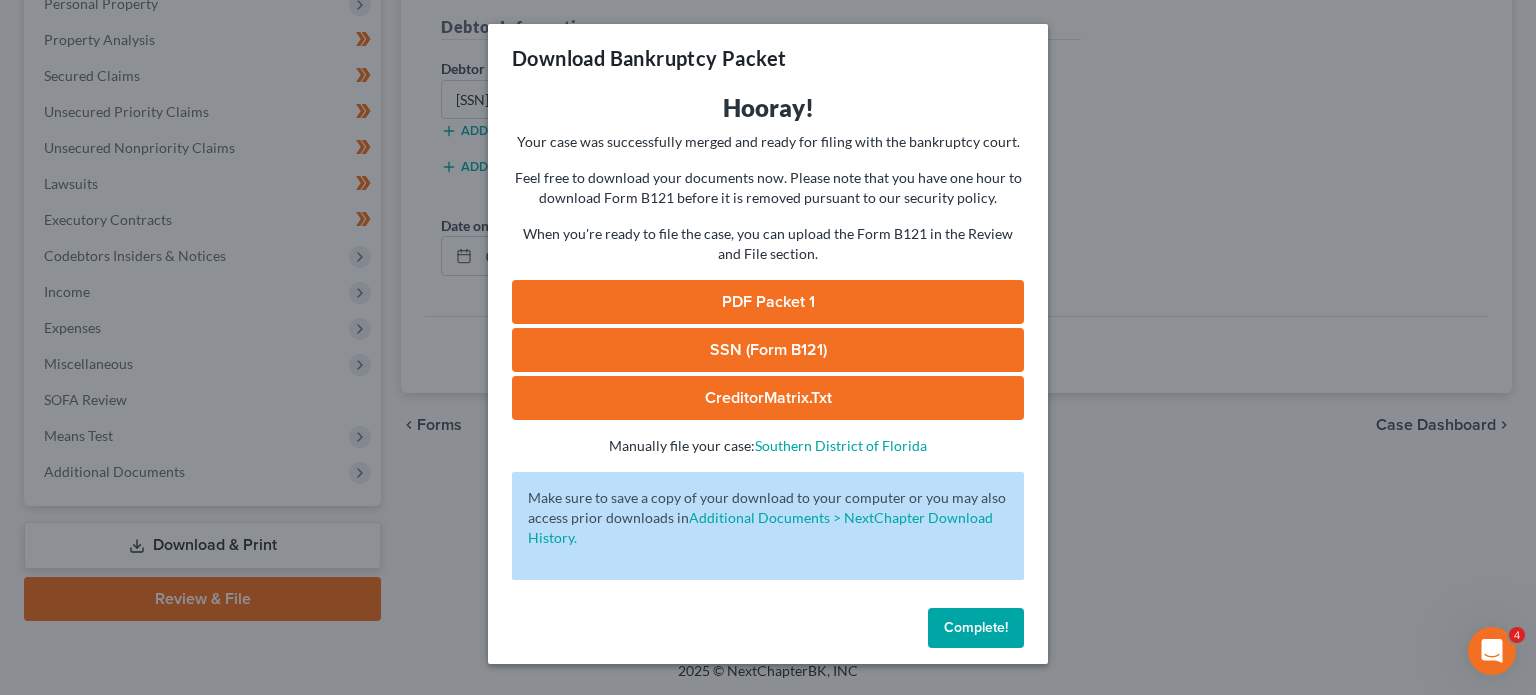 click on "PDF Packet 1" at bounding box center [768, 302] 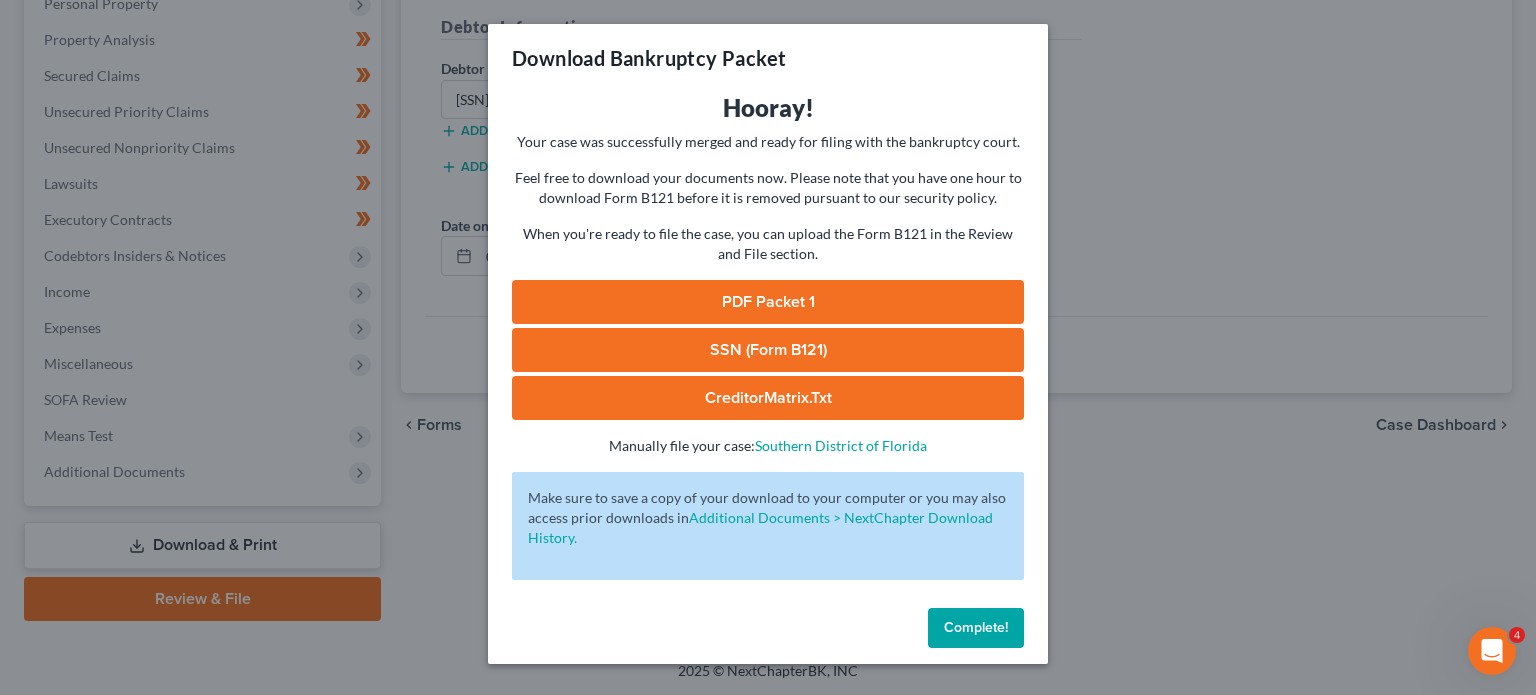 click on "Complete!" at bounding box center (976, 628) 